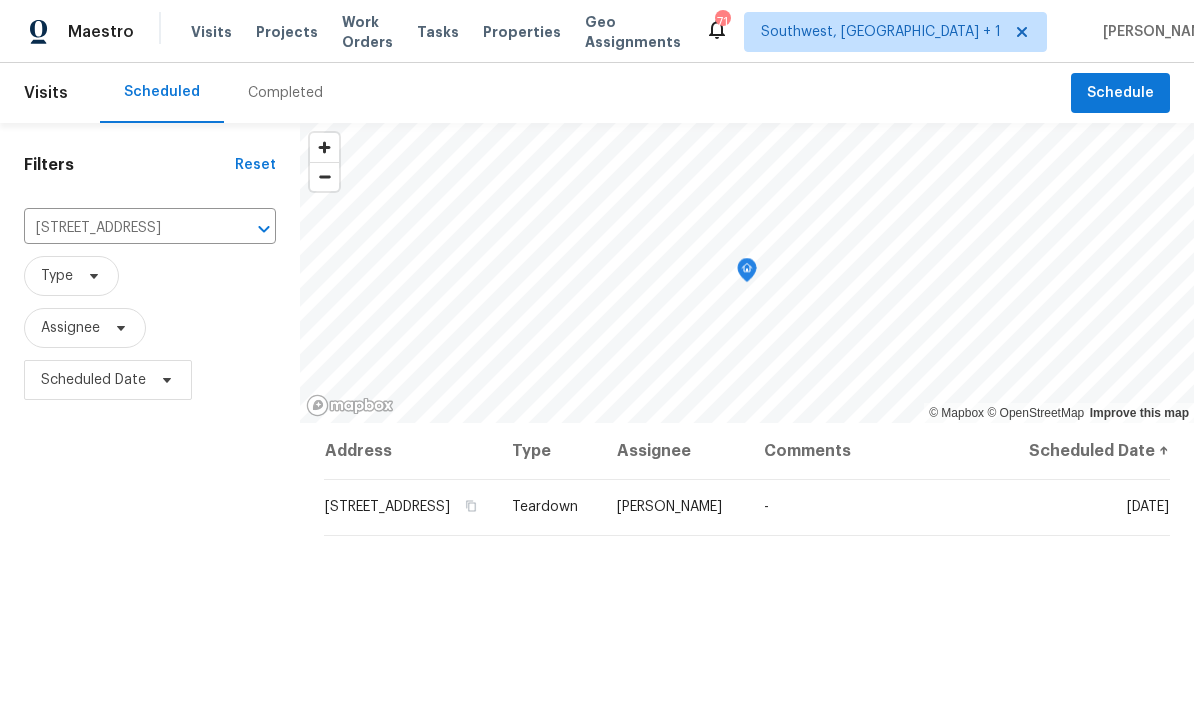 scroll, scrollTop: 0, scrollLeft: 0, axis: both 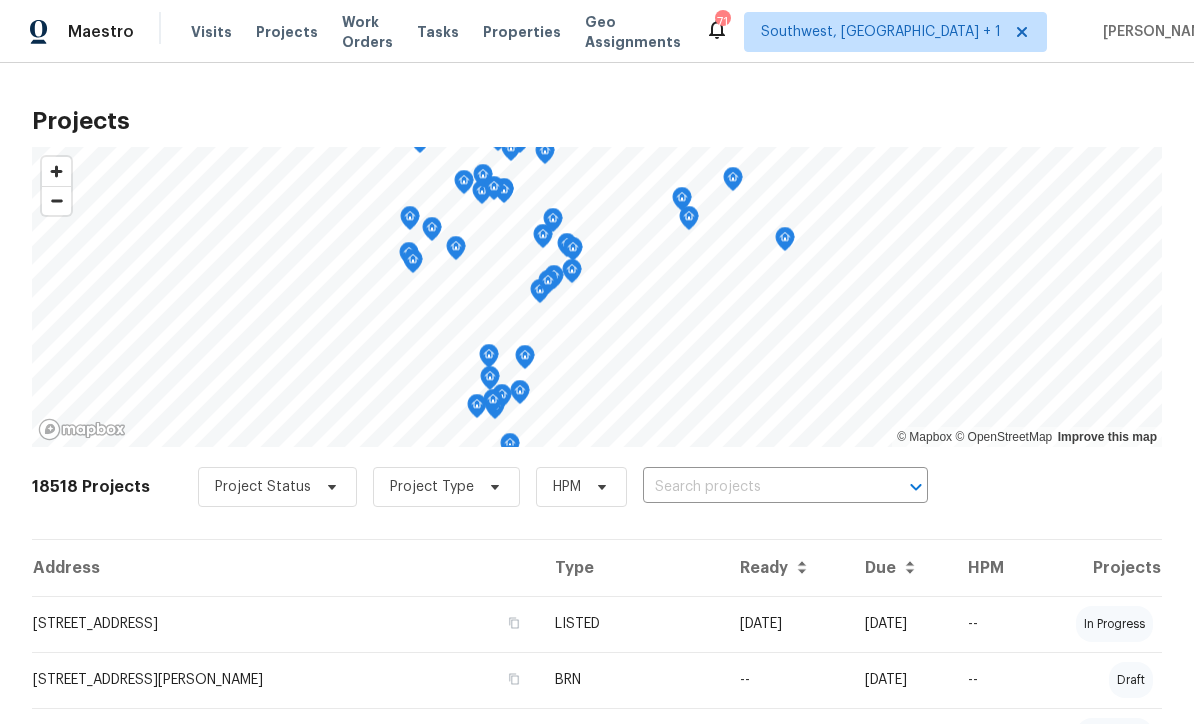 click on "Work Orders" at bounding box center (367, 32) 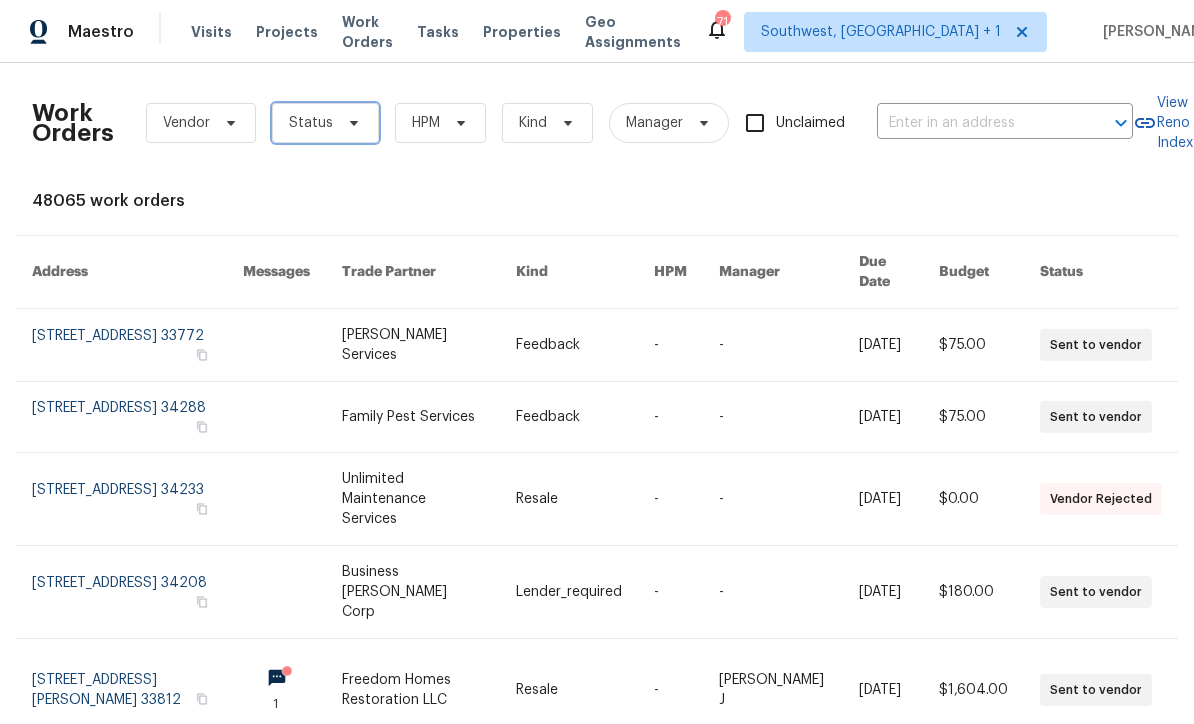 click on "Status" at bounding box center [325, 123] 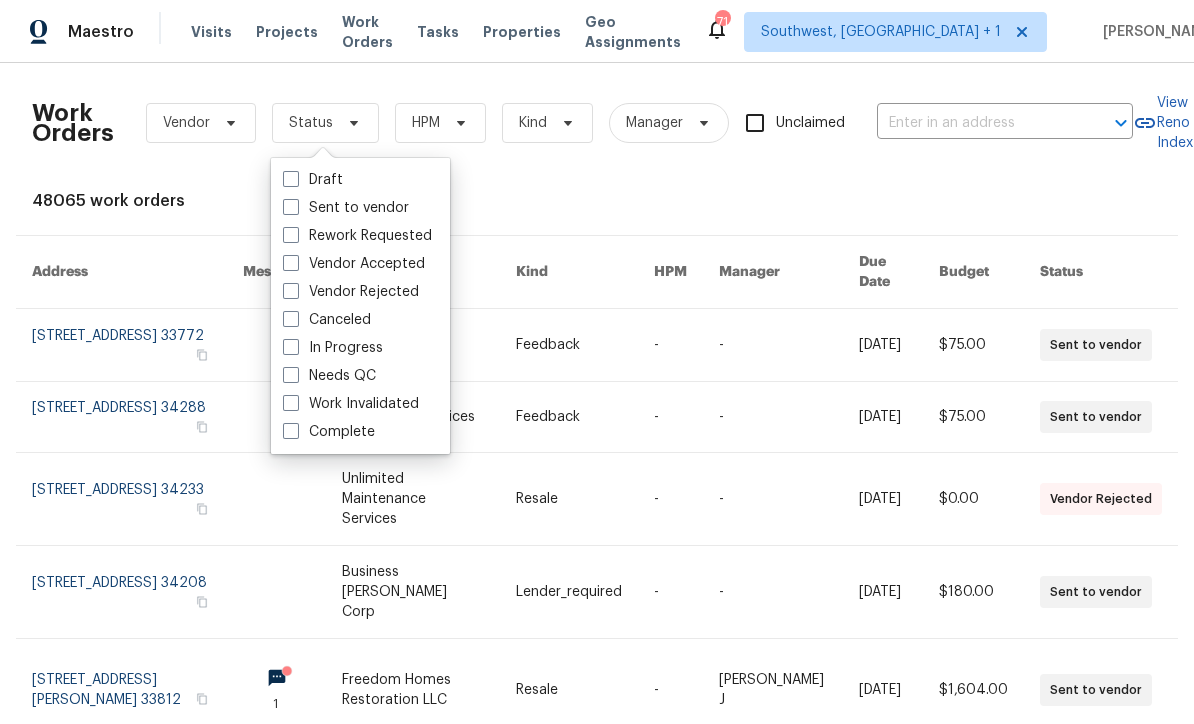click at bounding box center [291, 375] 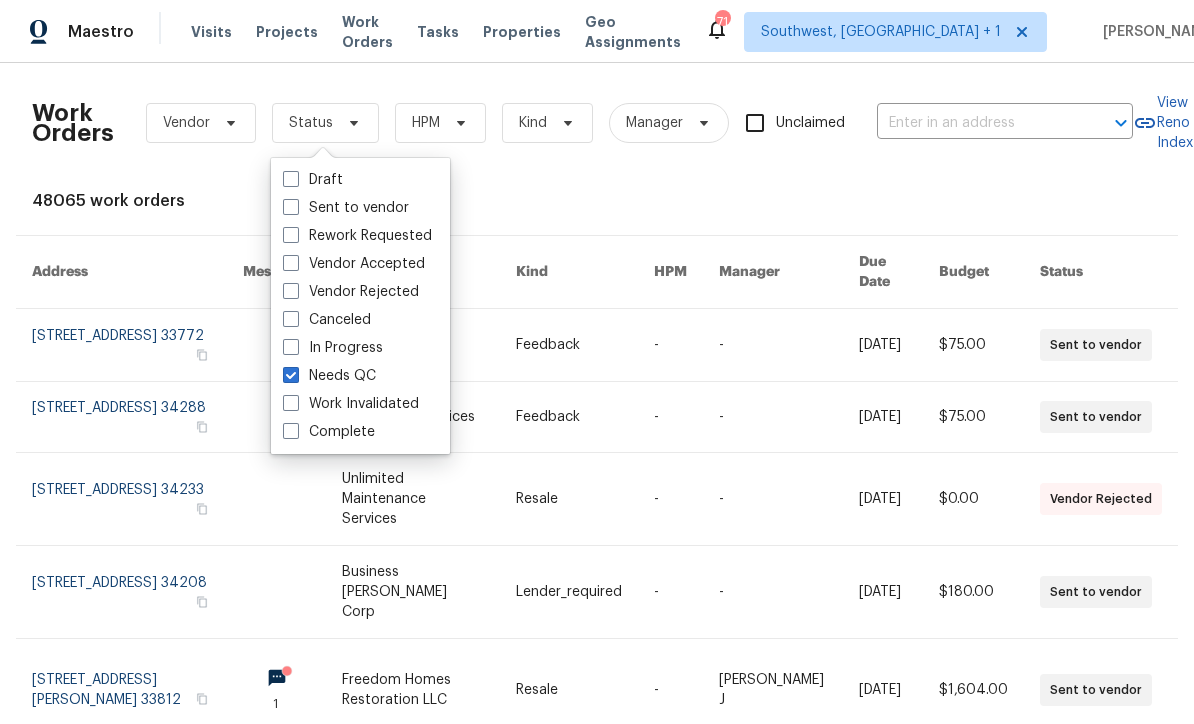 checkbox on "true" 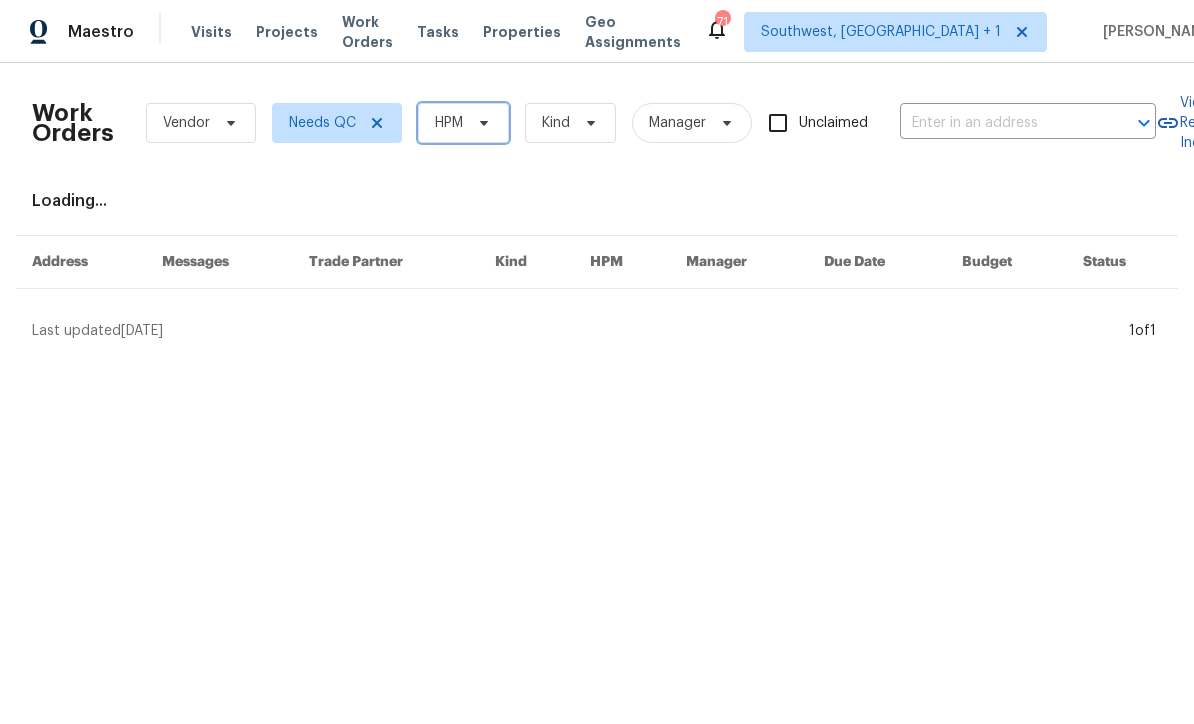 click 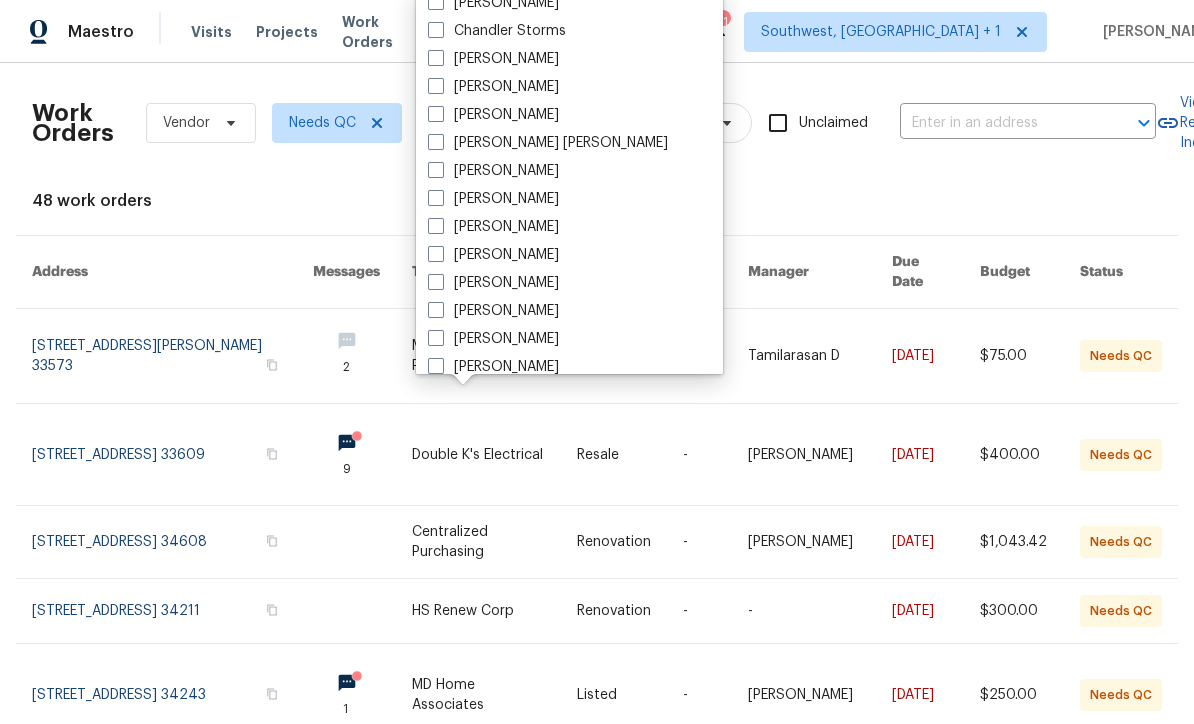 scroll, scrollTop: 115, scrollLeft: 0, axis: vertical 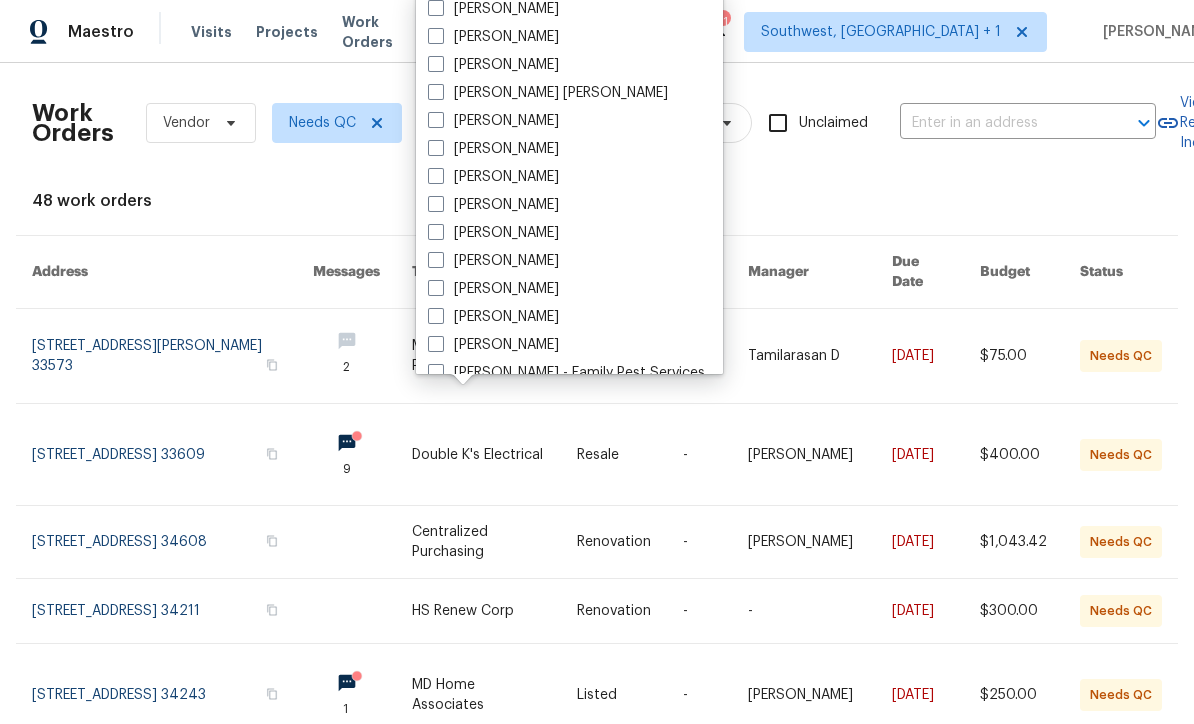 click at bounding box center [436, 288] 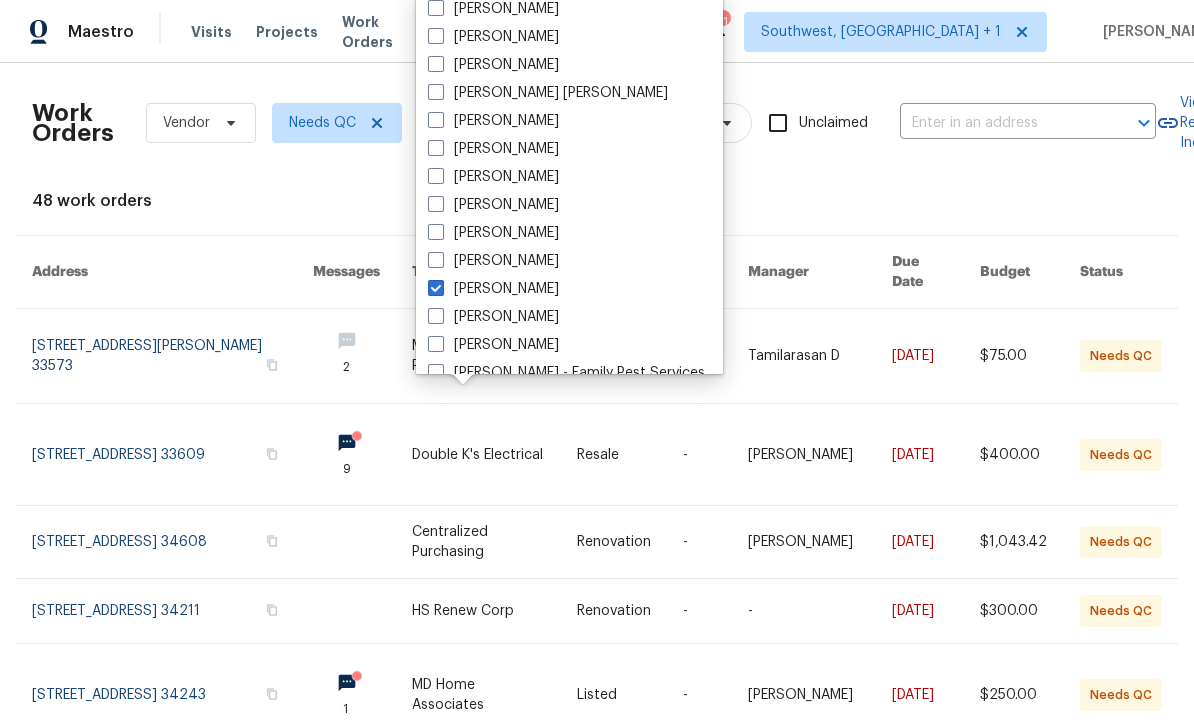checkbox on "true" 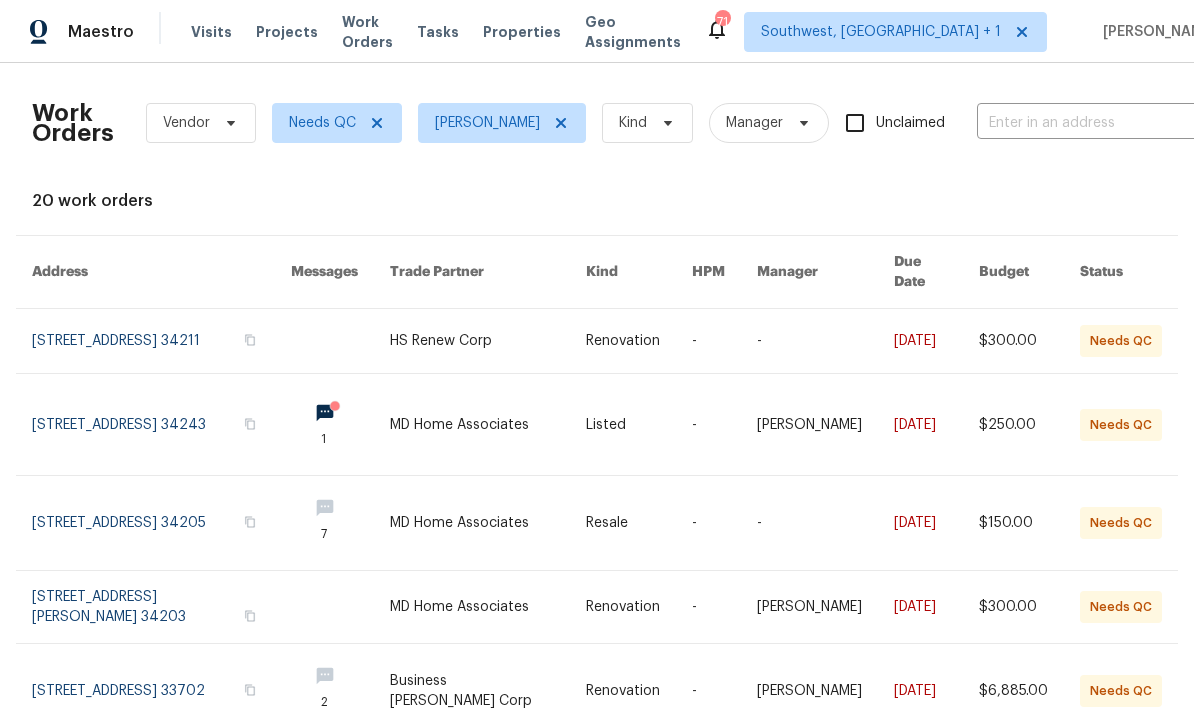 click at bounding box center [639, 341] 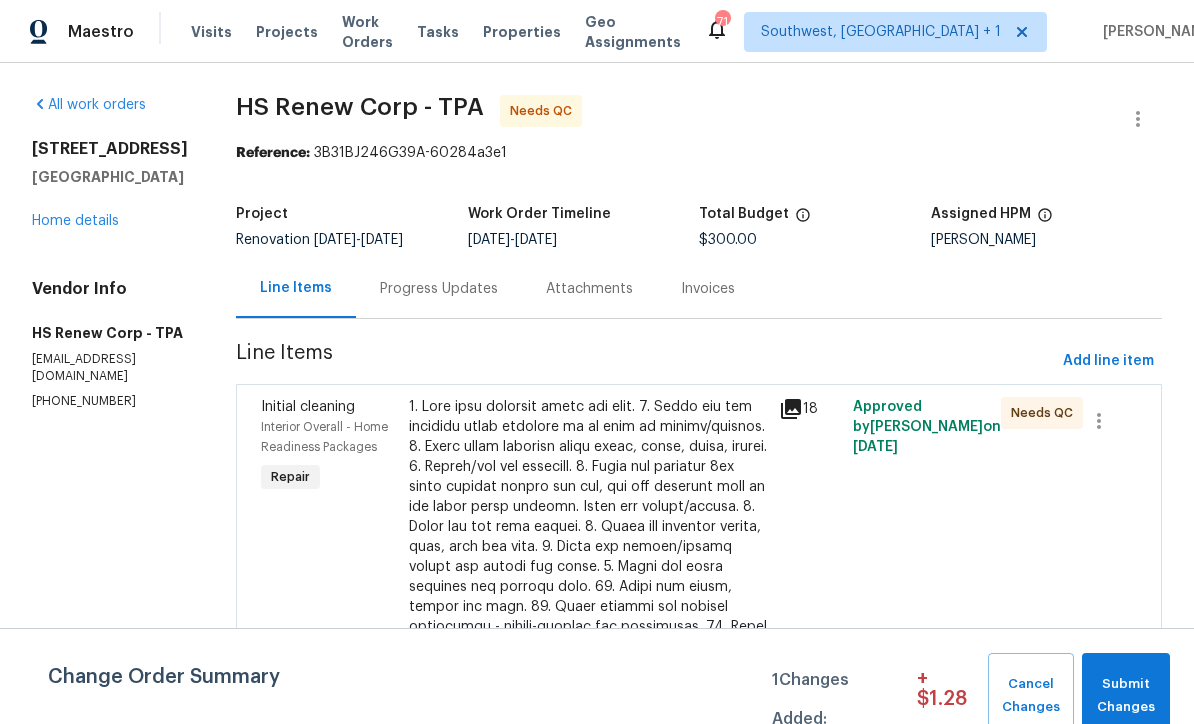 click at bounding box center (588, 667) 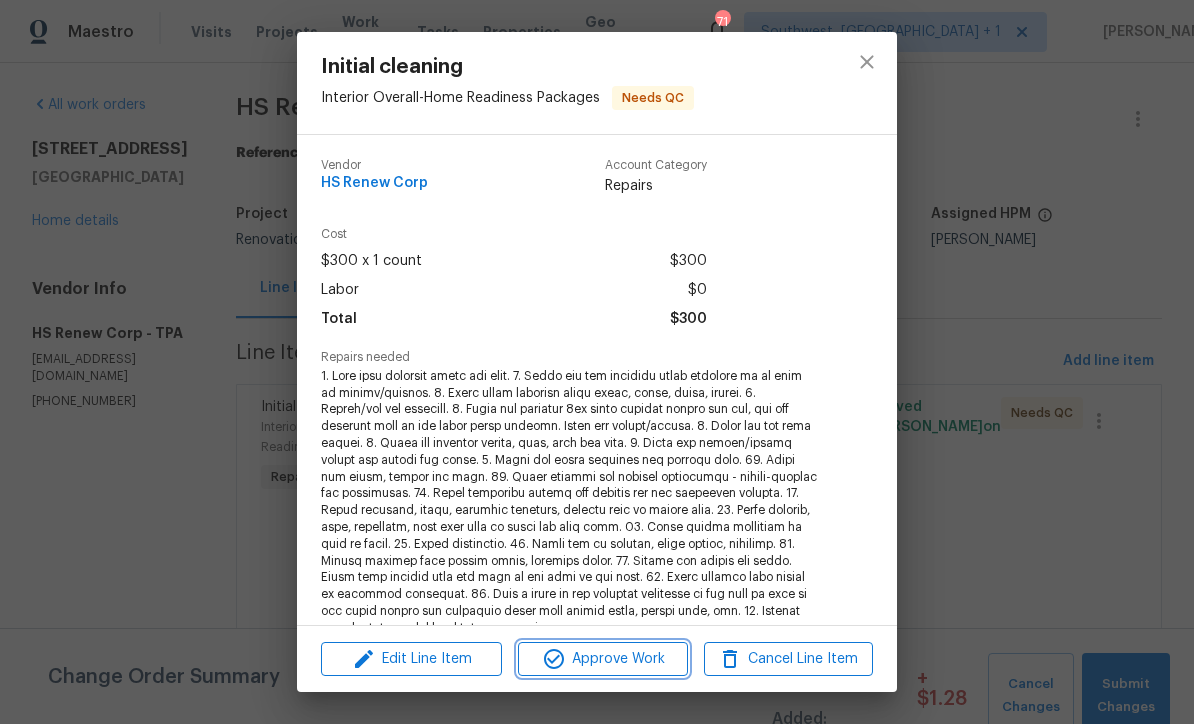 click on "Approve Work" at bounding box center (602, 659) 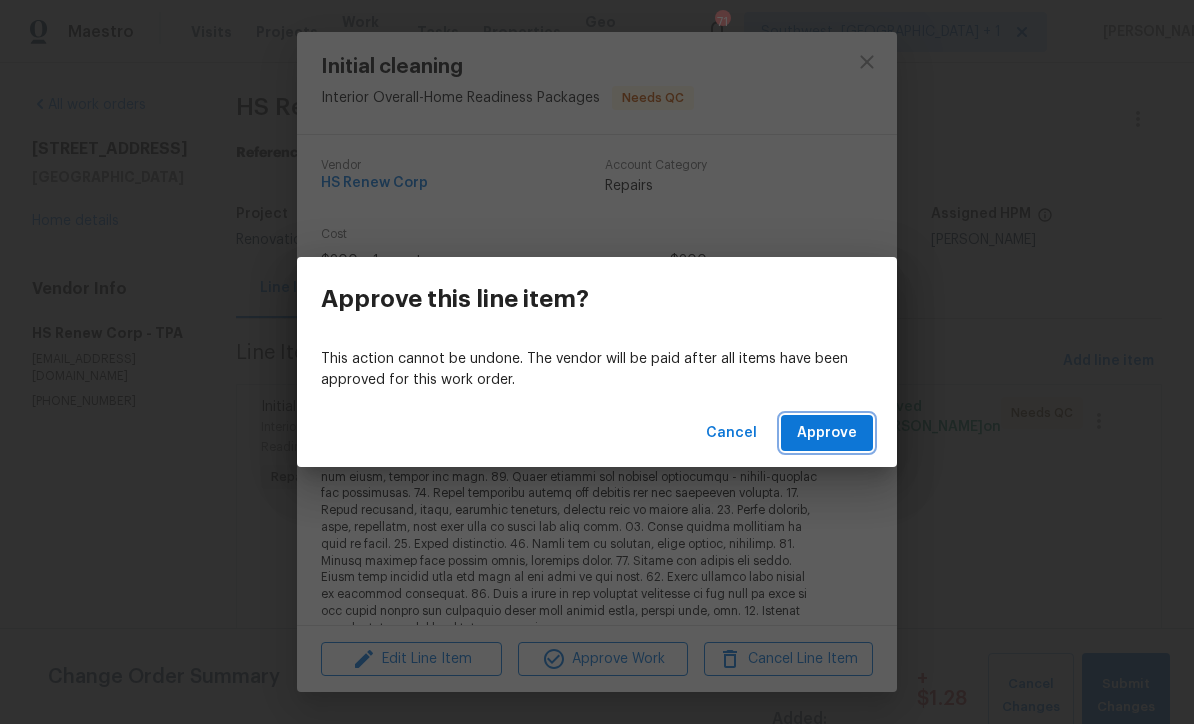 click on "Approve" at bounding box center [827, 433] 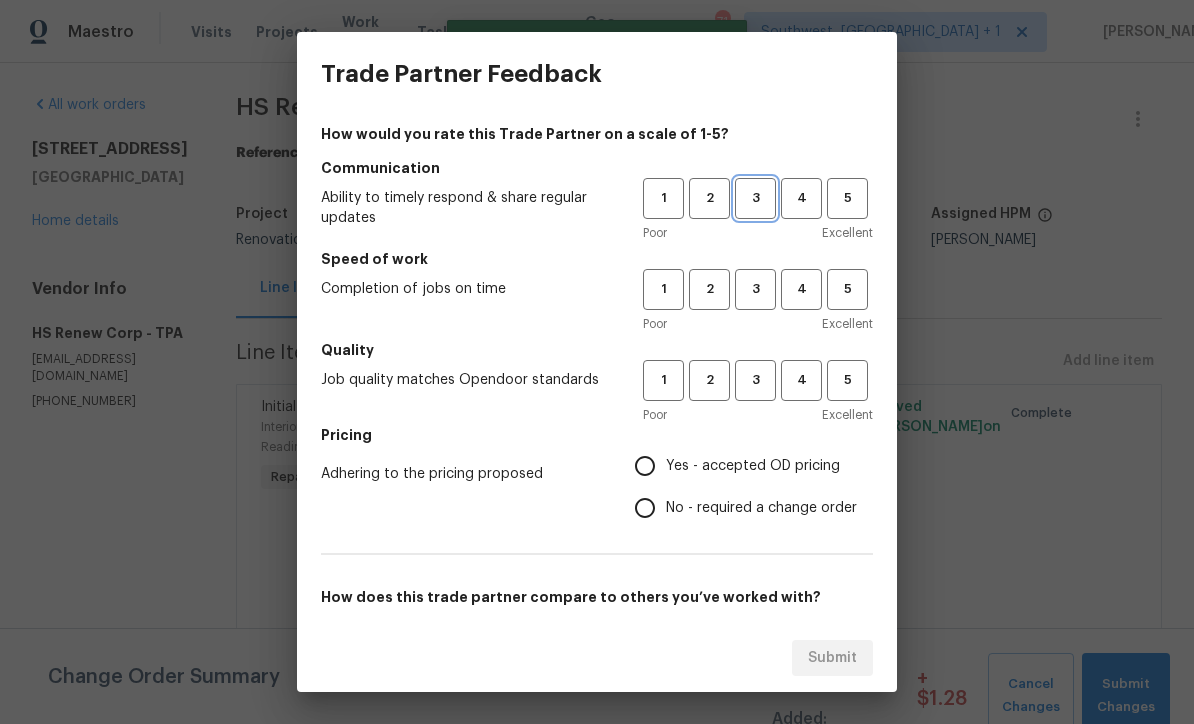 click on "3" at bounding box center [755, 198] 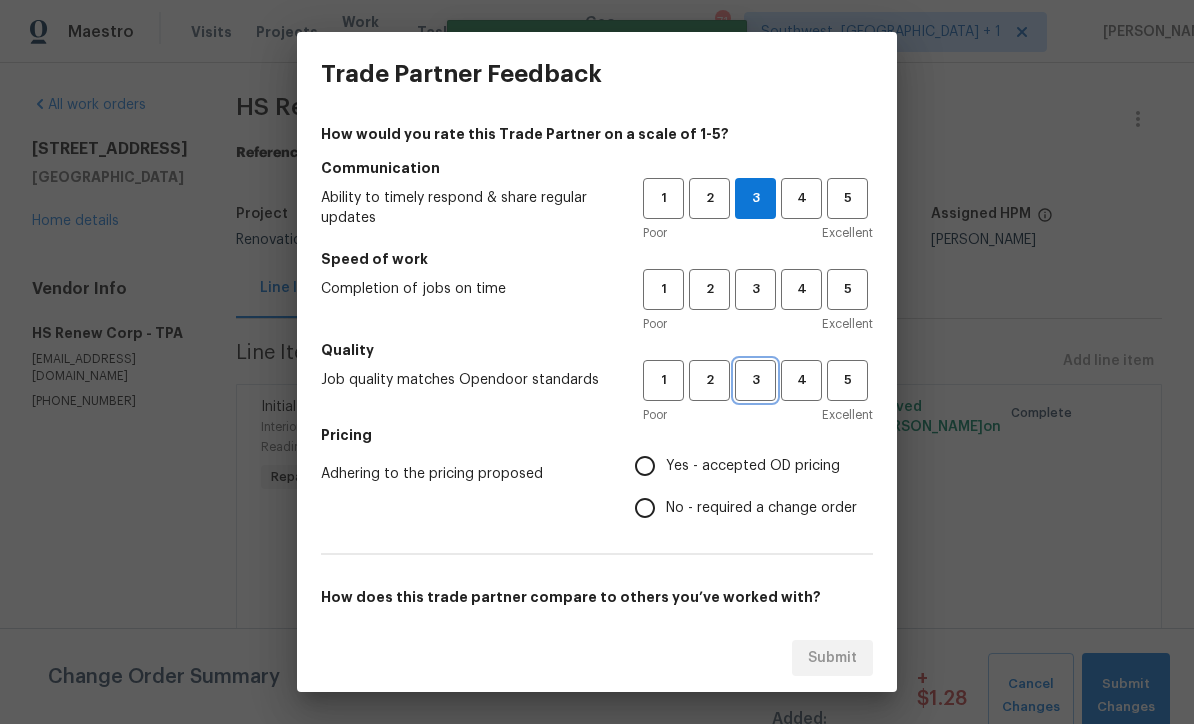 click on "3" at bounding box center [755, 380] 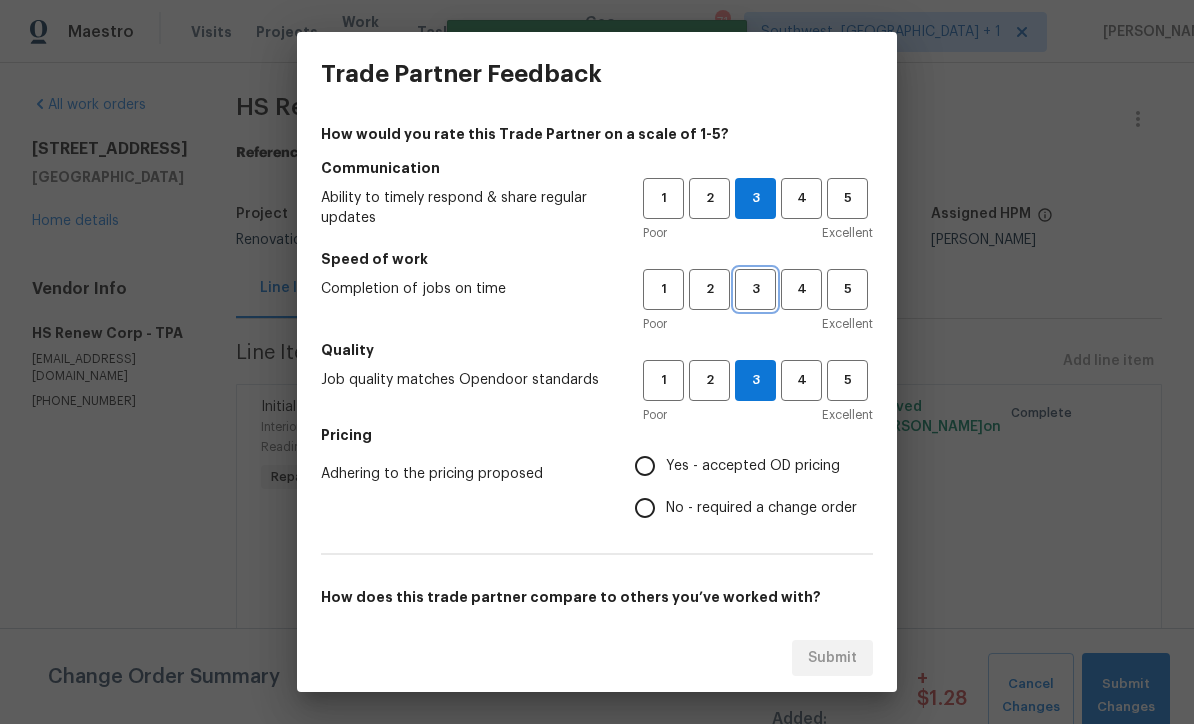 click on "3" at bounding box center [755, 289] 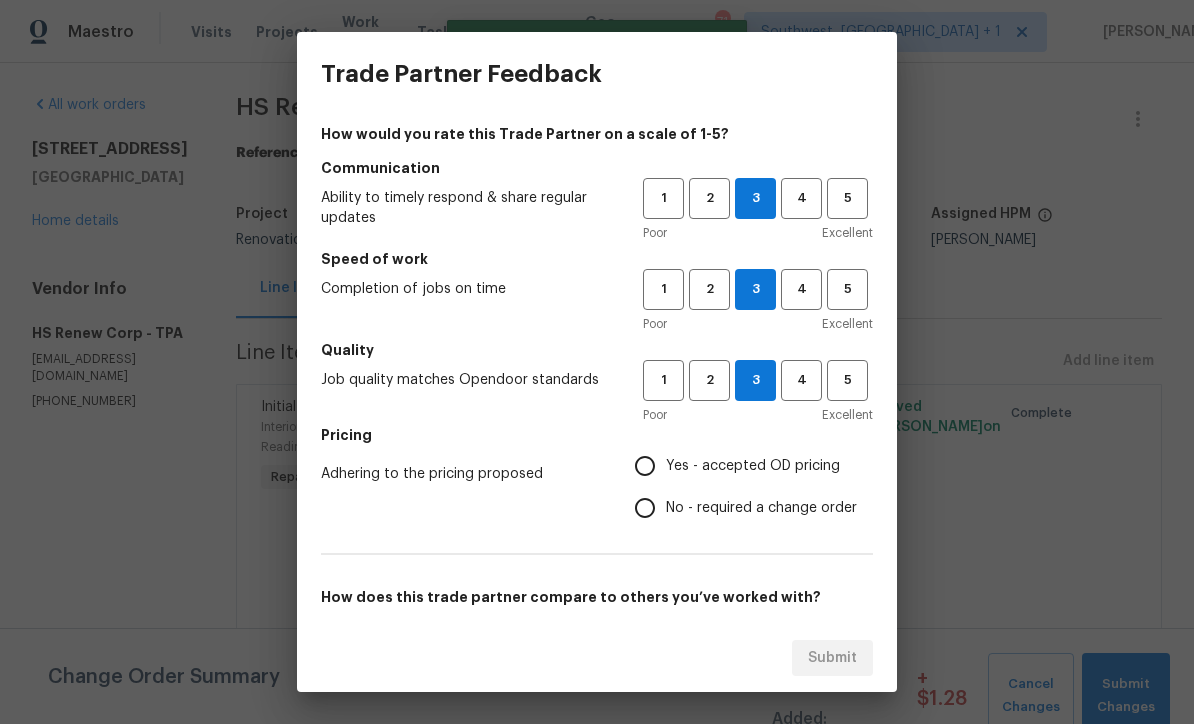 click on "Yes - accepted OD pricing" at bounding box center (645, 466) 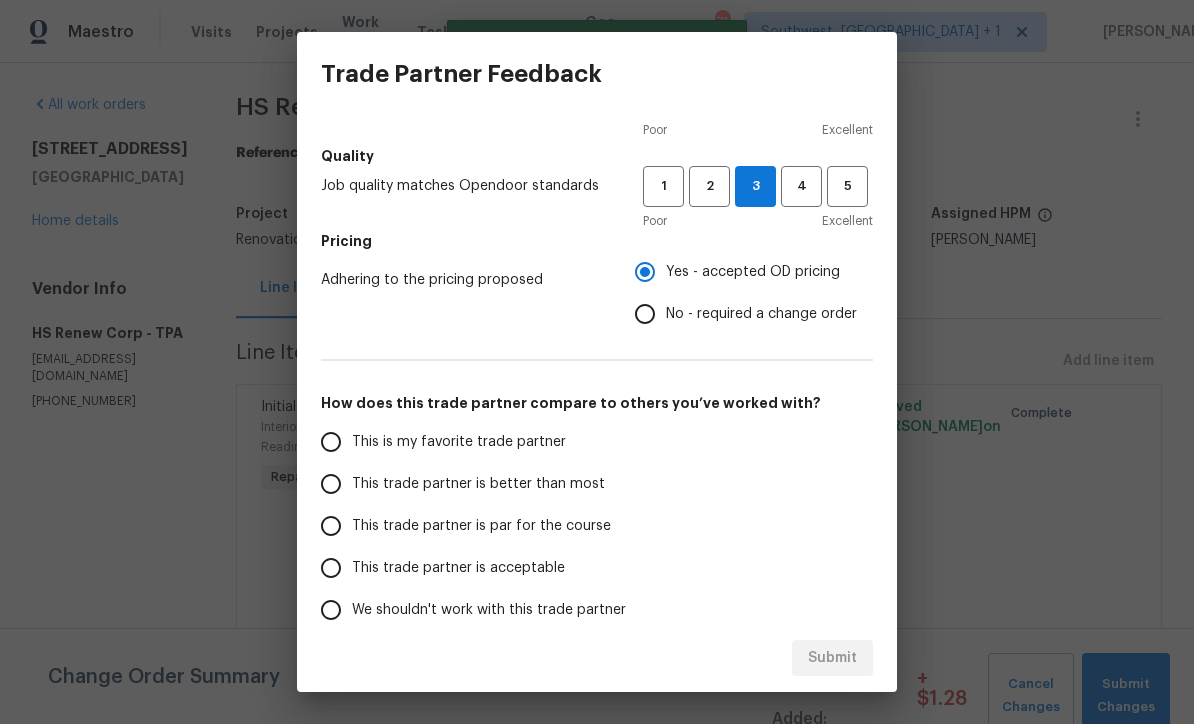scroll, scrollTop: 197, scrollLeft: 0, axis: vertical 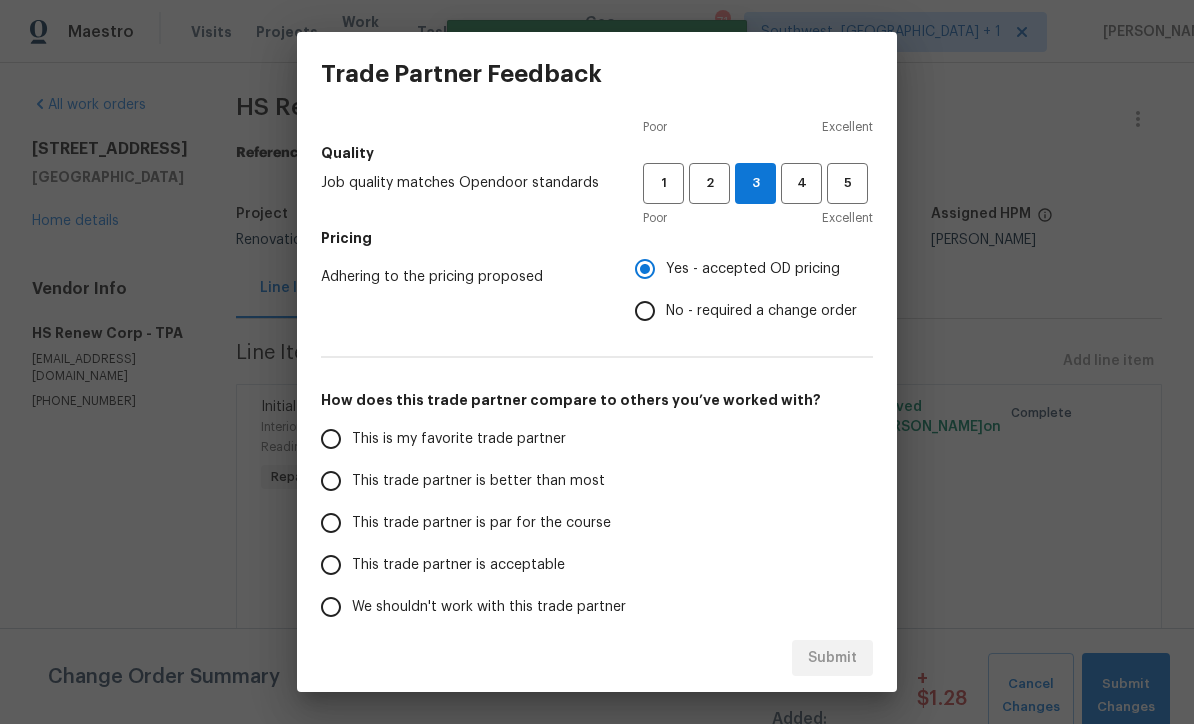click on "This trade partner is par for the course" at bounding box center (331, 523) 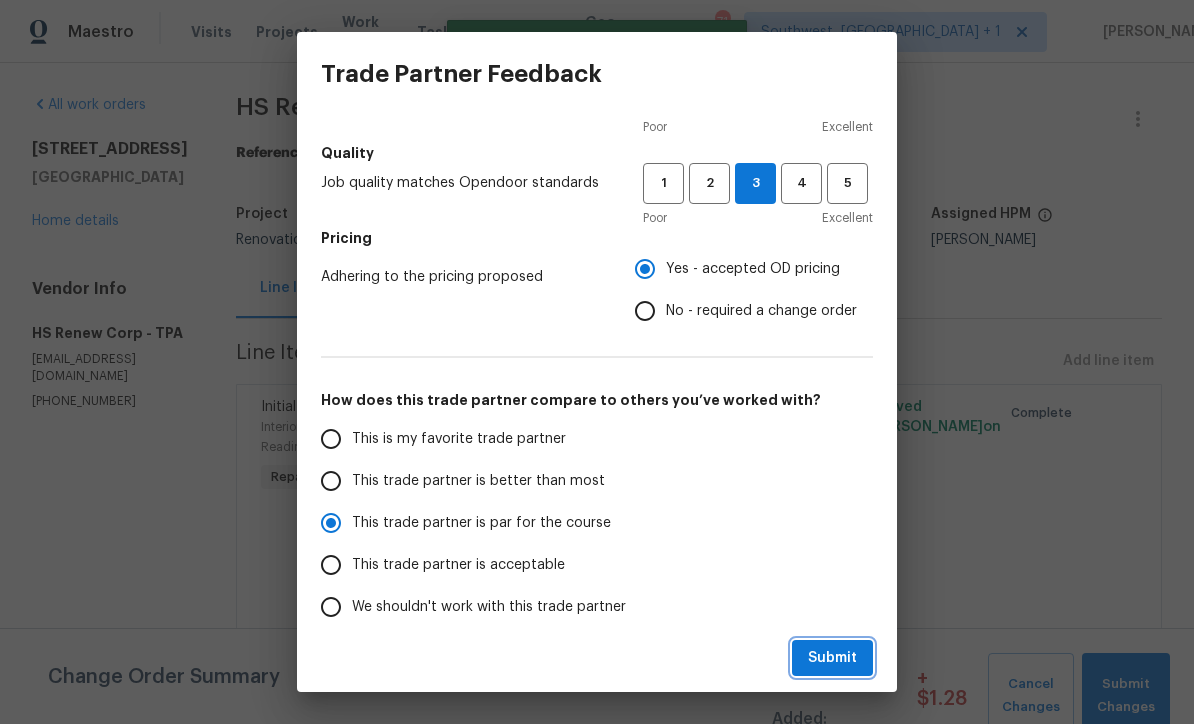 click on "Submit" at bounding box center [832, 658] 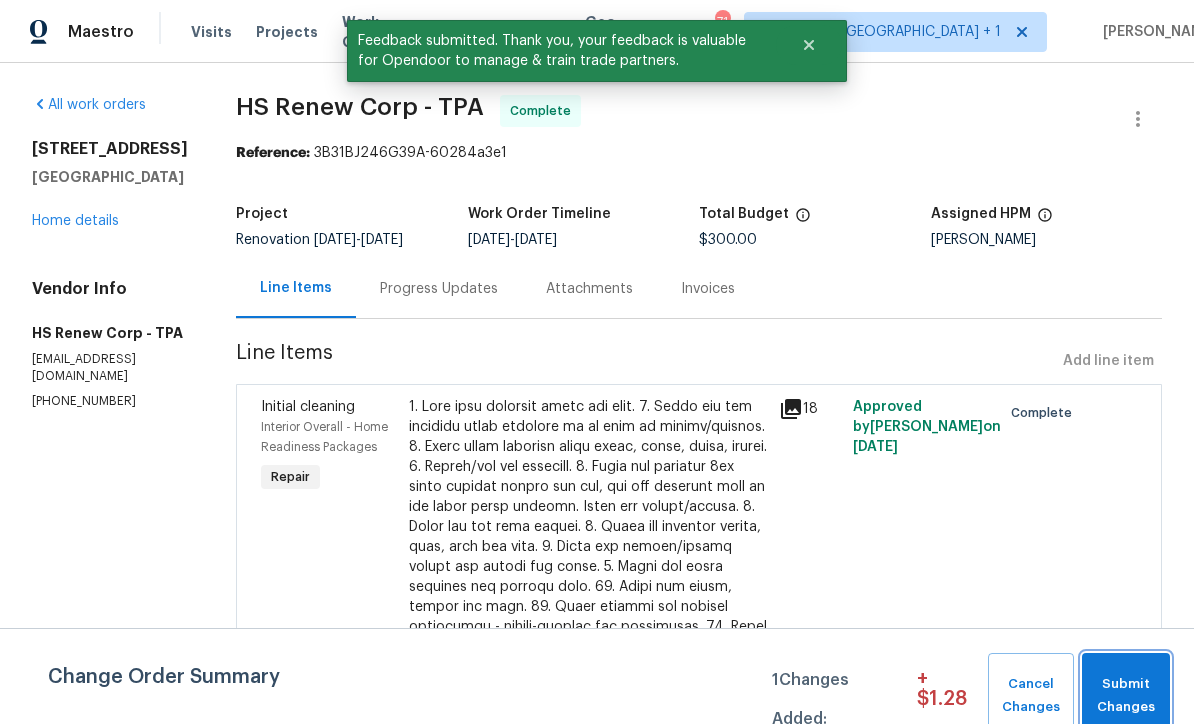 click on "Submit Changes" at bounding box center [1126, 696] 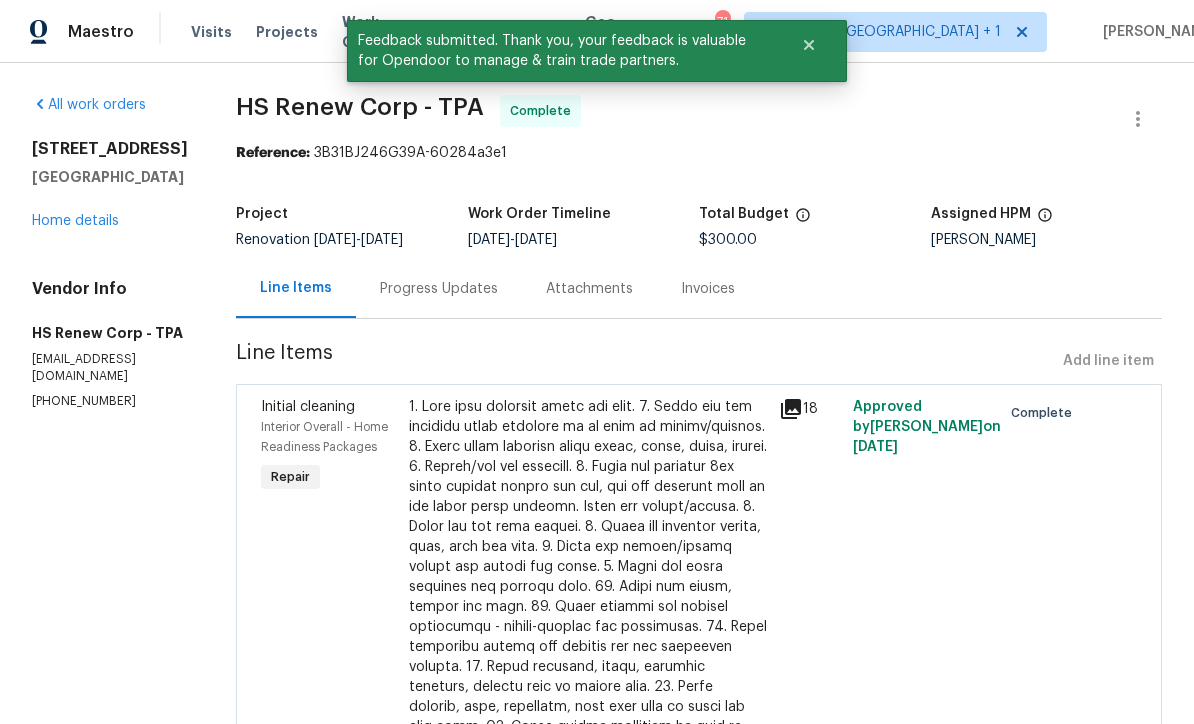 click on "11228 White Rock Ter Bradenton, FL 34211 Home details" at bounding box center (110, 185) 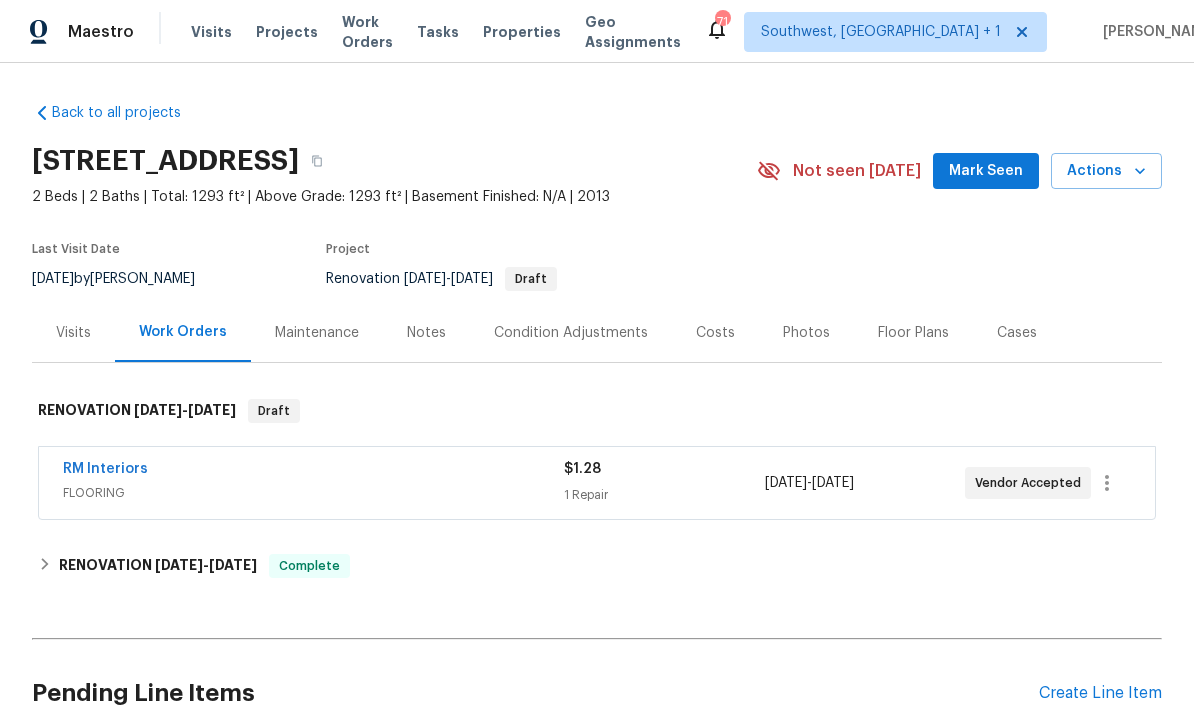 scroll, scrollTop: 0, scrollLeft: 0, axis: both 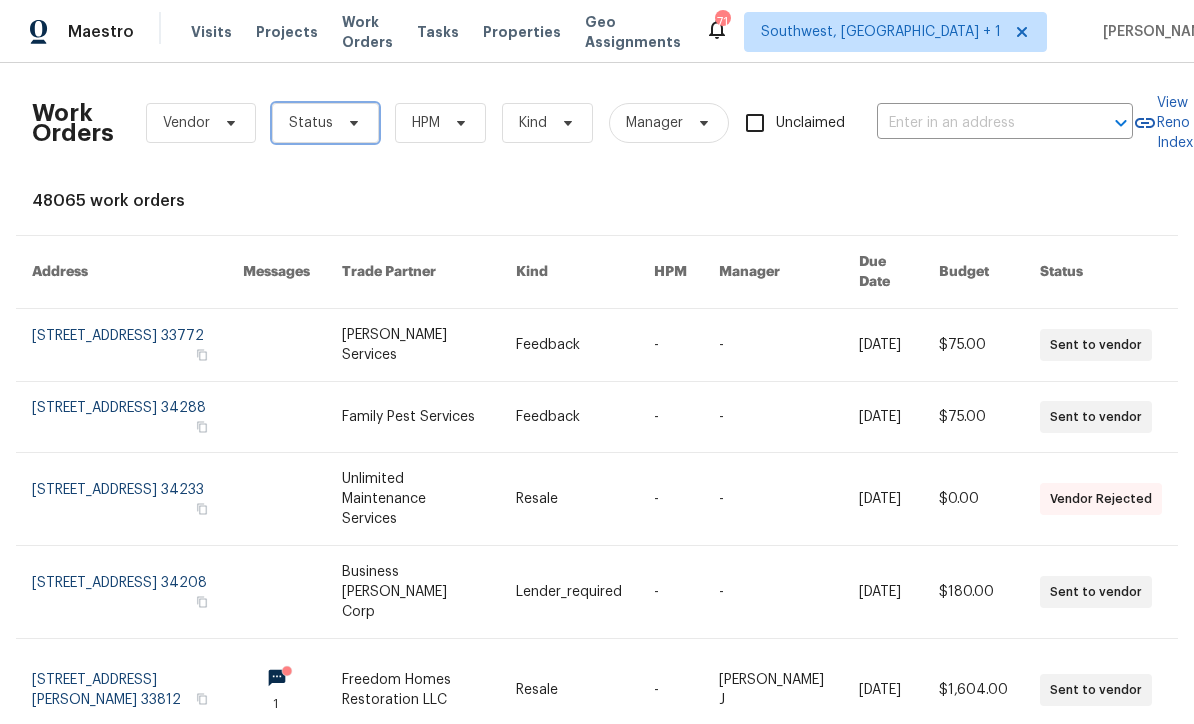 click 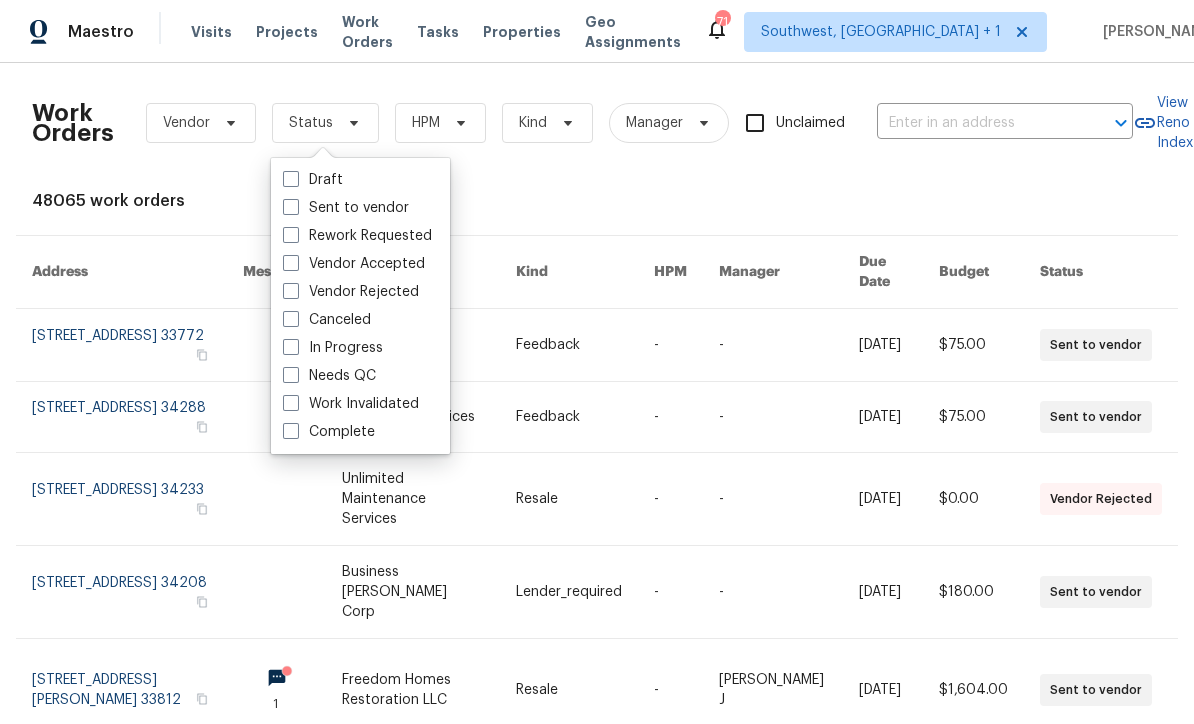 click at bounding box center [291, 375] 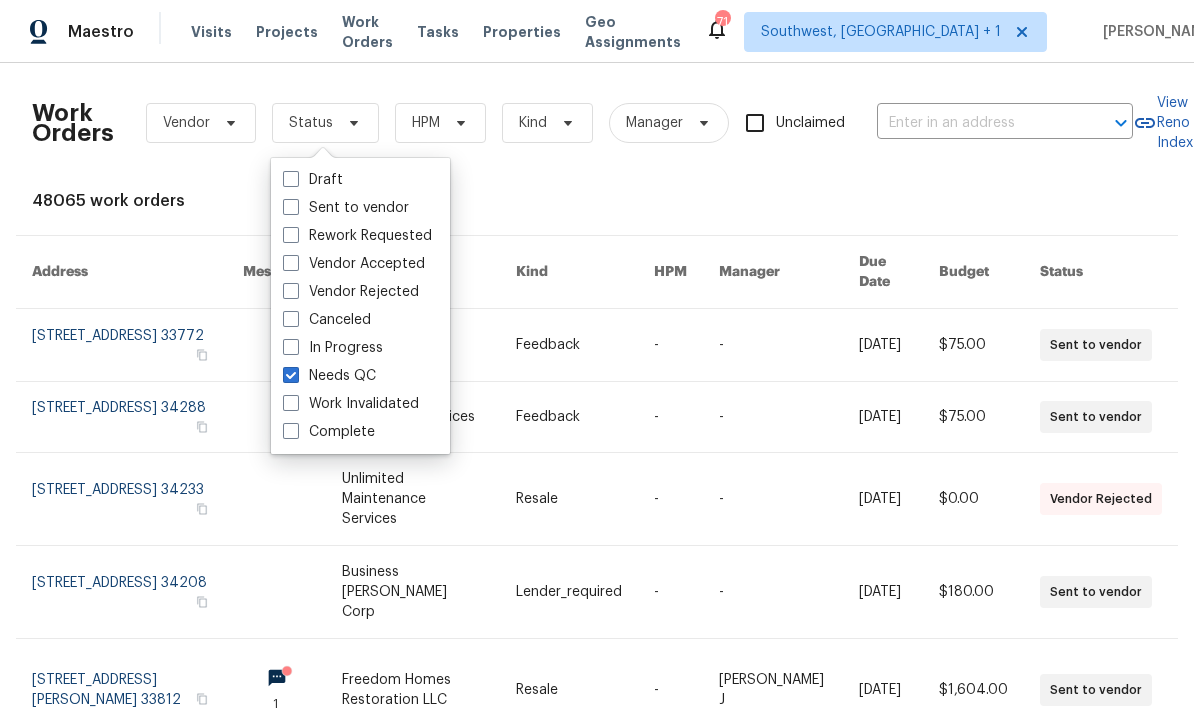 checkbox on "true" 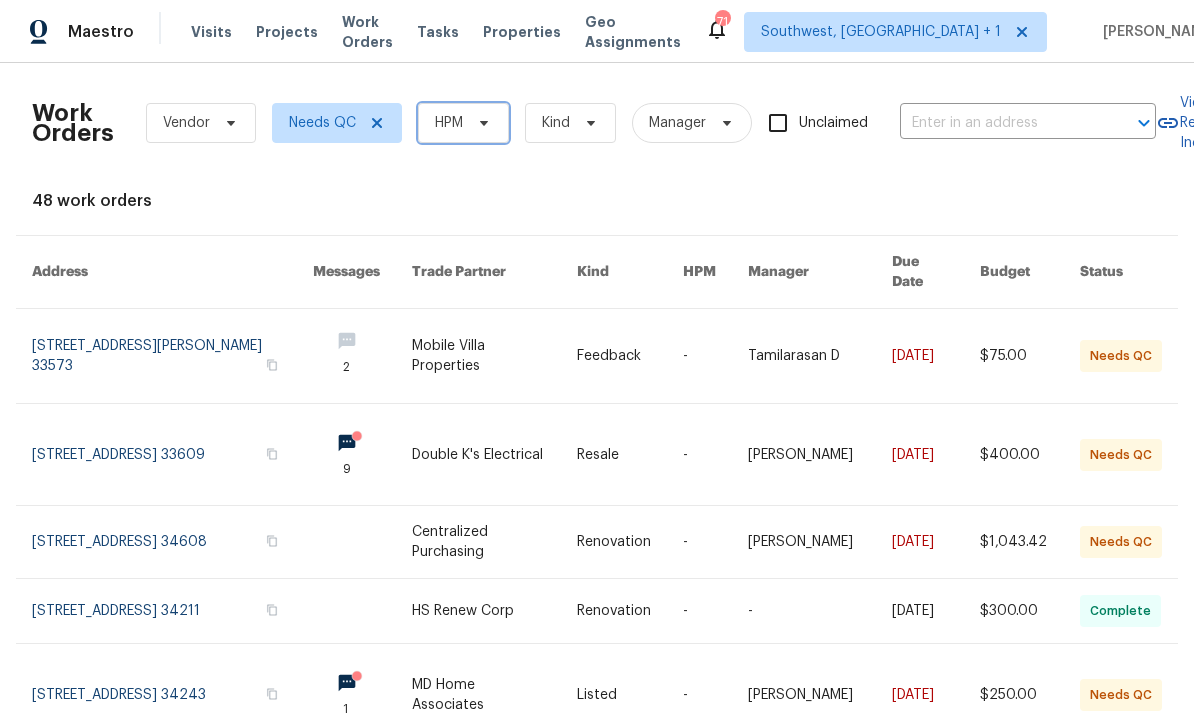 click on "HPM" at bounding box center (463, 123) 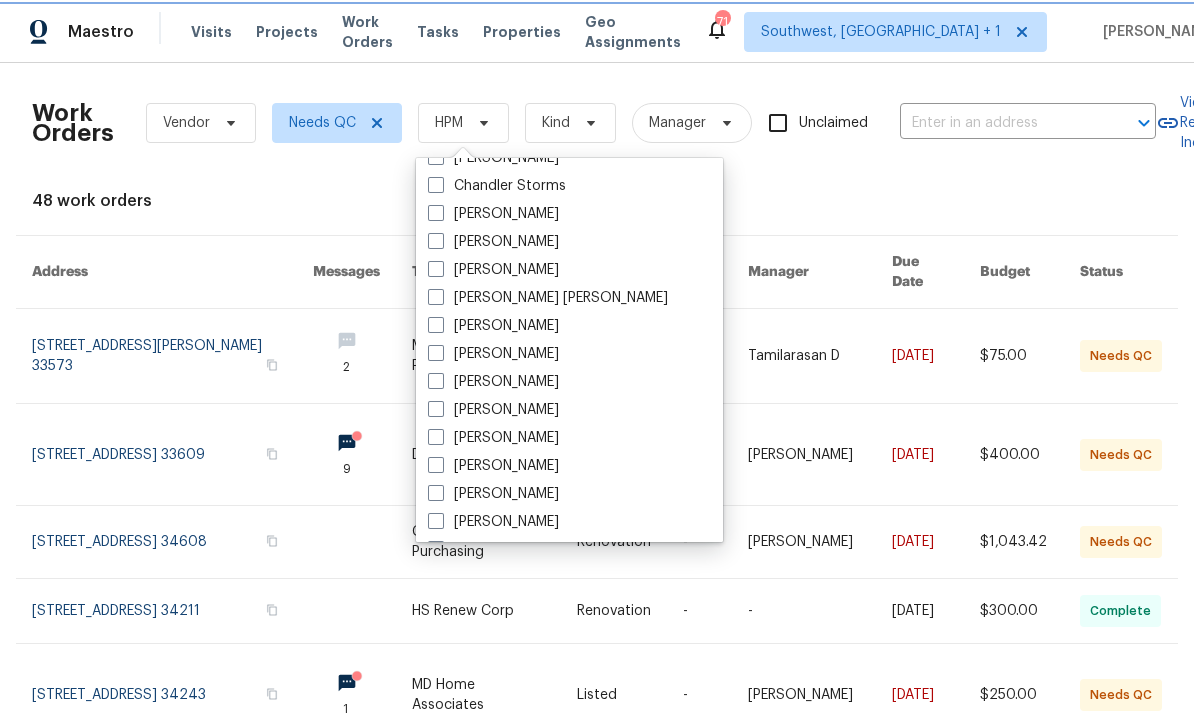 scroll, scrollTop: 165, scrollLeft: 0, axis: vertical 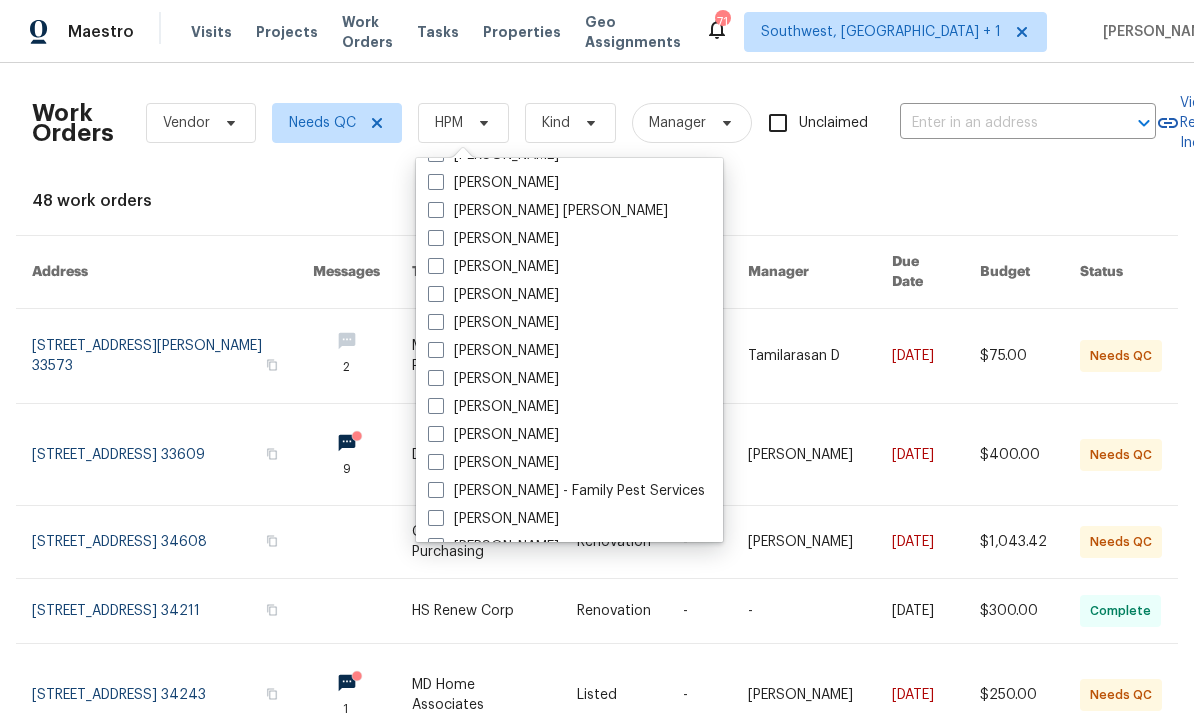 click at bounding box center (436, 406) 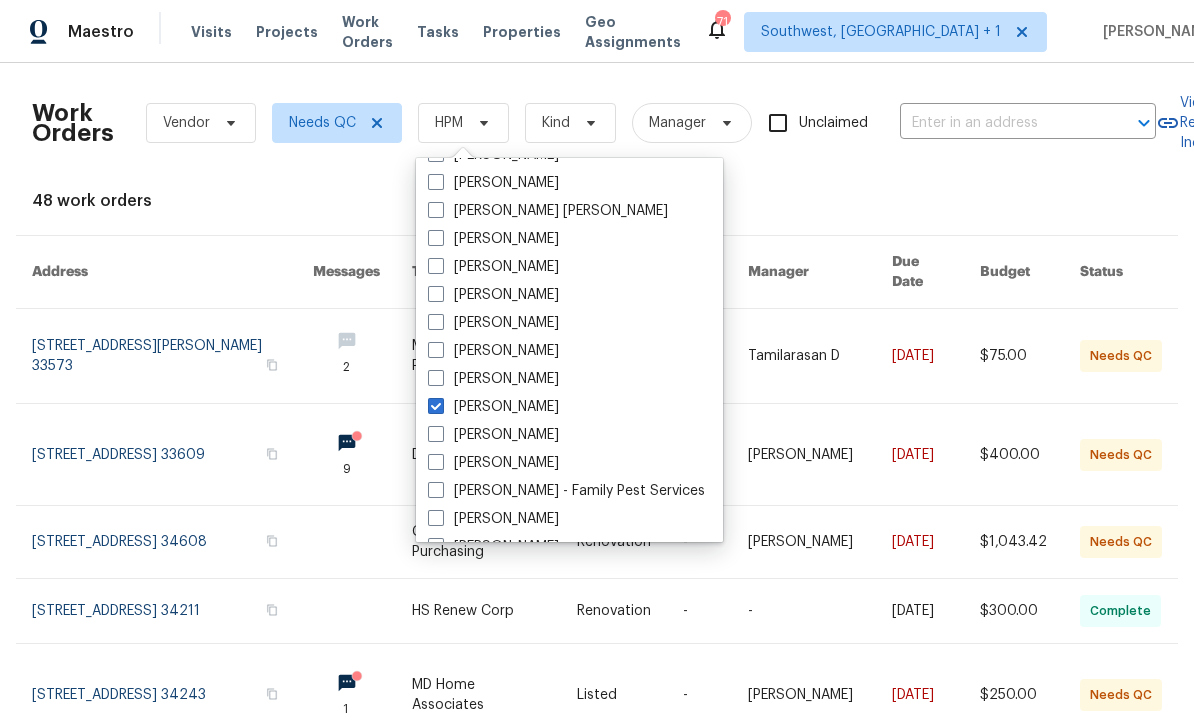 checkbox on "true" 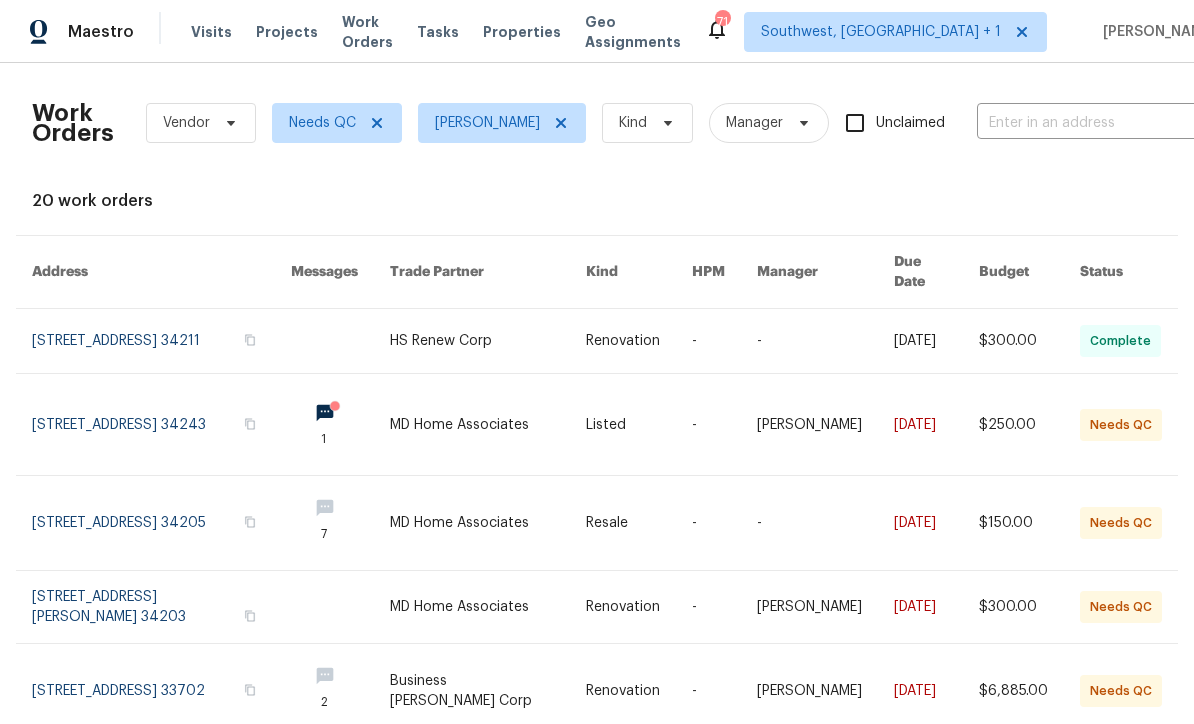 click at bounding box center (639, 424) 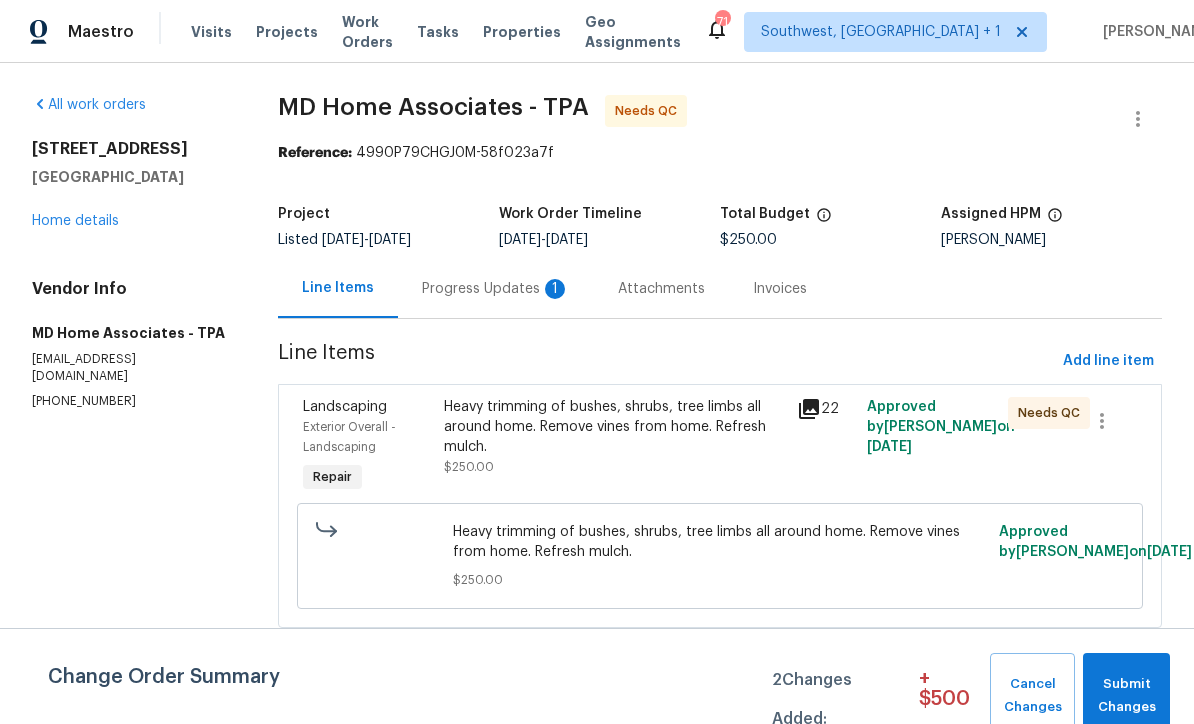 click on "Progress Updates 1" at bounding box center (496, 289) 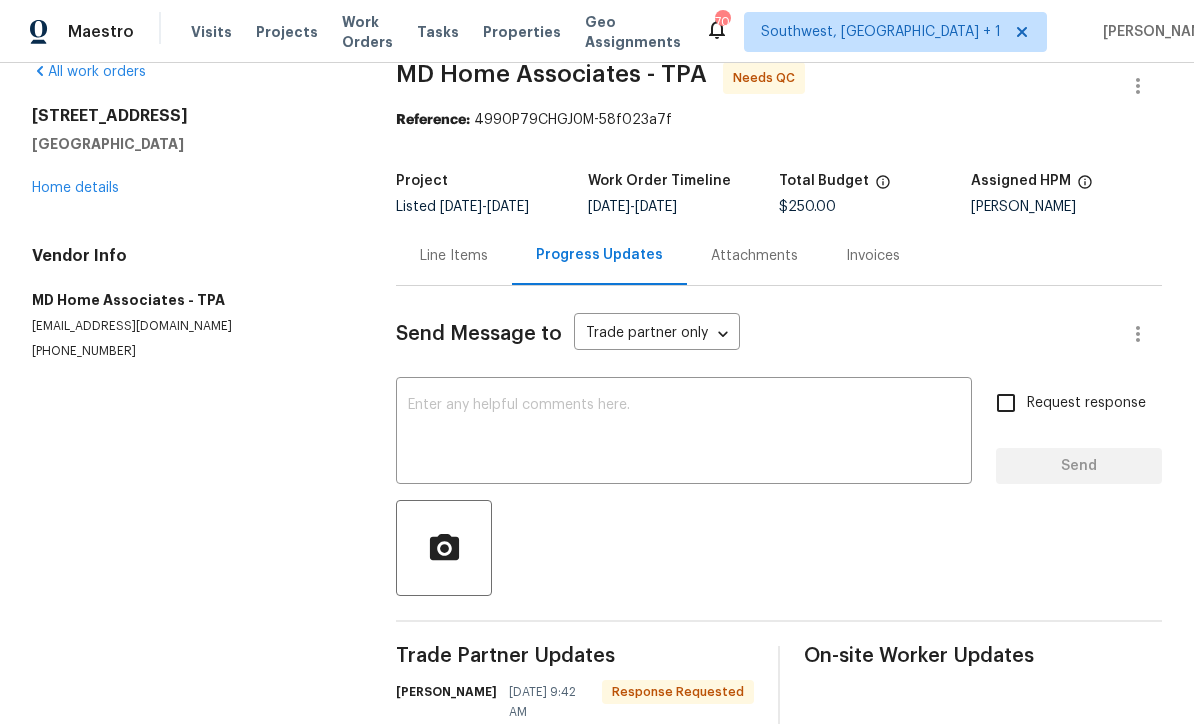 scroll, scrollTop: 32, scrollLeft: 0, axis: vertical 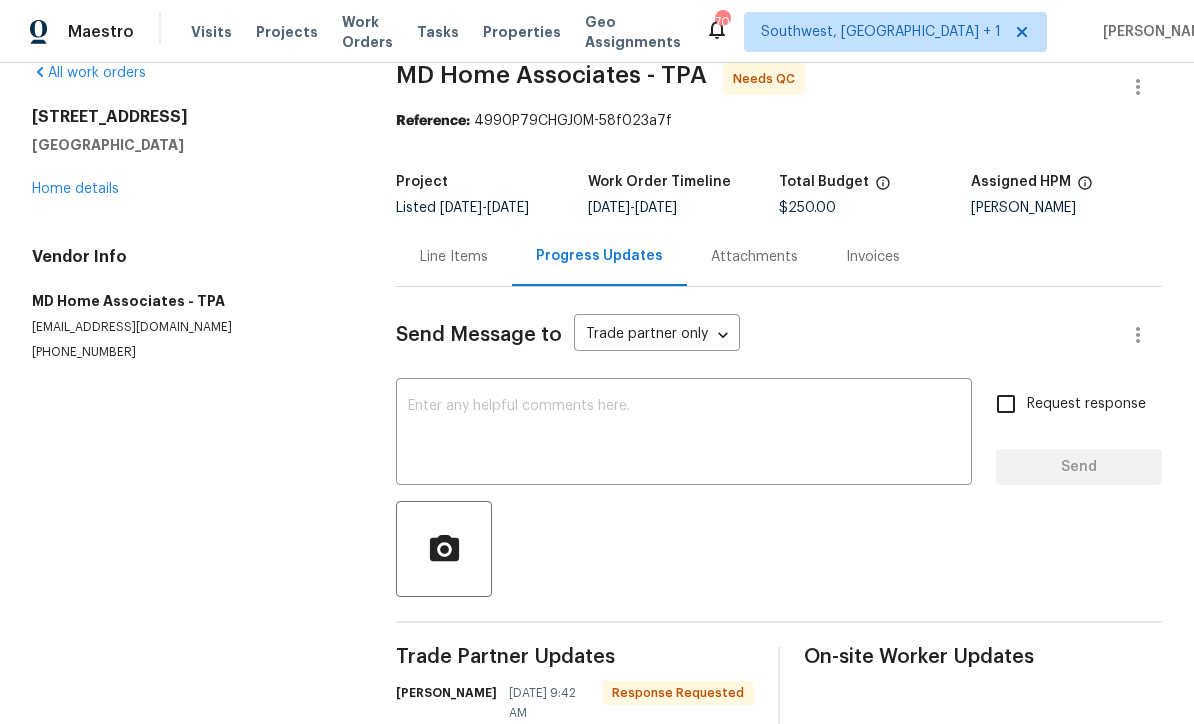 click on "Line Items" at bounding box center [454, 257] 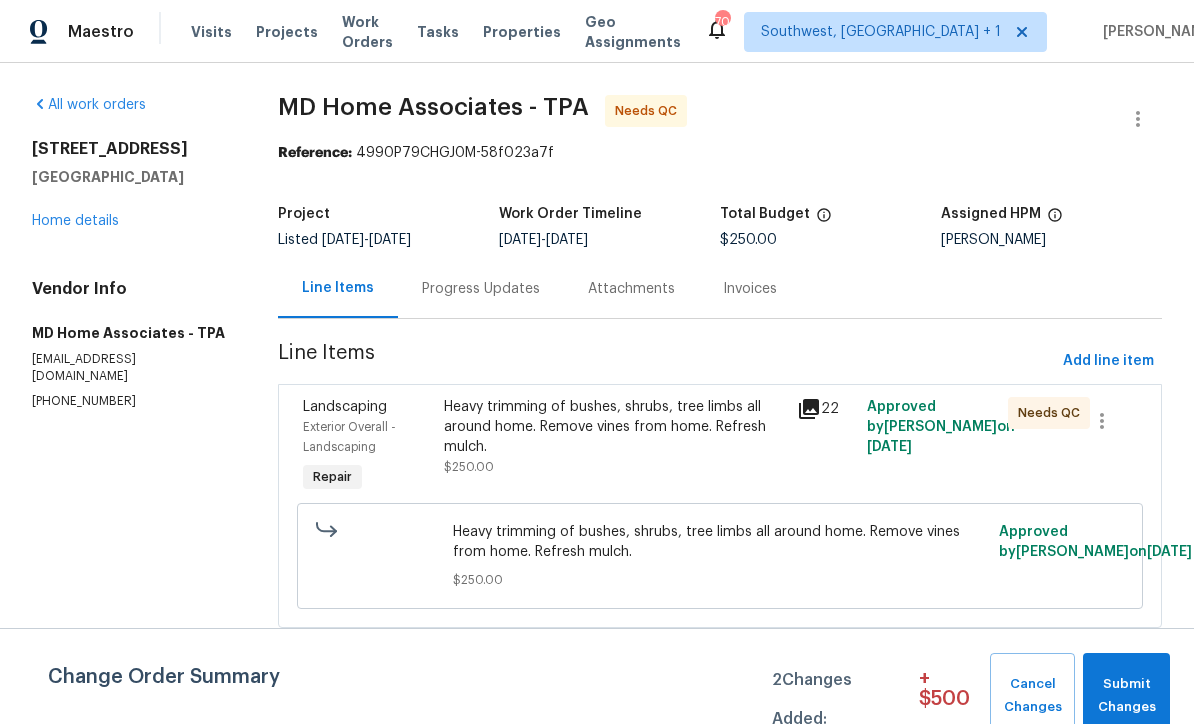 scroll, scrollTop: 0, scrollLeft: 0, axis: both 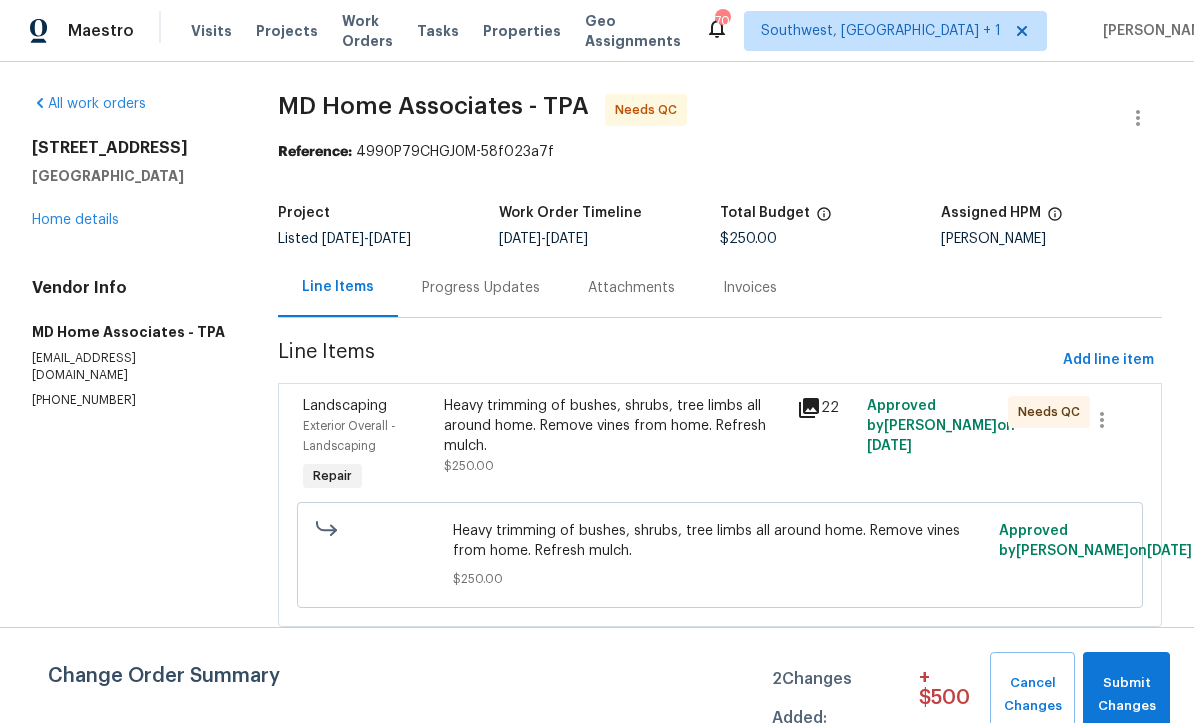 click on "Heavy trimming of bushes, shrubs, tree limbs all around home. Remove vines from home. Refresh mulch." at bounding box center (614, 427) 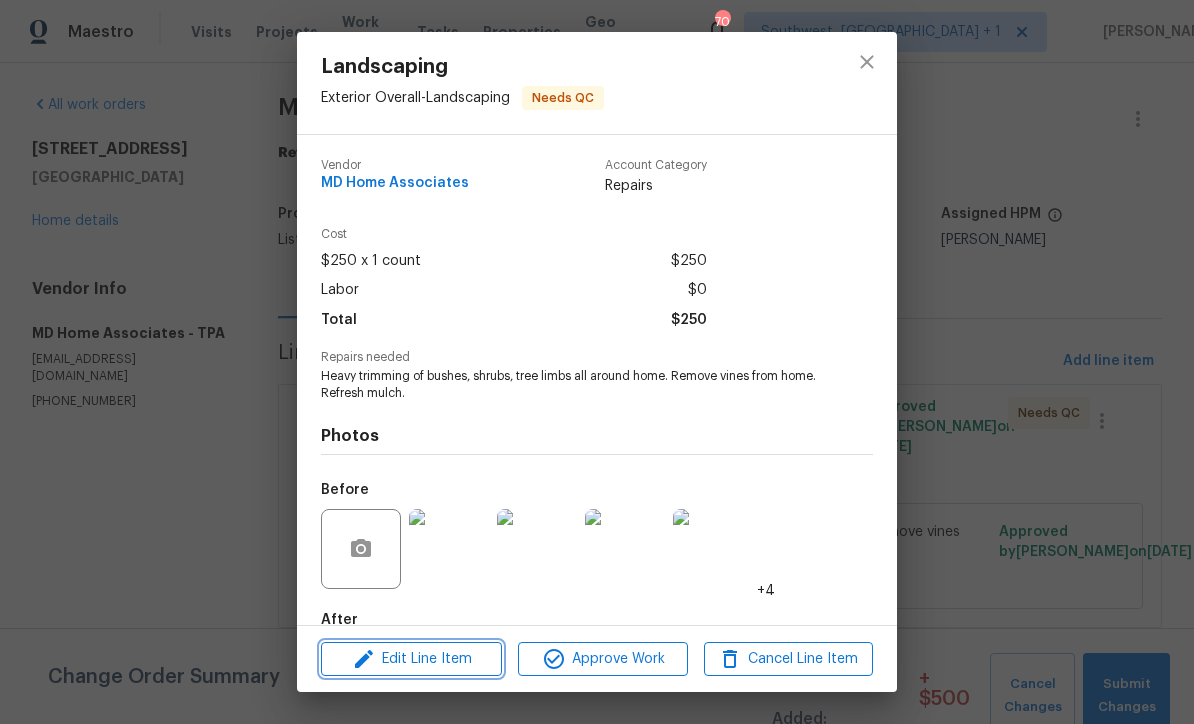 click on "Edit Line Item" at bounding box center [411, 659] 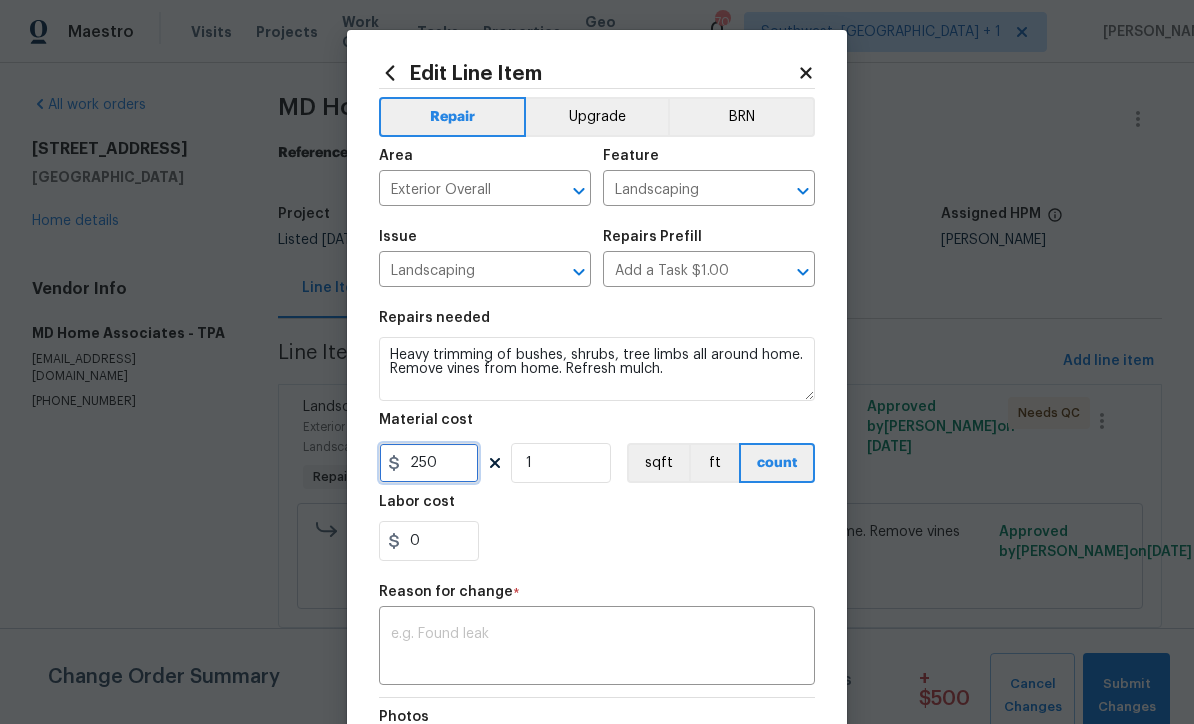 click on "250" at bounding box center (429, 463) 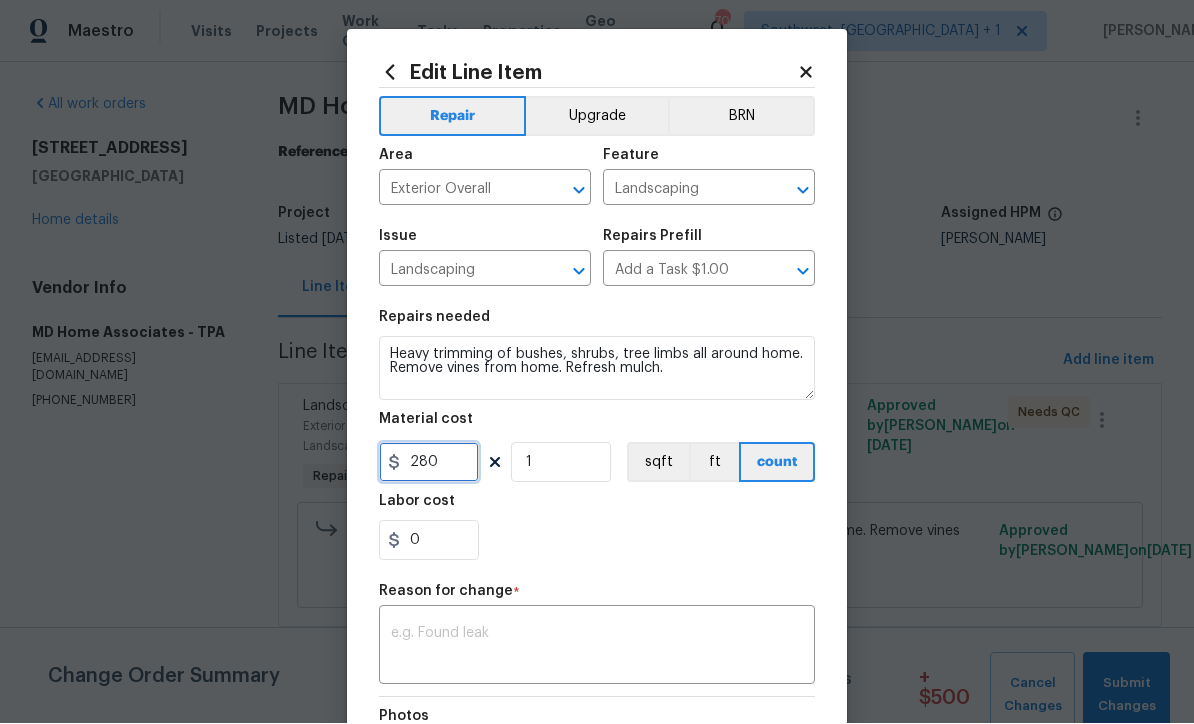 type on "280" 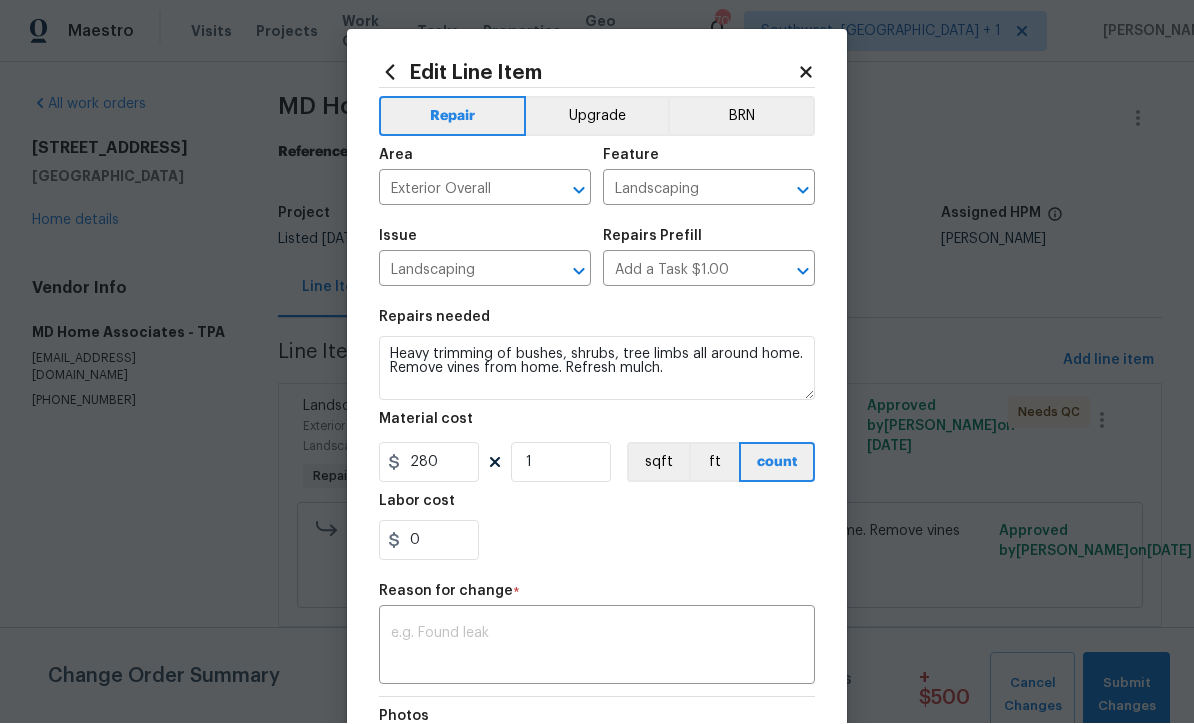 click at bounding box center [597, 648] 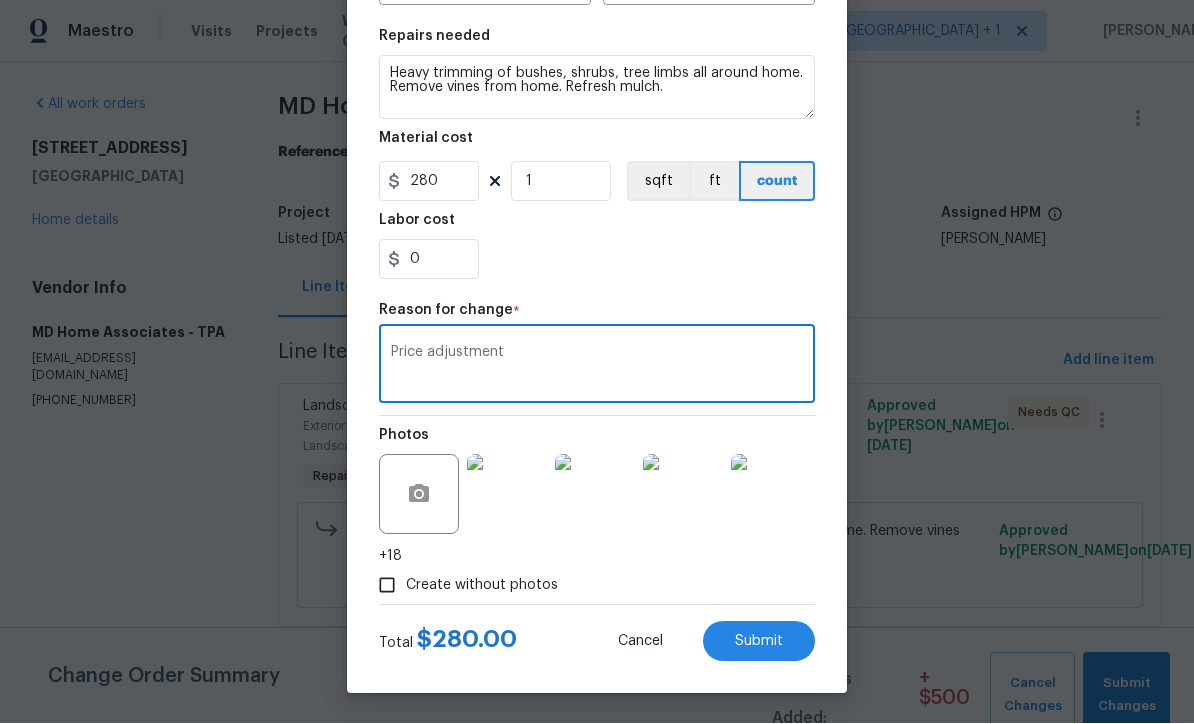scroll, scrollTop: 285, scrollLeft: 0, axis: vertical 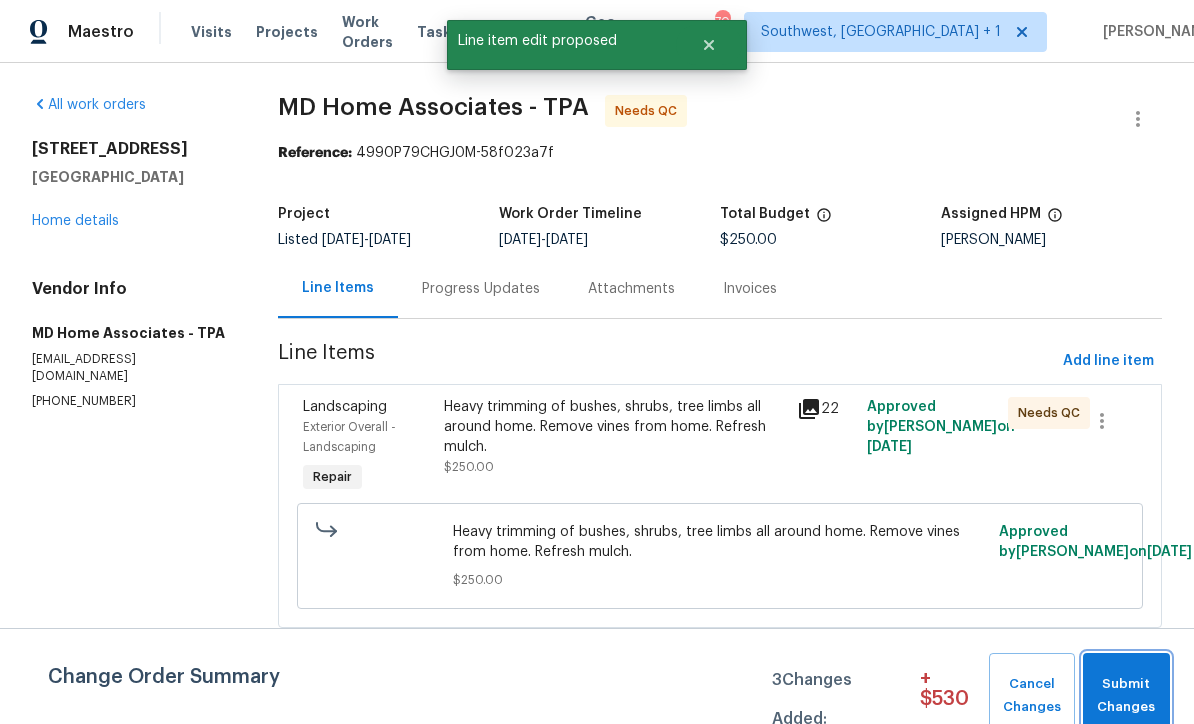 click on "Submit Changes" at bounding box center [1126, 696] 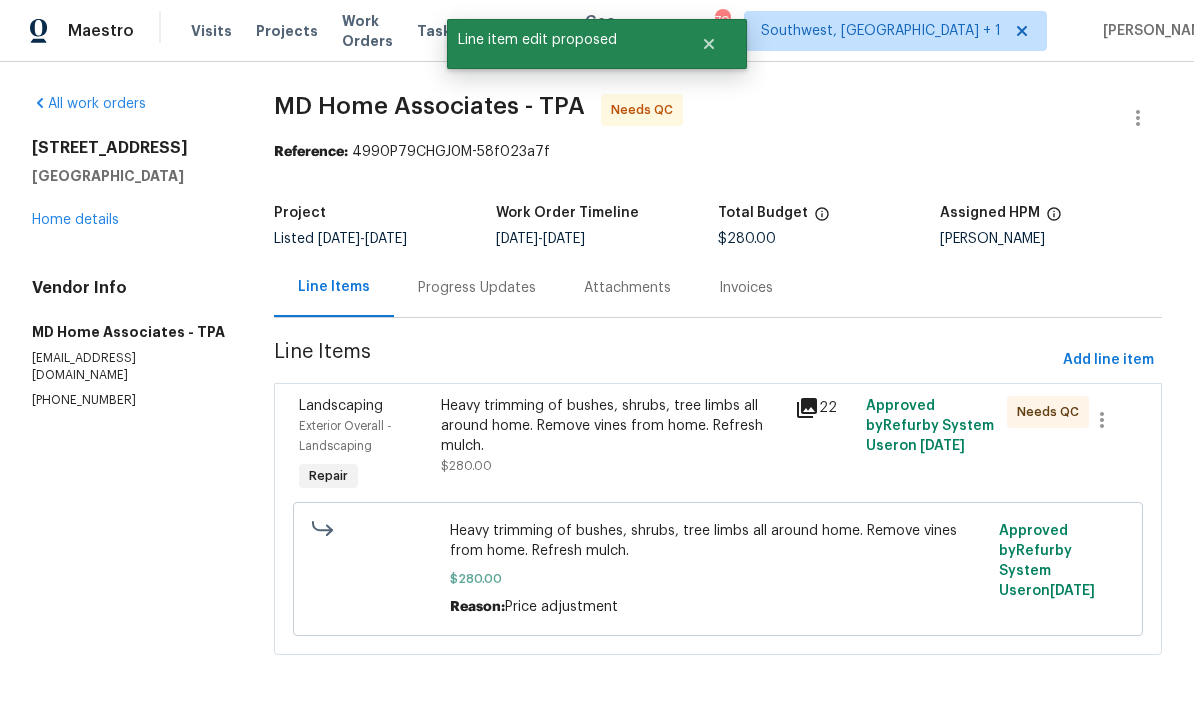 click on "Home details" at bounding box center [75, 221] 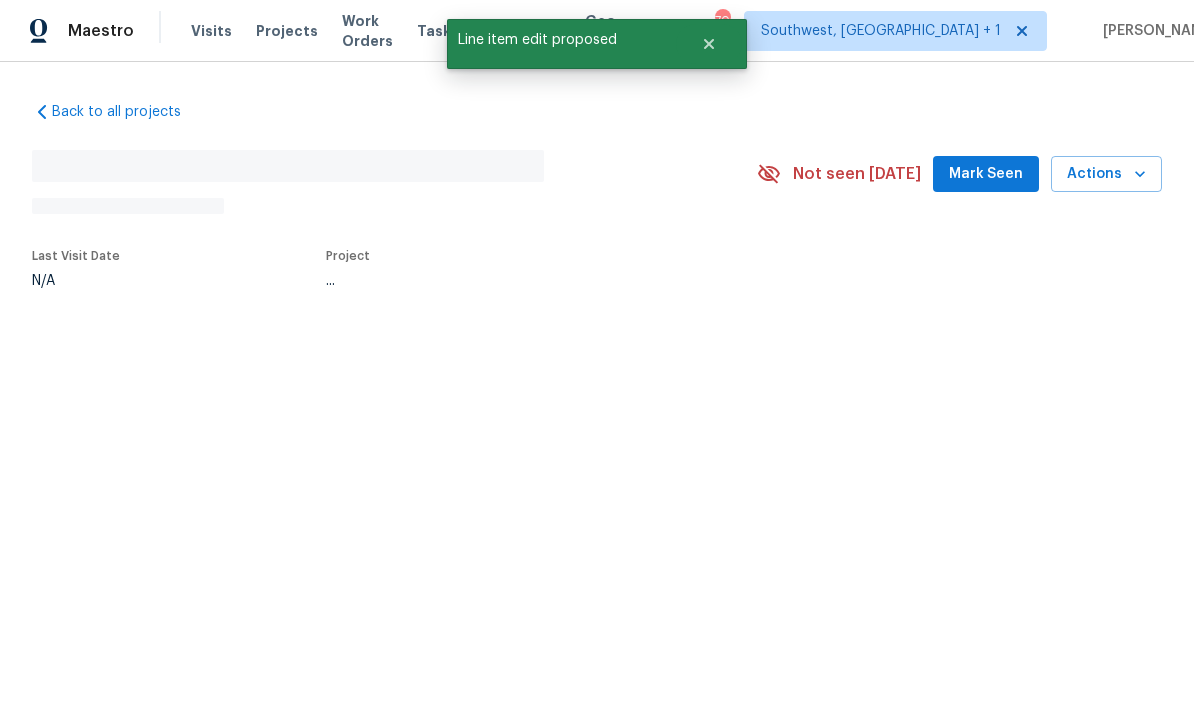 scroll, scrollTop: 1, scrollLeft: 0, axis: vertical 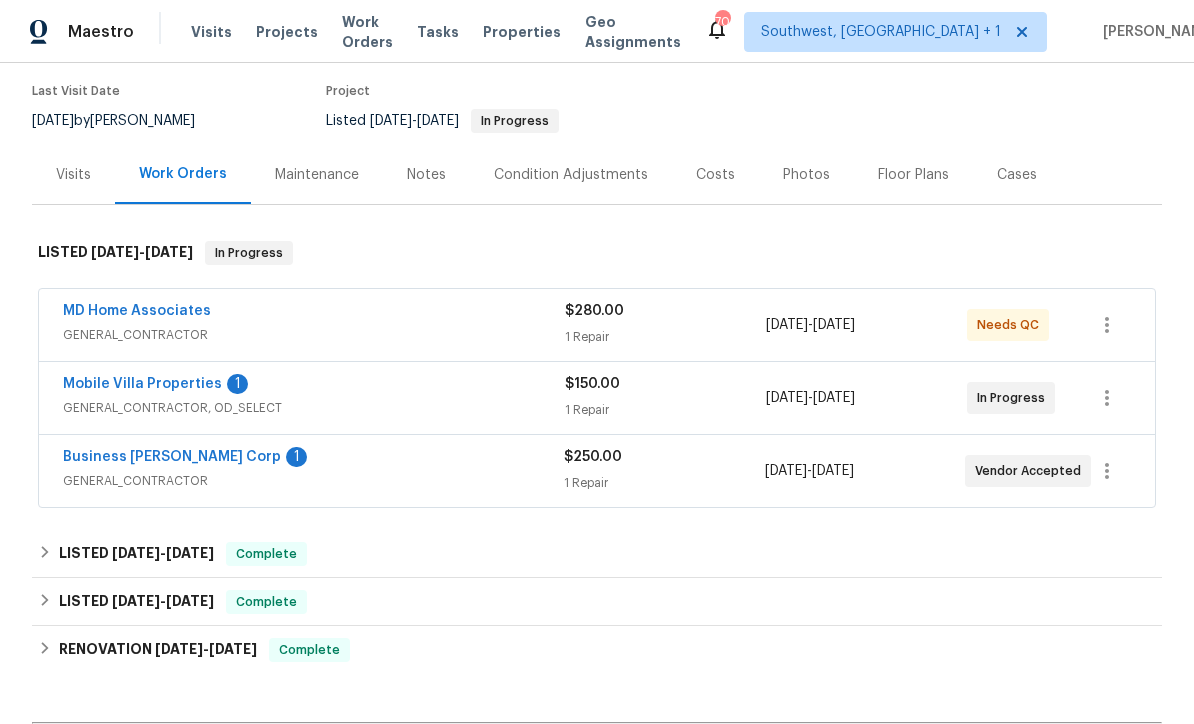 click on "Mobile Villa Properties" at bounding box center (142, 384) 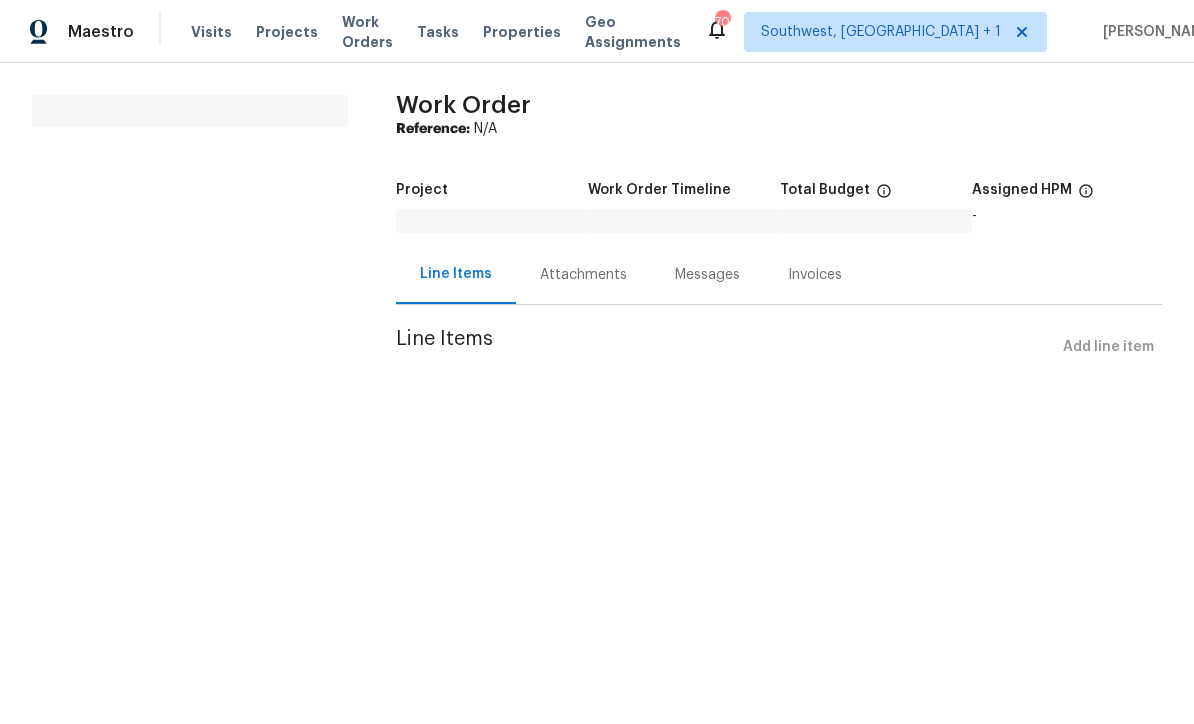 scroll, scrollTop: 0, scrollLeft: 0, axis: both 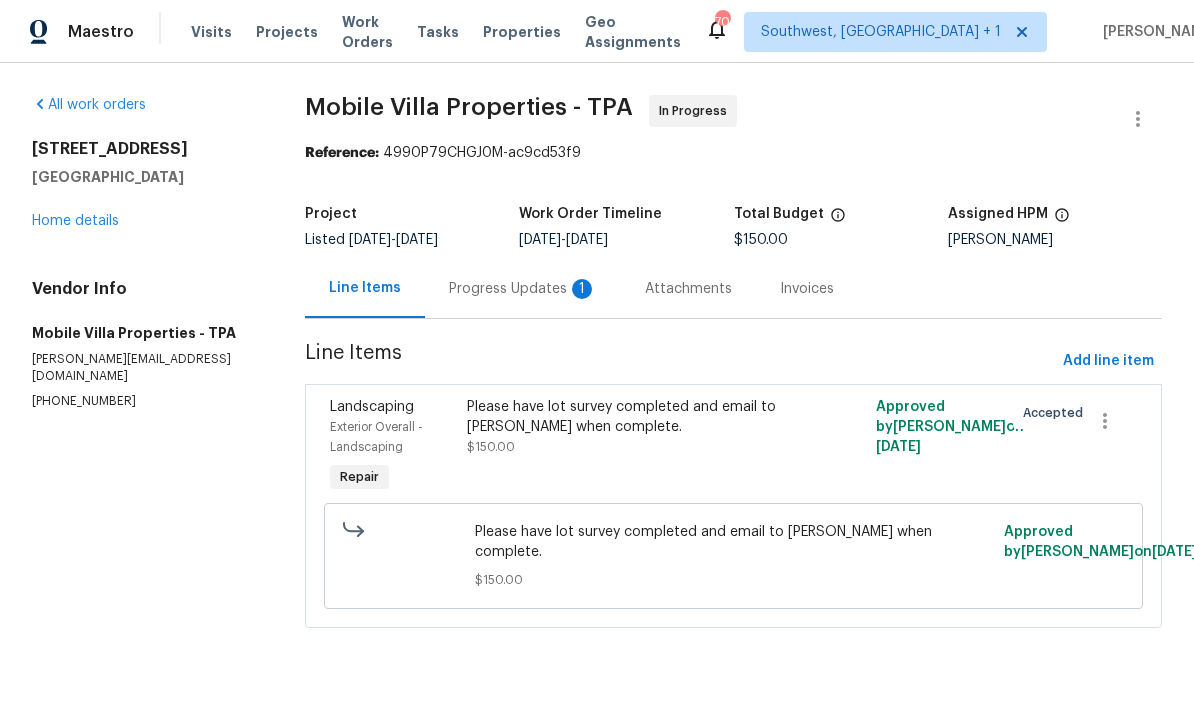 click on "Progress Updates 1" at bounding box center (523, 288) 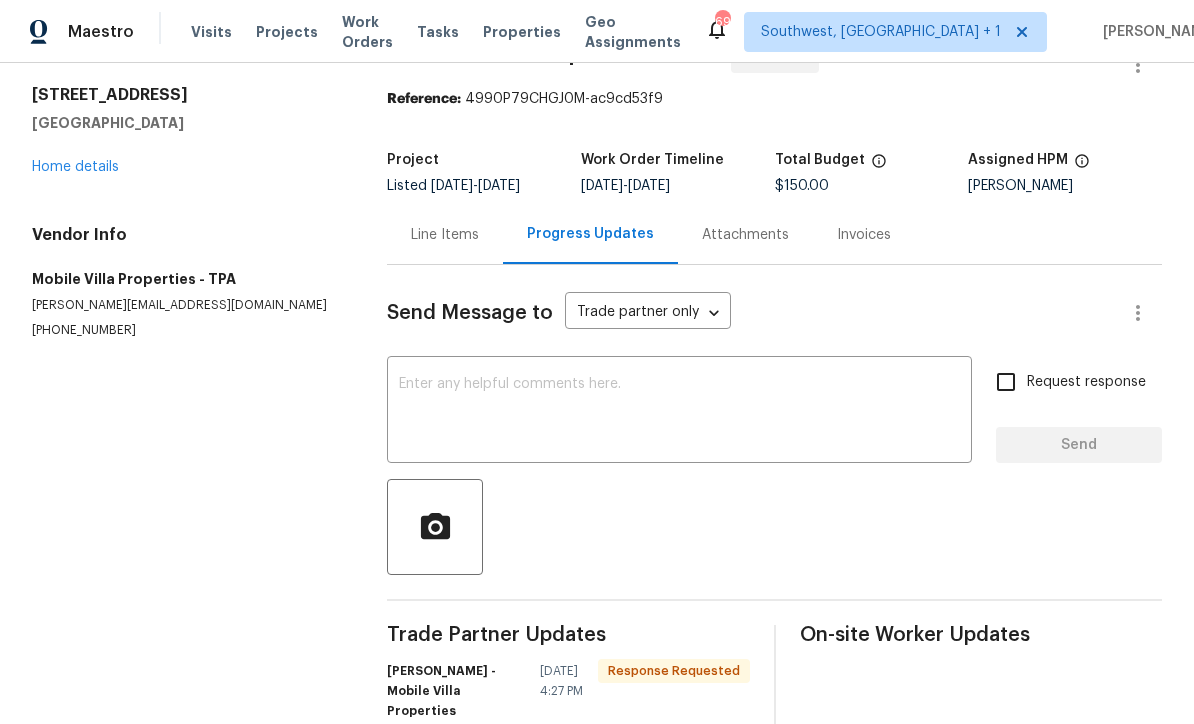 scroll, scrollTop: 52, scrollLeft: 0, axis: vertical 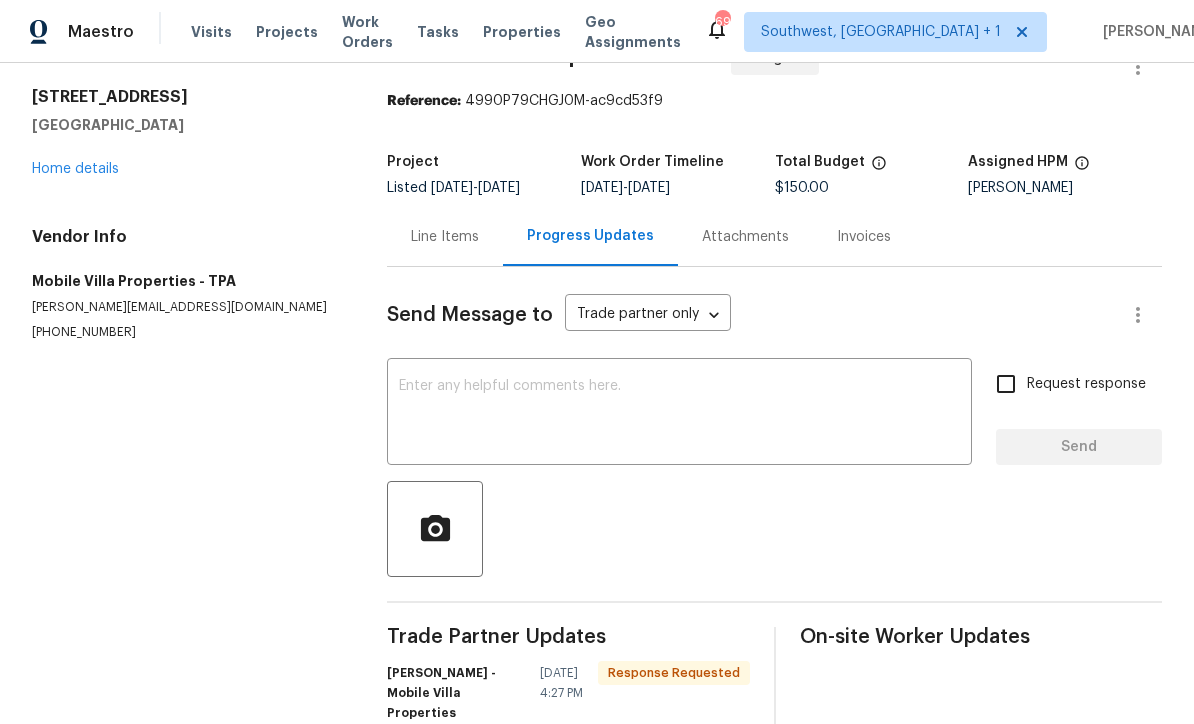 click at bounding box center [679, 414] 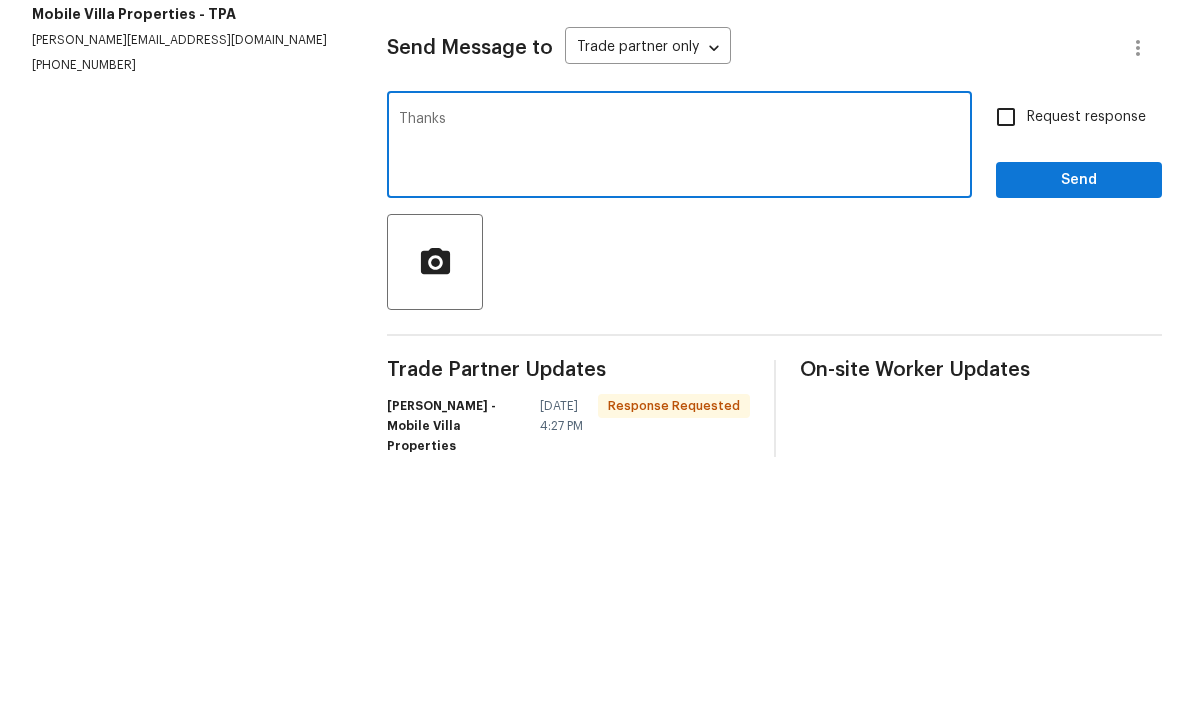 type on "Thanks" 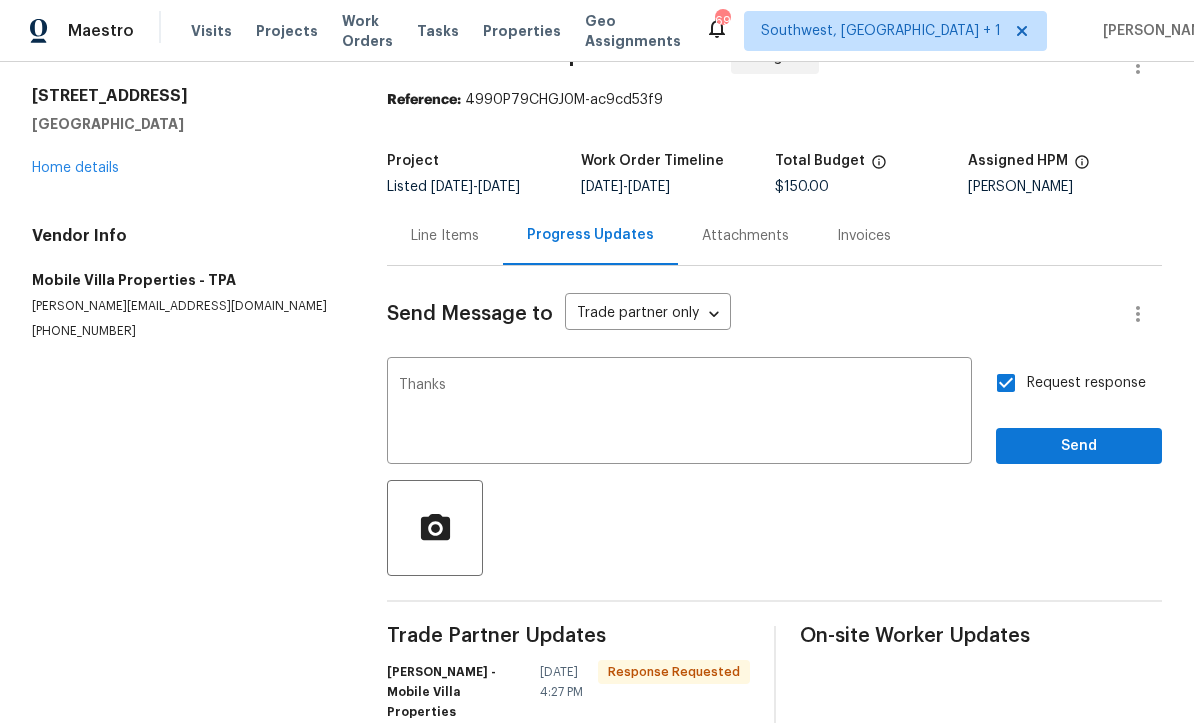 click on "Request response" at bounding box center (1006, 384) 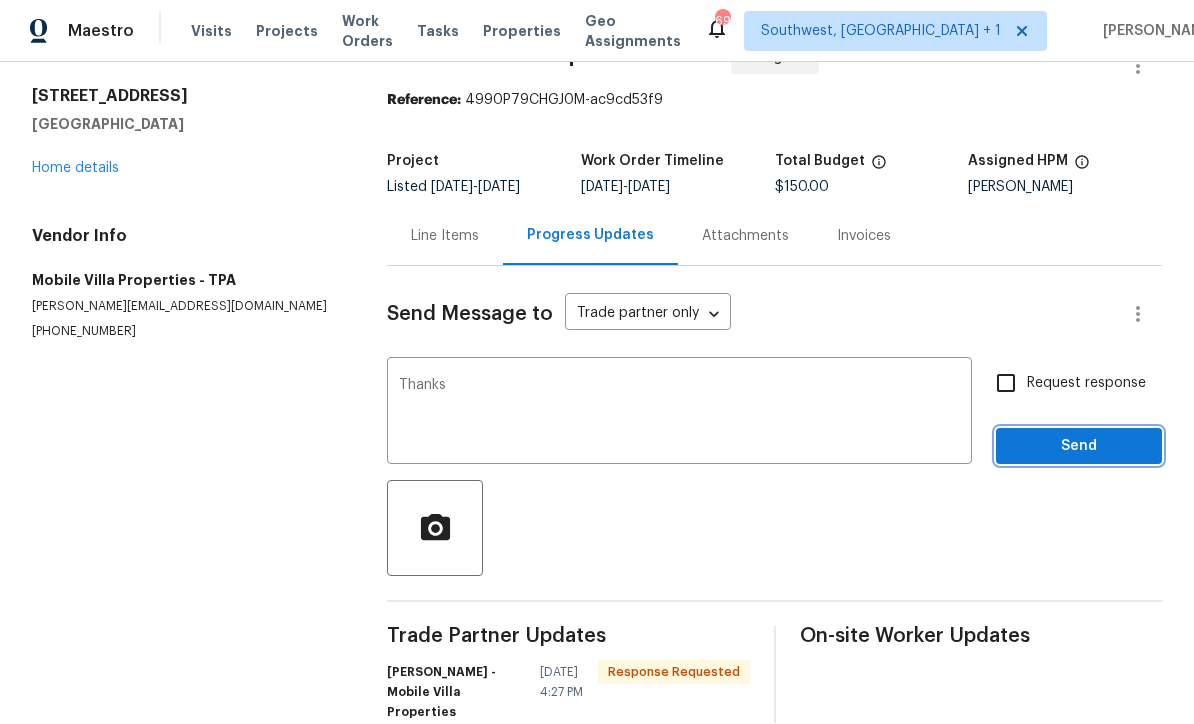 click on "Send" at bounding box center [1079, 447] 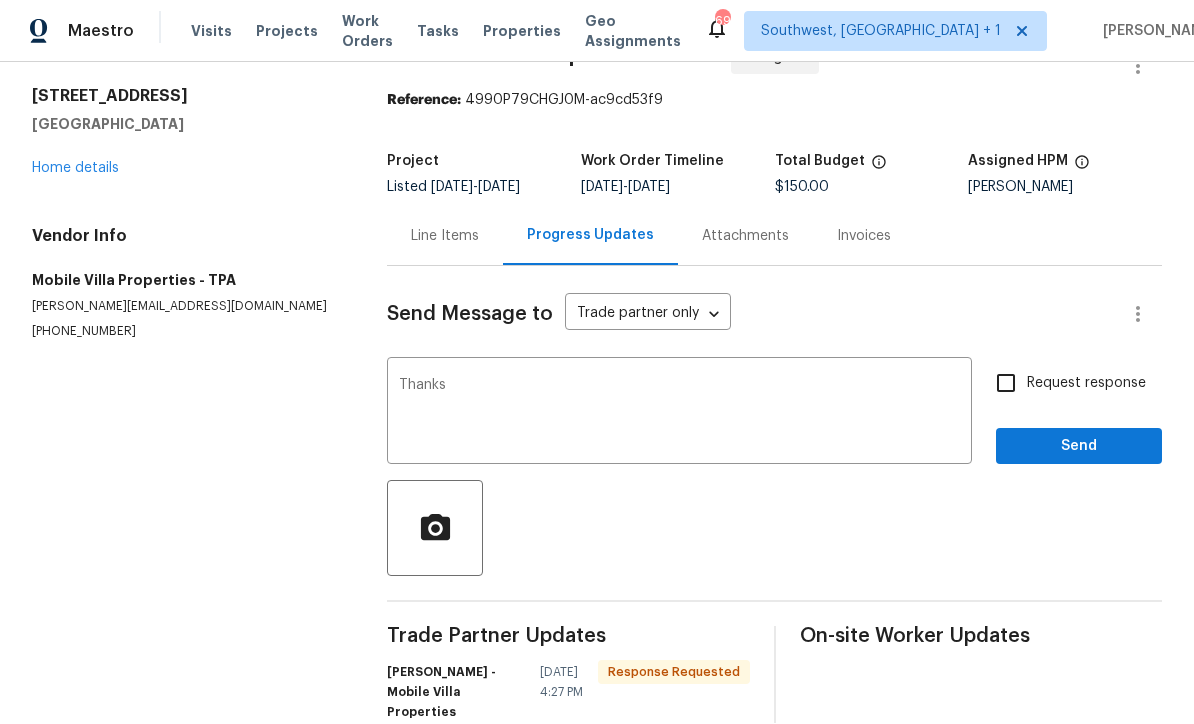 scroll, scrollTop: 24, scrollLeft: 0, axis: vertical 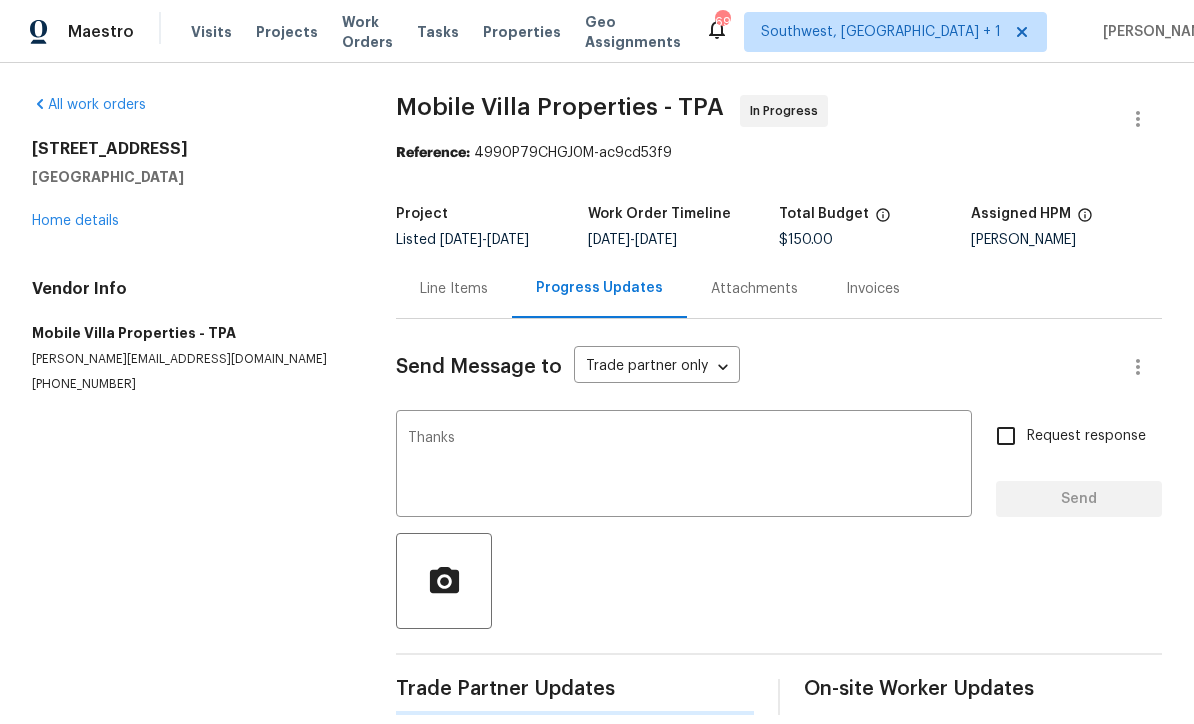 type 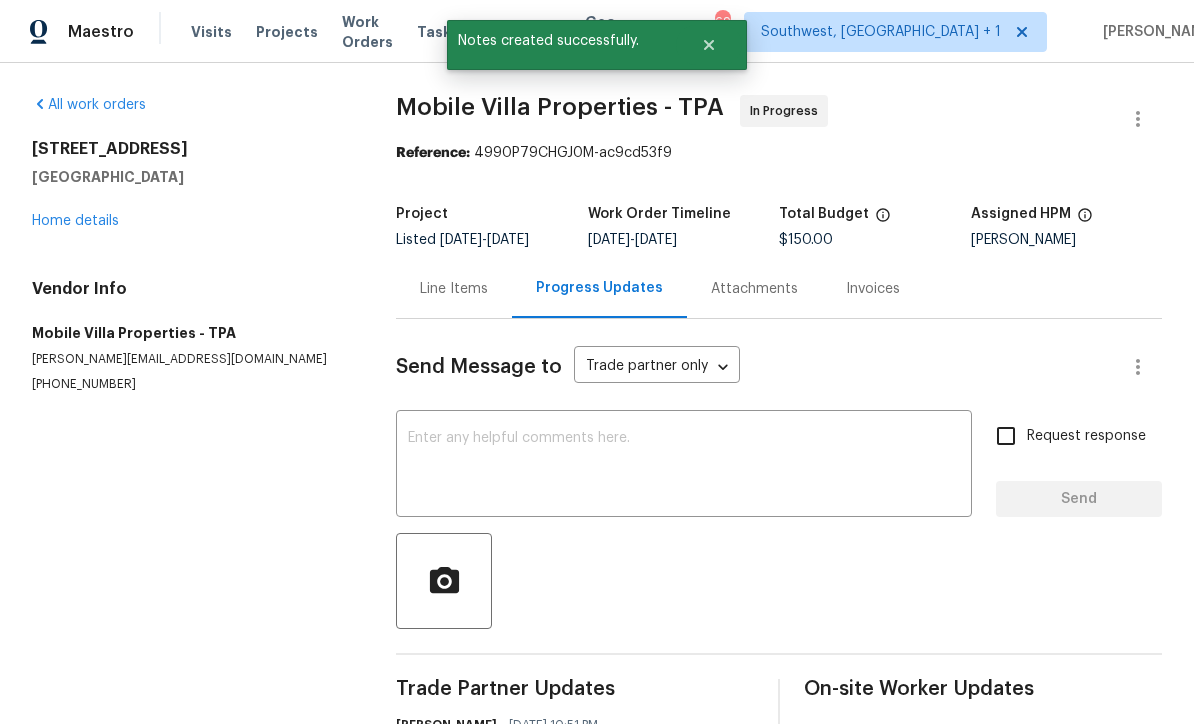 click on "Home details" at bounding box center (75, 221) 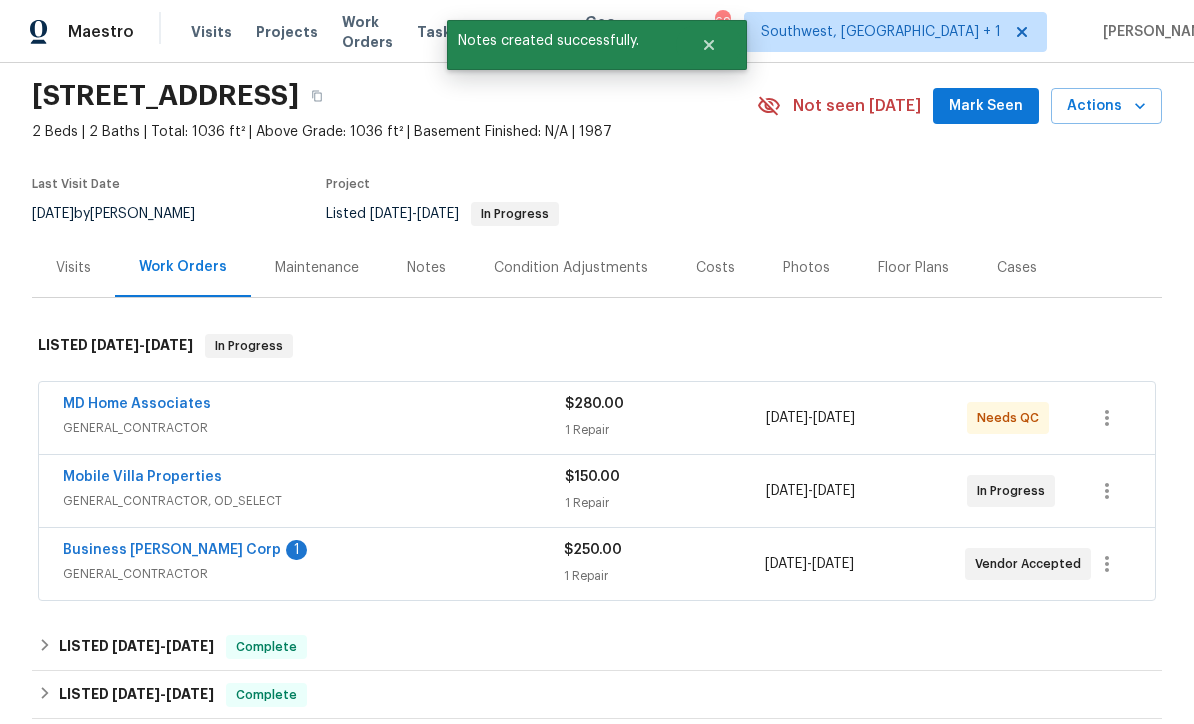 scroll, scrollTop: 154, scrollLeft: 0, axis: vertical 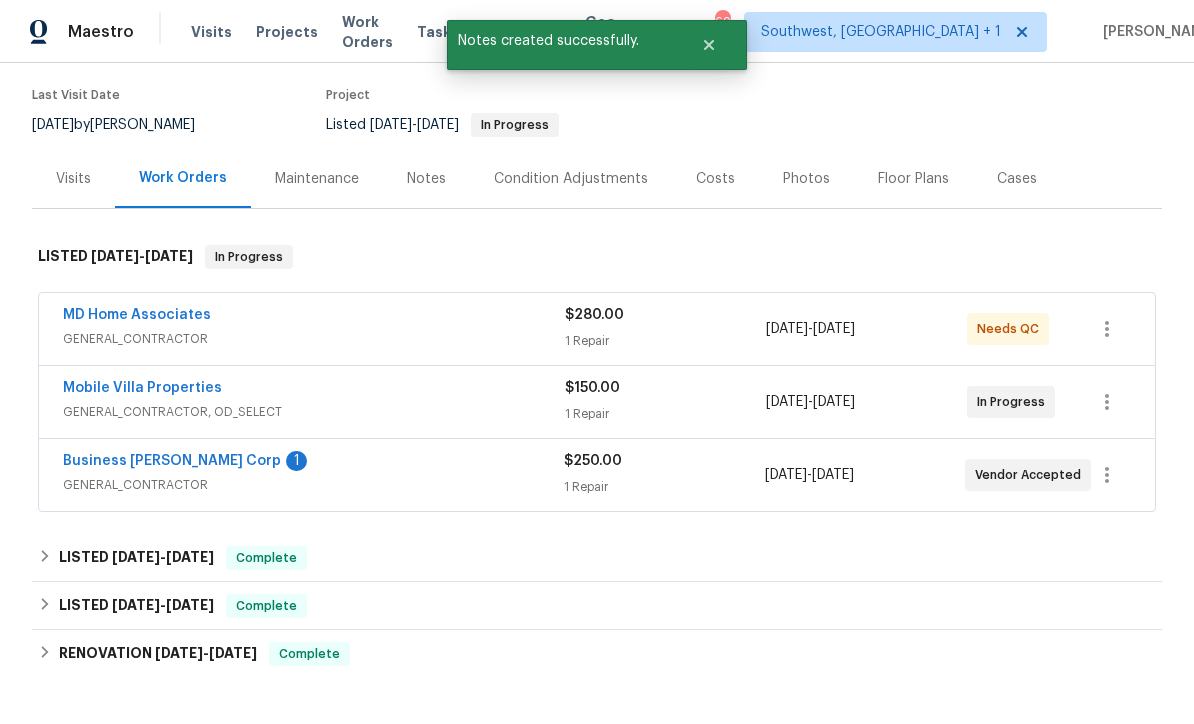 click on "Business [PERSON_NAME] Corp" at bounding box center (172, 461) 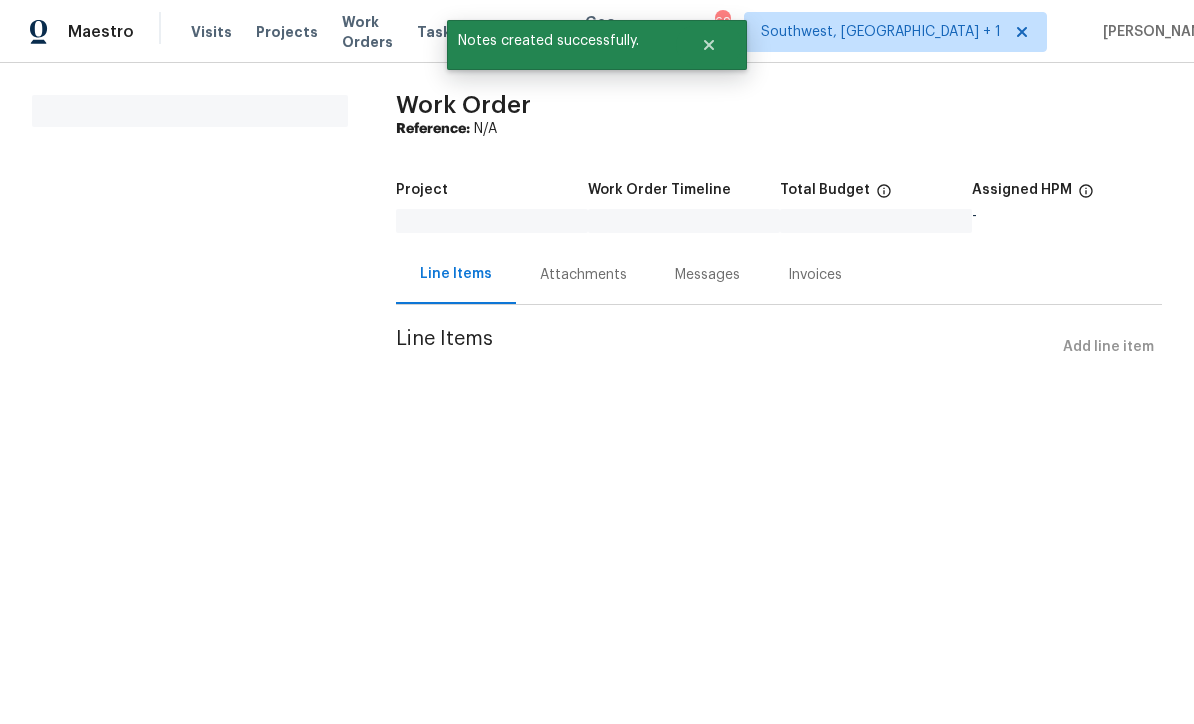 scroll, scrollTop: 0, scrollLeft: 0, axis: both 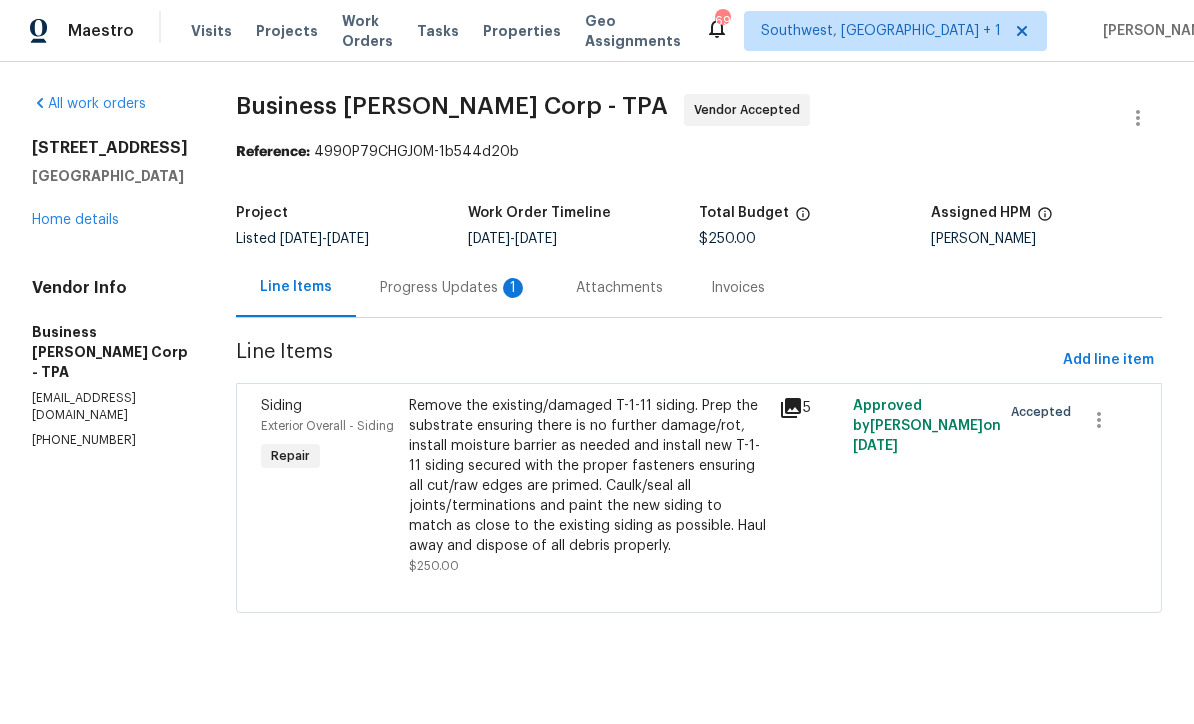 click on "Progress Updates 1" at bounding box center [454, 289] 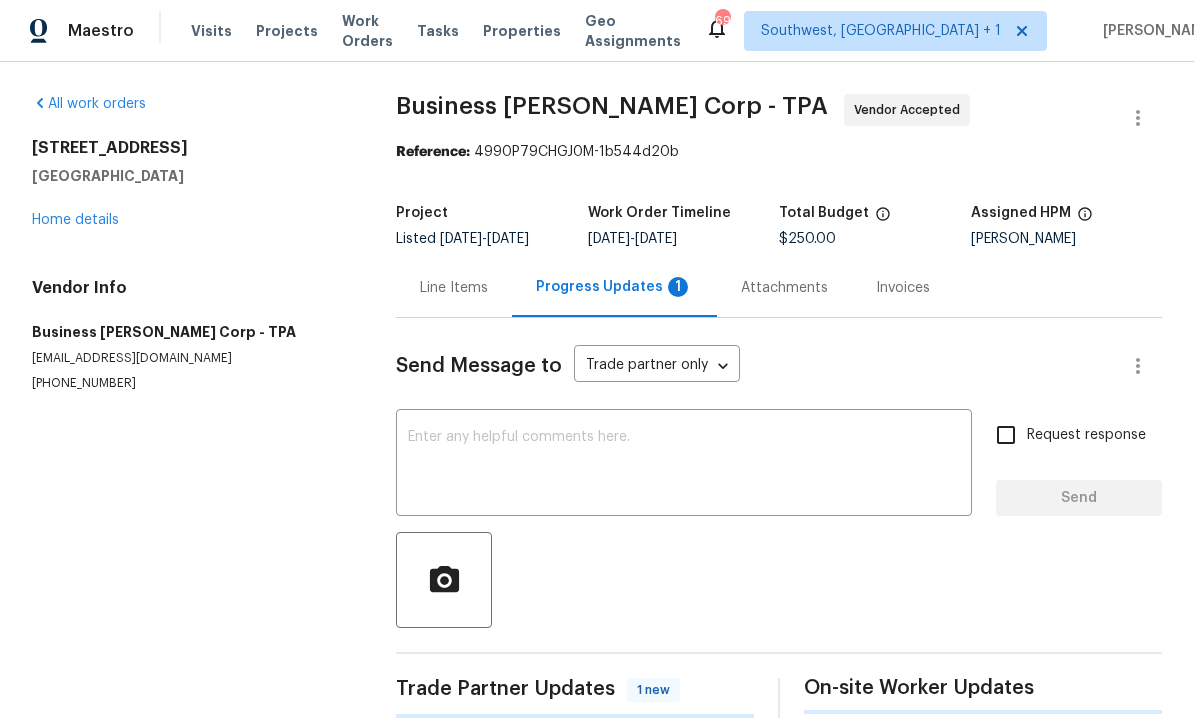 scroll, scrollTop: 1, scrollLeft: 0, axis: vertical 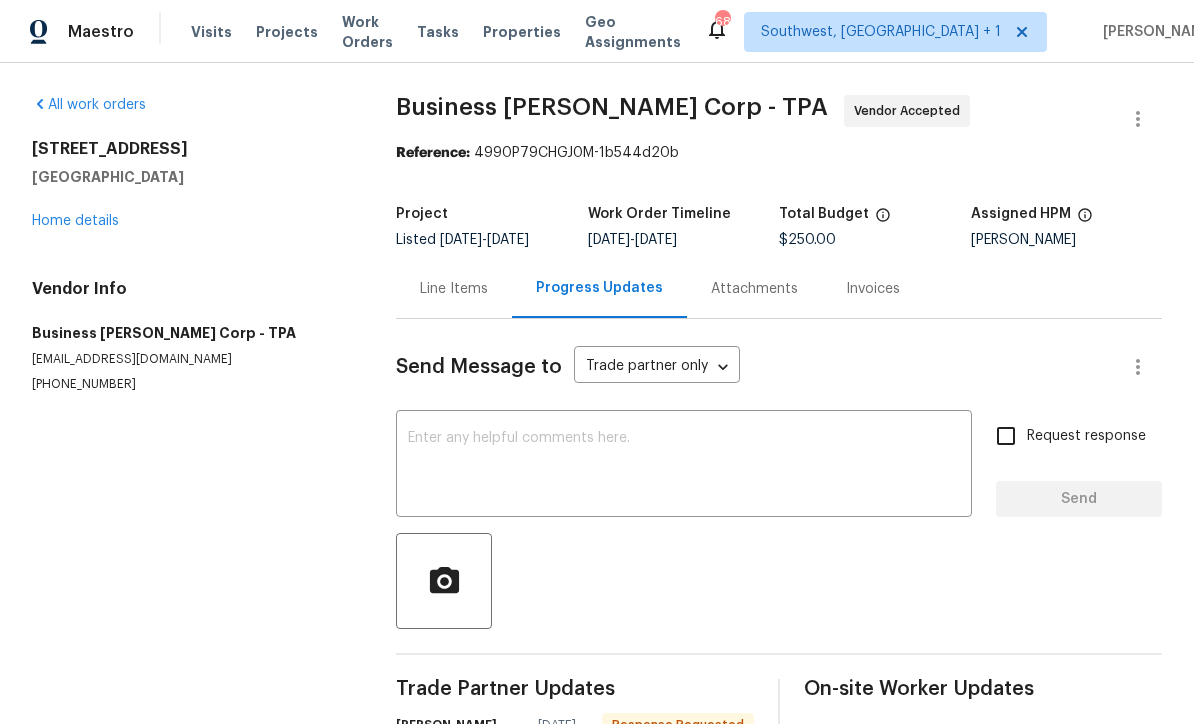 click on "Home details" at bounding box center [75, 221] 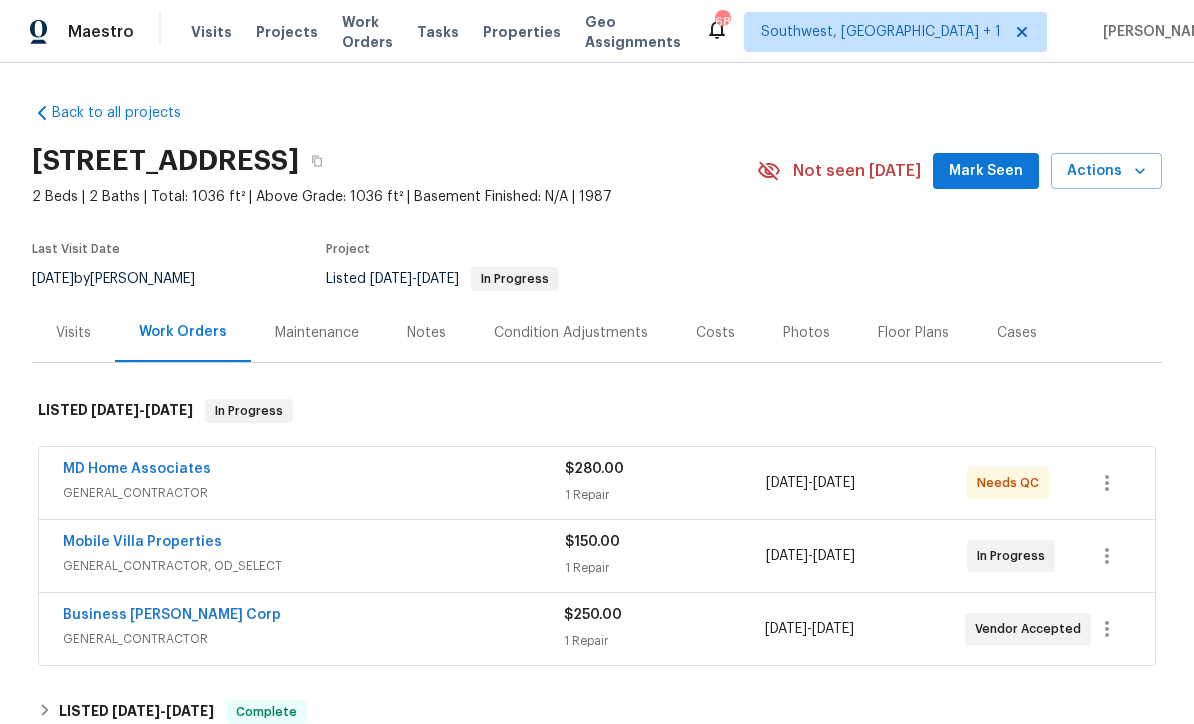 click on "GENERAL_CONTRACTOR" at bounding box center [314, 493] 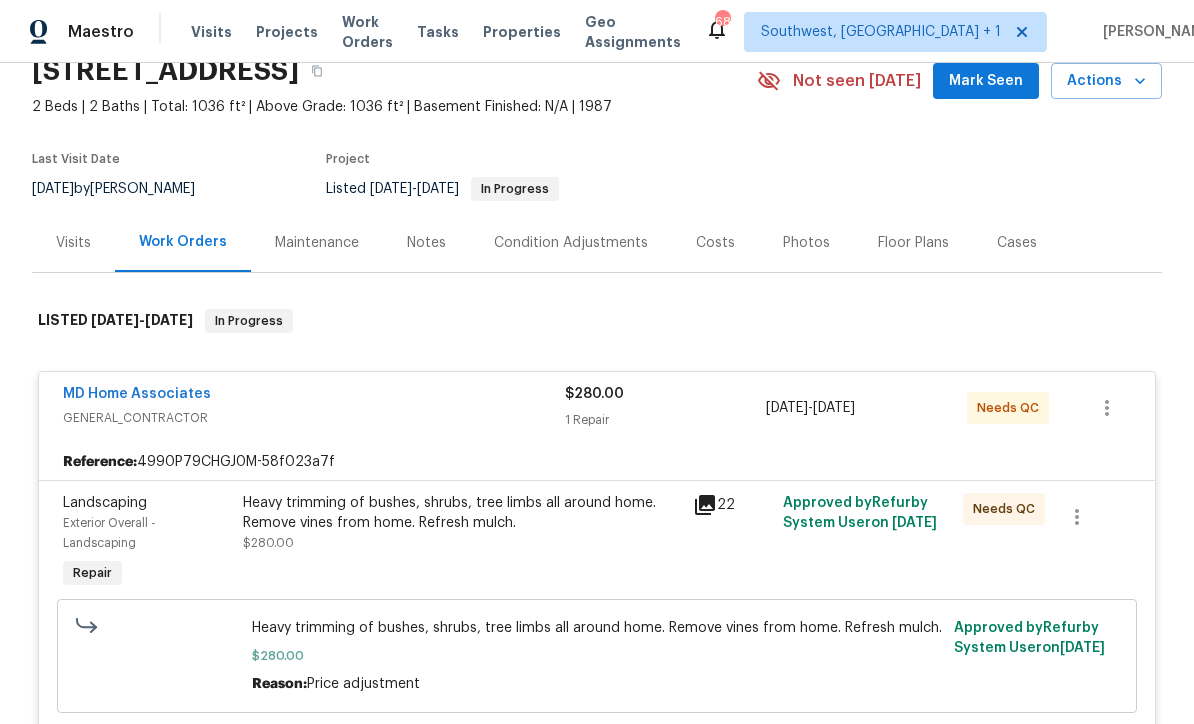 scroll, scrollTop: 289, scrollLeft: 0, axis: vertical 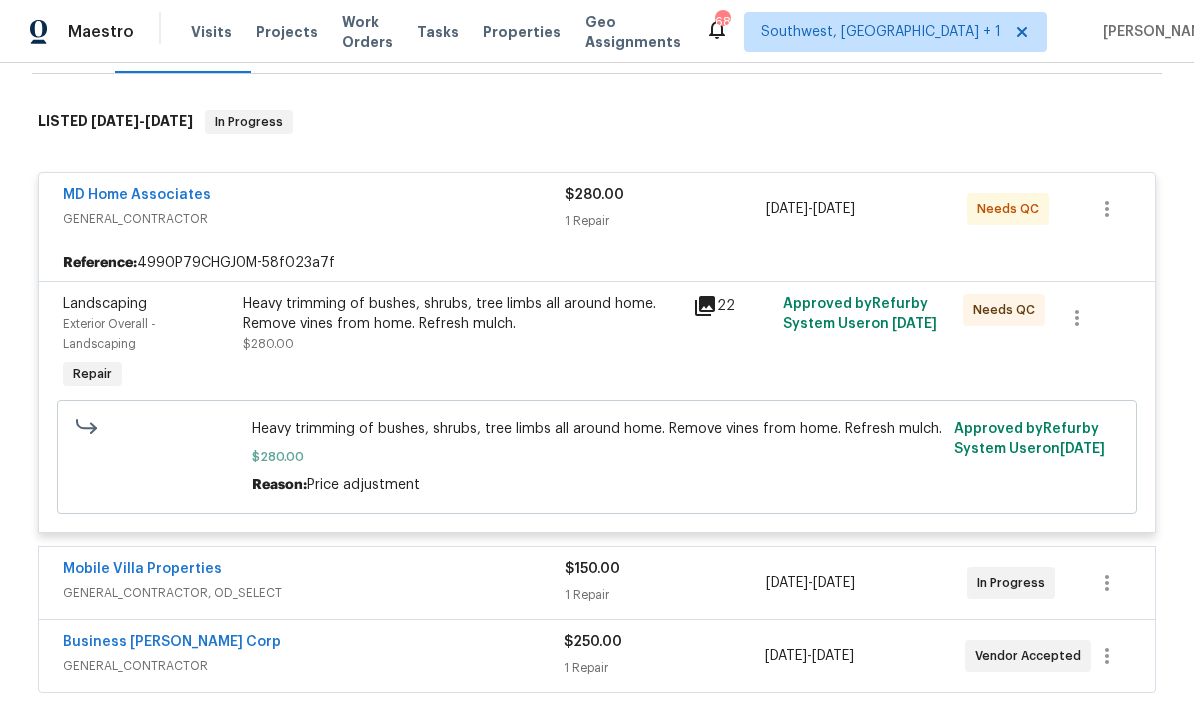 click 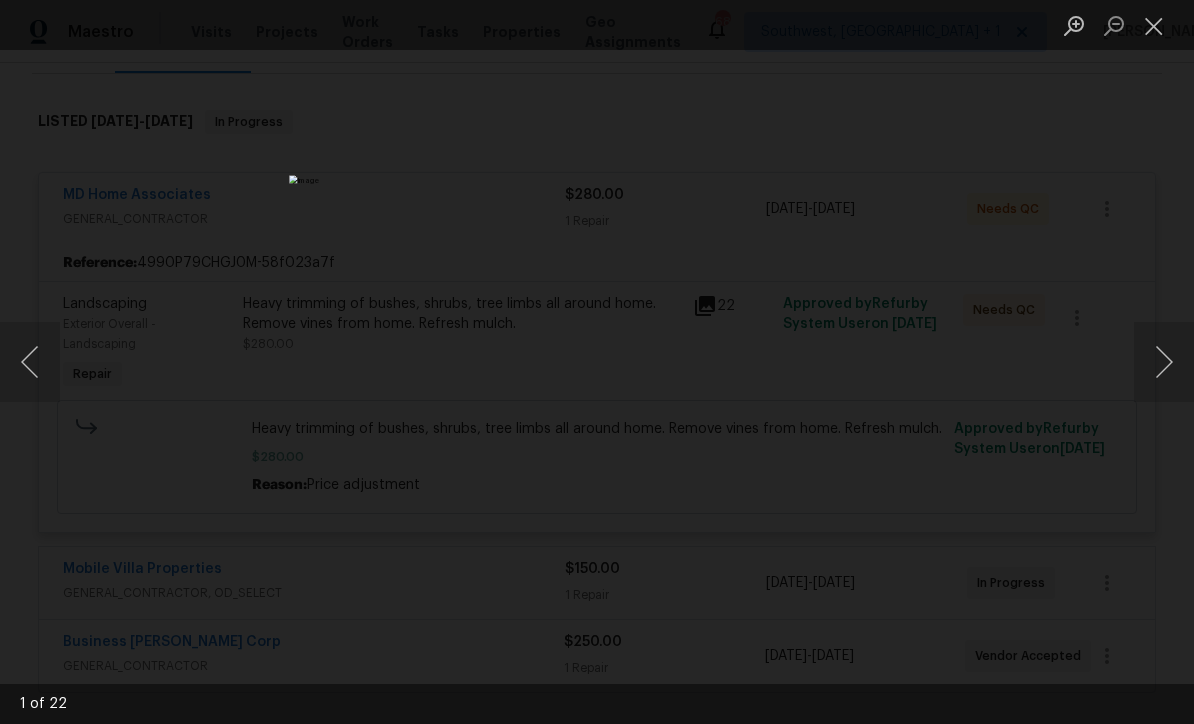 click at bounding box center [1164, 362] 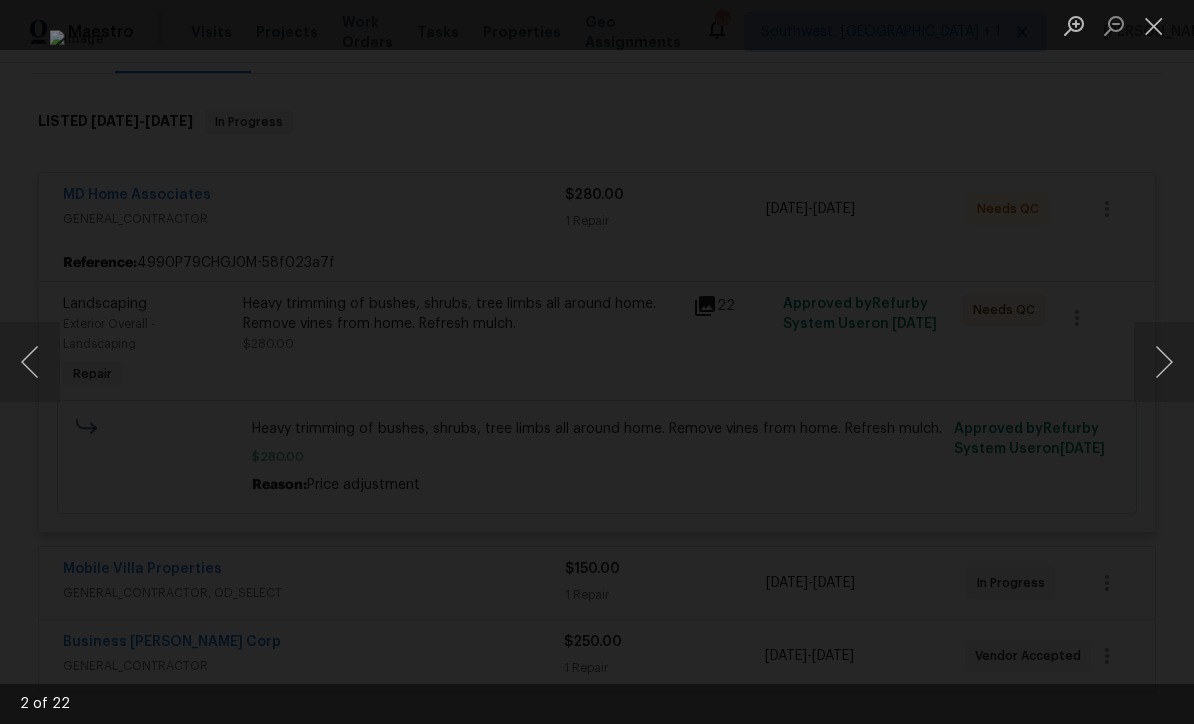 click at bounding box center [1164, 362] 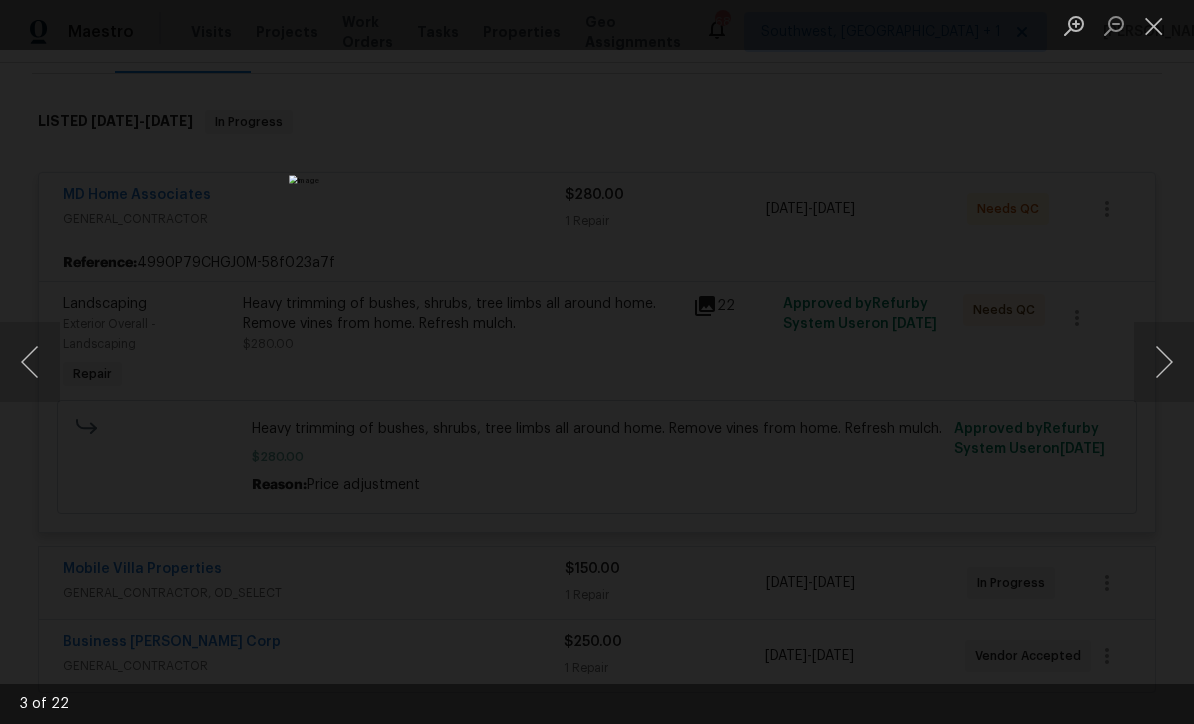 click at bounding box center [1164, 362] 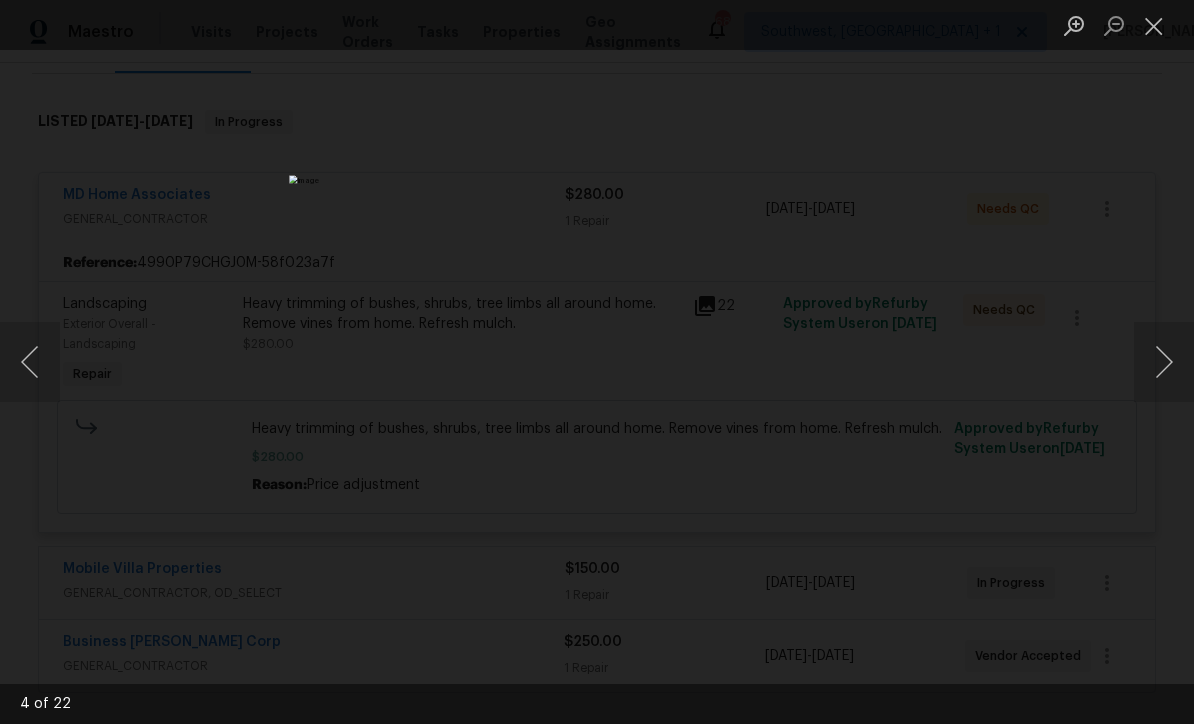 click at bounding box center (1164, 362) 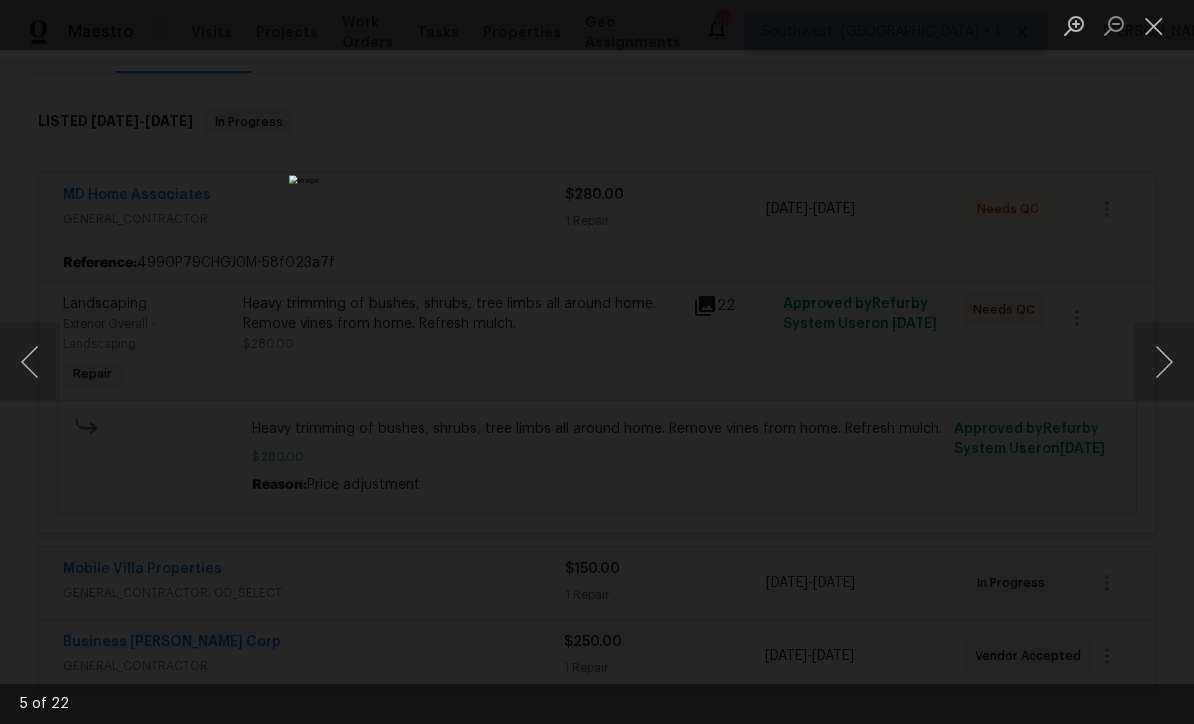click at bounding box center [1164, 362] 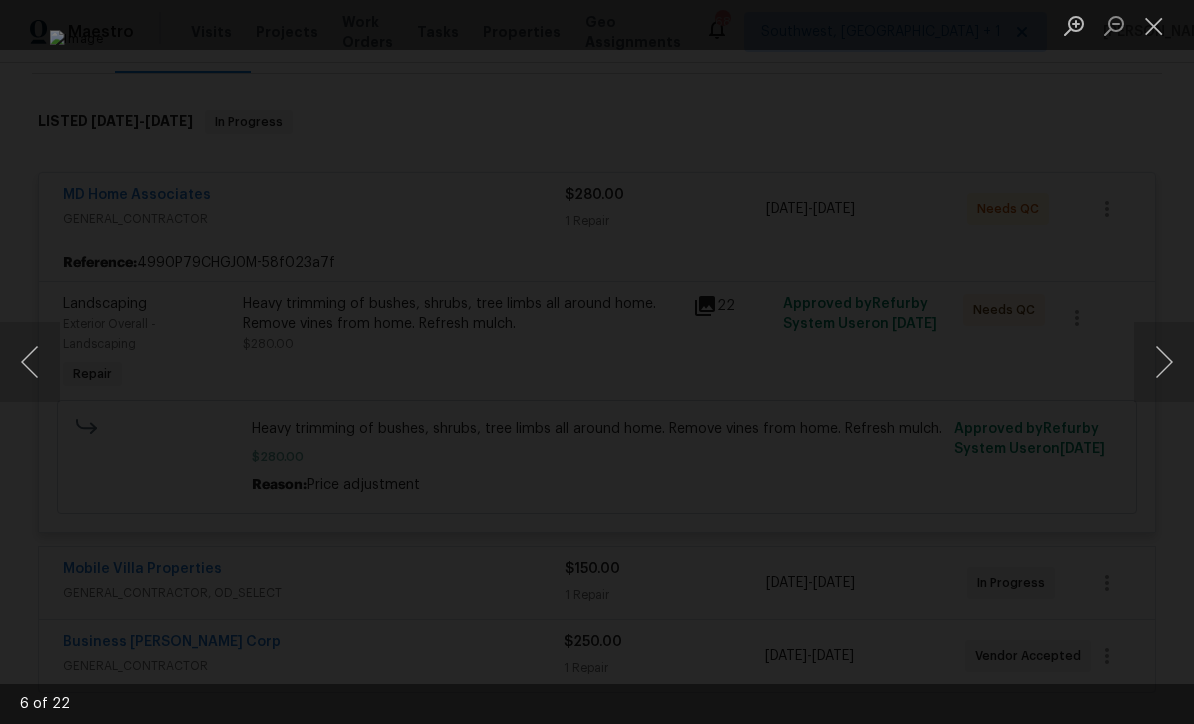 click at bounding box center (1164, 362) 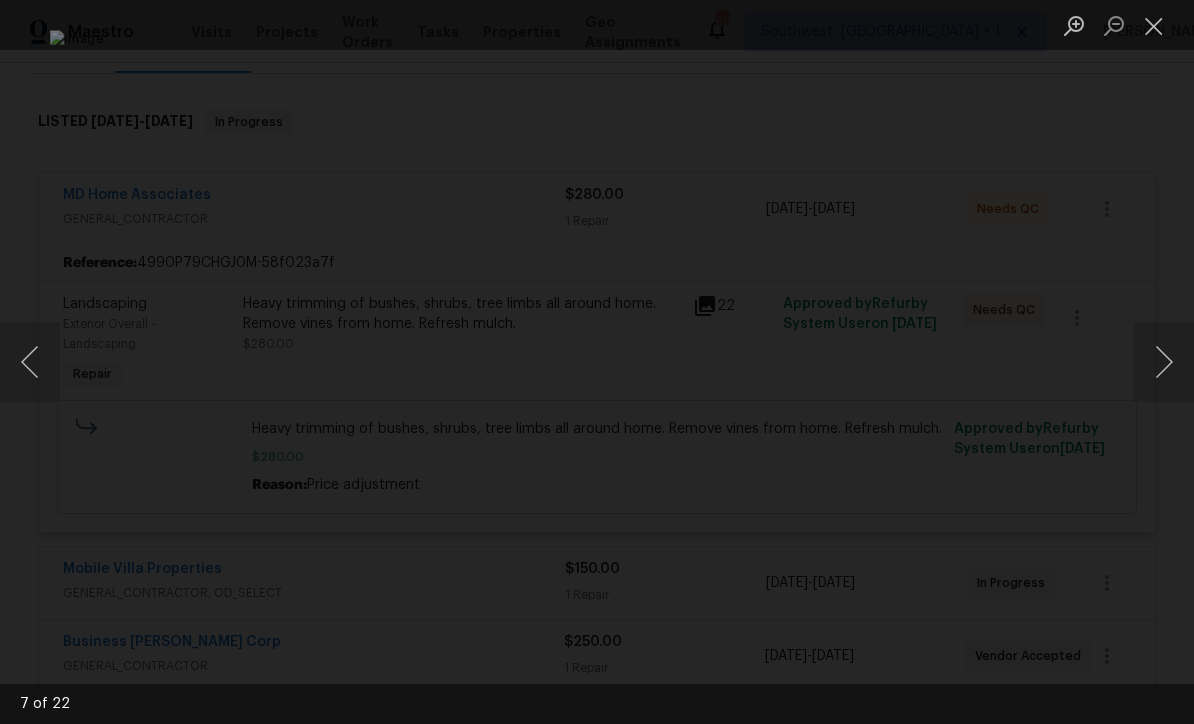 click at bounding box center [597, 362] 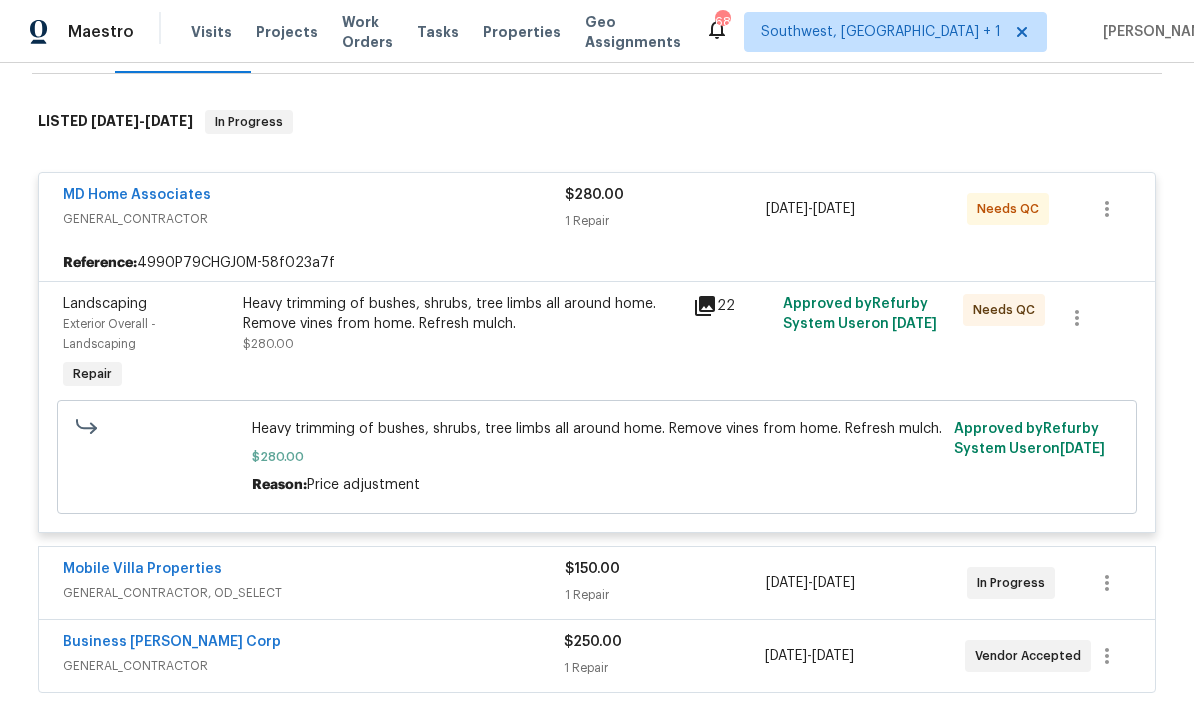 click on "1 Repair" at bounding box center (665, 221) 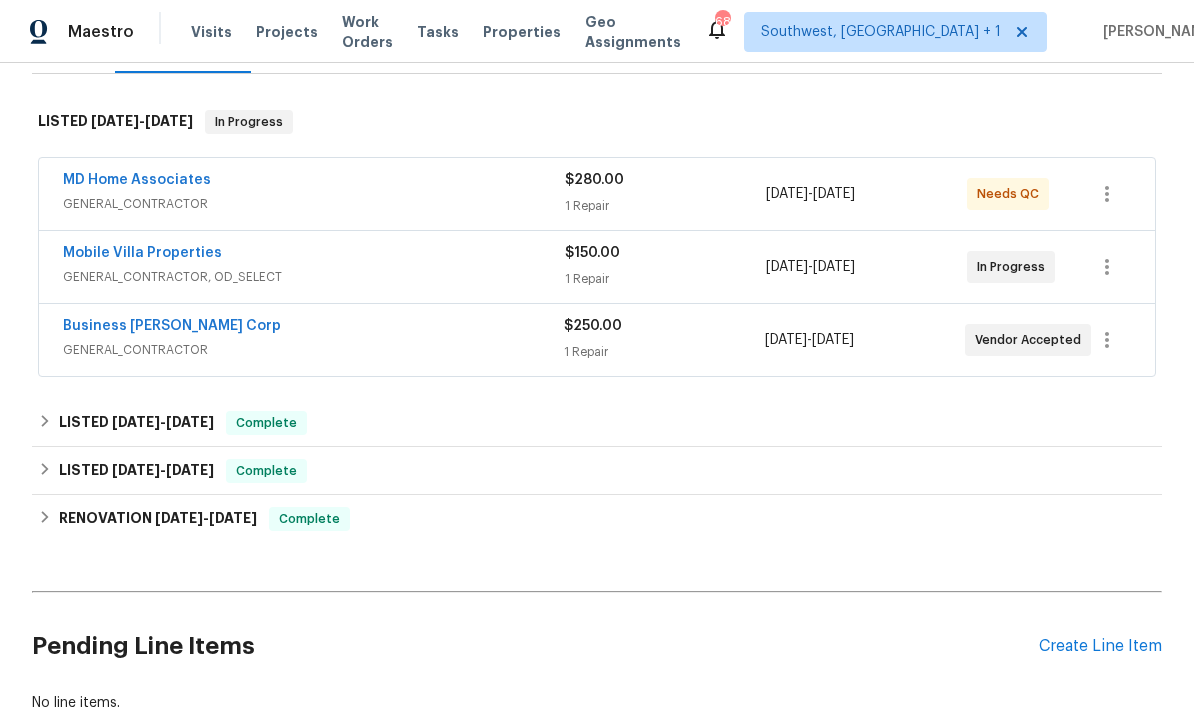 click on "1 Repair" at bounding box center [665, 206] 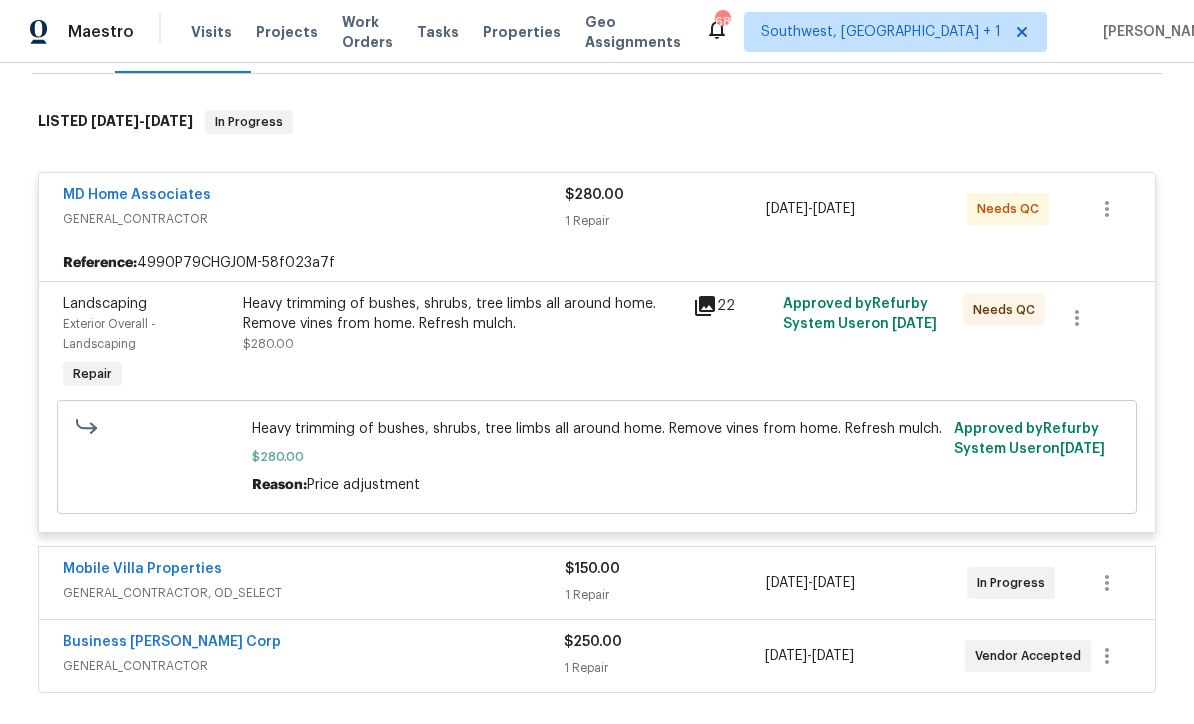 click on "Heavy trimming of bushes, shrubs, tree limbs all around home. Remove vines from home. Refresh mulch. $280.00" at bounding box center [462, 344] 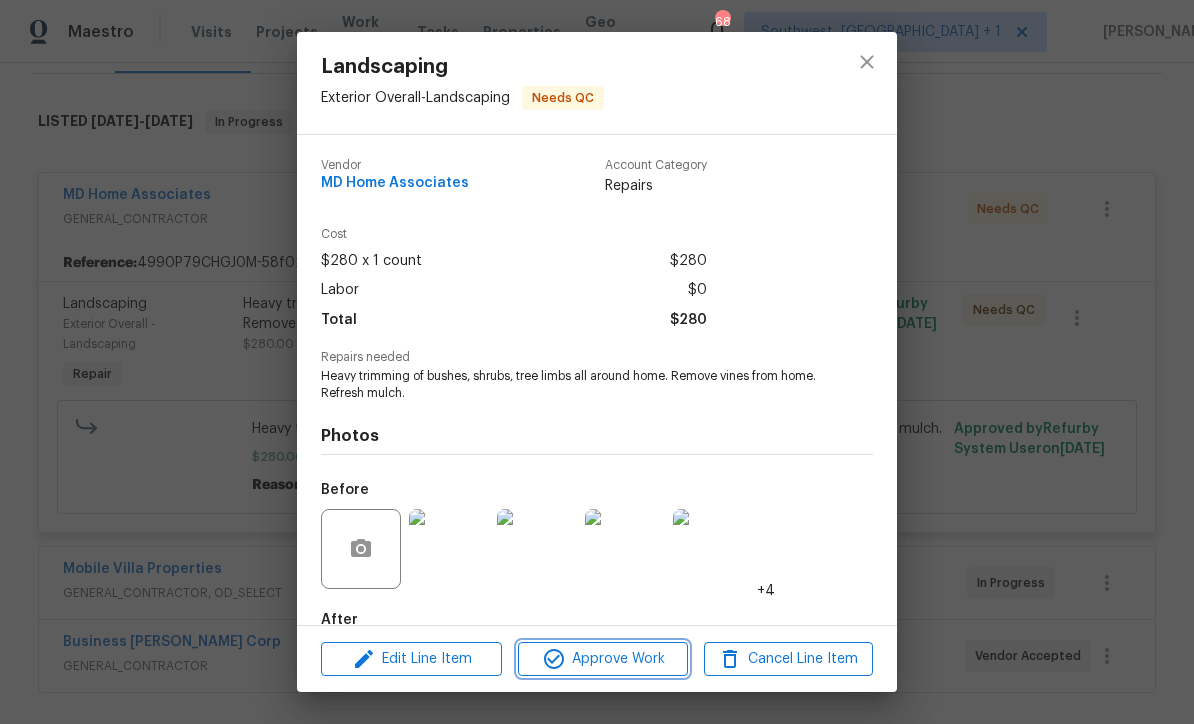 click on "Approve Work" at bounding box center [602, 659] 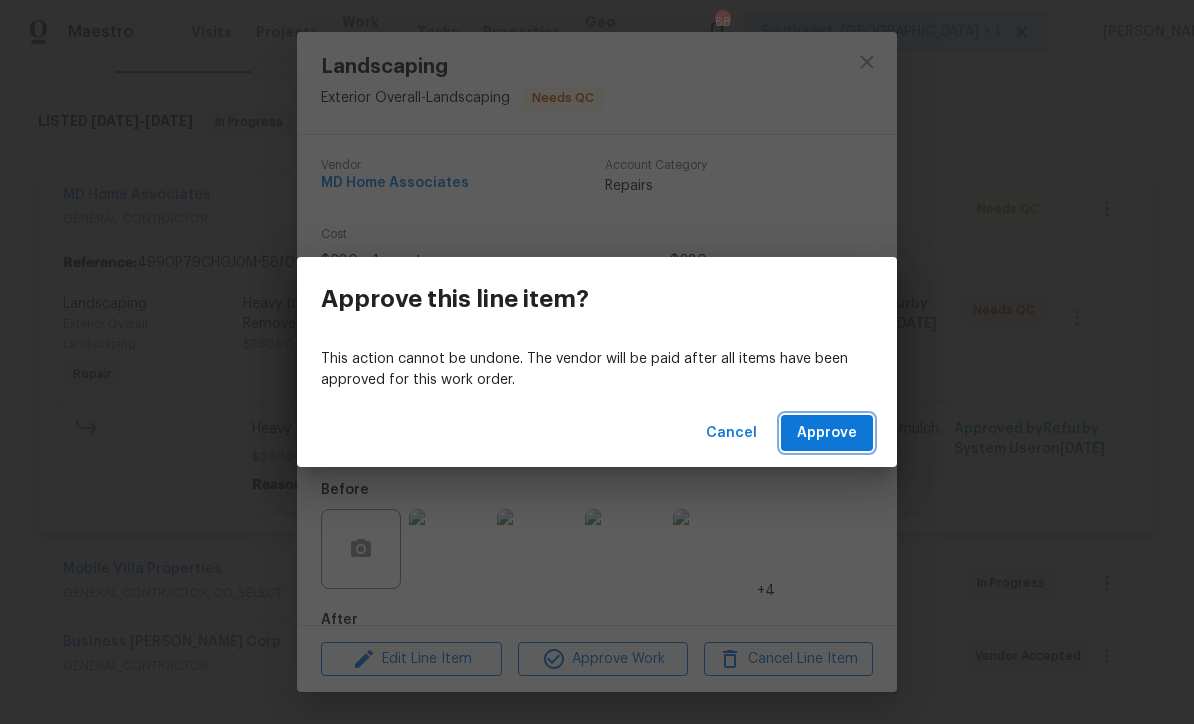 click on "Approve" at bounding box center (827, 433) 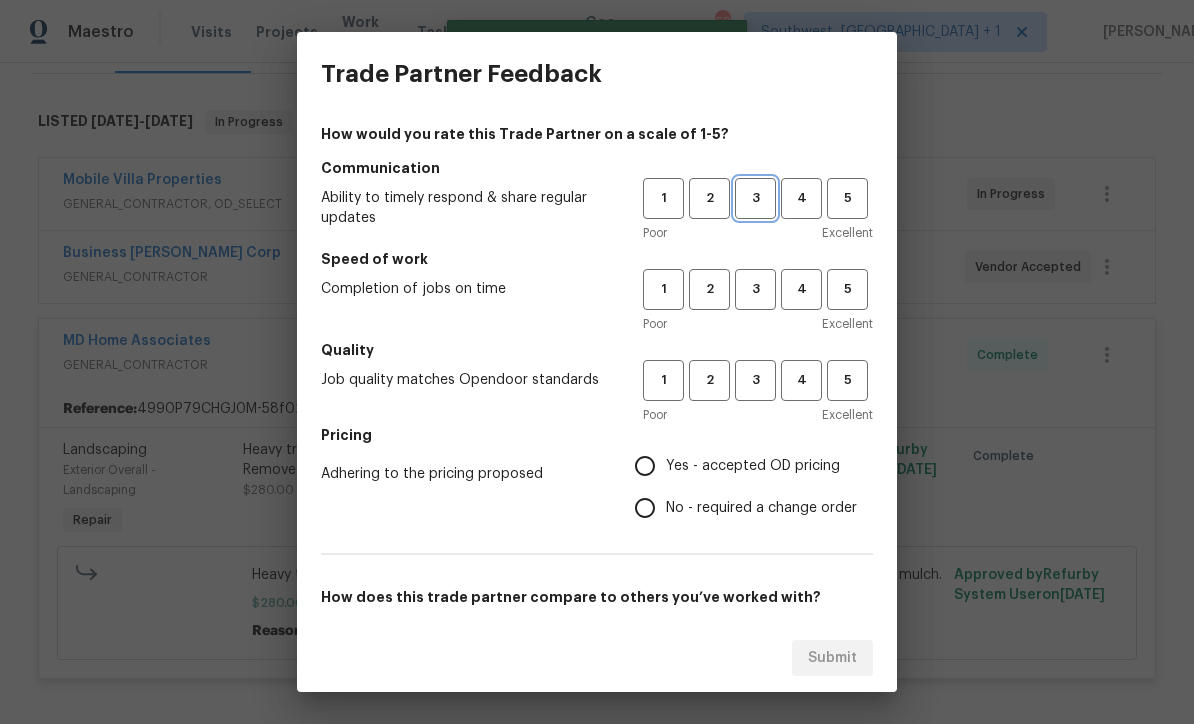 click on "3" at bounding box center (755, 198) 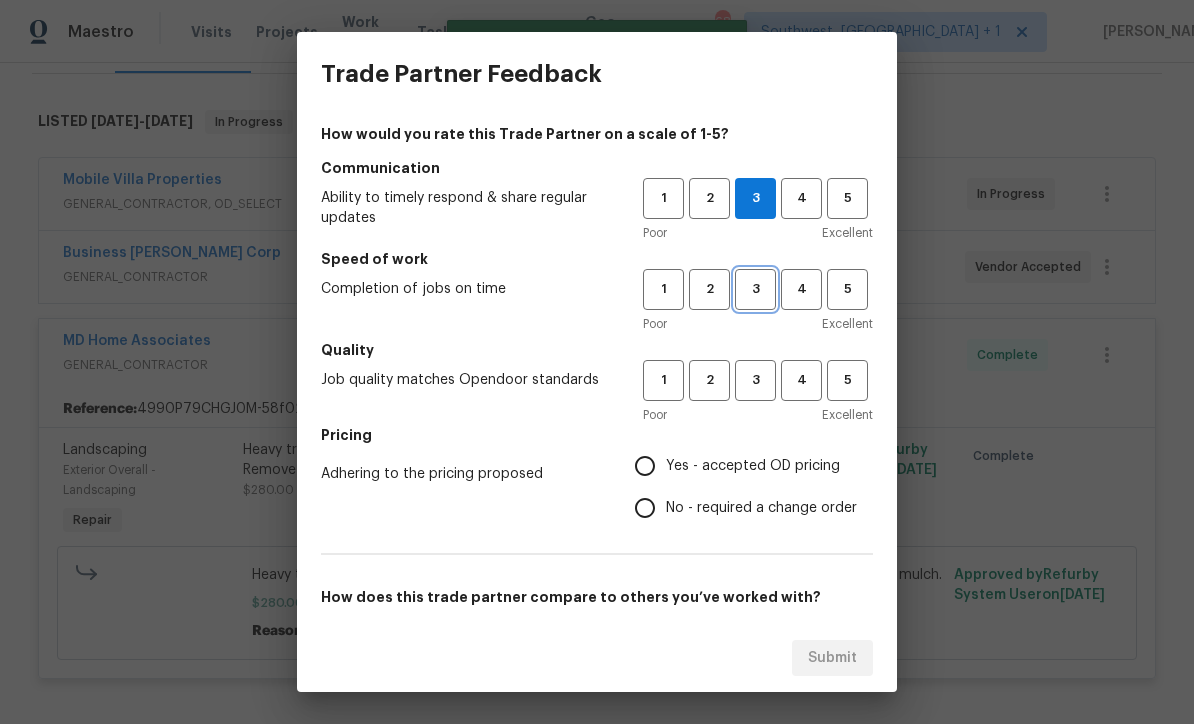 click on "3" at bounding box center [755, 289] 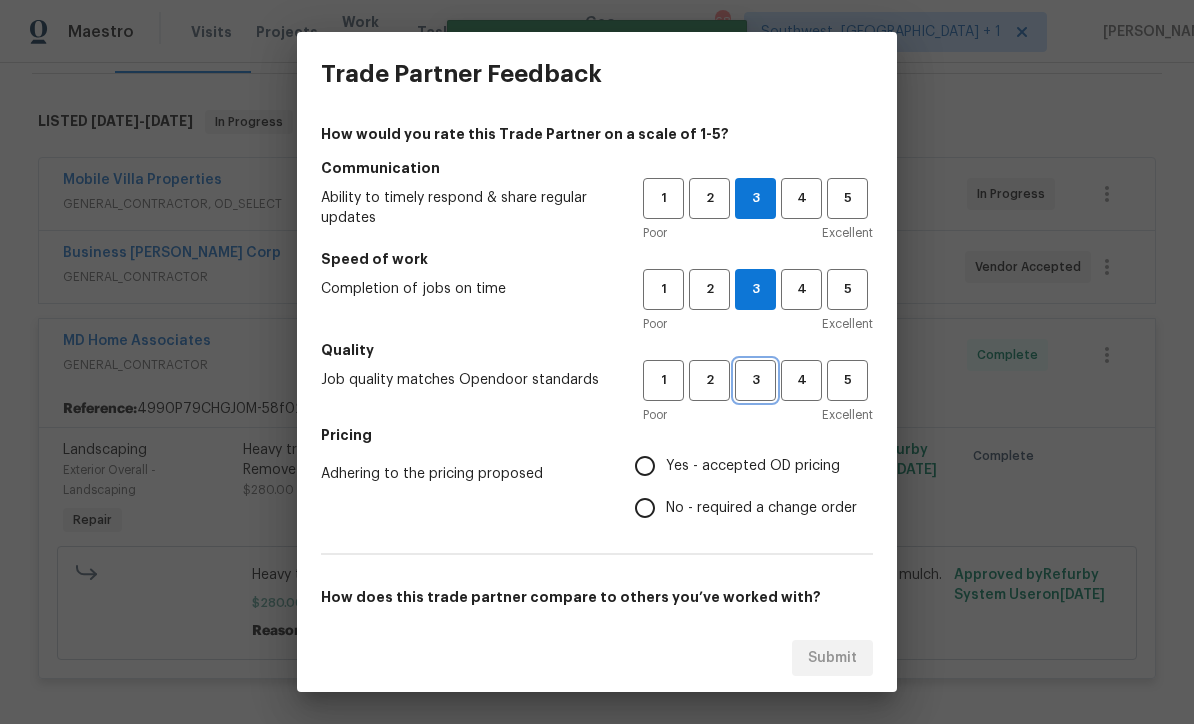 click on "3" at bounding box center (755, 380) 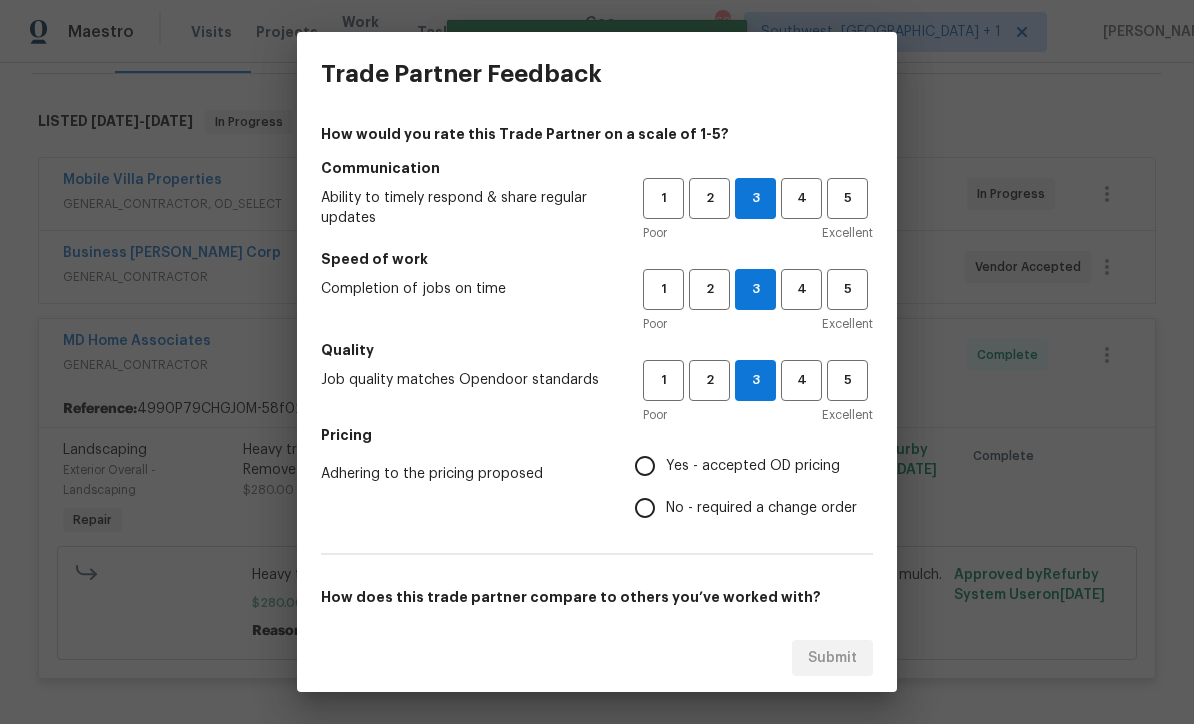 click on "Yes - accepted OD pricing" at bounding box center (645, 466) 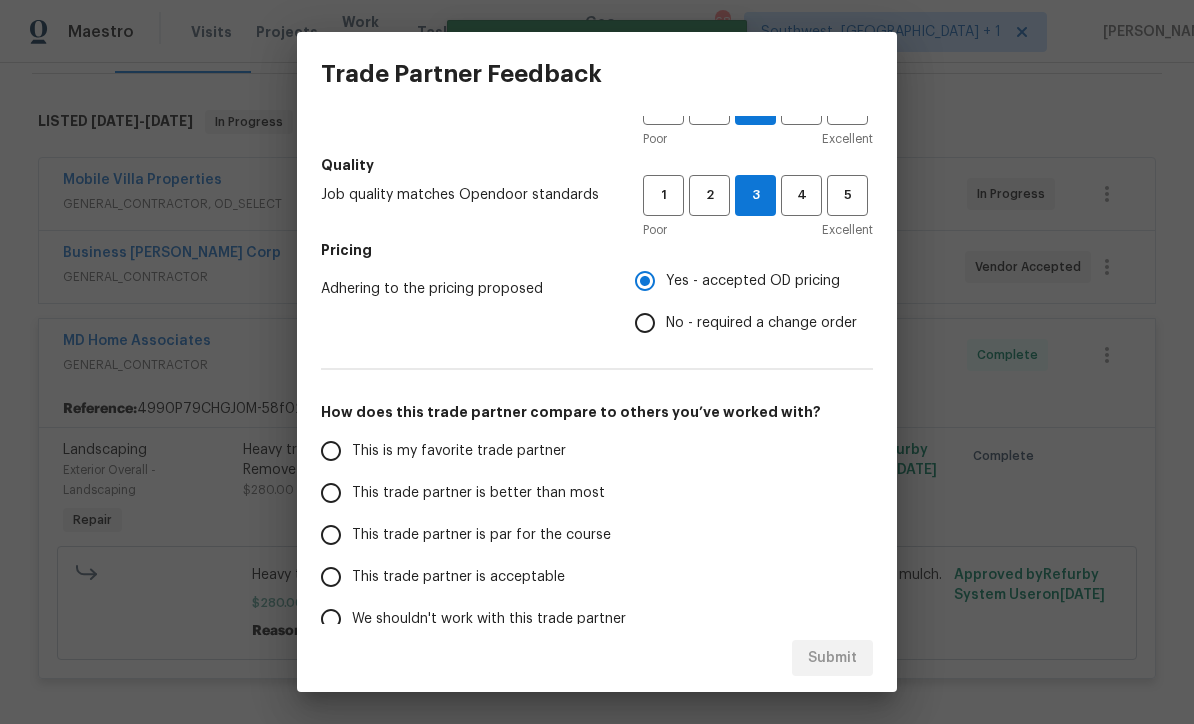scroll, scrollTop: 201, scrollLeft: 0, axis: vertical 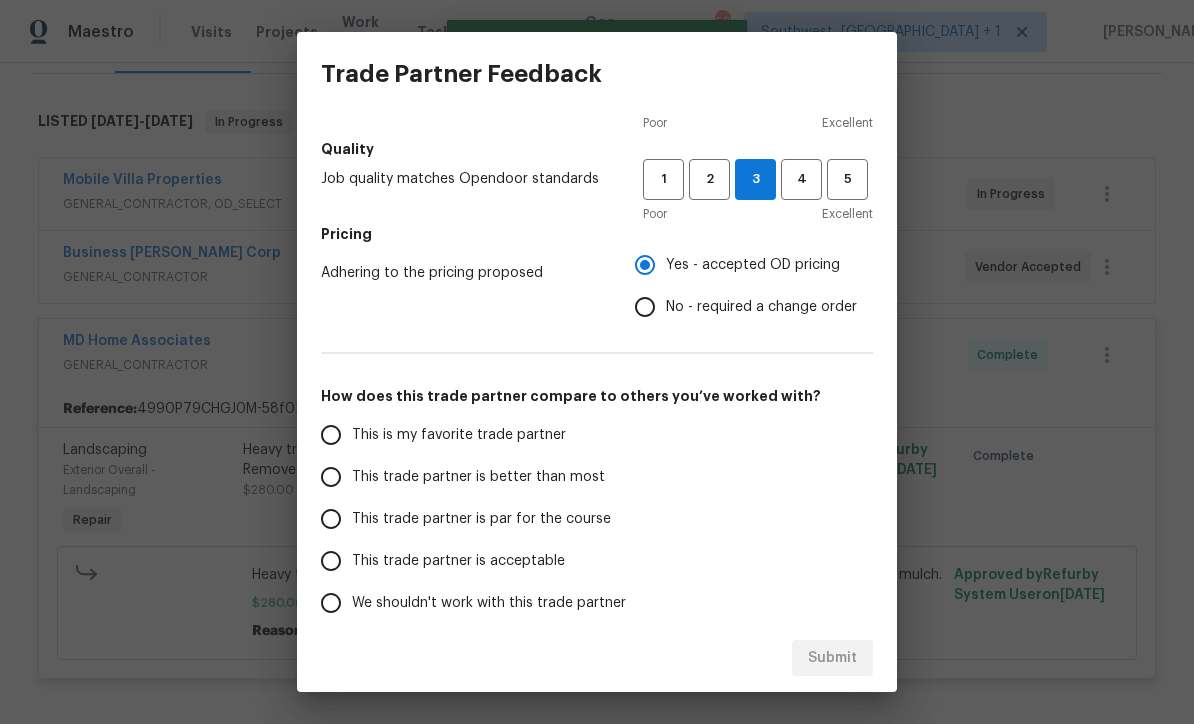click on "This trade partner is par for the course" at bounding box center (331, 519) 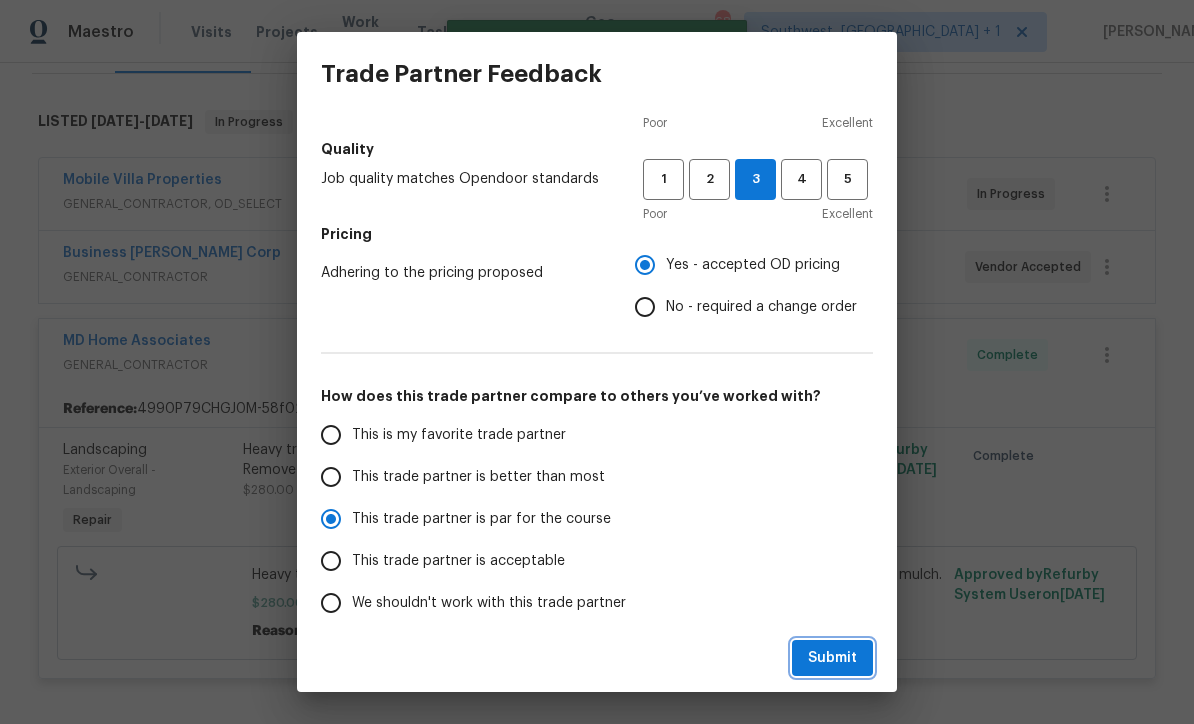 click on "Submit" at bounding box center [832, 658] 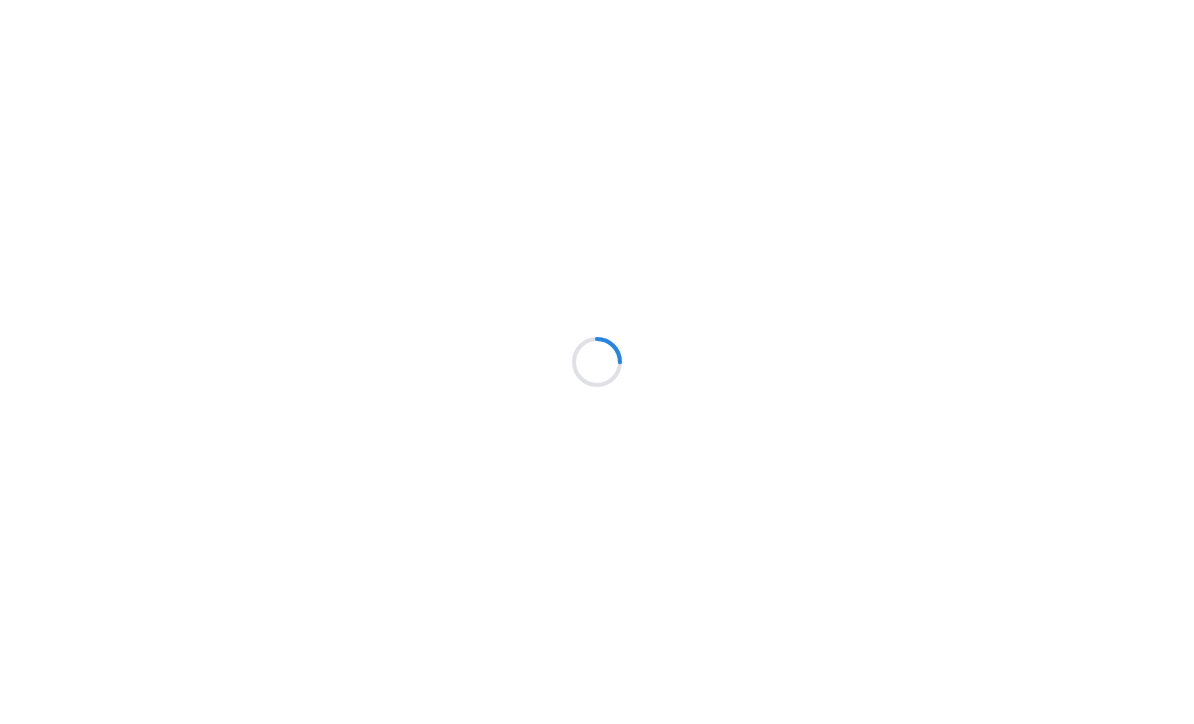 scroll, scrollTop: 0, scrollLeft: 0, axis: both 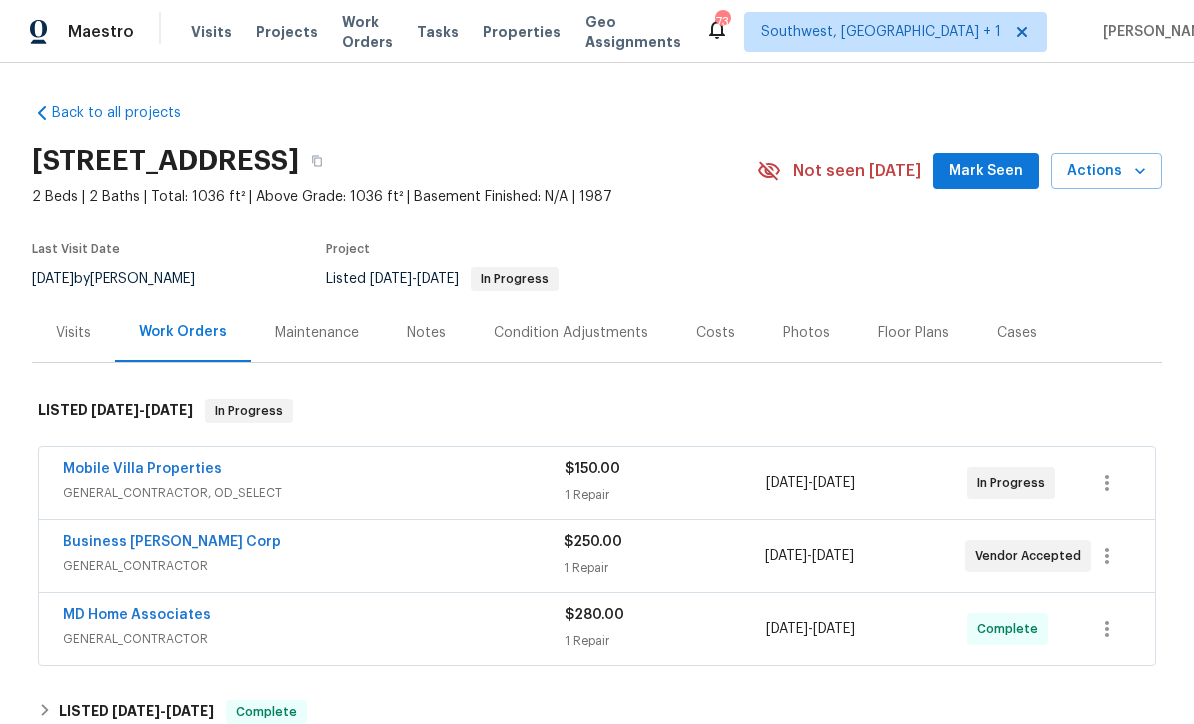click on "Work Orders" at bounding box center [367, 32] 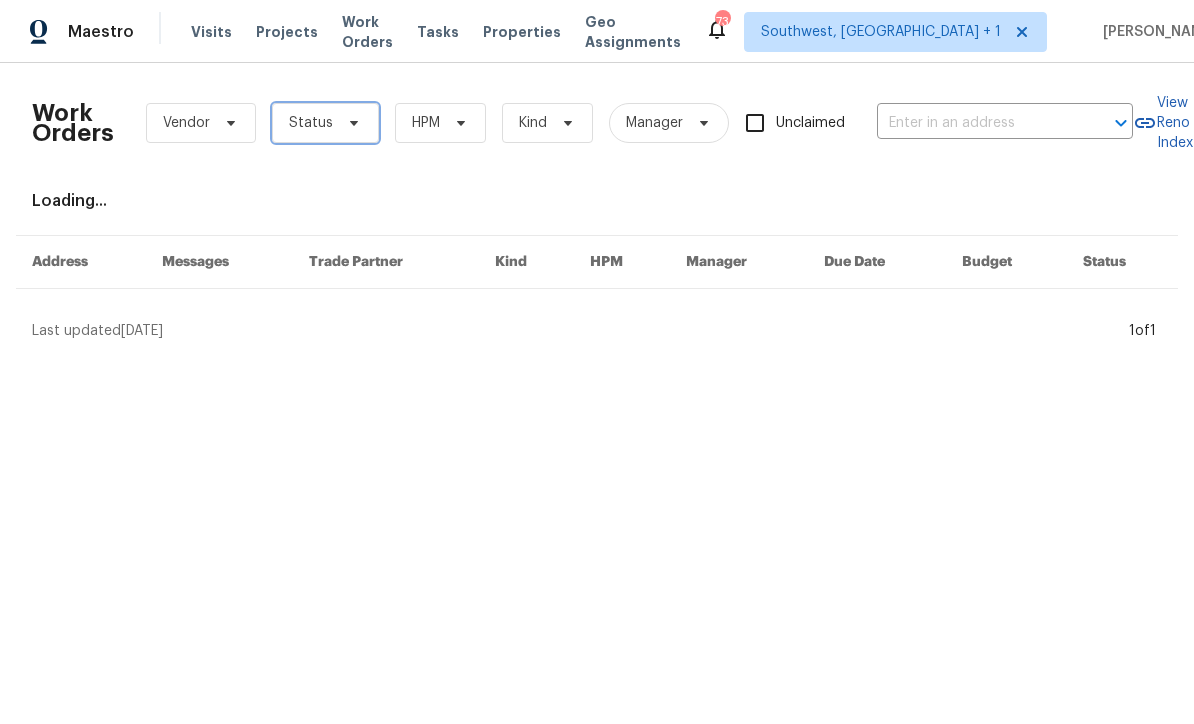 click on "Status" at bounding box center [325, 123] 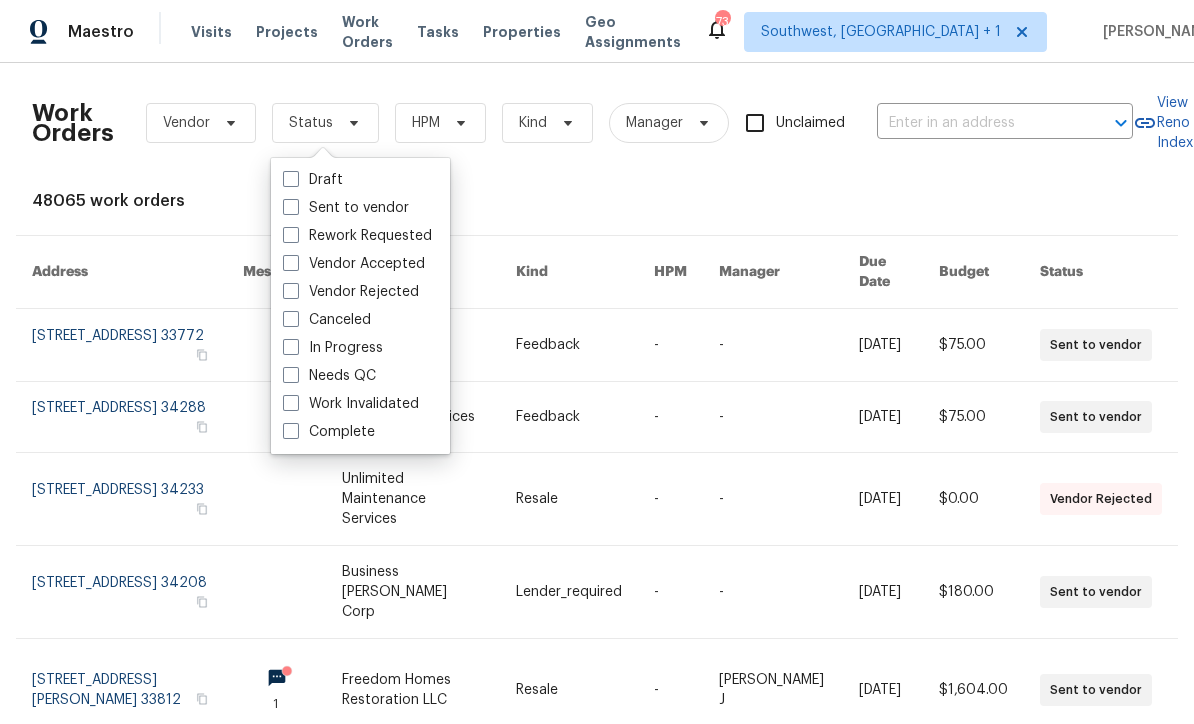 click at bounding box center [291, 375] 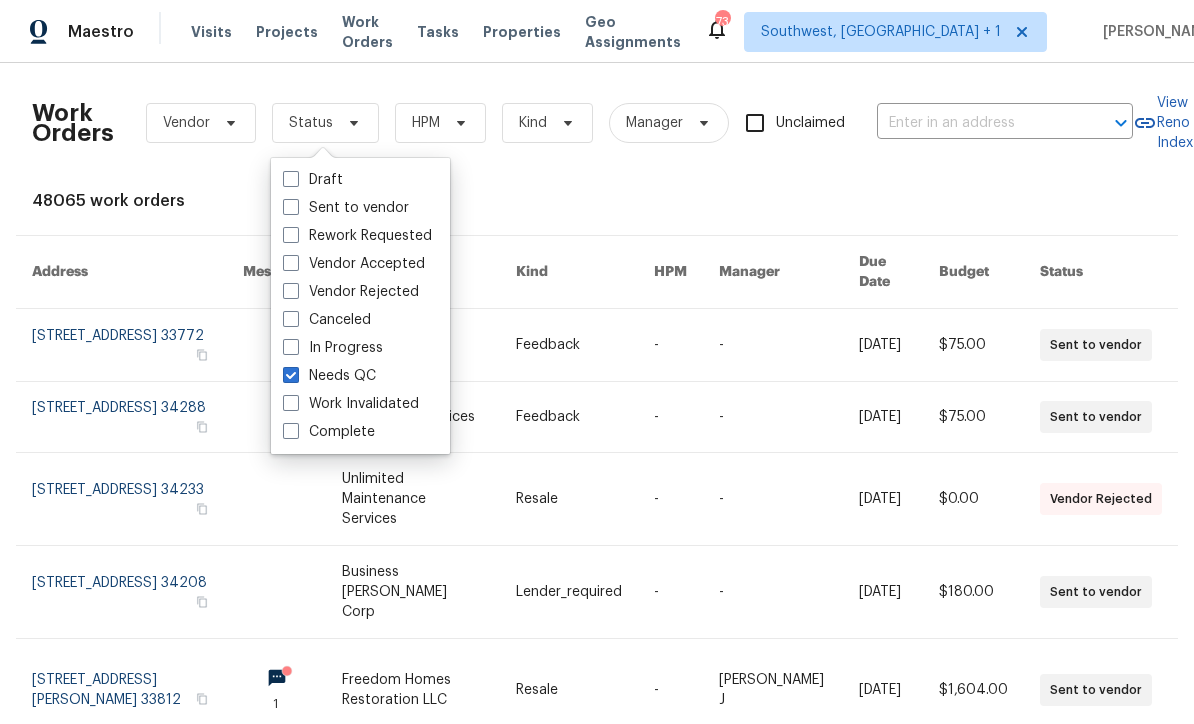 checkbox on "true" 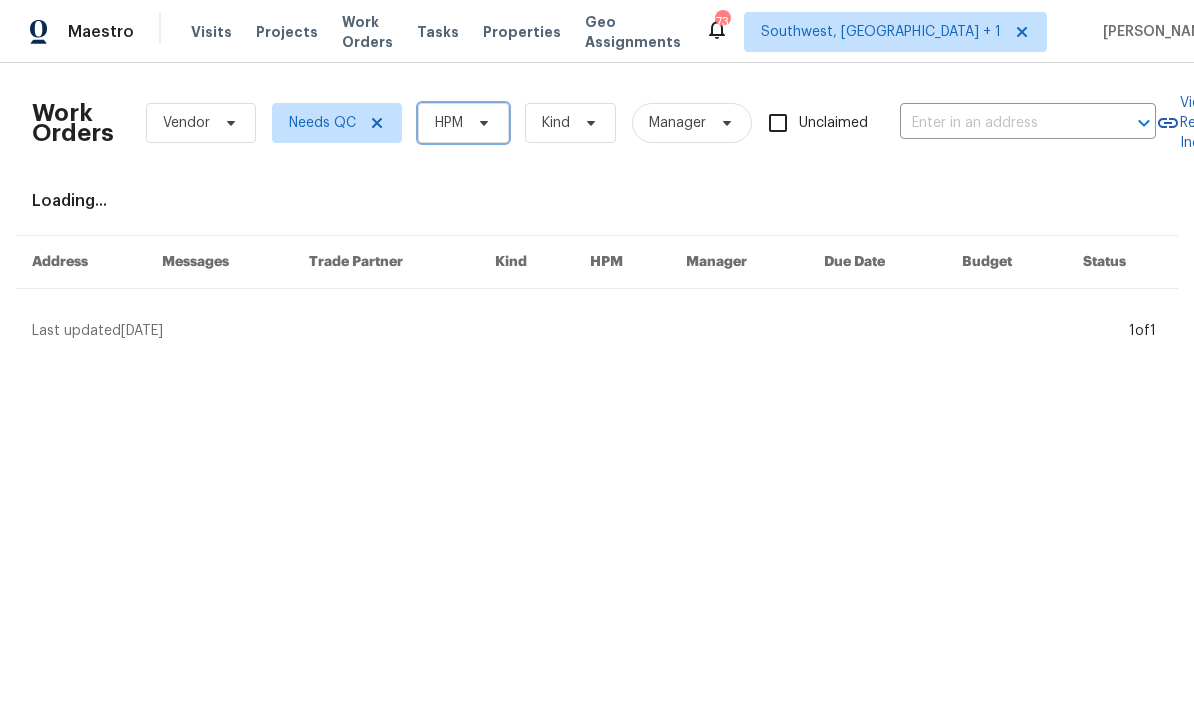 click at bounding box center [481, 123] 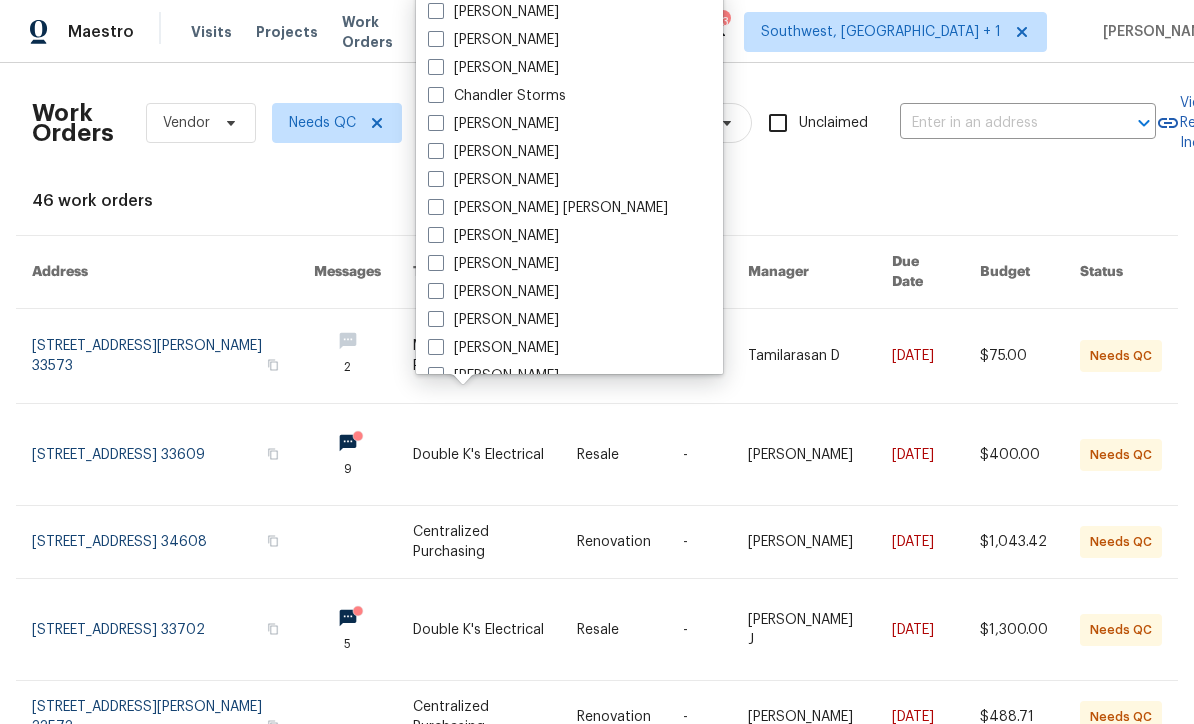 scroll, scrollTop: 135, scrollLeft: 0, axis: vertical 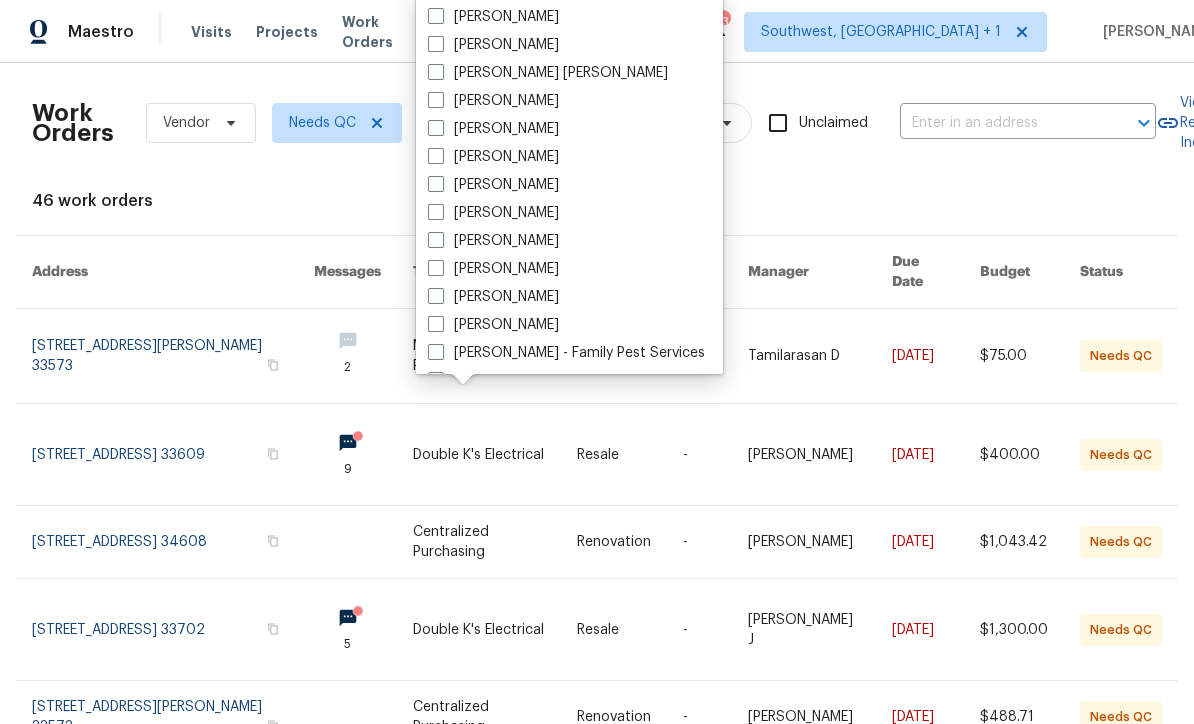 click at bounding box center (436, 268) 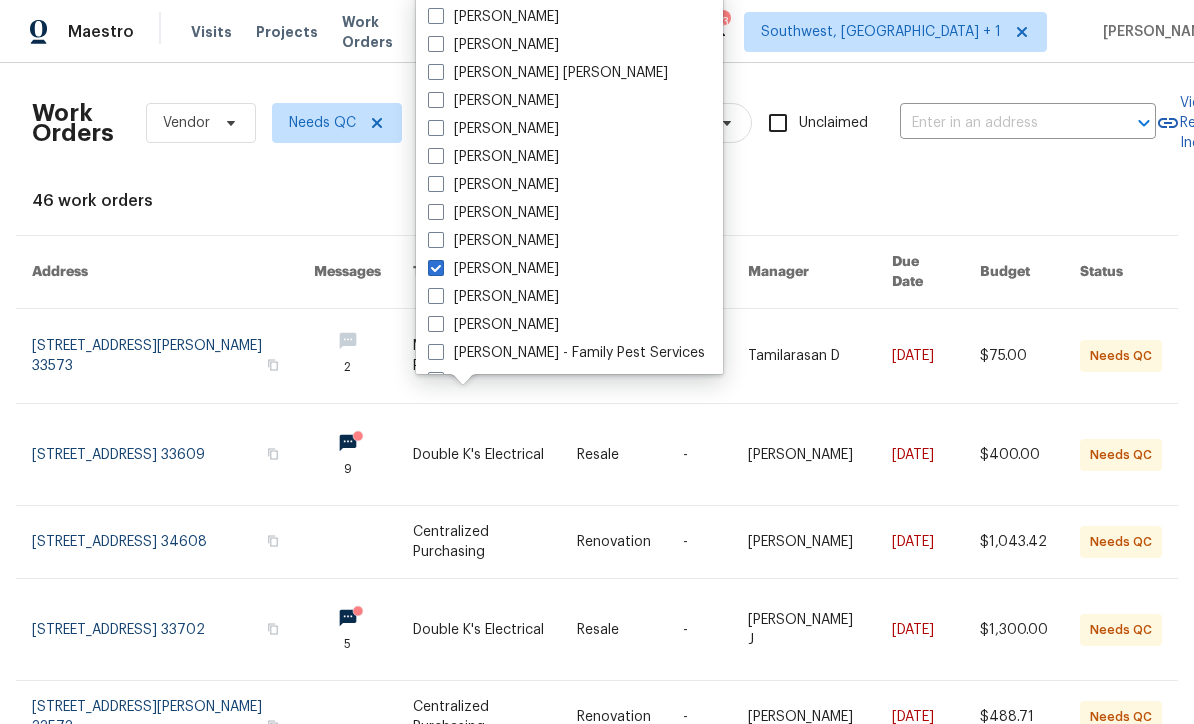 checkbox on "true" 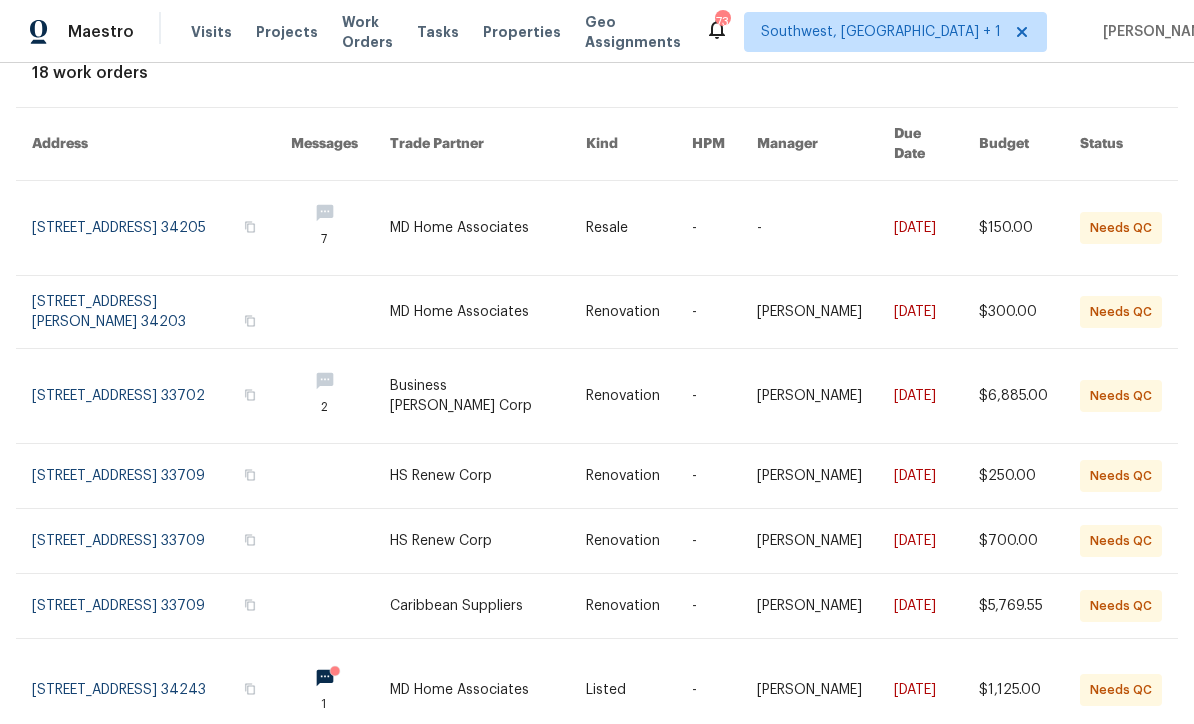 scroll, scrollTop: 126, scrollLeft: 0, axis: vertical 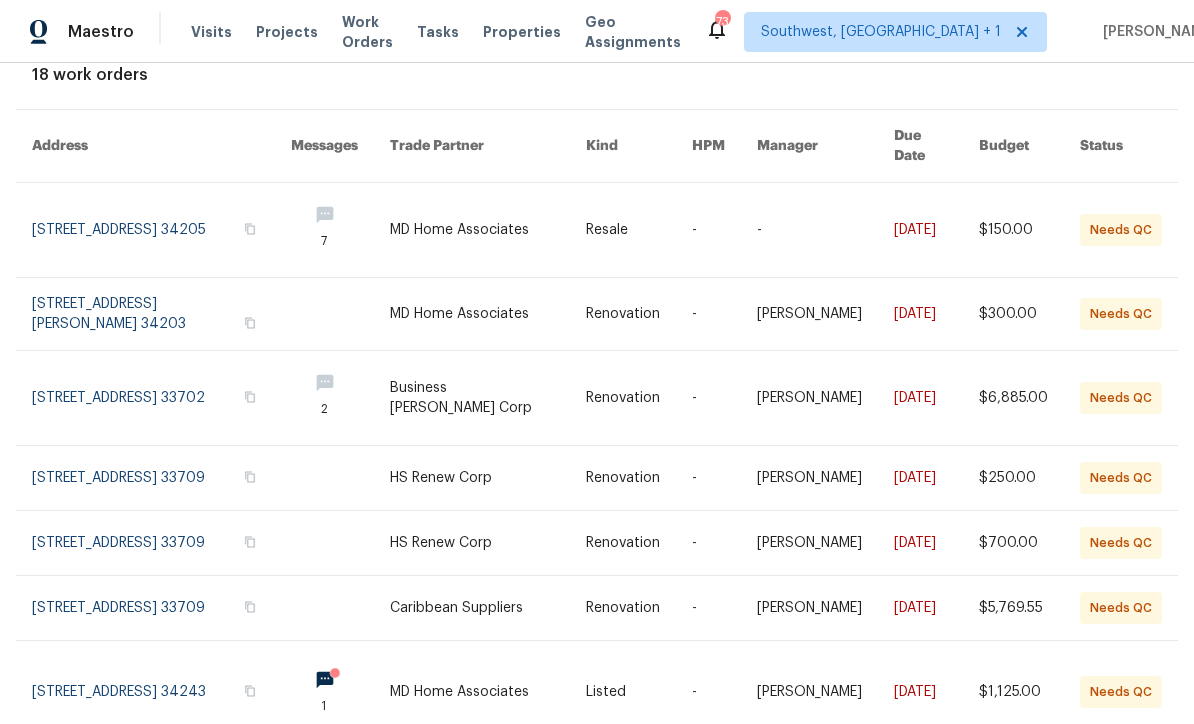 click at bounding box center (639, 398) 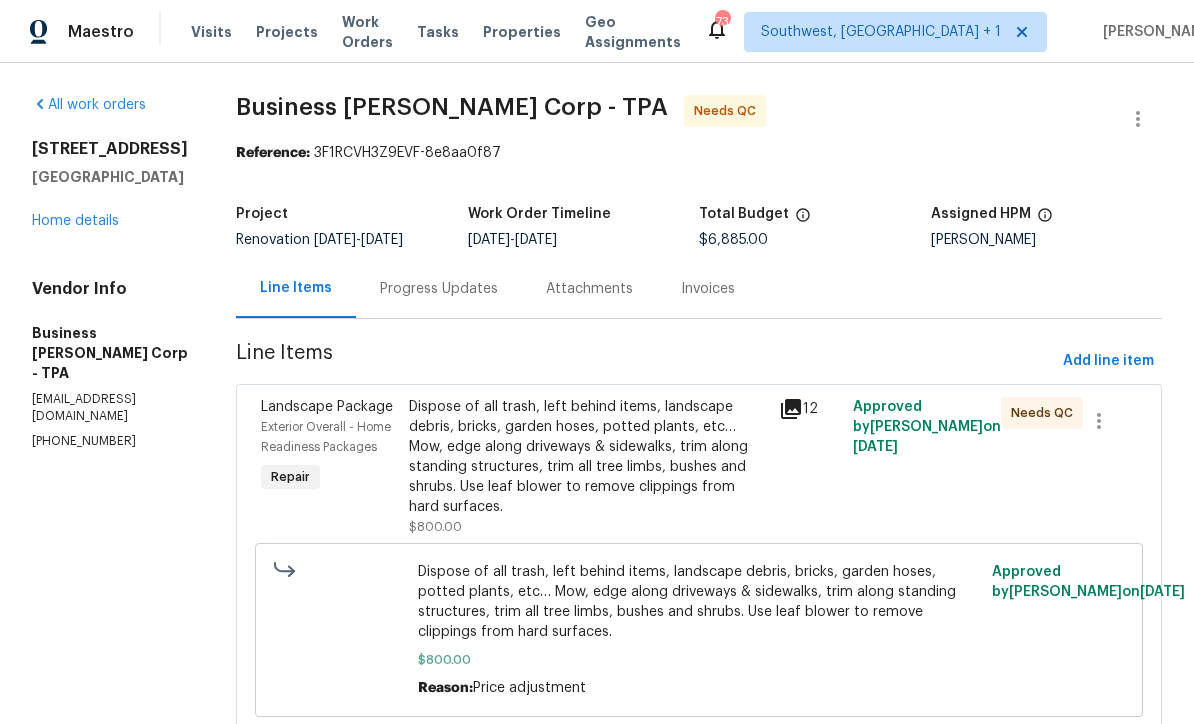click on "Progress Updates" at bounding box center [439, 288] 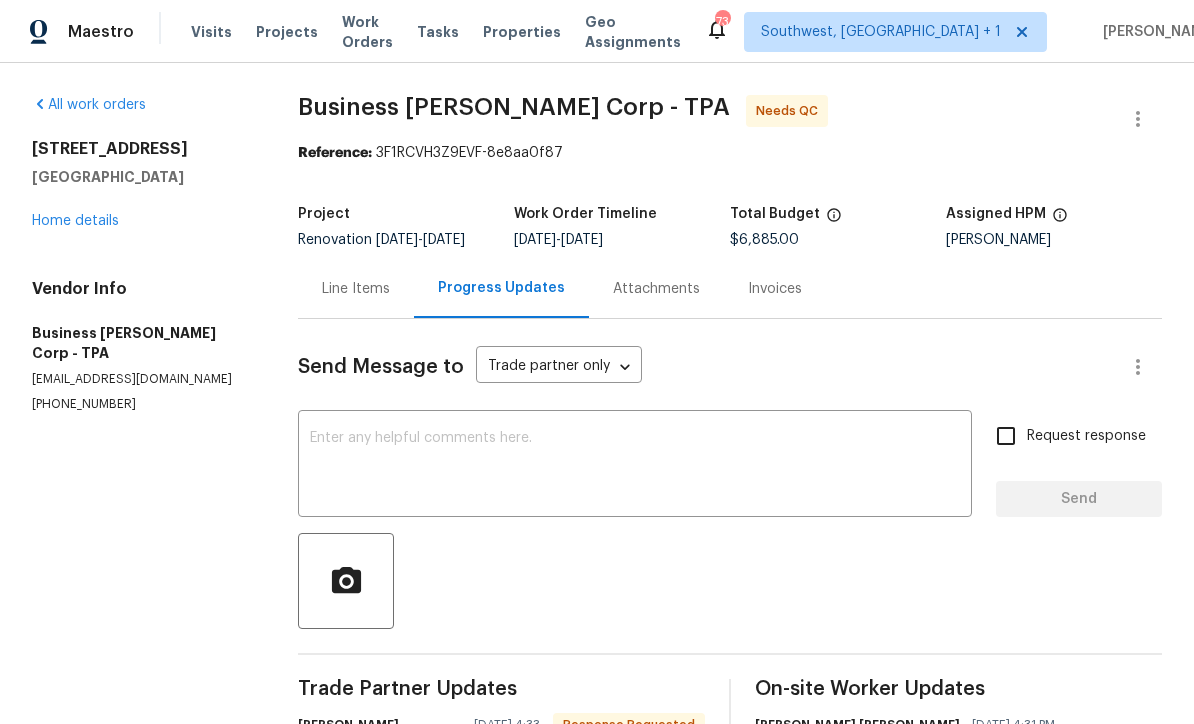 click on "Line Items" at bounding box center (356, 289) 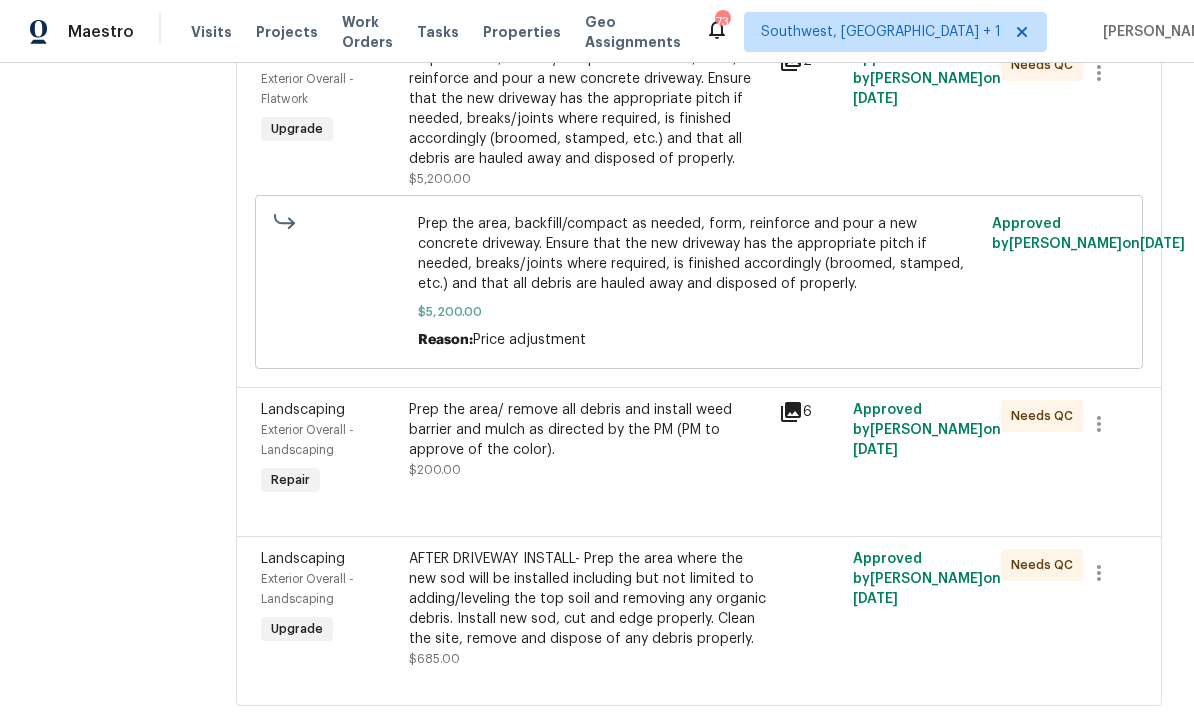 scroll, scrollTop: 698, scrollLeft: 0, axis: vertical 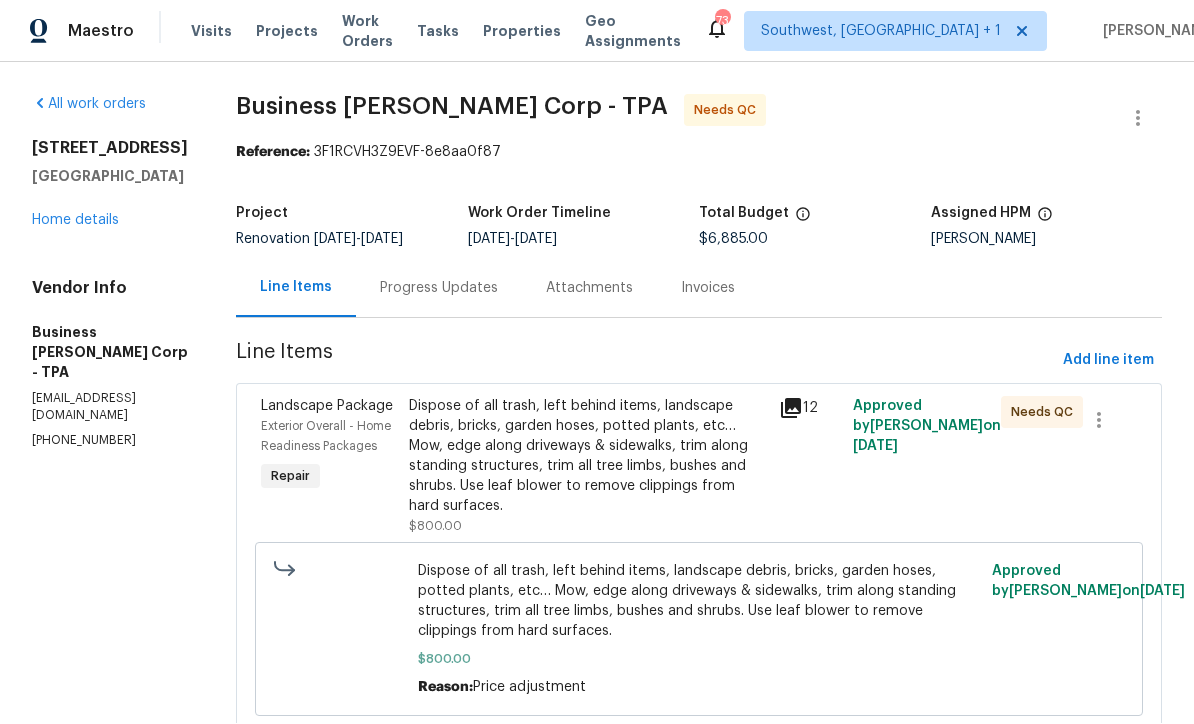 click on "Dispose of all trash, left behind items, landscape debris, bricks, garden hoses, potted plants, etc…  Mow, edge along driveways & sidewalks, trim along standing structures, trim all tree limbs, bushes and shrubs. Use leaf blower to remove clippings from hard surfaces." at bounding box center (588, 457) 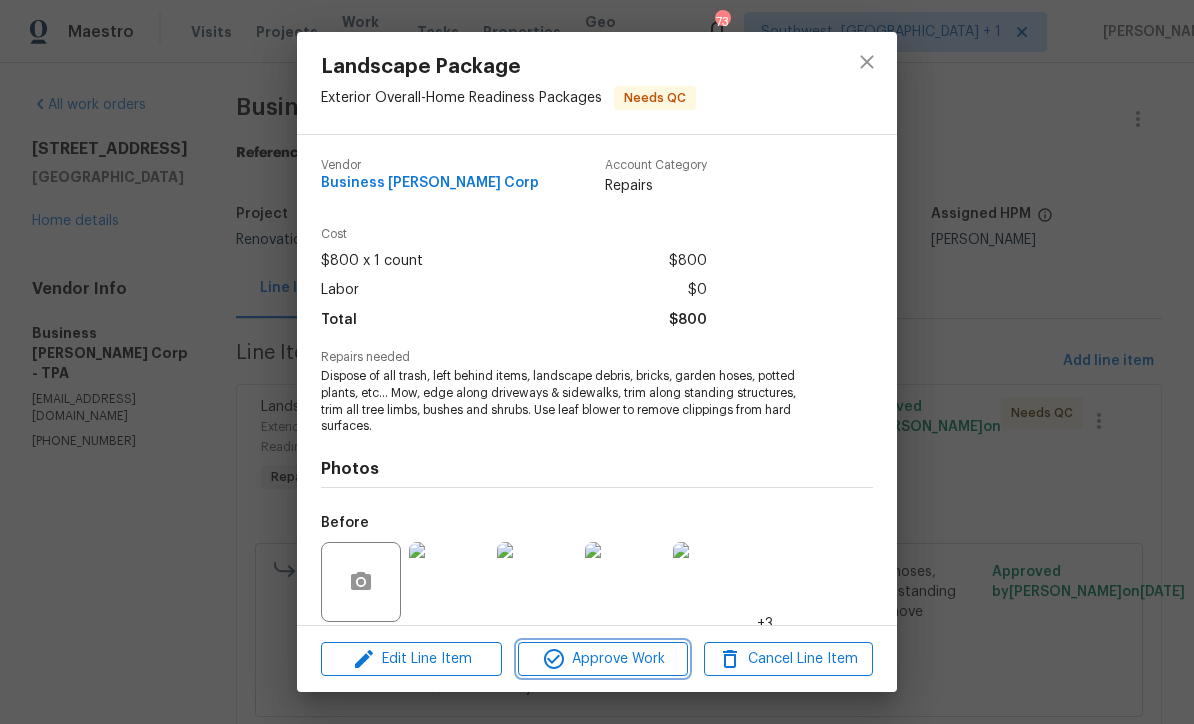 click on "Approve Work" at bounding box center [602, 659] 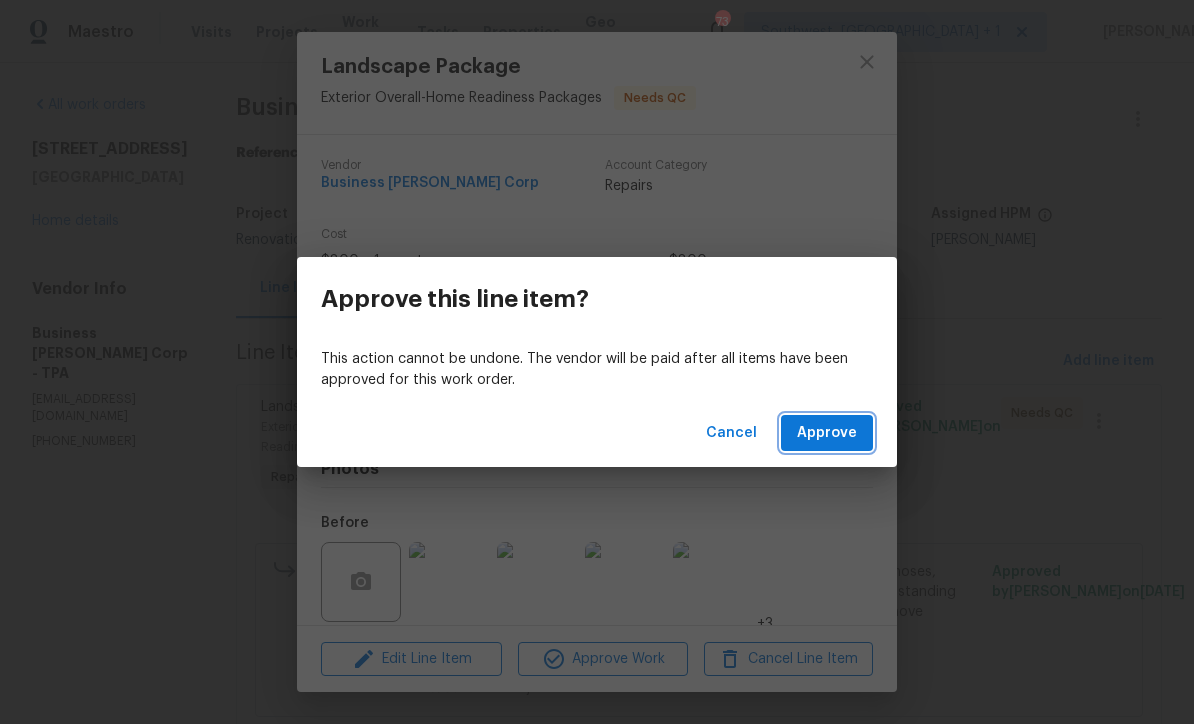 click on "Approve" at bounding box center [827, 433] 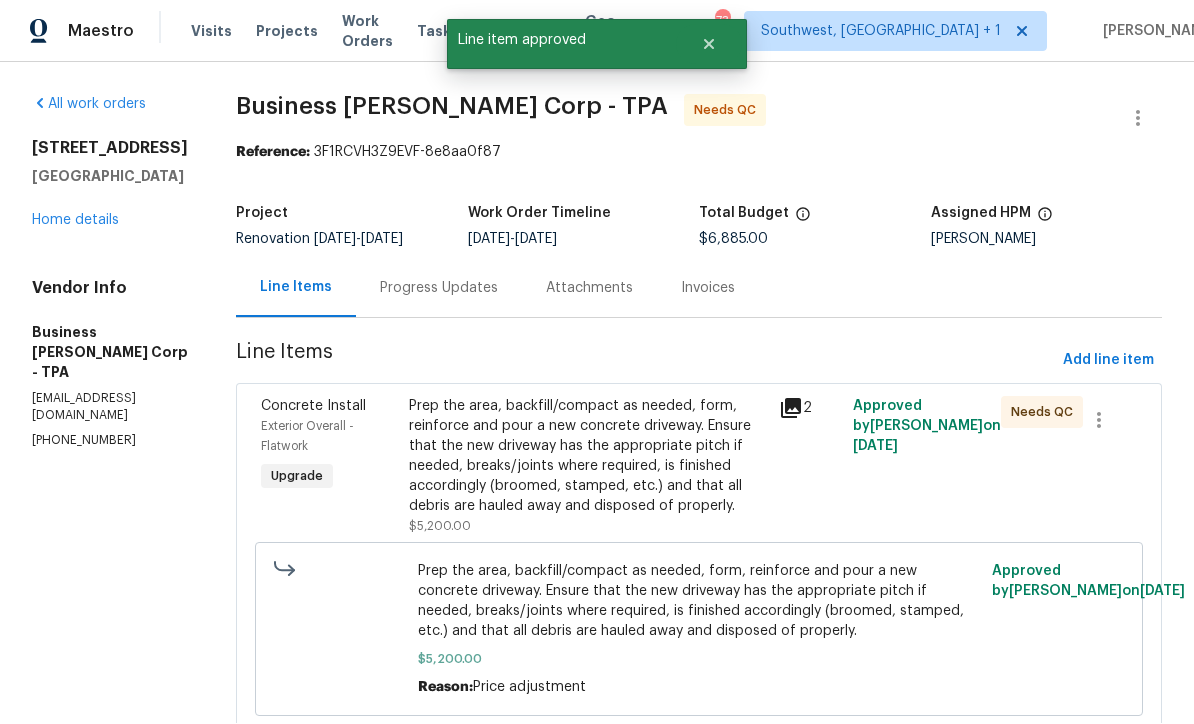 scroll, scrollTop: 1, scrollLeft: 0, axis: vertical 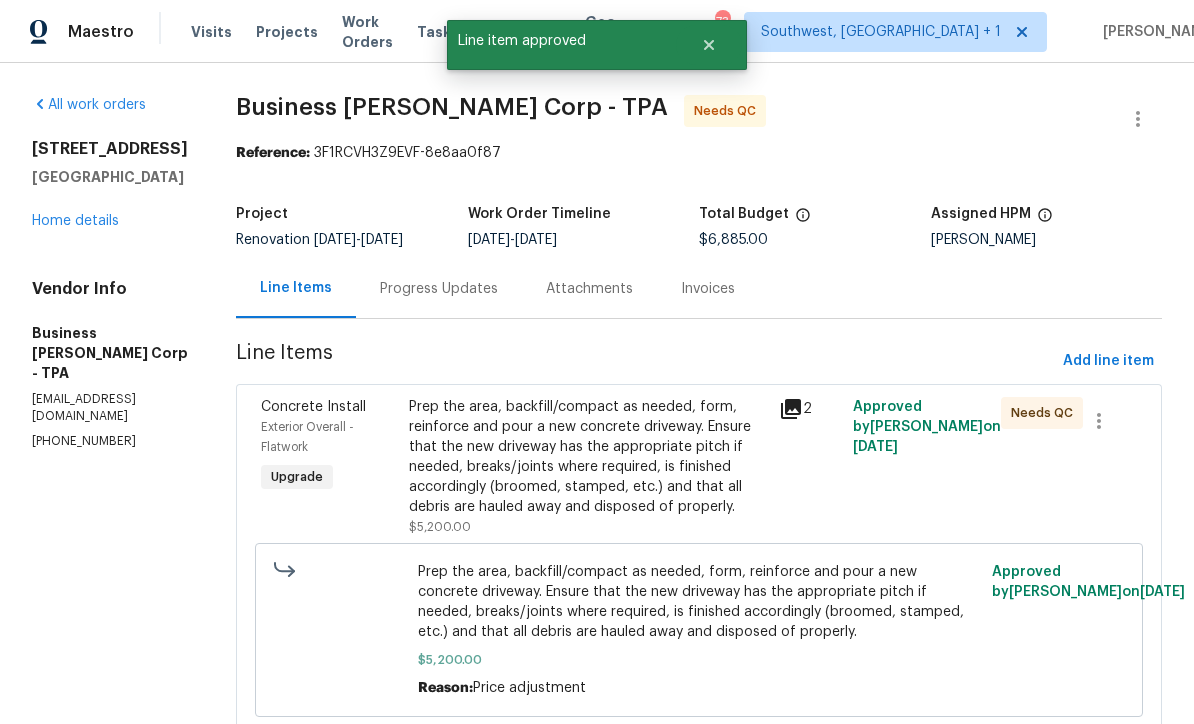 click on "Prep the area, backfill/compact as needed, form, reinforce and pour a new concrete driveway. Ensure that the new driveway has the appropriate pitch if needed, breaks/joints where required, is finished accordingly (broomed, stamped, etc.) and that all debris are hauled away and disposed of properly." at bounding box center (588, 457) 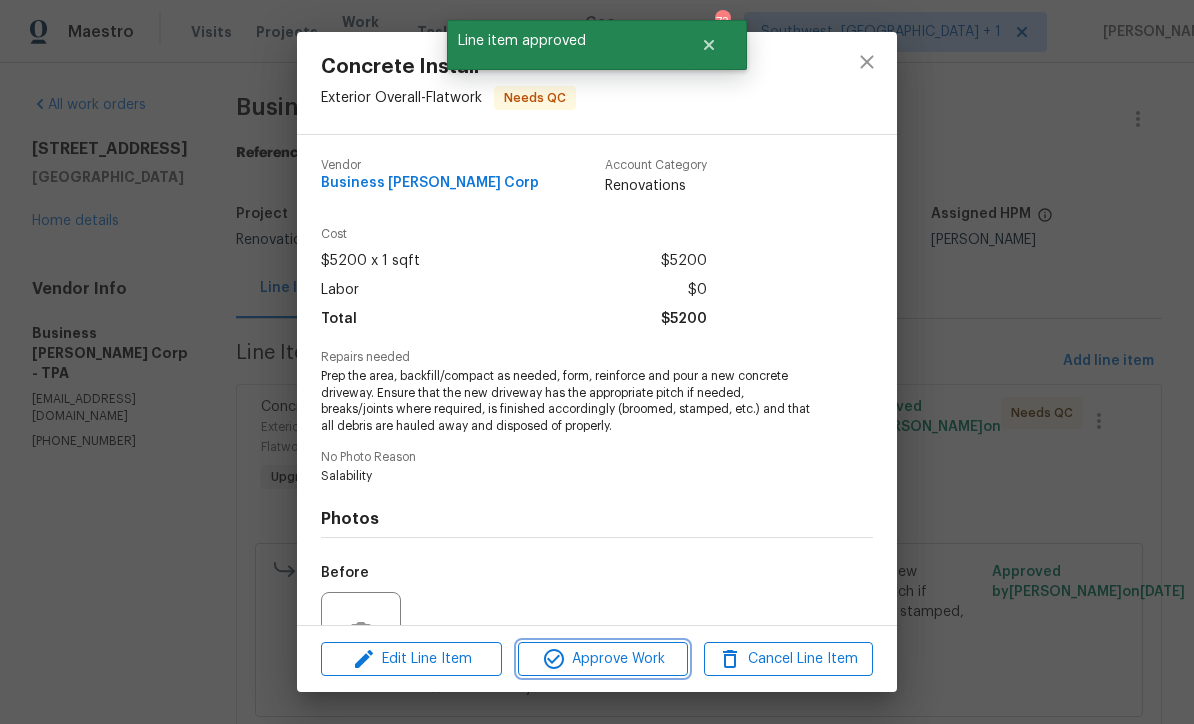 click on "Approve Work" at bounding box center [602, 659] 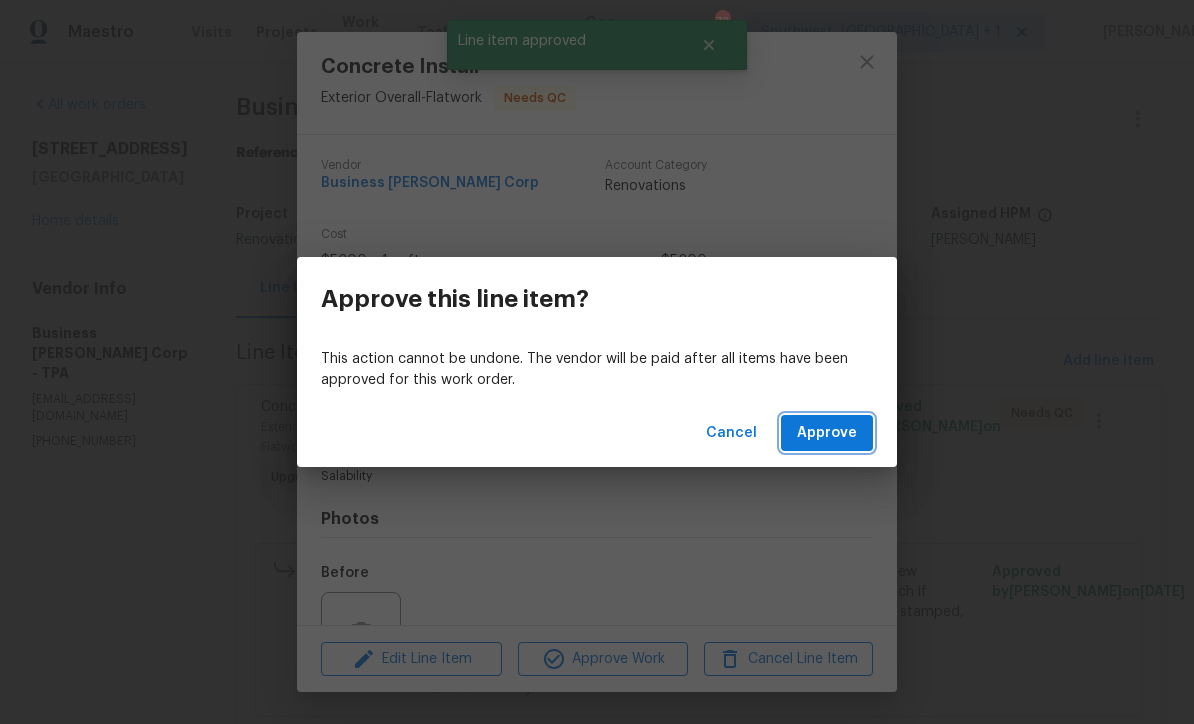 click on "Approve" at bounding box center [827, 433] 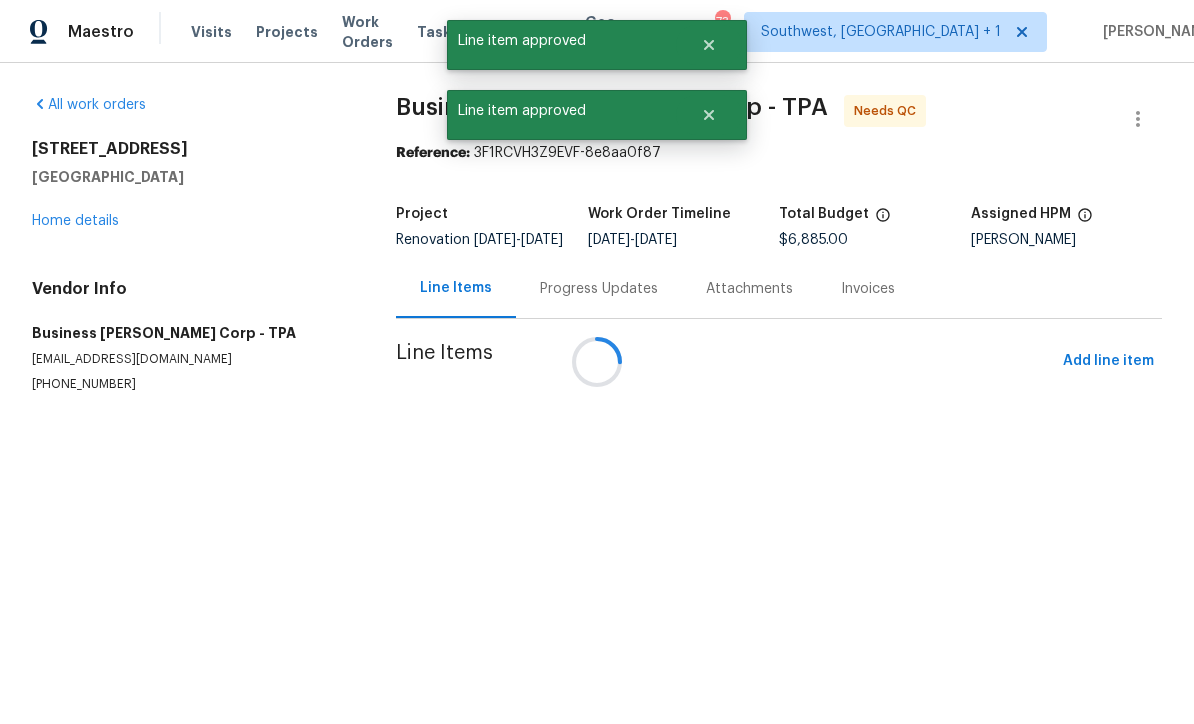 scroll, scrollTop: 0, scrollLeft: 0, axis: both 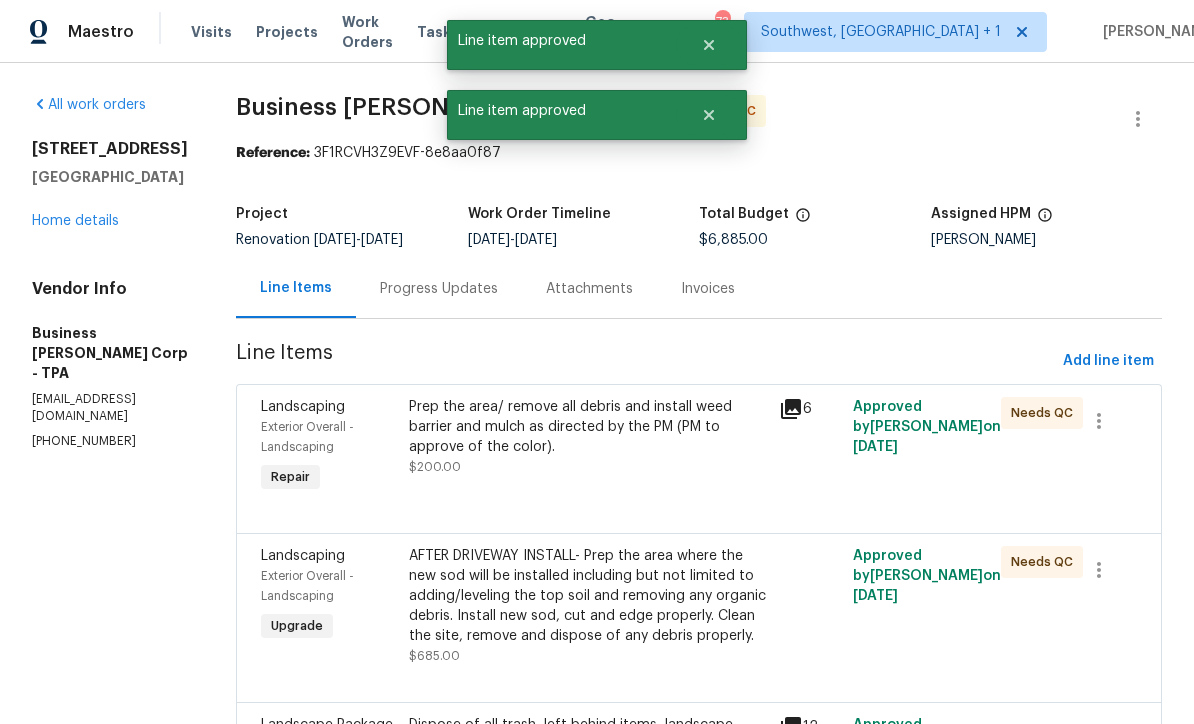 click on "Prep the area/ remove all debris and install weed barrier and mulch as directed by the PM (PM to approve of the color)." at bounding box center (588, 427) 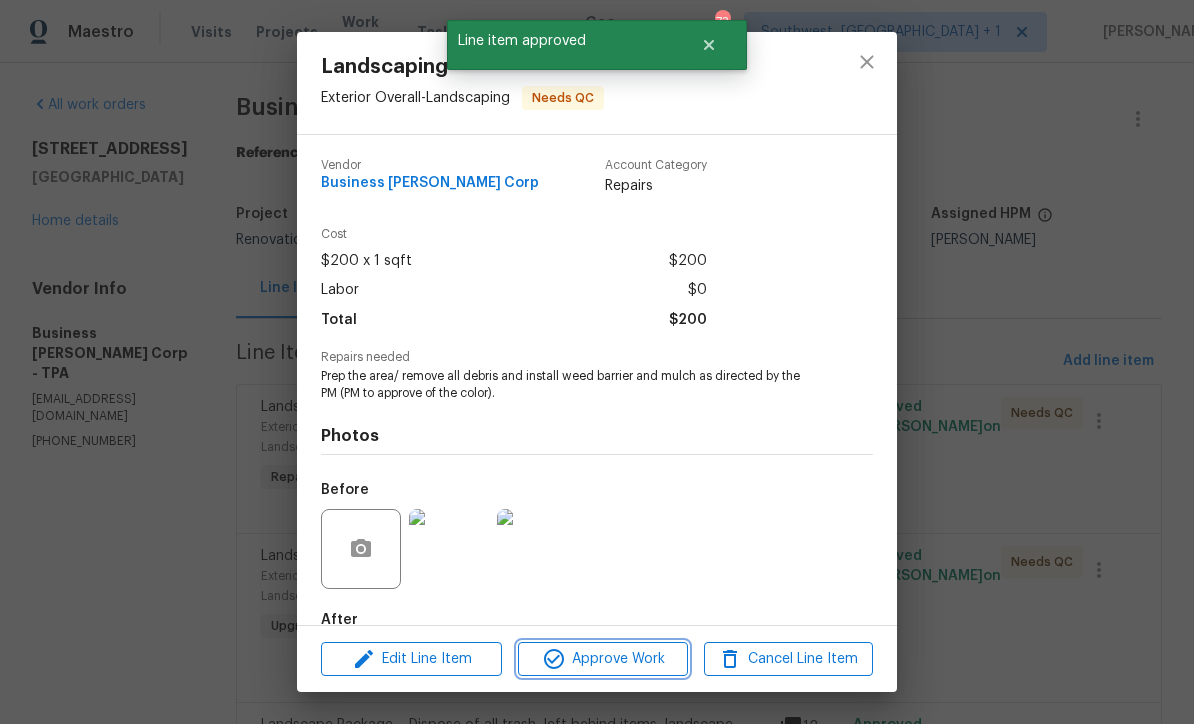 click on "Approve Work" at bounding box center [602, 659] 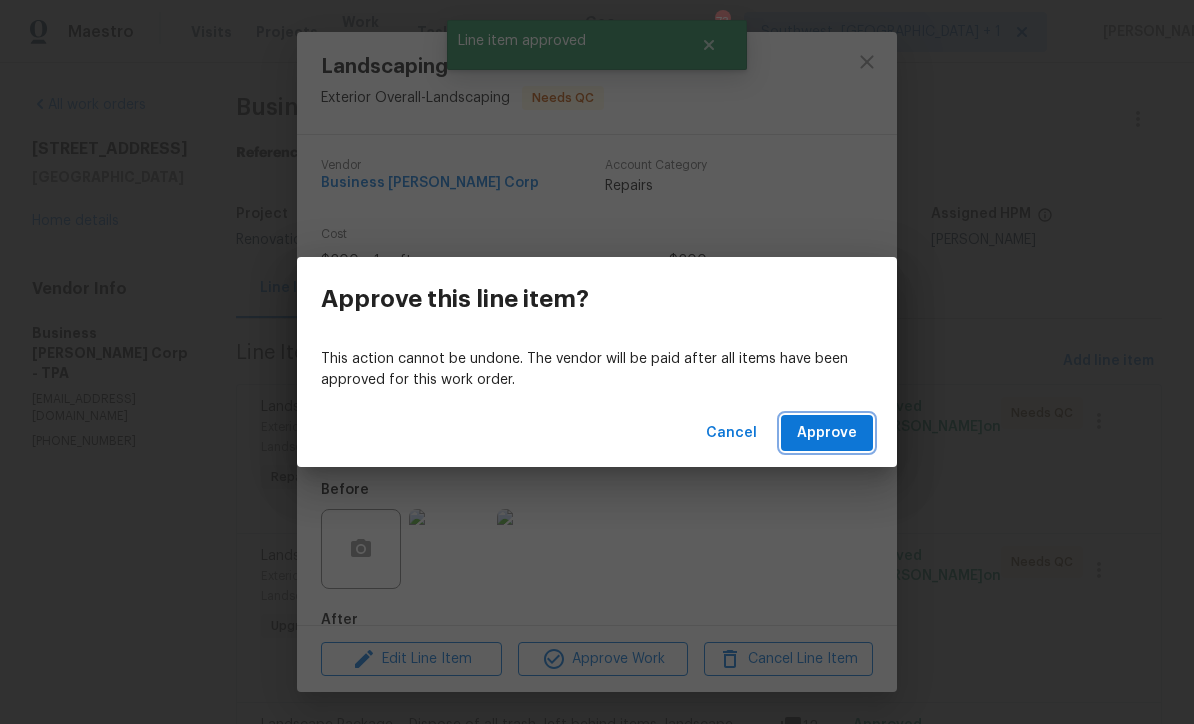 click on "Approve" at bounding box center (827, 433) 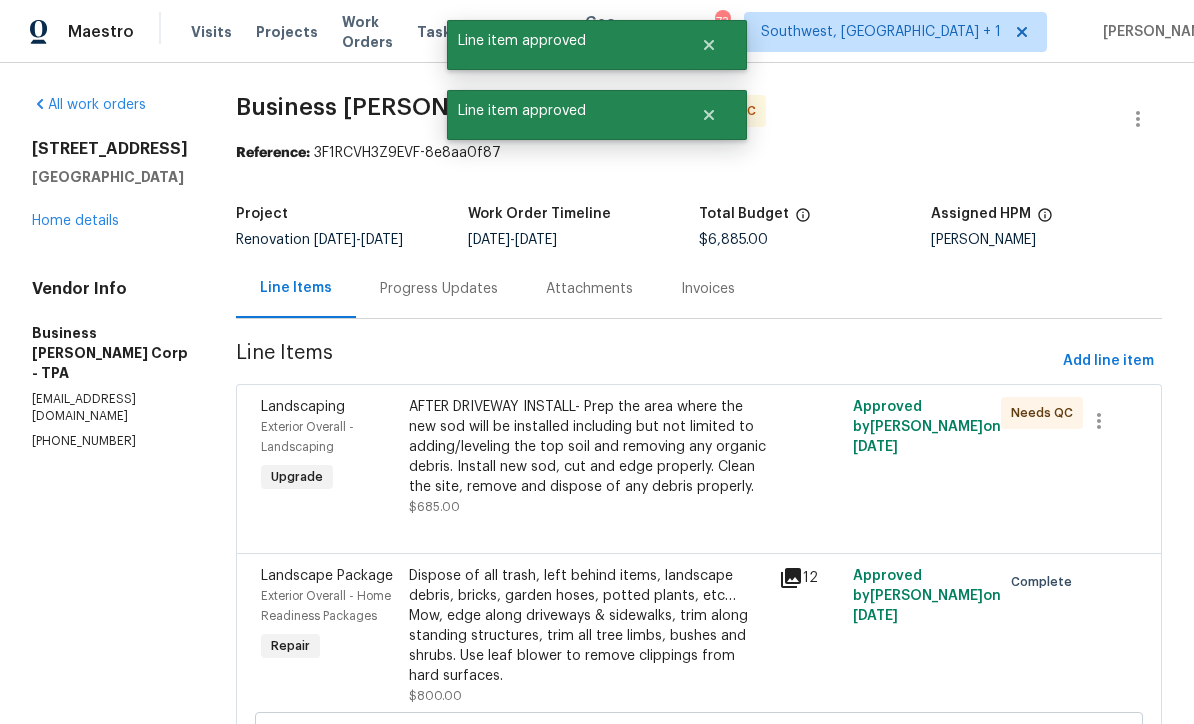 click on "AFTER DRIVEWAY INSTALL-  Prep the area where the new sod will be installed including but not limited to adding/leveling the top soil and removing any organic debris. Install new sod, cut and edge properly. Clean the site, remove and dispose of any debris properly." at bounding box center [588, 447] 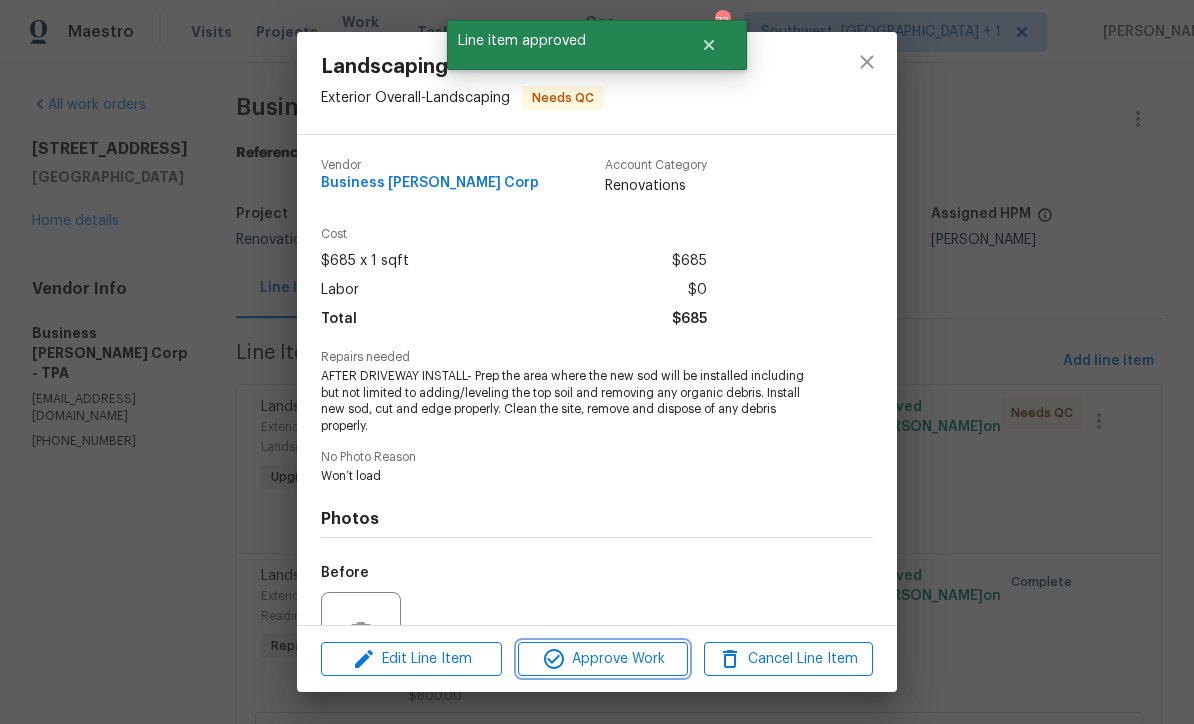 click on "Approve Work" at bounding box center (602, 659) 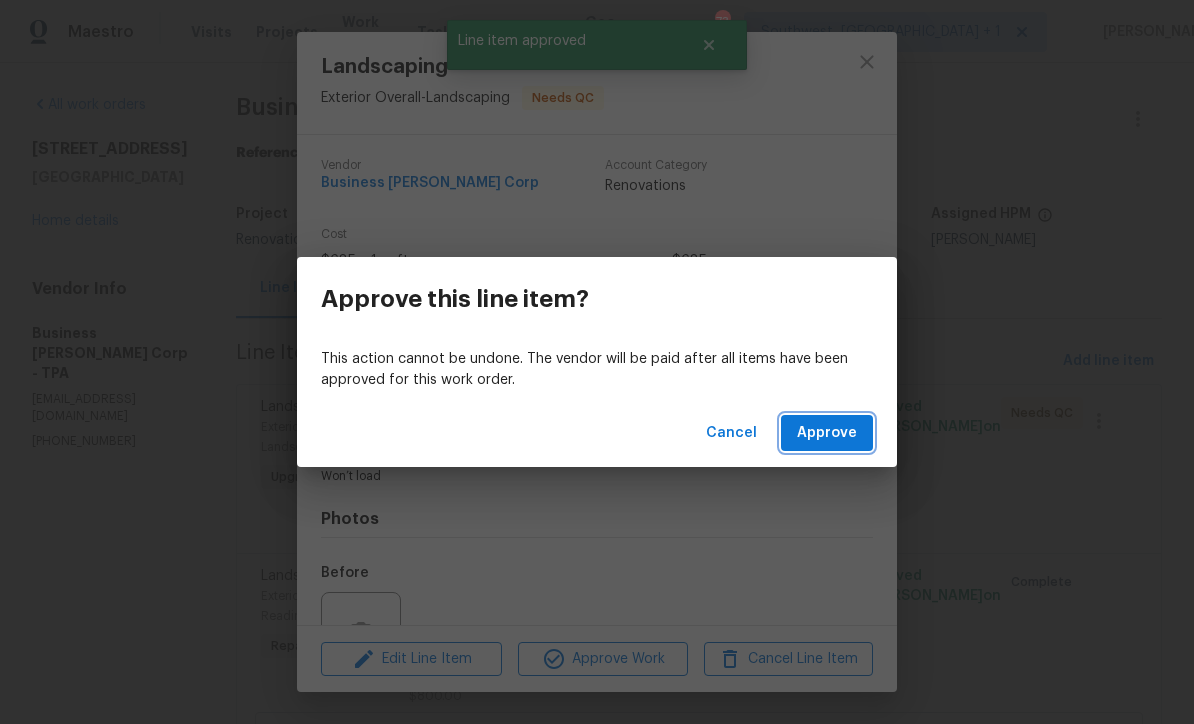 click on "Approve" at bounding box center [827, 433] 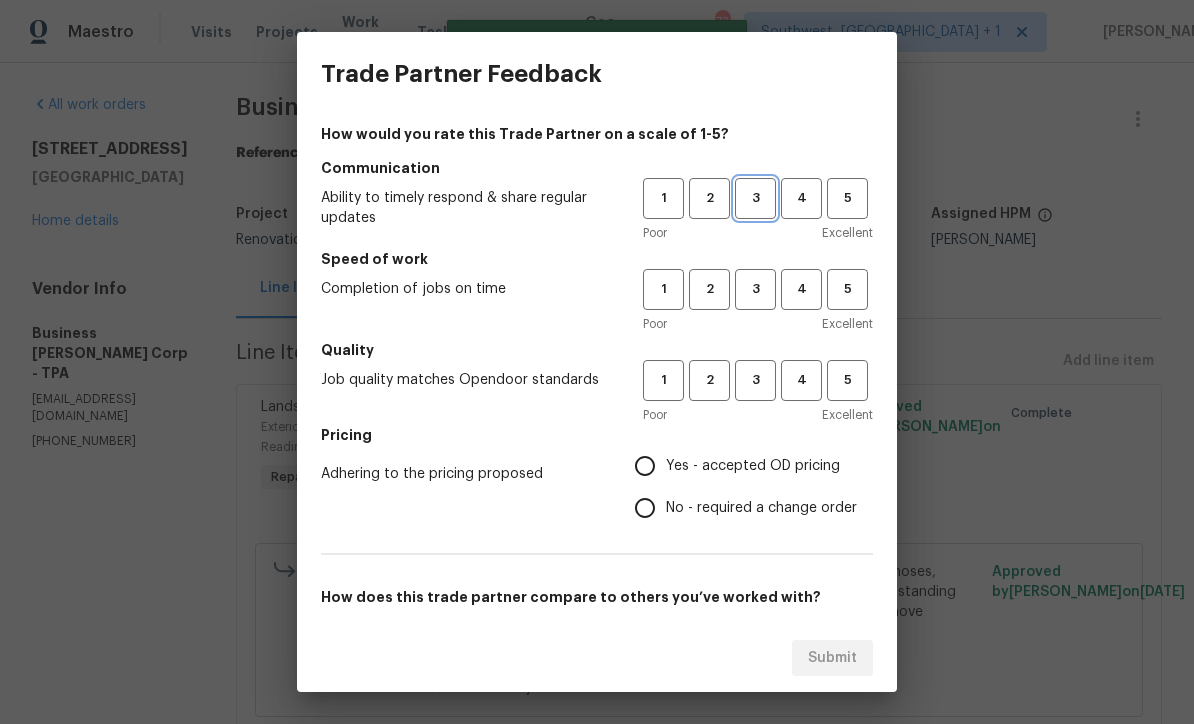 click on "3" at bounding box center [755, 198] 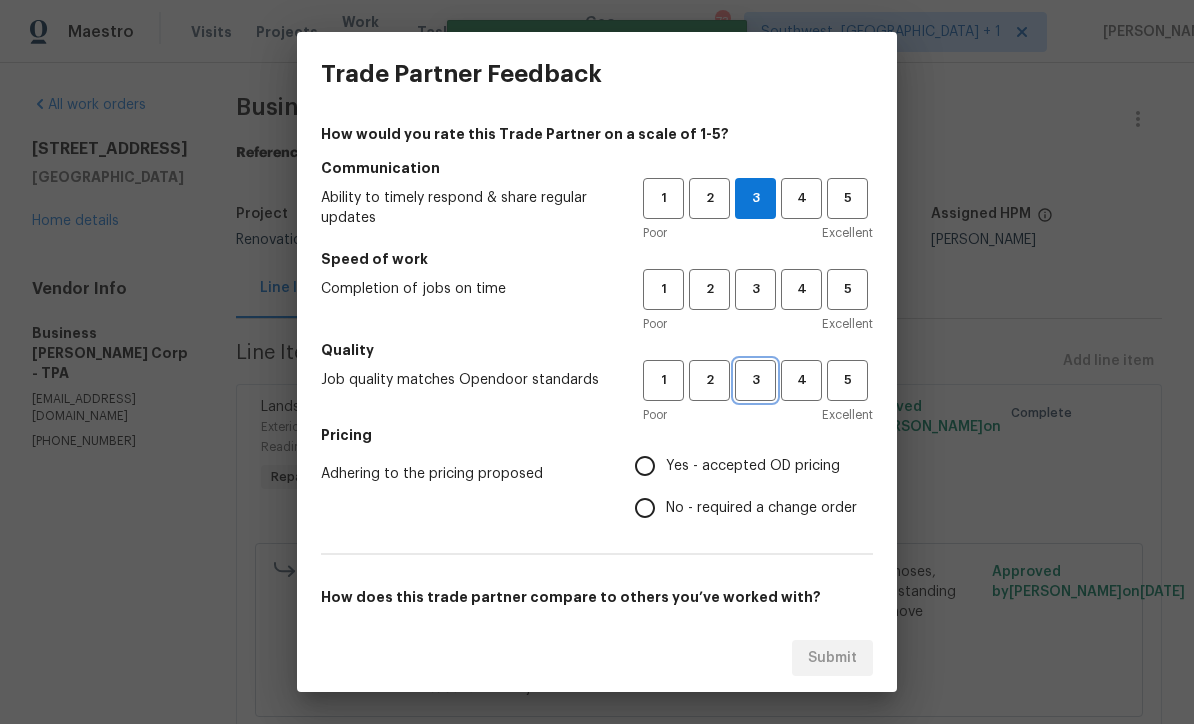 click on "3" at bounding box center [755, 380] 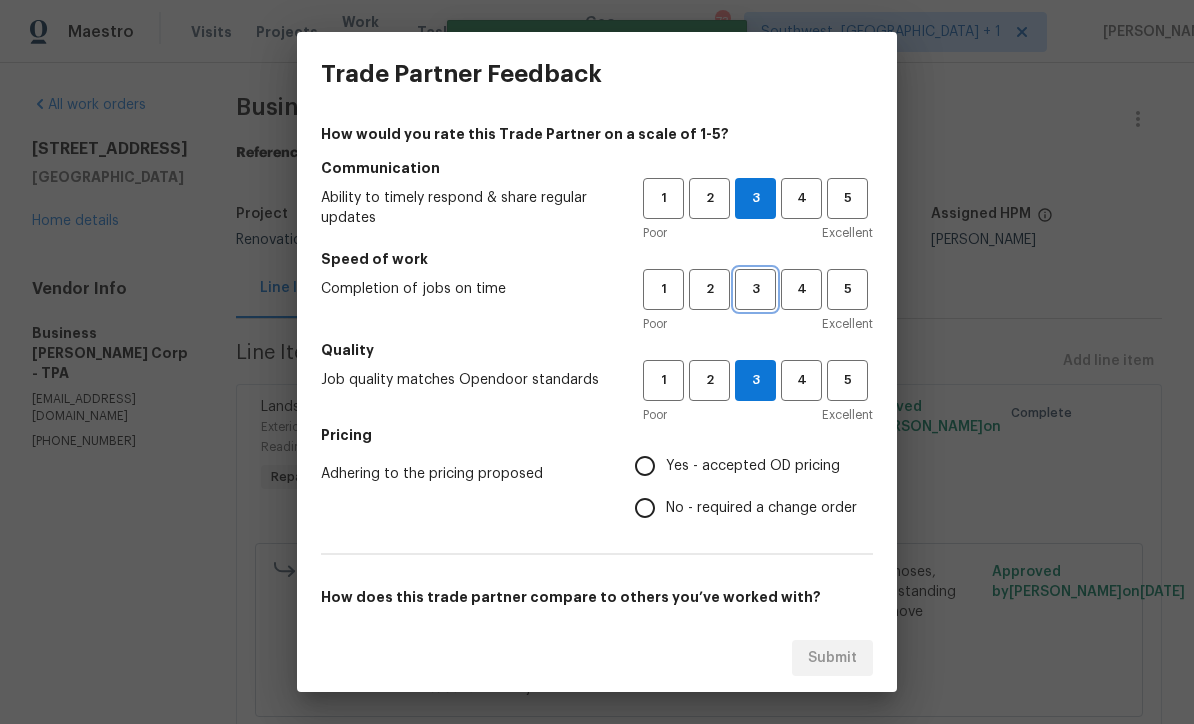 click on "3" at bounding box center (755, 289) 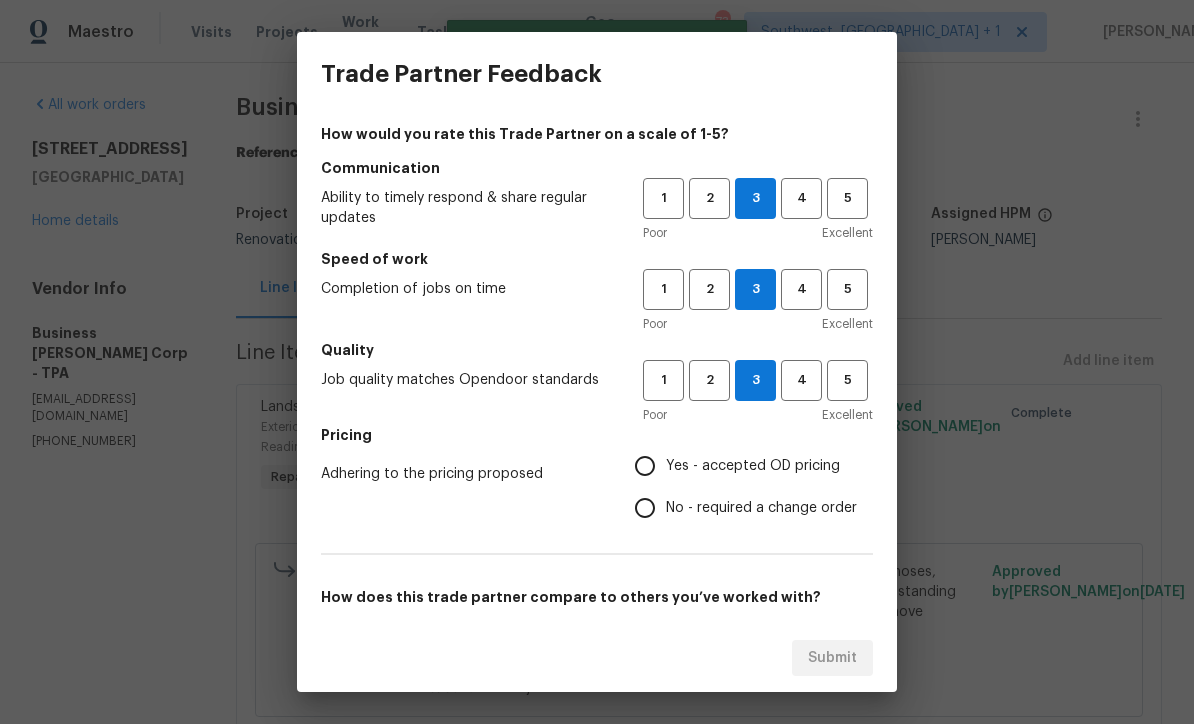 click on "Yes - accepted OD pricing" at bounding box center [645, 466] 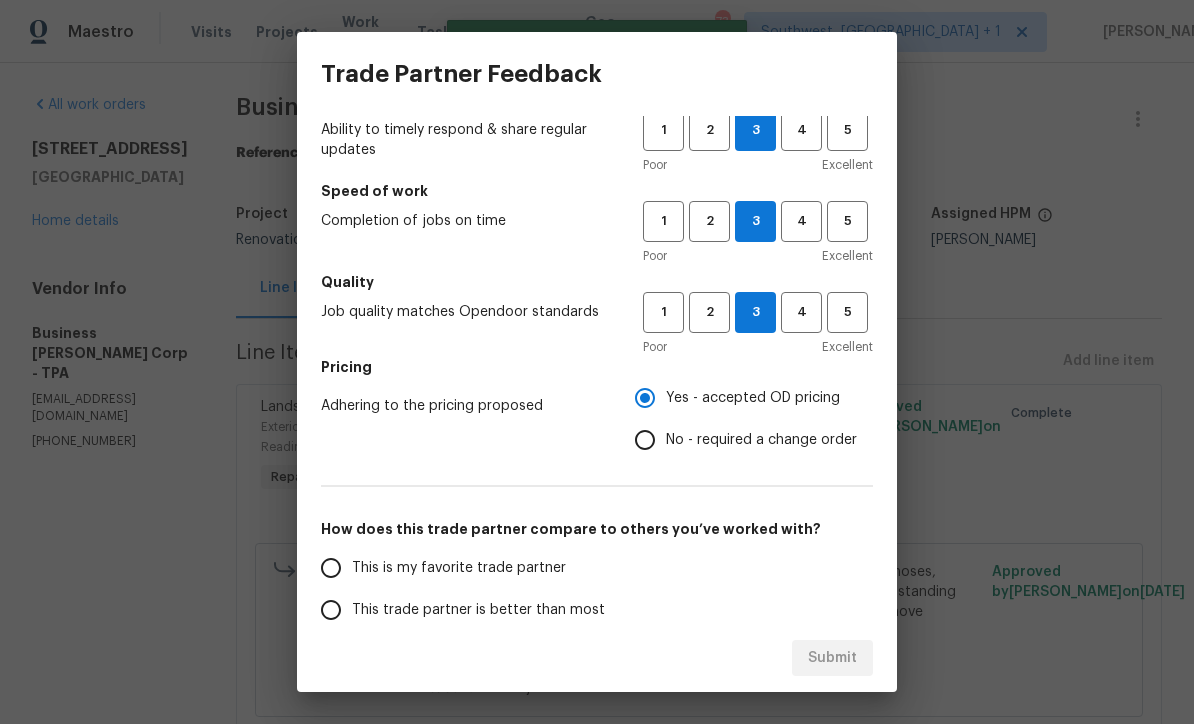 scroll, scrollTop: 223, scrollLeft: 0, axis: vertical 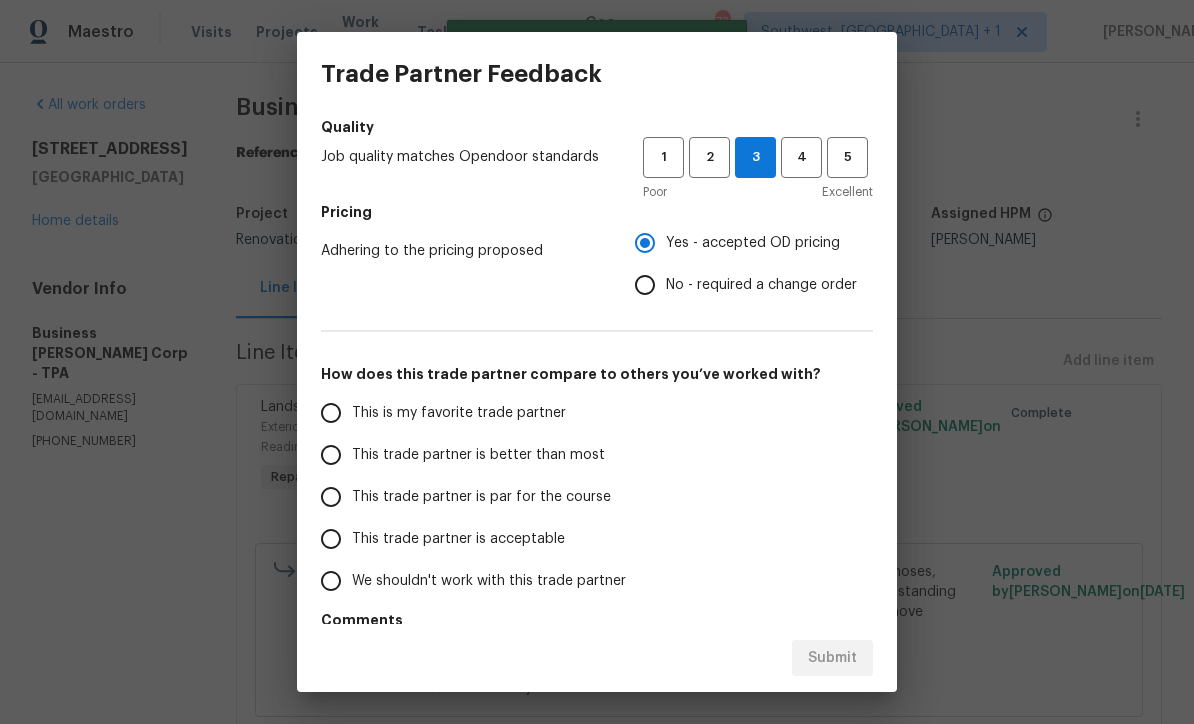 click on "This trade partner is par for the course" at bounding box center (331, 497) 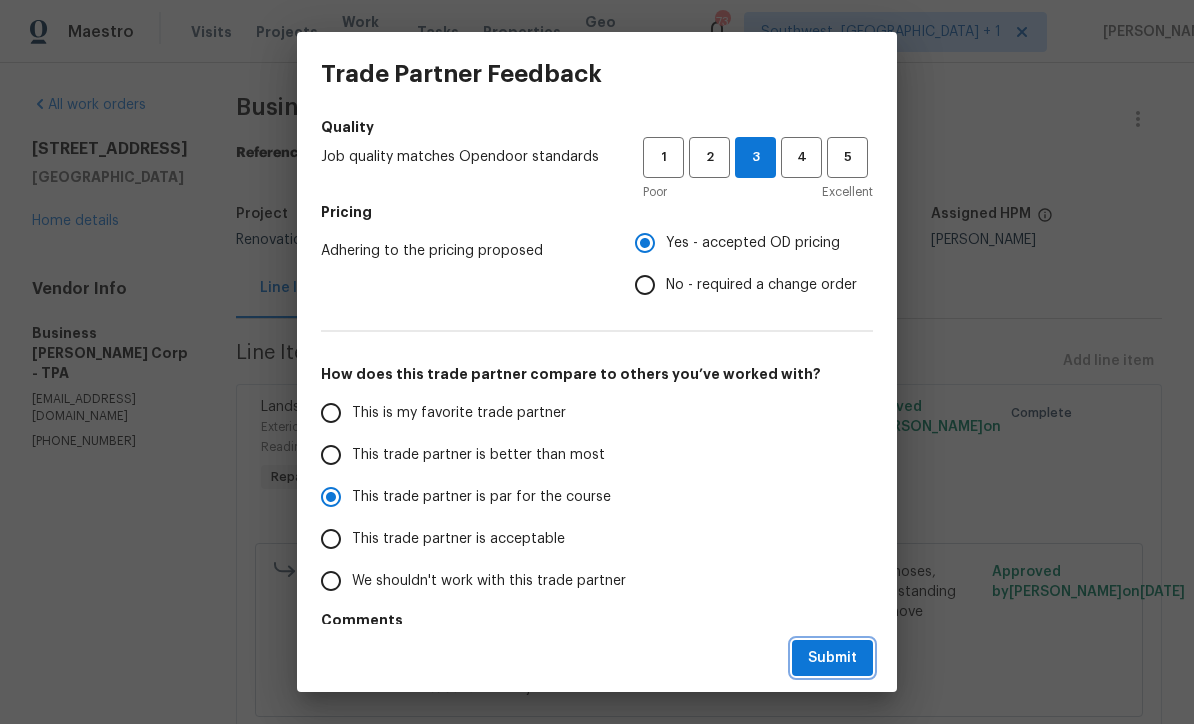 click on "Submit" at bounding box center [832, 658] 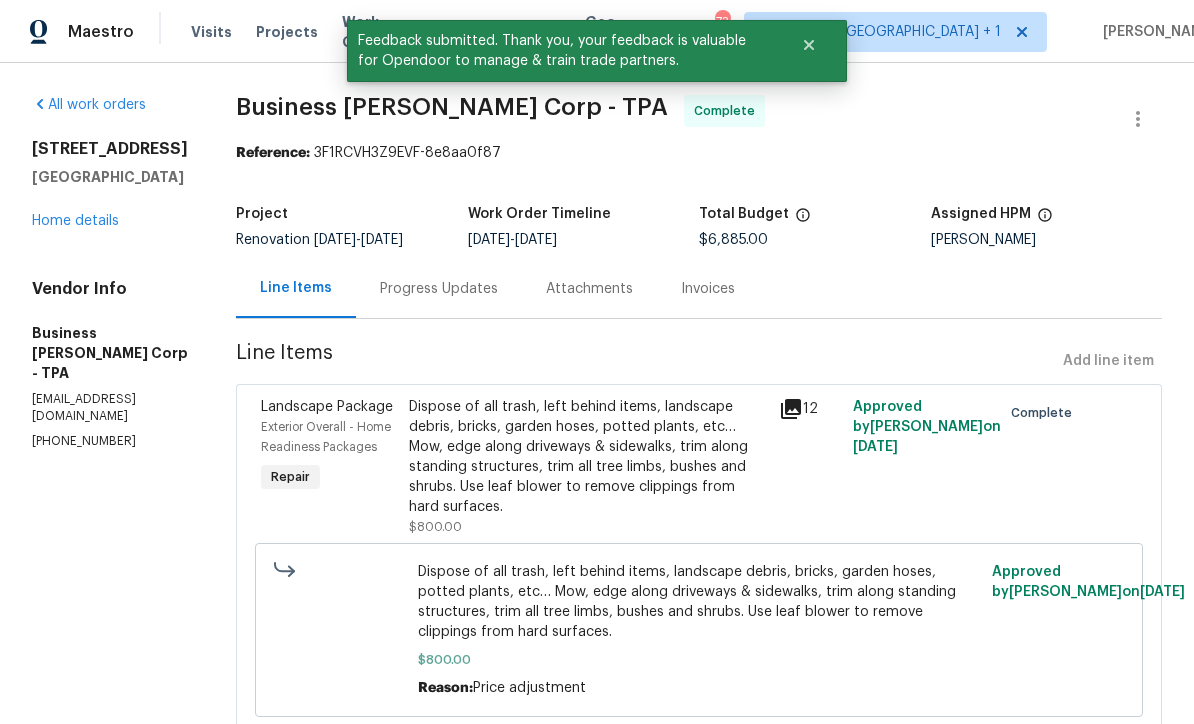 click on "Home details" at bounding box center (75, 221) 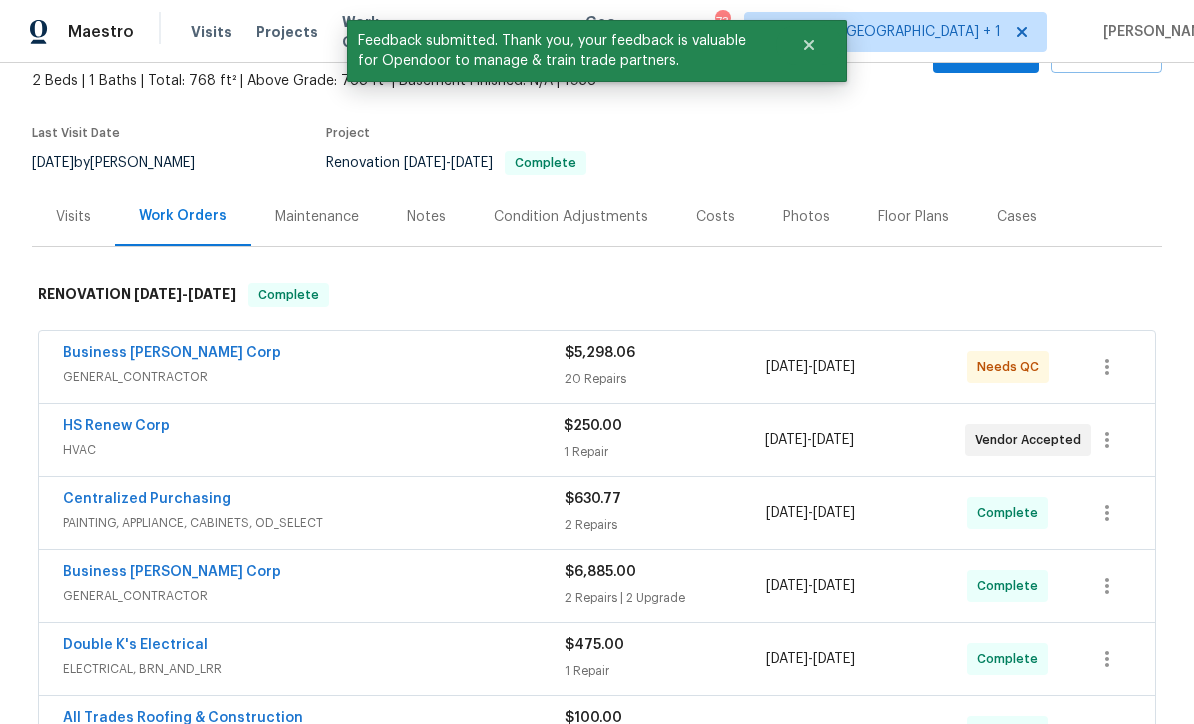 scroll, scrollTop: 121, scrollLeft: 0, axis: vertical 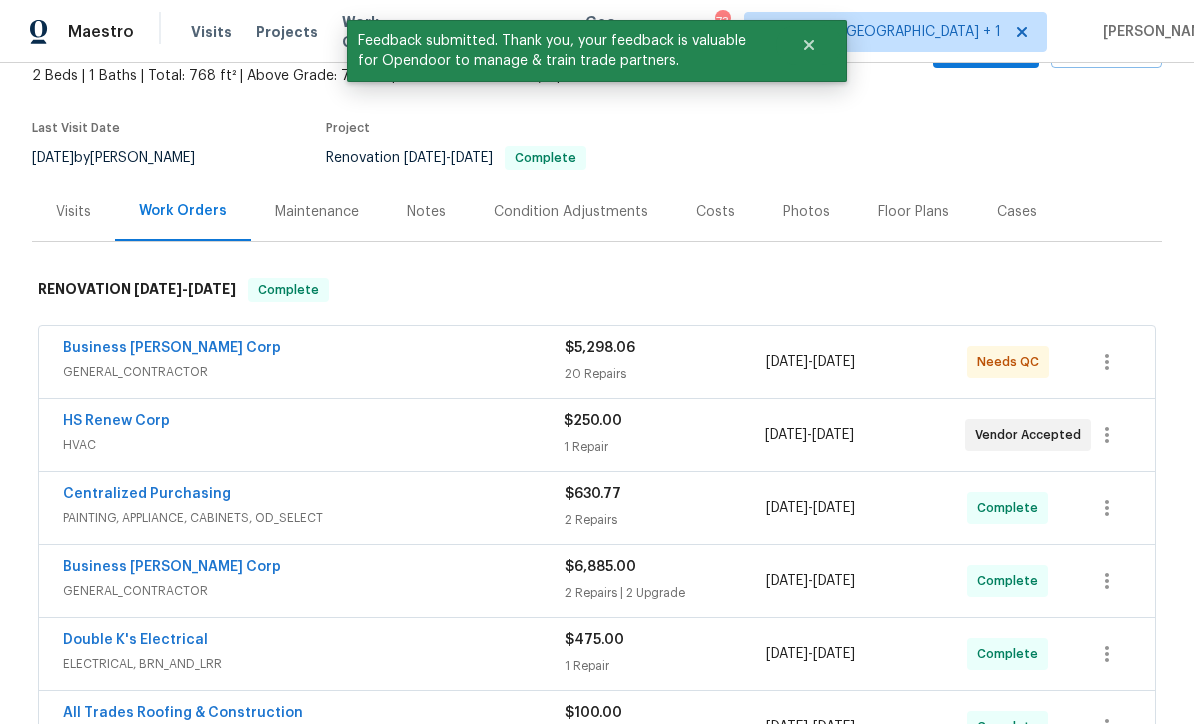 click on "Business [PERSON_NAME] Corp" at bounding box center [314, 350] 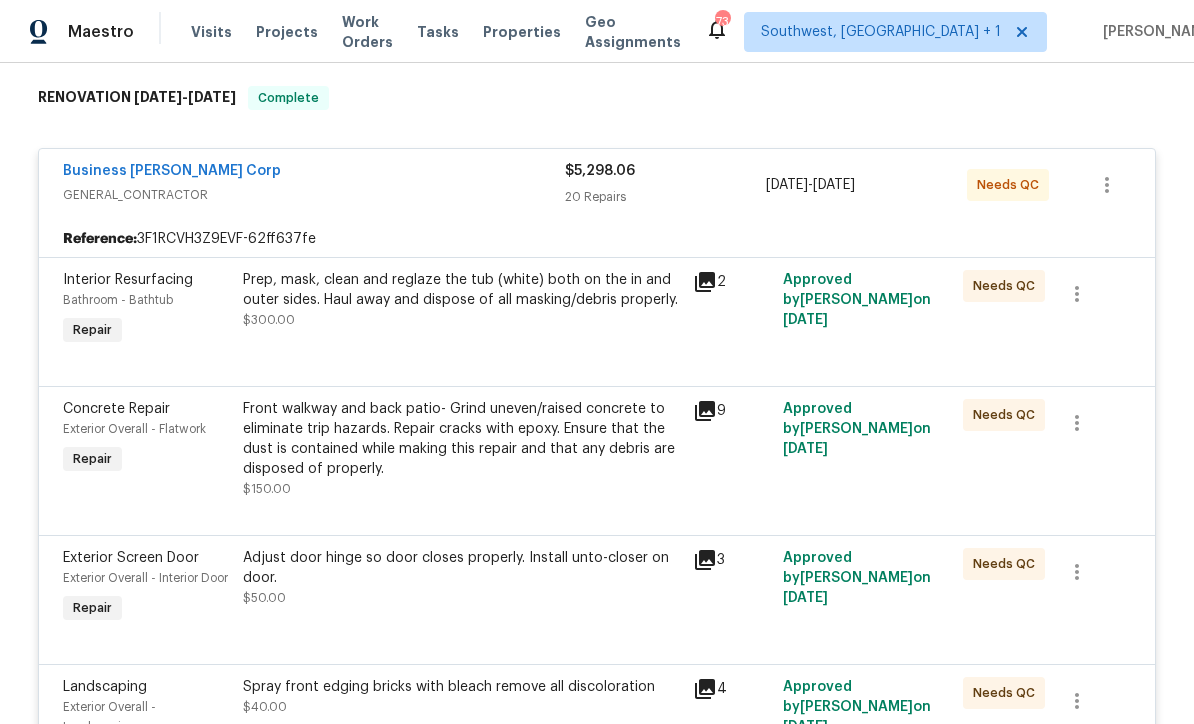 scroll, scrollTop: 320, scrollLeft: 0, axis: vertical 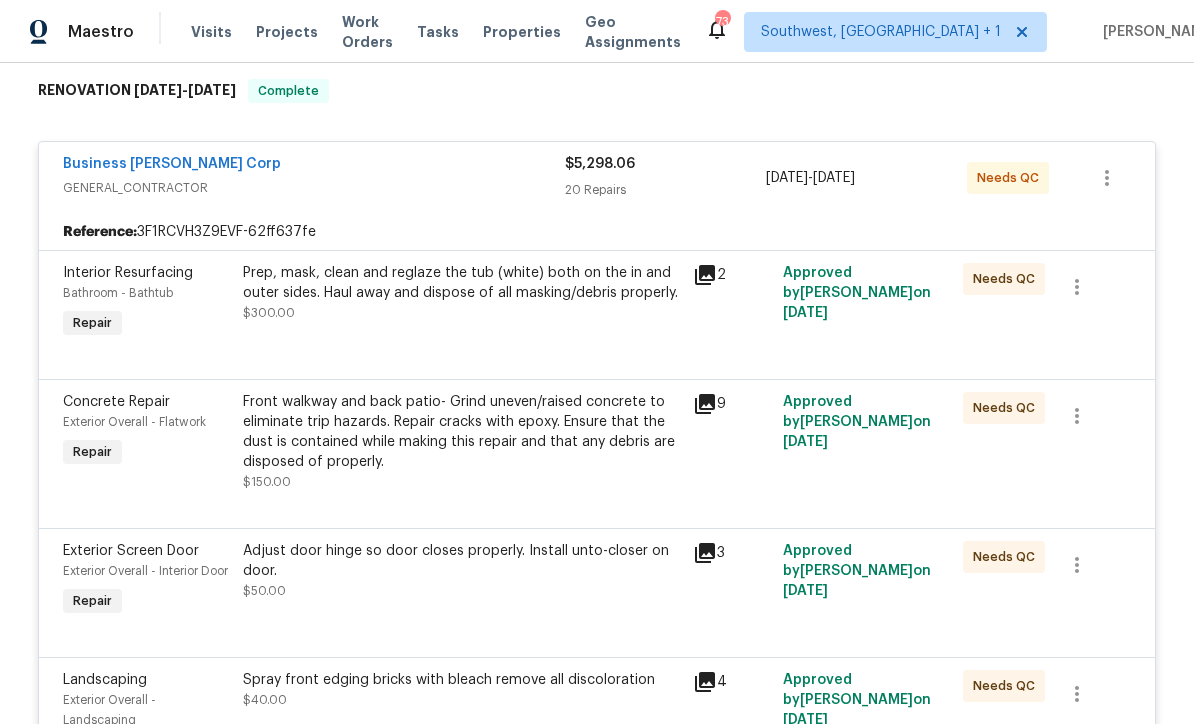 click on "Prep, mask, clean and reglaze the tub (white) both on the in and outer sides. Haul away and dispose of all masking/debris properly. $300.00" at bounding box center (462, 293) 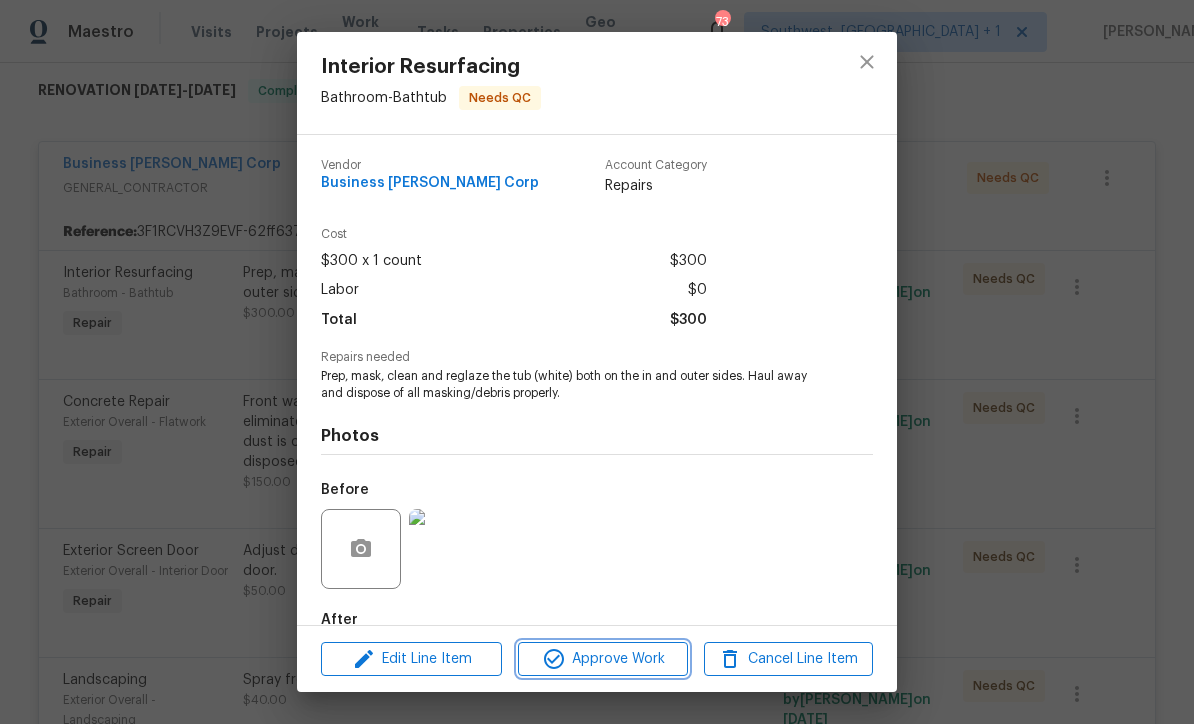 click on "Approve Work" at bounding box center [602, 659] 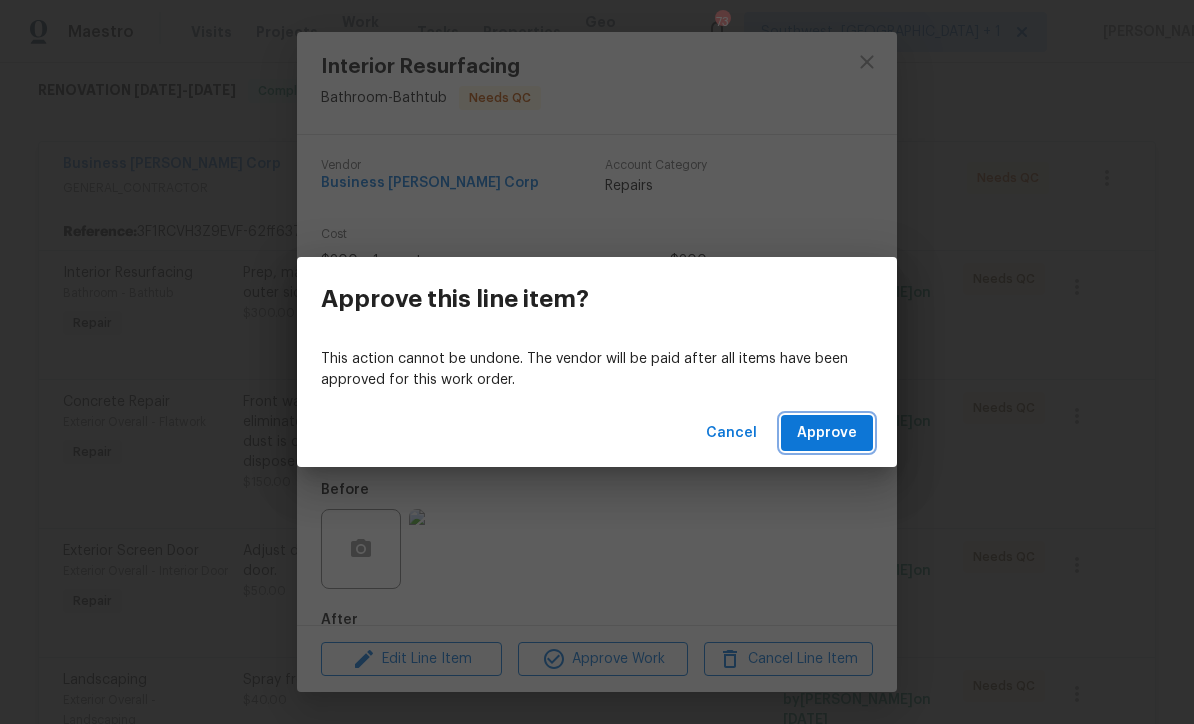 click on "Approve" at bounding box center [827, 433] 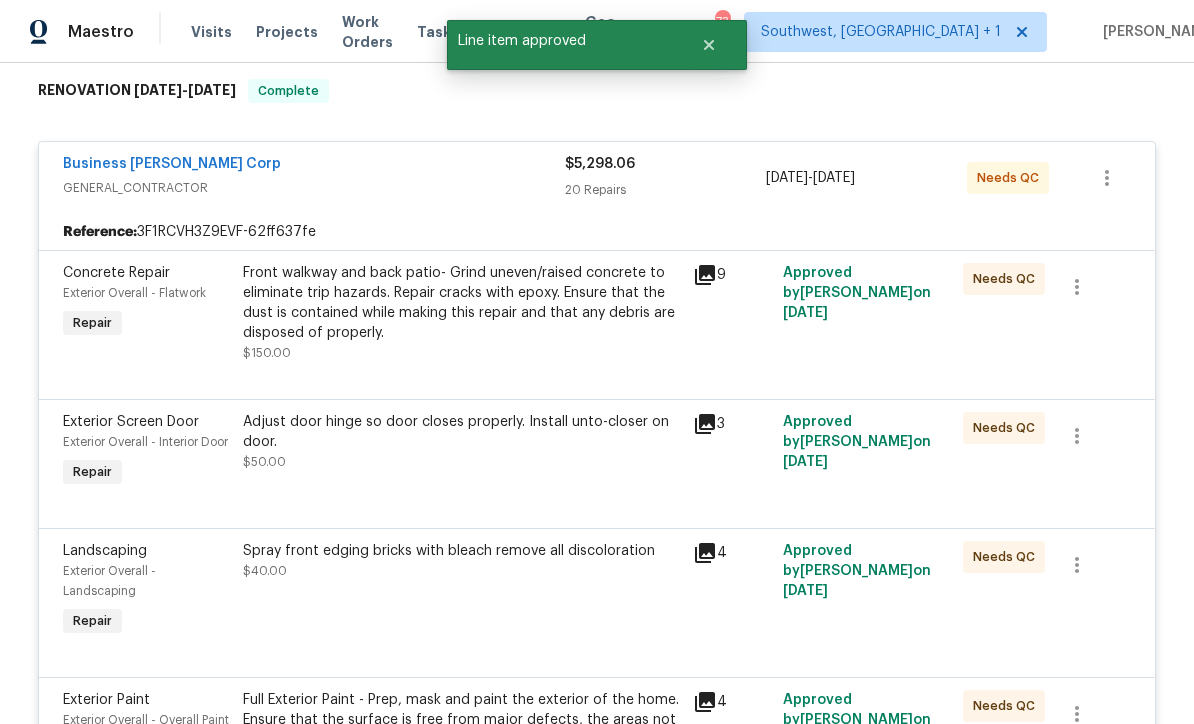 click on "Front walkway and back patio- Grind uneven/raised concrete to eliminate trip hazards. Repair cracks with epoxy. Ensure that the dust is contained while making this repair and that any debris are disposed of properly." at bounding box center [462, 303] 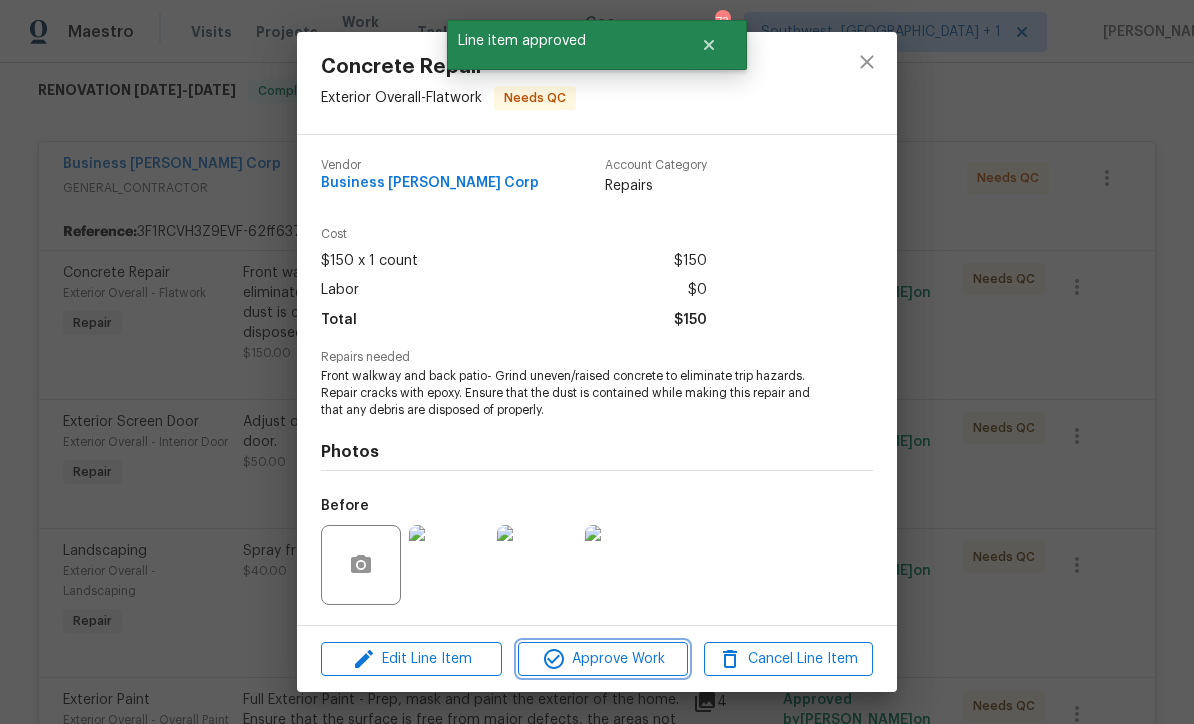 click on "Approve Work" at bounding box center [602, 659] 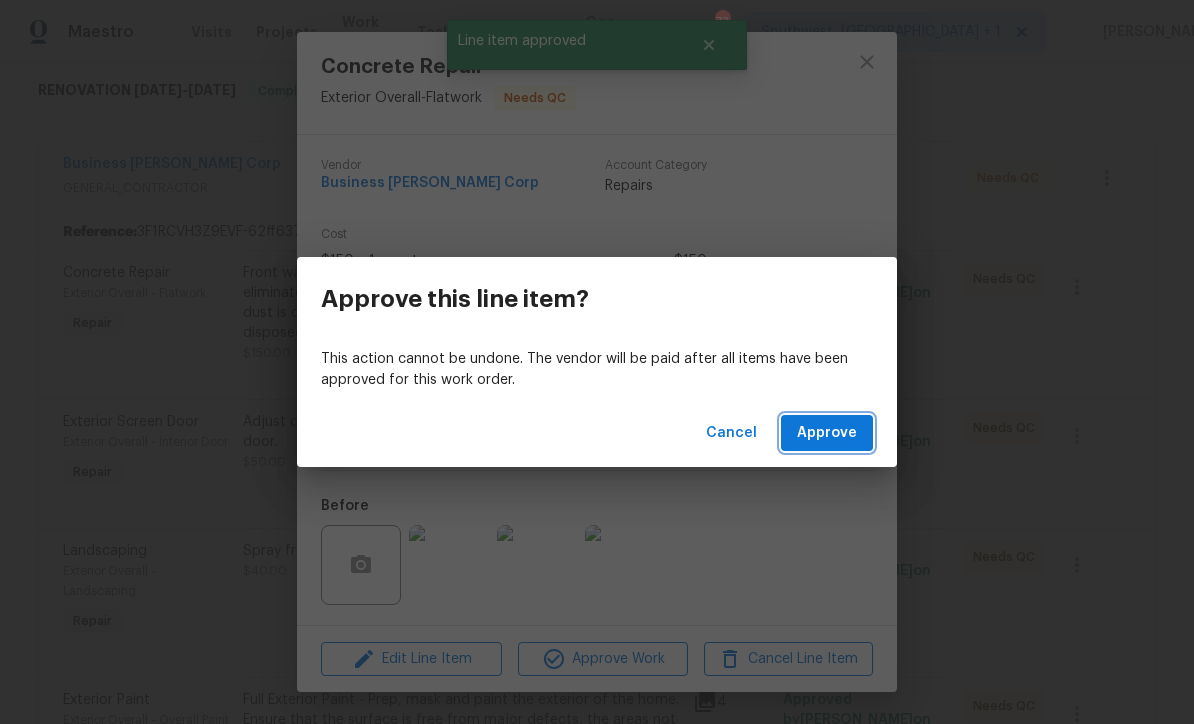 click on "Approve" at bounding box center [827, 433] 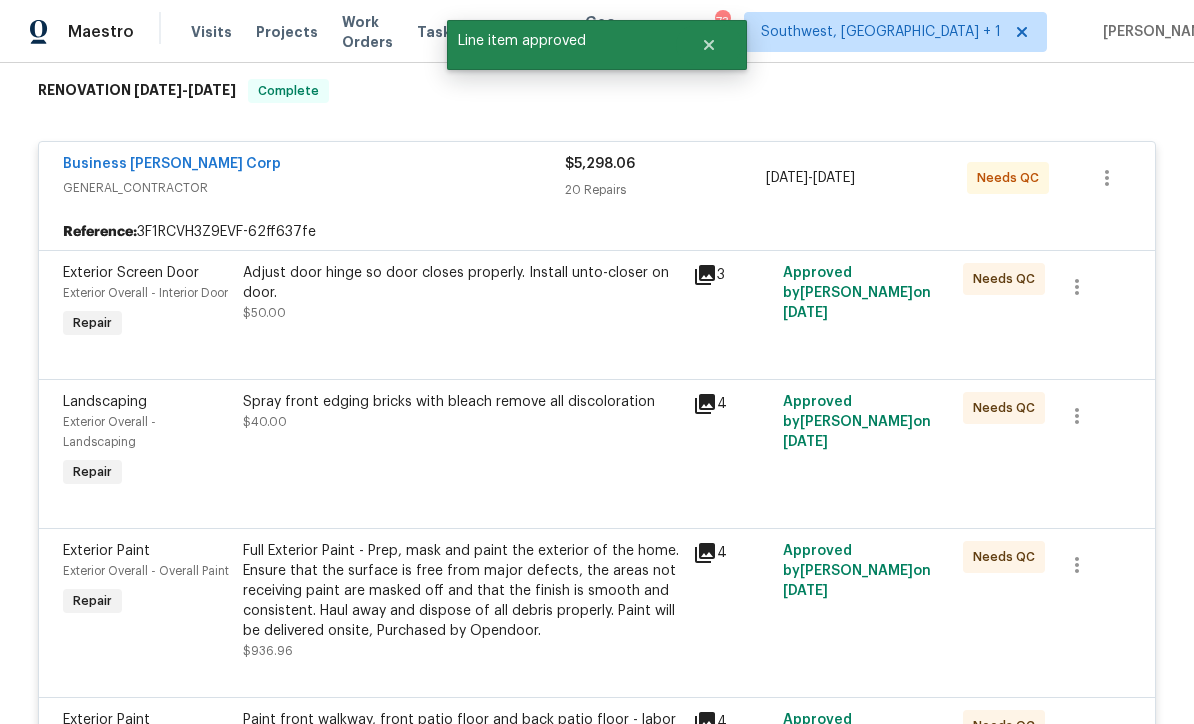 click on "Adjust door hinge so door closes properly. Install unto-closer on door. $50.00" at bounding box center [462, 303] 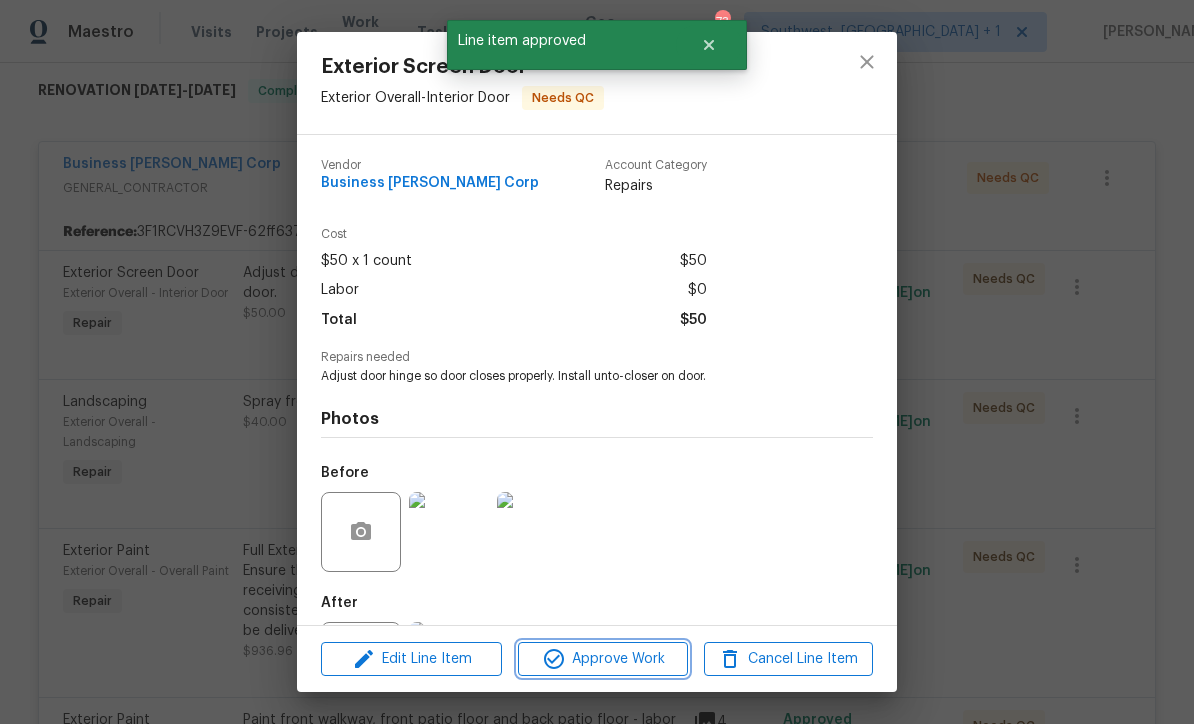 click on "Approve Work" at bounding box center (602, 659) 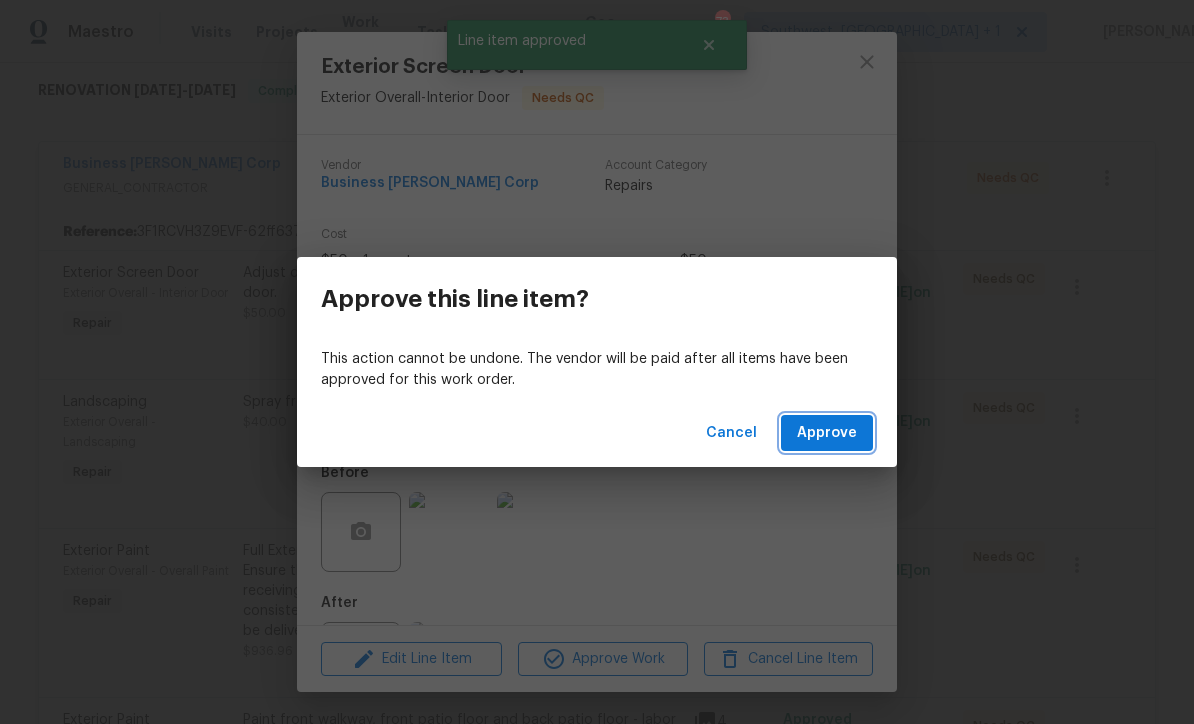 click on "Approve" at bounding box center (827, 433) 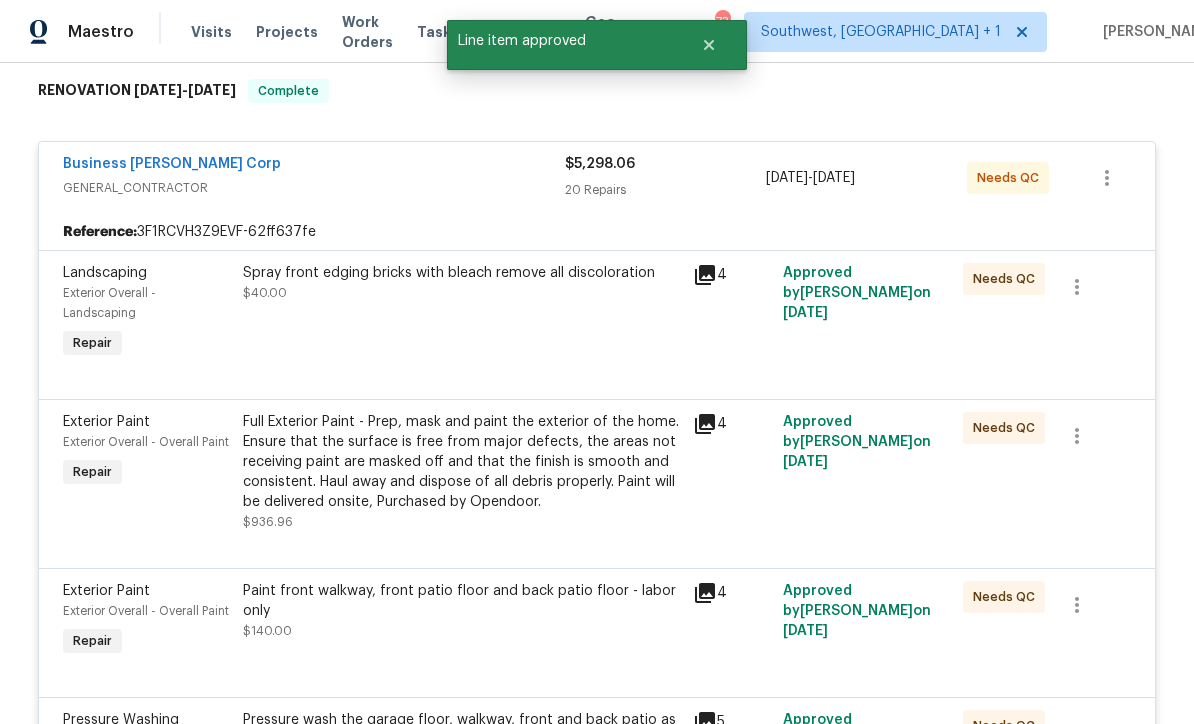 click on "Spray front edging bricks with bleach remove all discoloration $40.00" at bounding box center (462, 313) 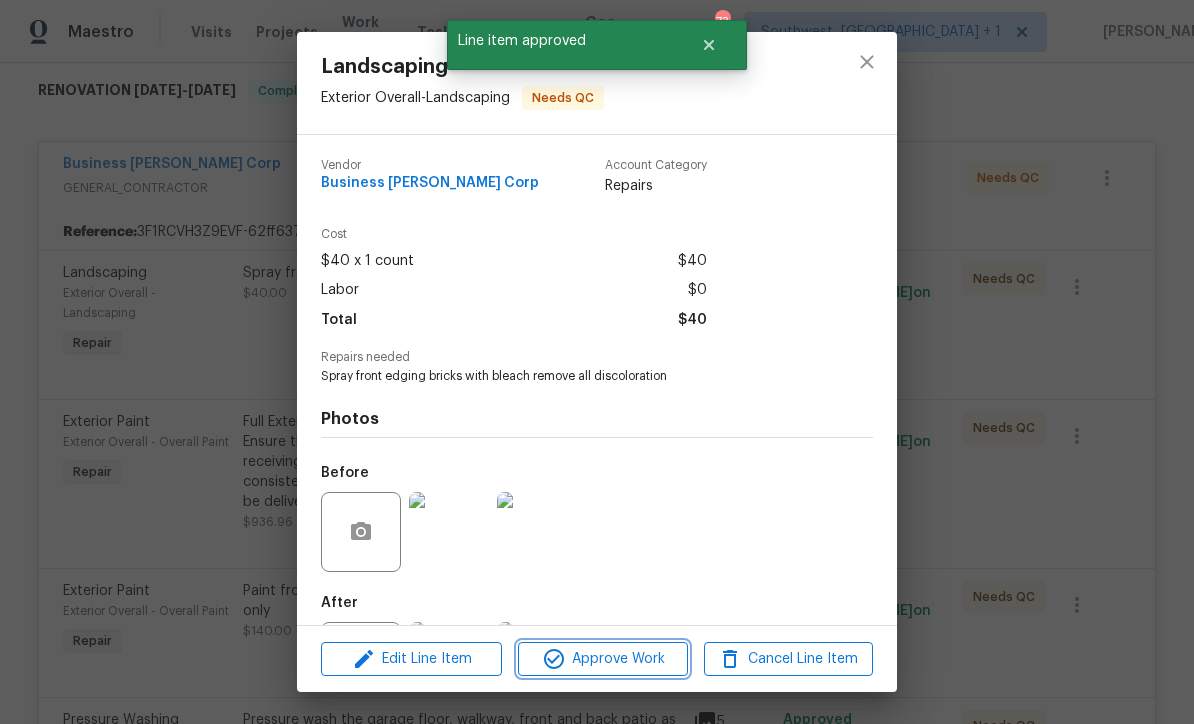 click on "Approve Work" at bounding box center (602, 659) 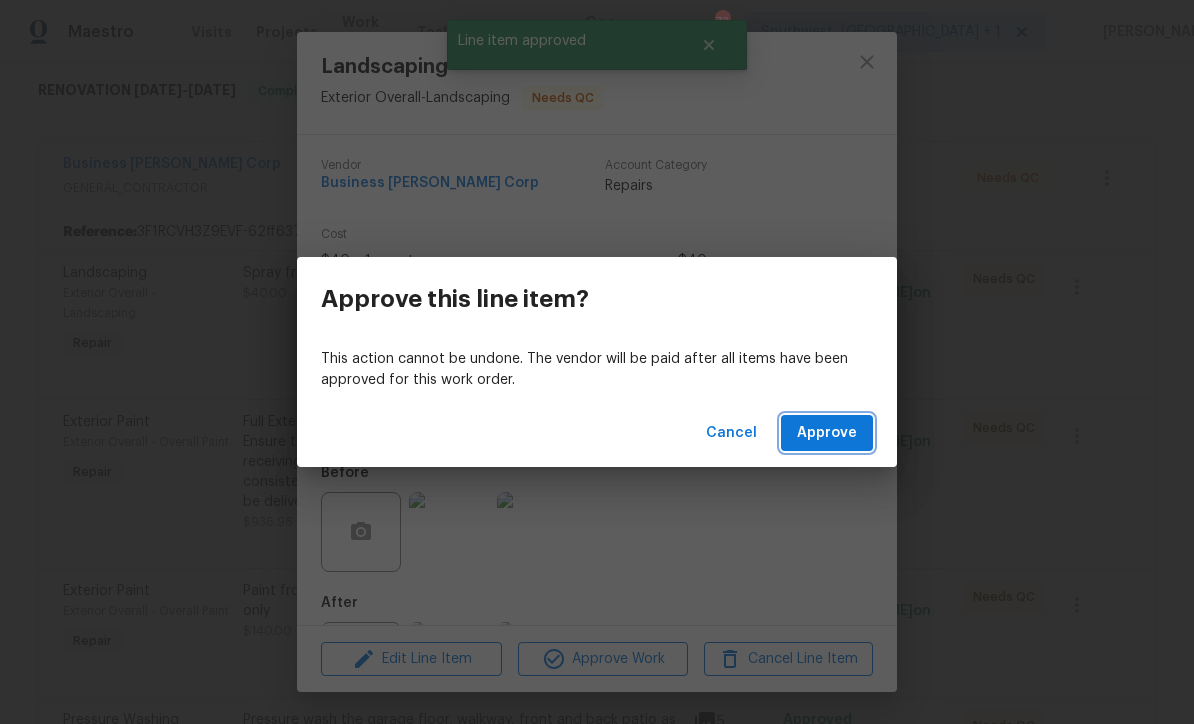 click on "Approve" at bounding box center (827, 433) 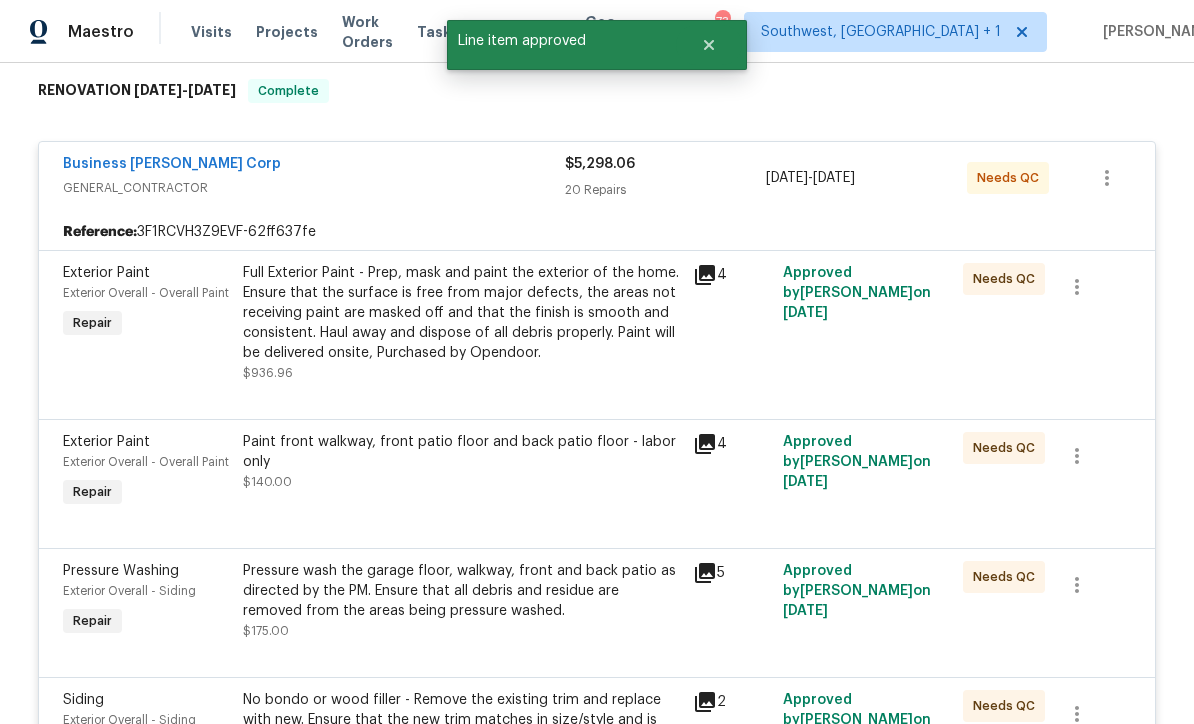 click on "Full Exterior Paint - Prep, mask and paint the exterior of the home. Ensure that the surface is free from major defects, the areas not receiving paint are masked off and that the finish is smooth and consistent. Haul away and dispose of all debris properly. Paint will be delivered onsite, Purchased by Opendoor." at bounding box center [462, 313] 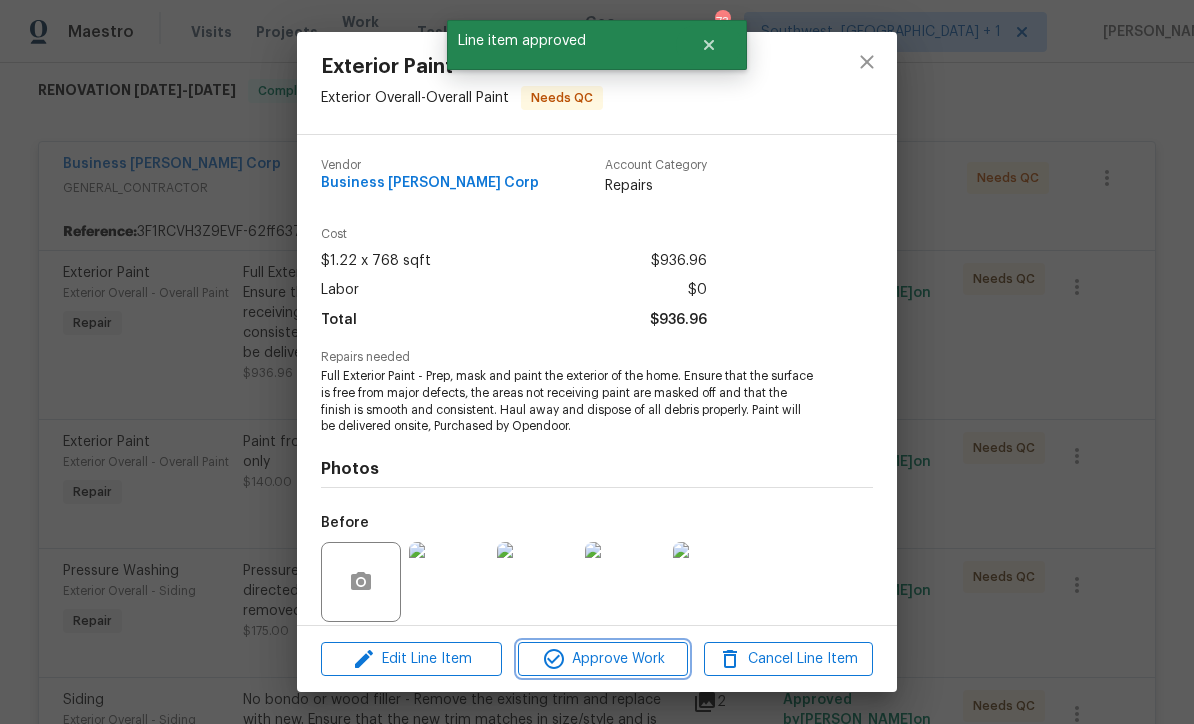 click on "Approve Work" at bounding box center (602, 659) 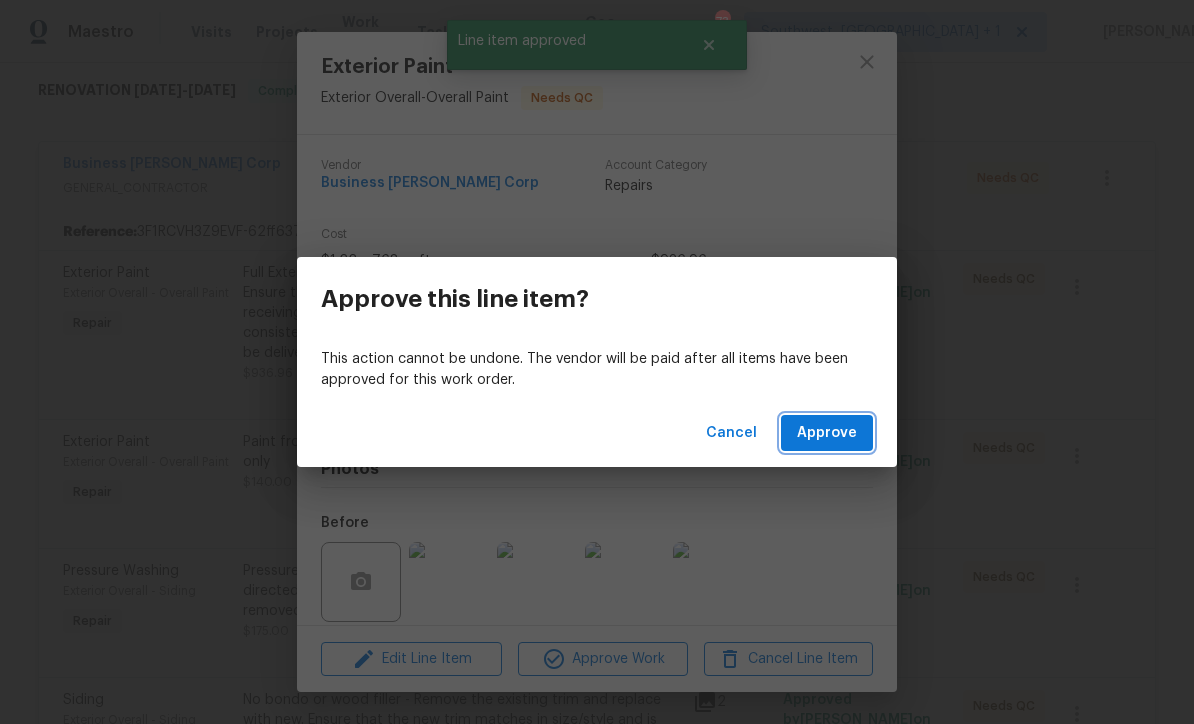 click on "Approve" at bounding box center (827, 433) 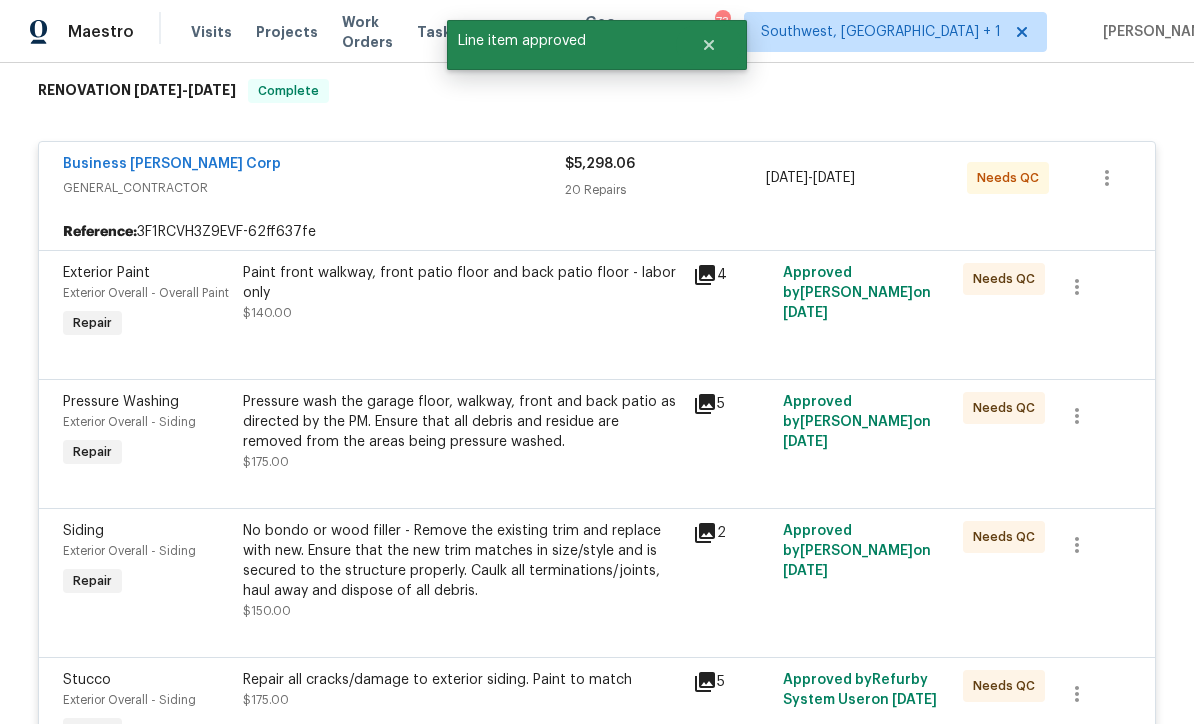 click on "Paint front walkway, front patio floor and back patio floor - labor only $140.00" at bounding box center (462, 303) 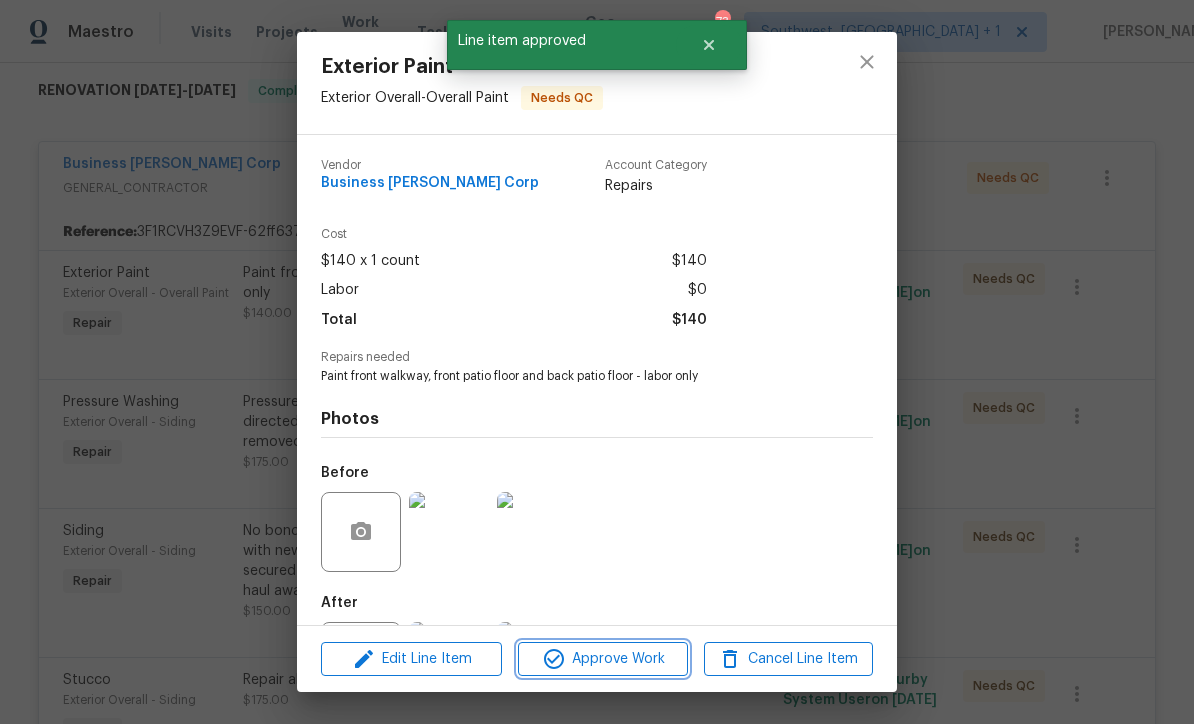 click on "Approve Work" at bounding box center (602, 659) 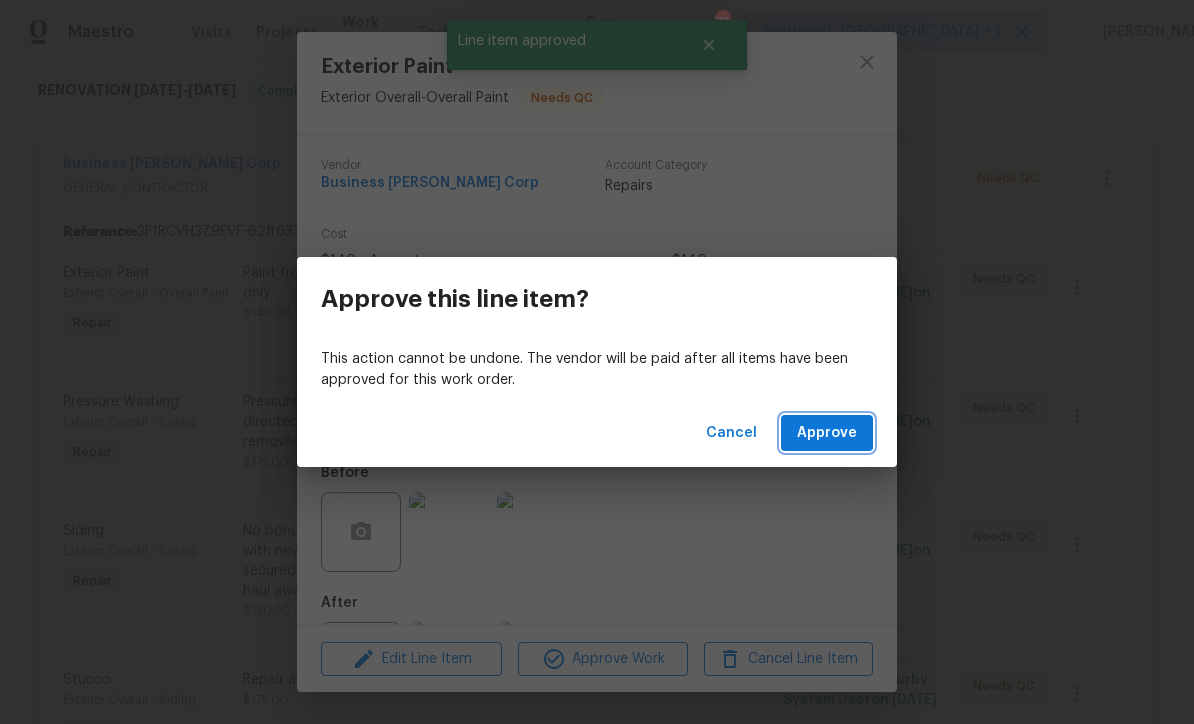 click on "Approve" at bounding box center [827, 433] 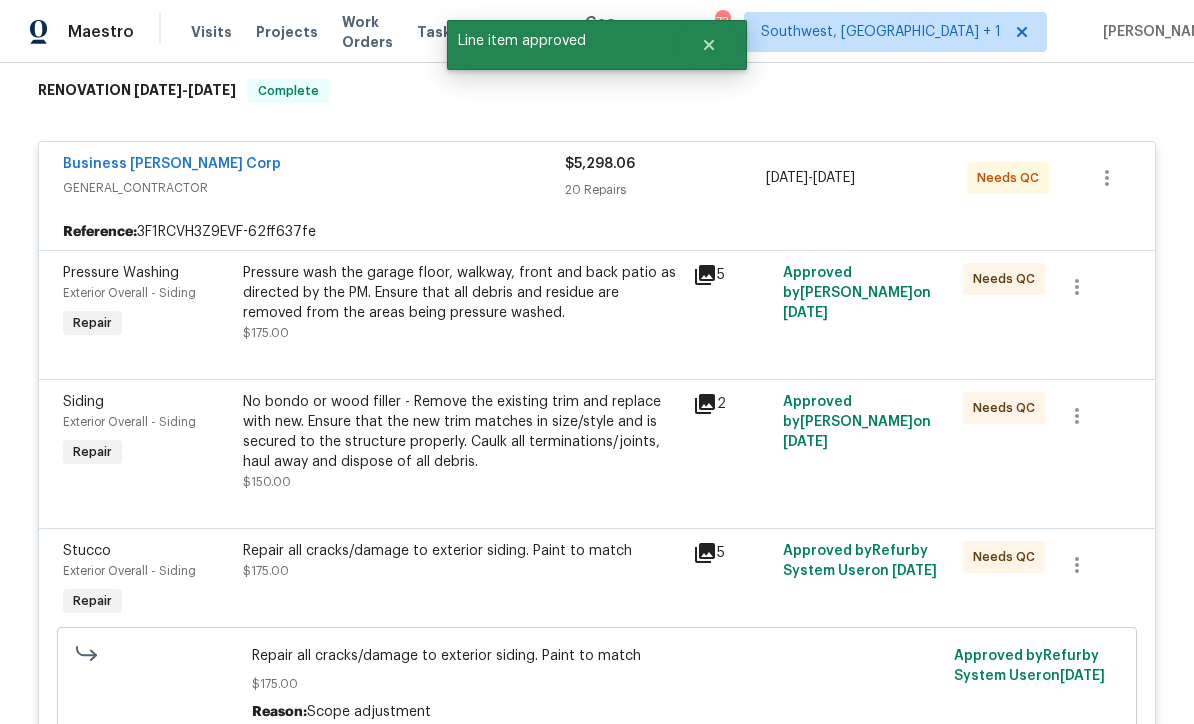 click on "Pressure wash the garage floor, walkway, front and back patio as directed by the PM. Ensure that all debris and residue are removed from the areas being pressure washed. $175.00" at bounding box center (462, 303) 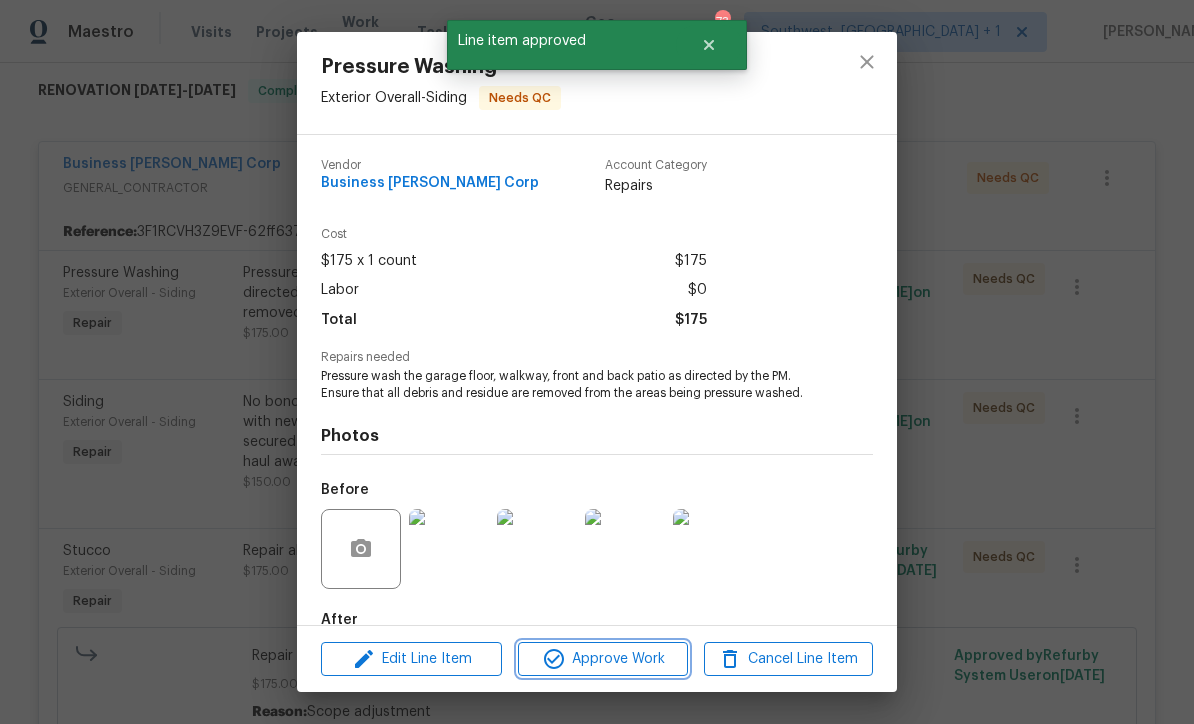 click on "Approve Work" at bounding box center (602, 659) 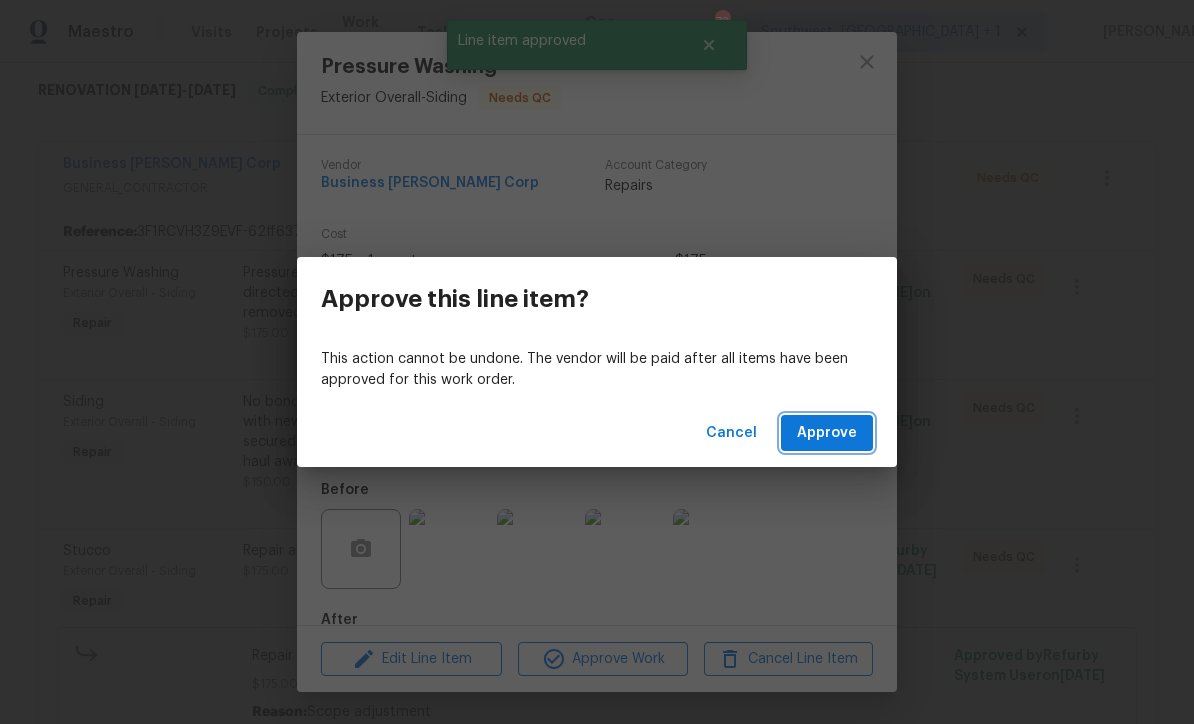 click on "Approve" at bounding box center (827, 433) 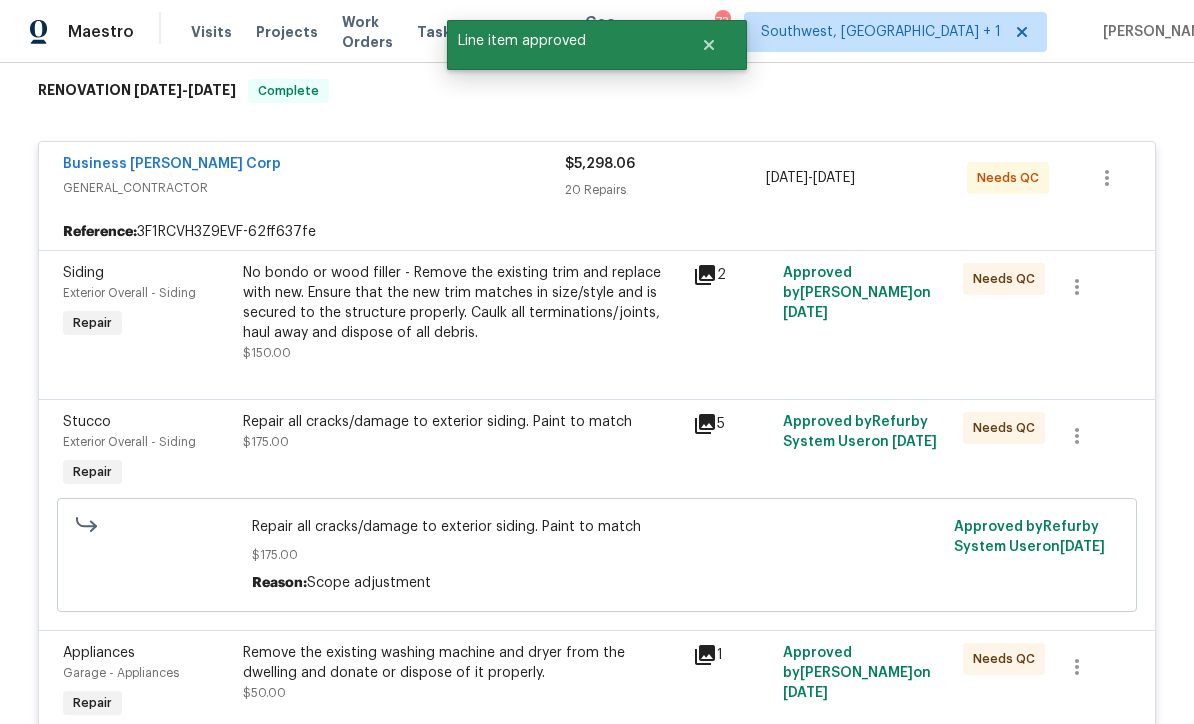 click on "No bondo or wood filler - Remove the existing trim and replace with new. Ensure that the new trim matches in size/style and is secured to the structure properly. Caulk all terminations/joints, haul away and dispose of all debris." at bounding box center (462, 303) 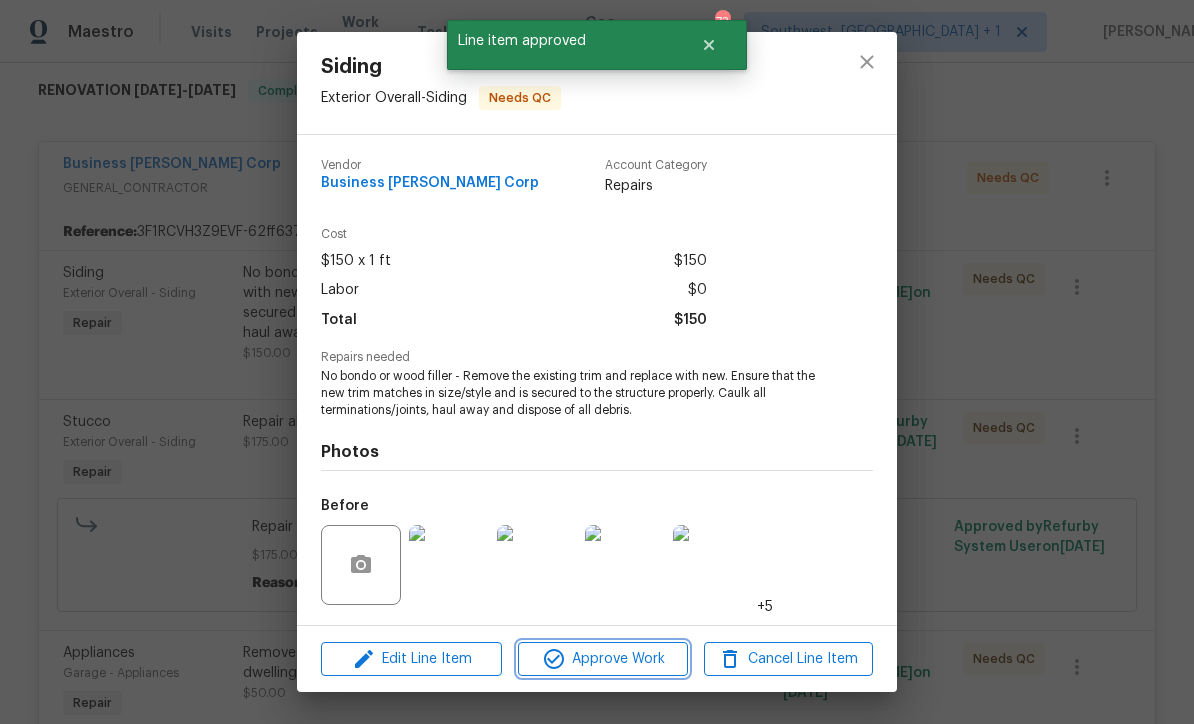 click on "Approve Work" at bounding box center (602, 659) 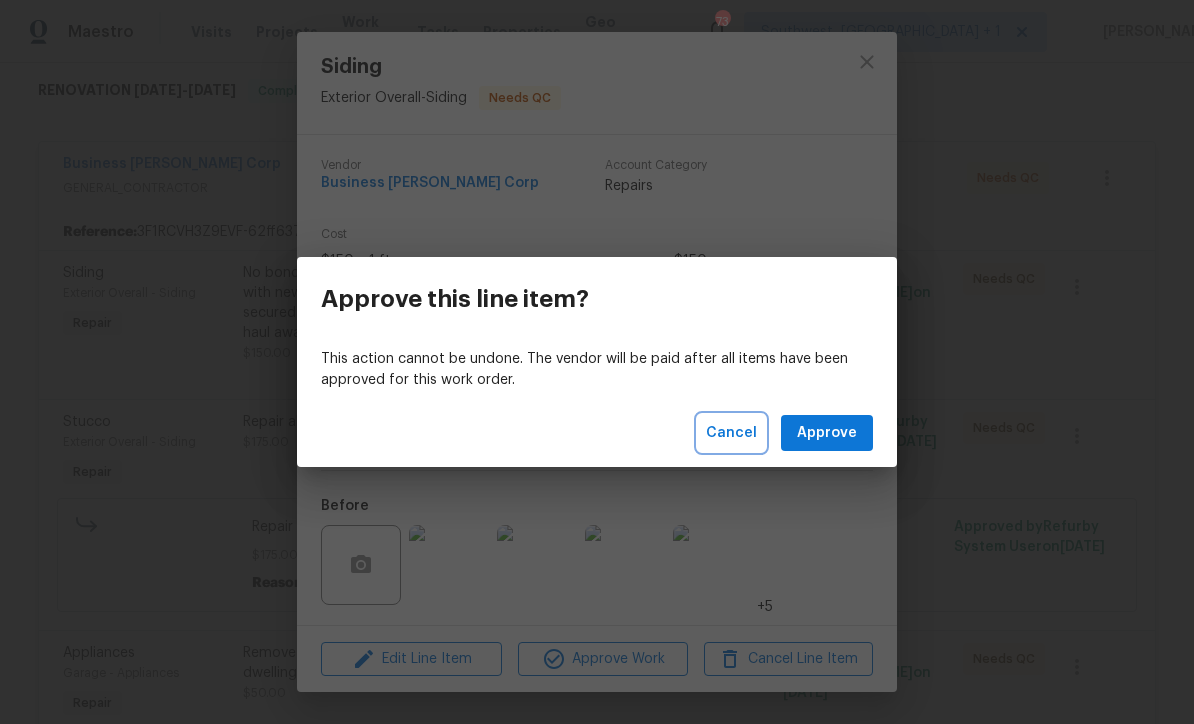click on "Cancel" at bounding box center [731, 433] 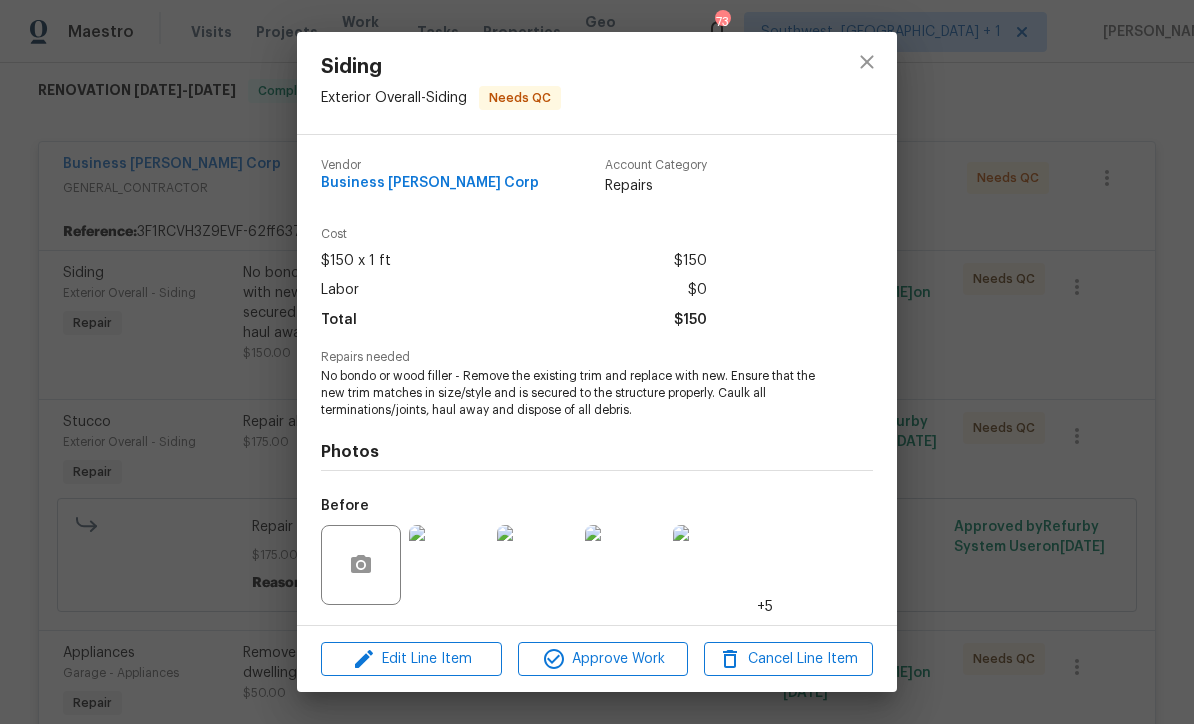 click at bounding box center (713, 565) 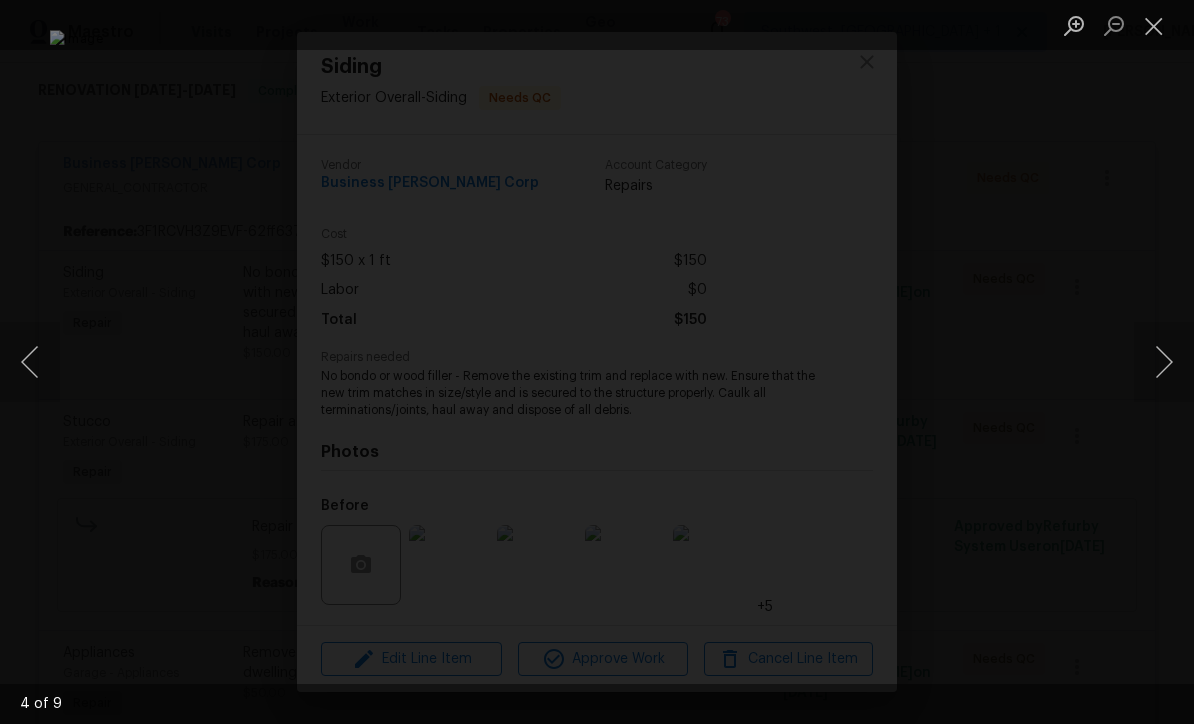 click at bounding box center (1164, 362) 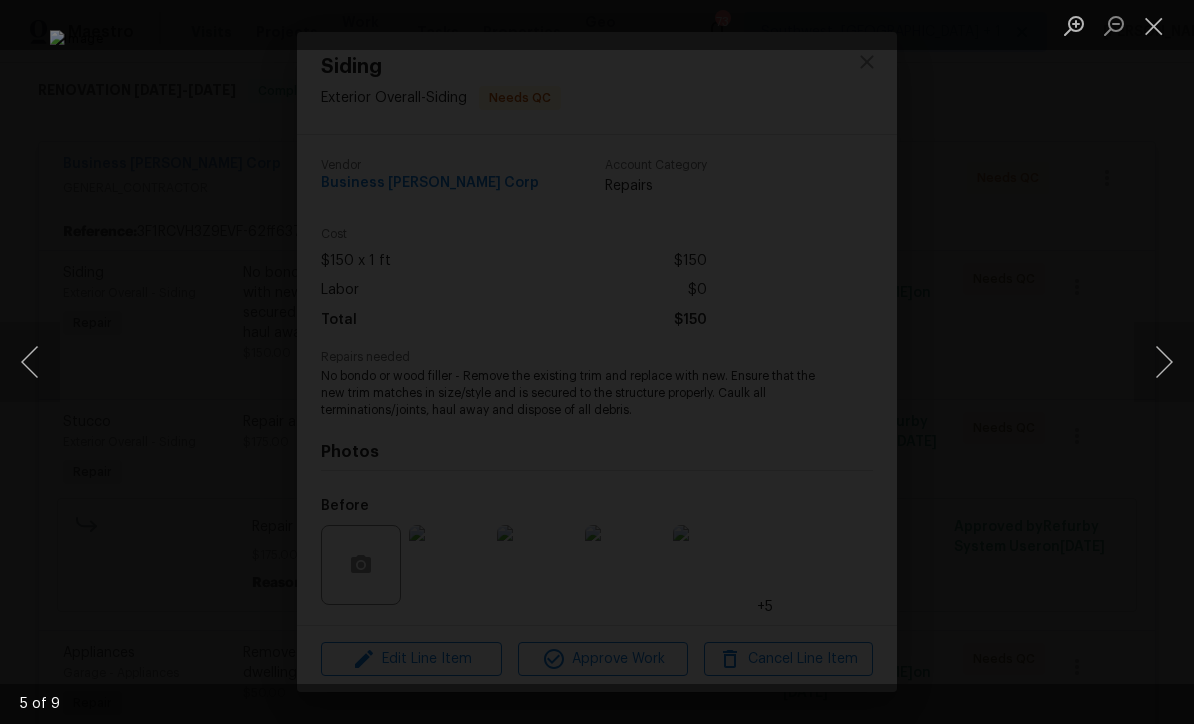 click at bounding box center [1164, 362] 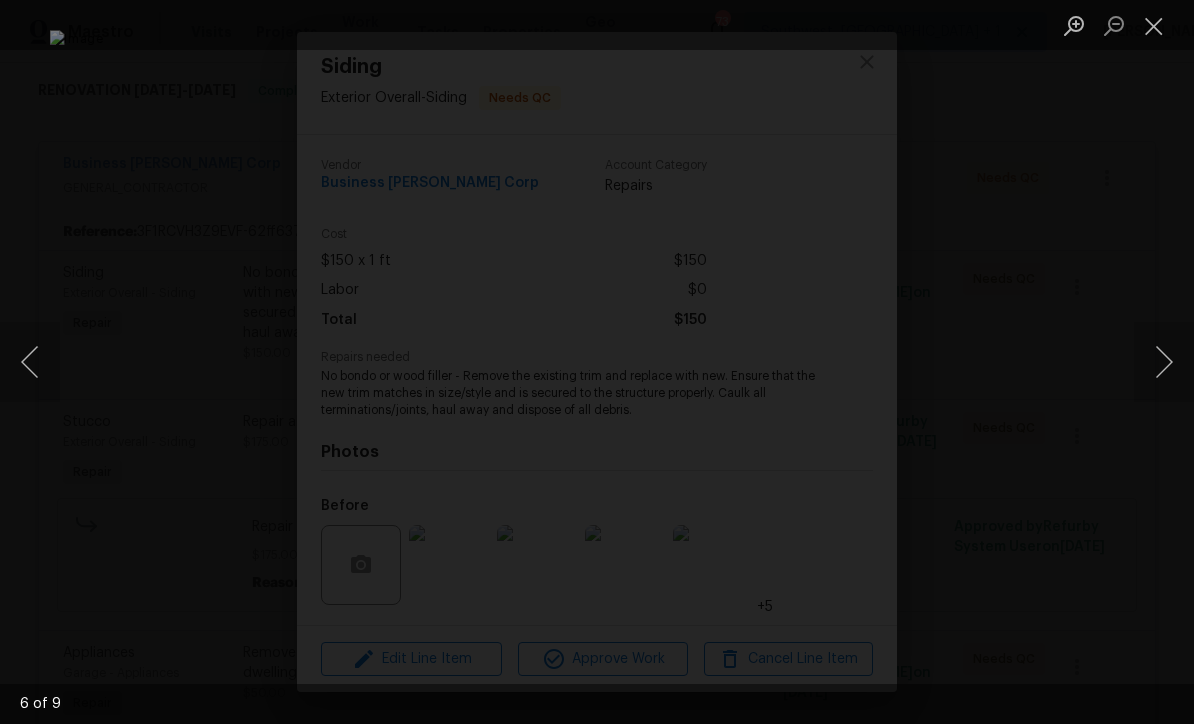 click at bounding box center (1164, 362) 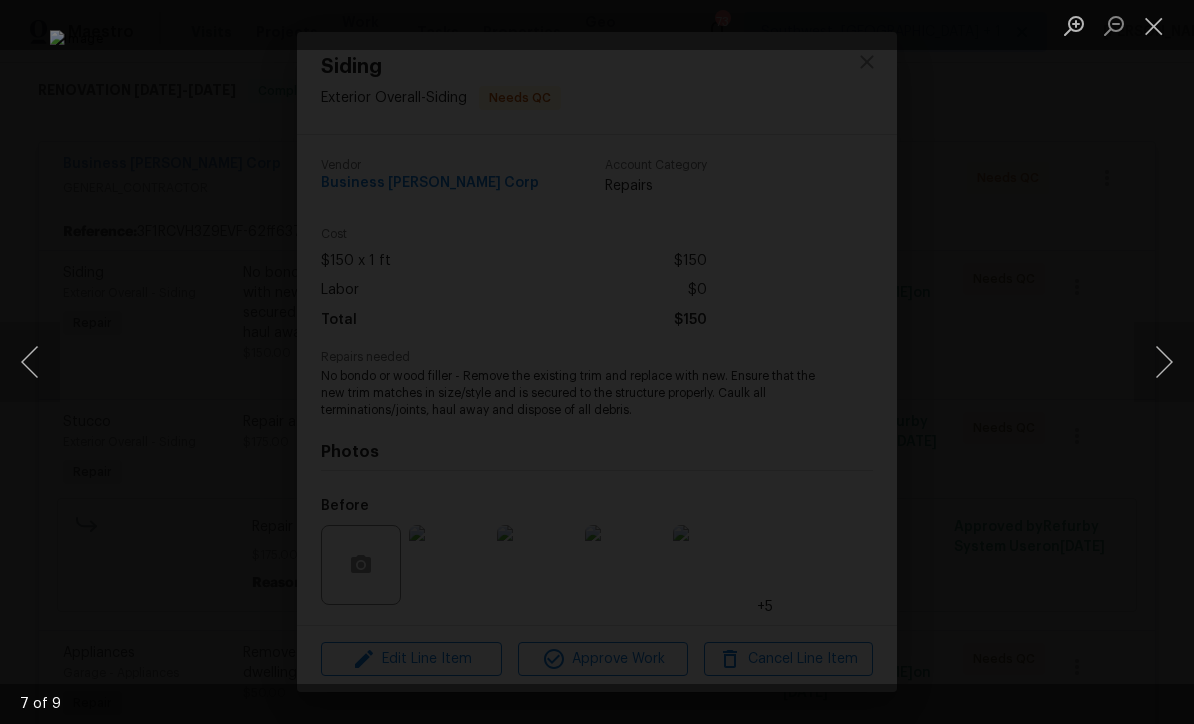 click at bounding box center [1164, 362] 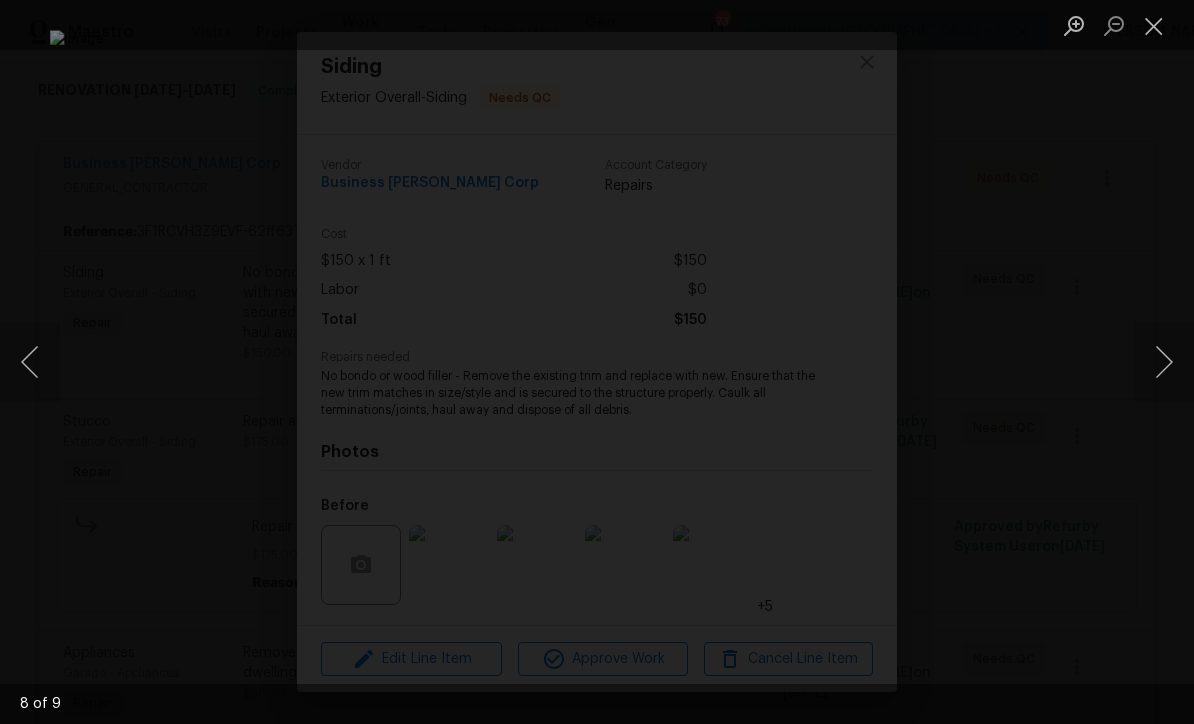 click at bounding box center (1164, 362) 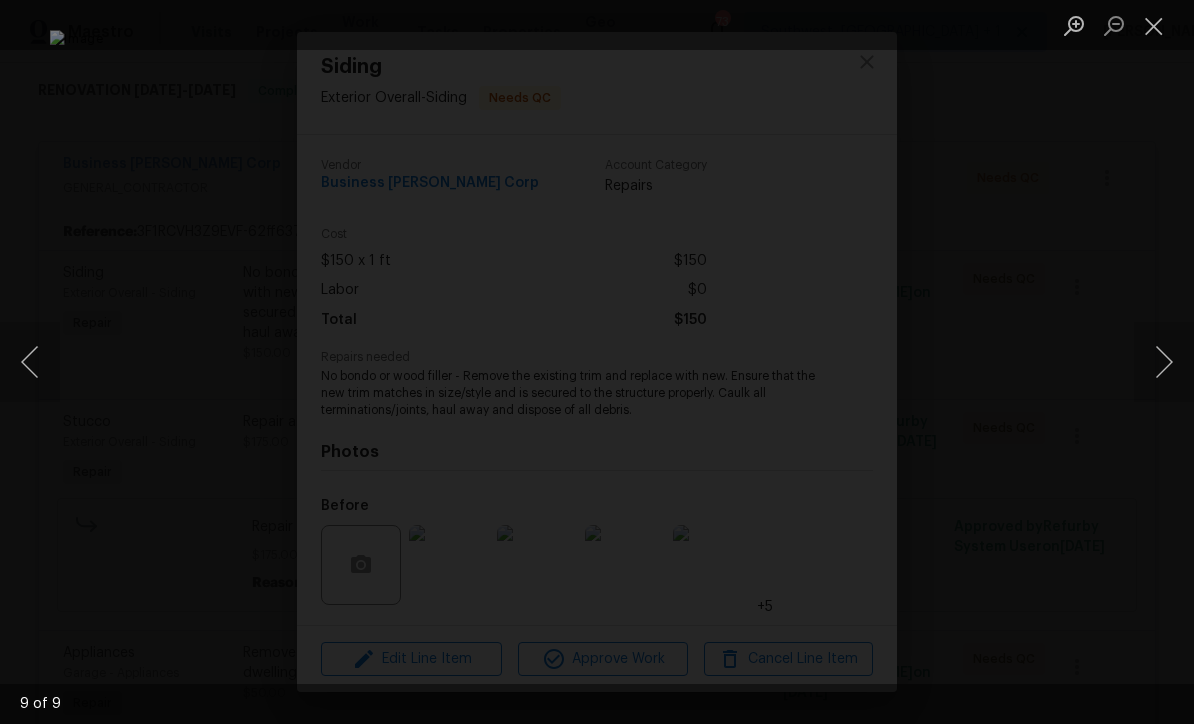 click at bounding box center [1164, 362] 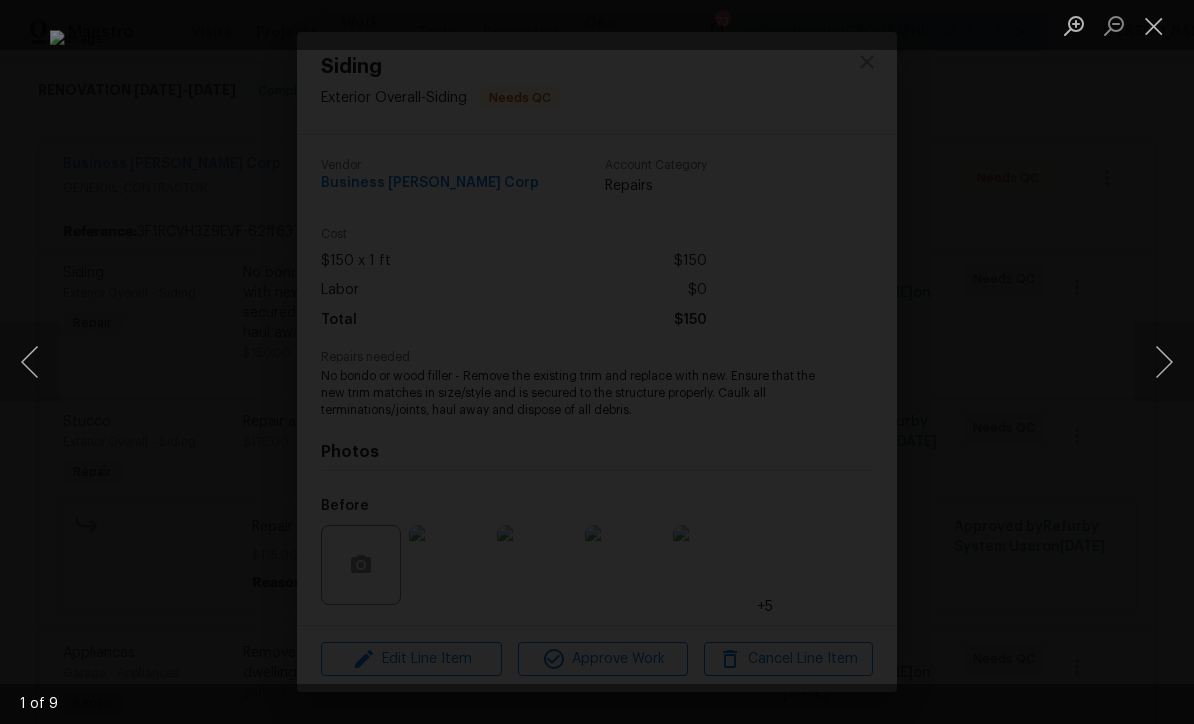 click at bounding box center (1164, 362) 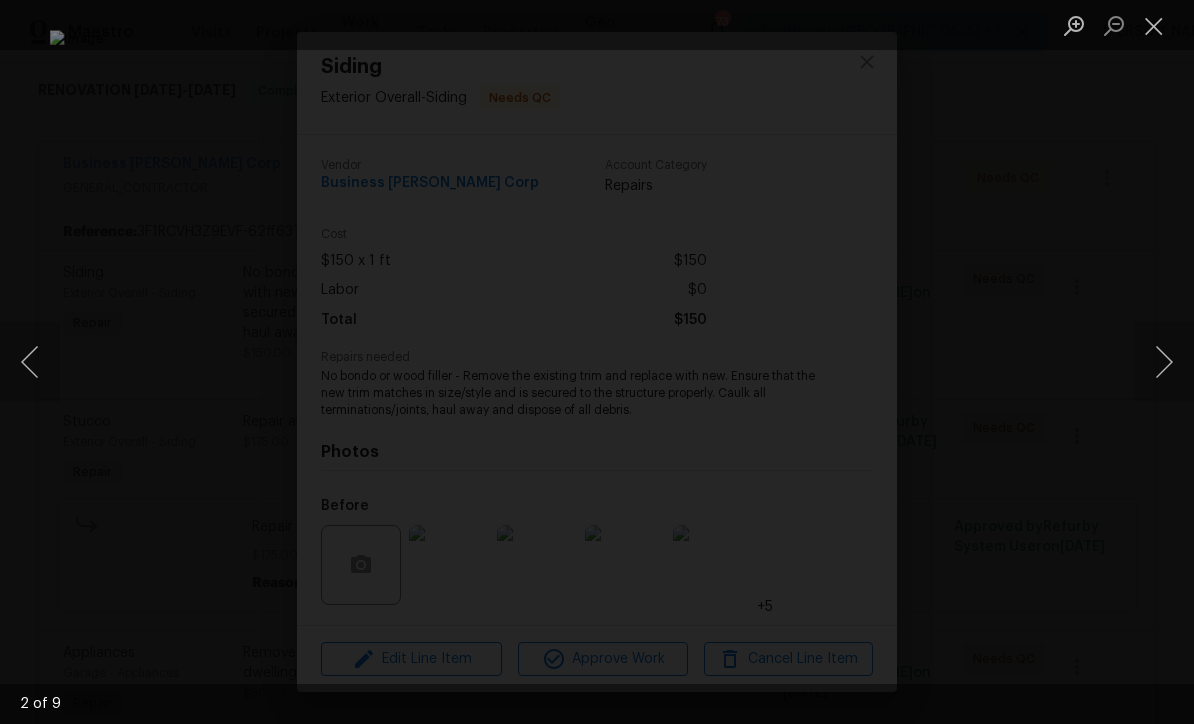 click at bounding box center [1164, 362] 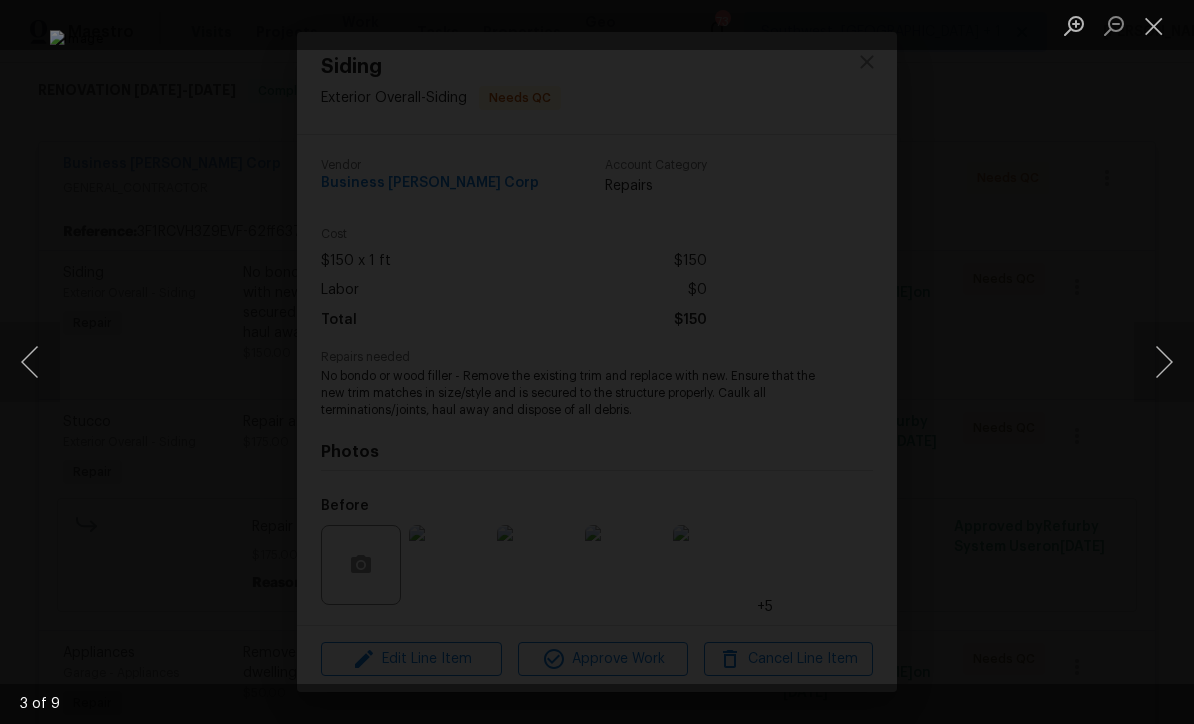 click at bounding box center (1154, 25) 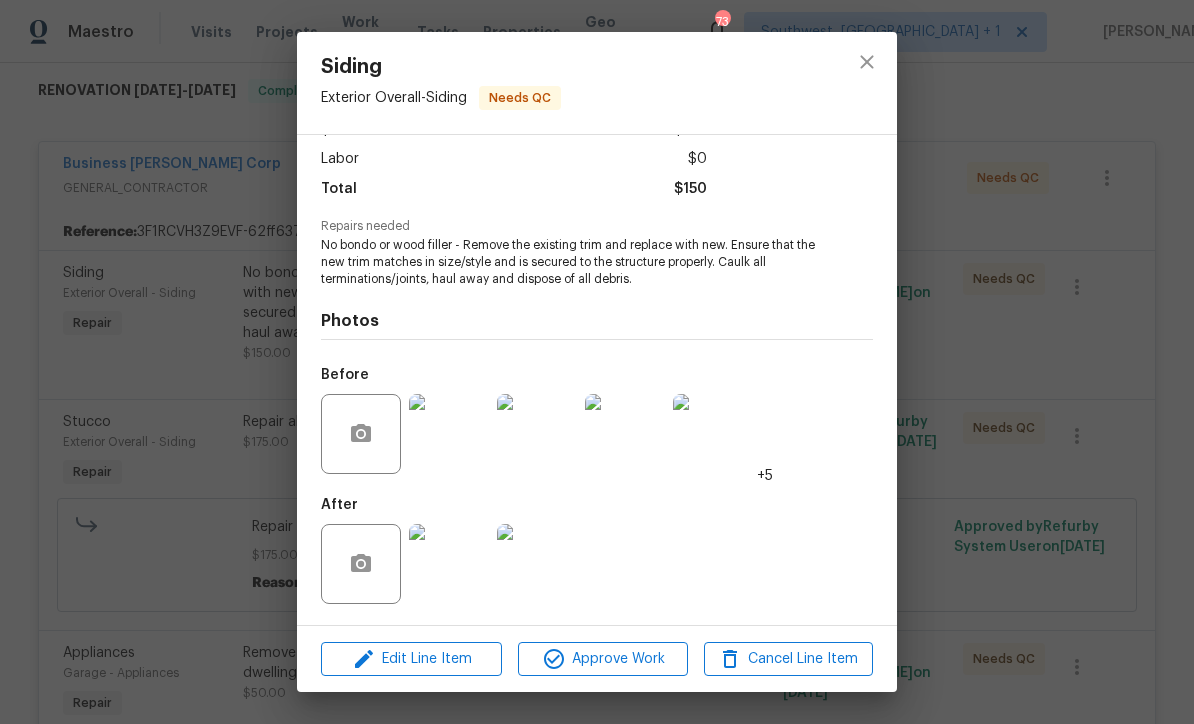 scroll, scrollTop: 134, scrollLeft: 0, axis: vertical 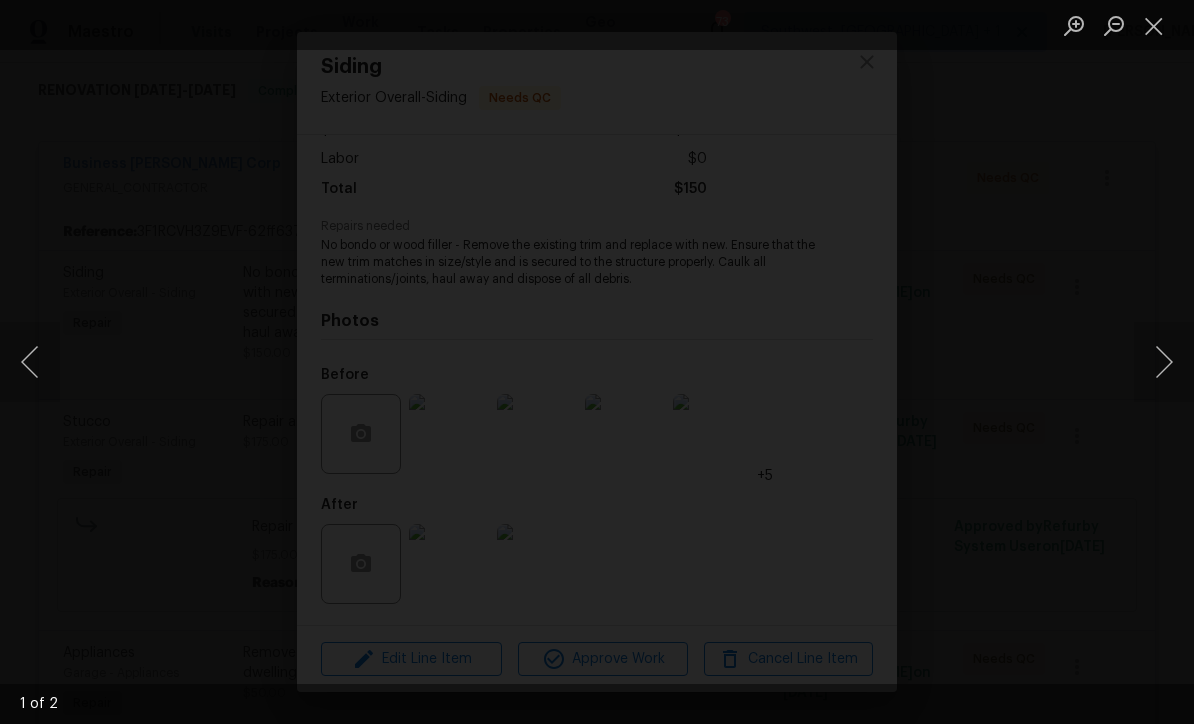 click at bounding box center [1154, 25] 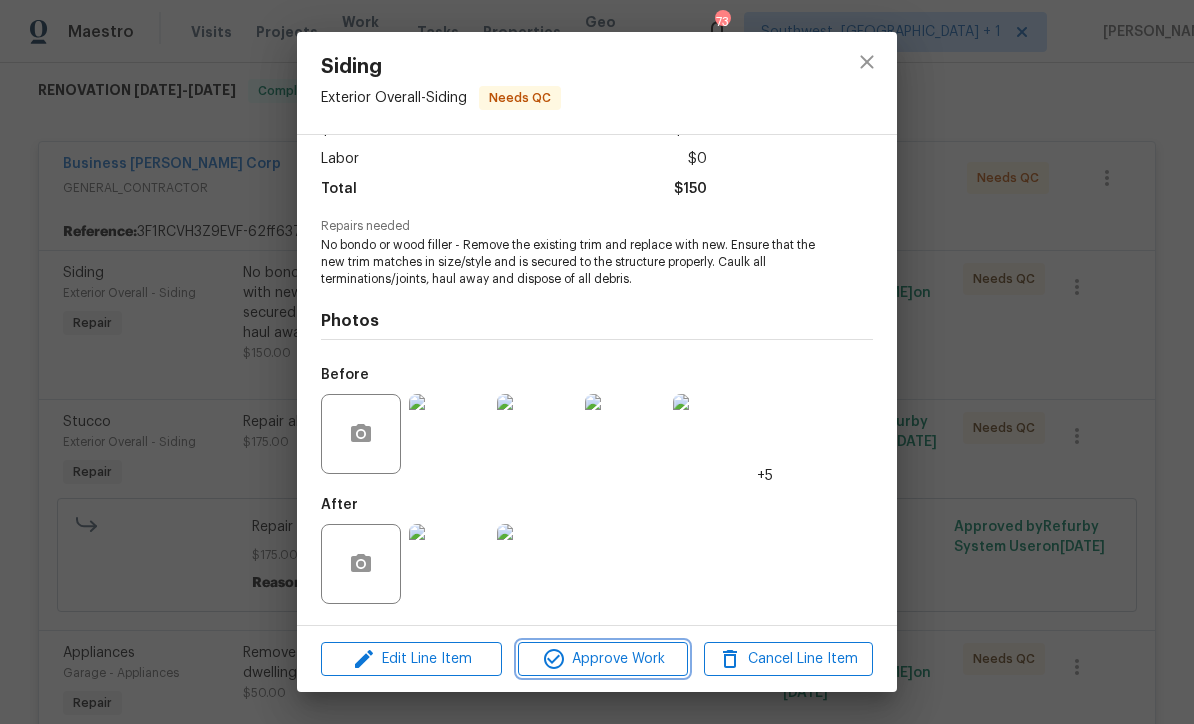 click on "Approve Work" at bounding box center [602, 659] 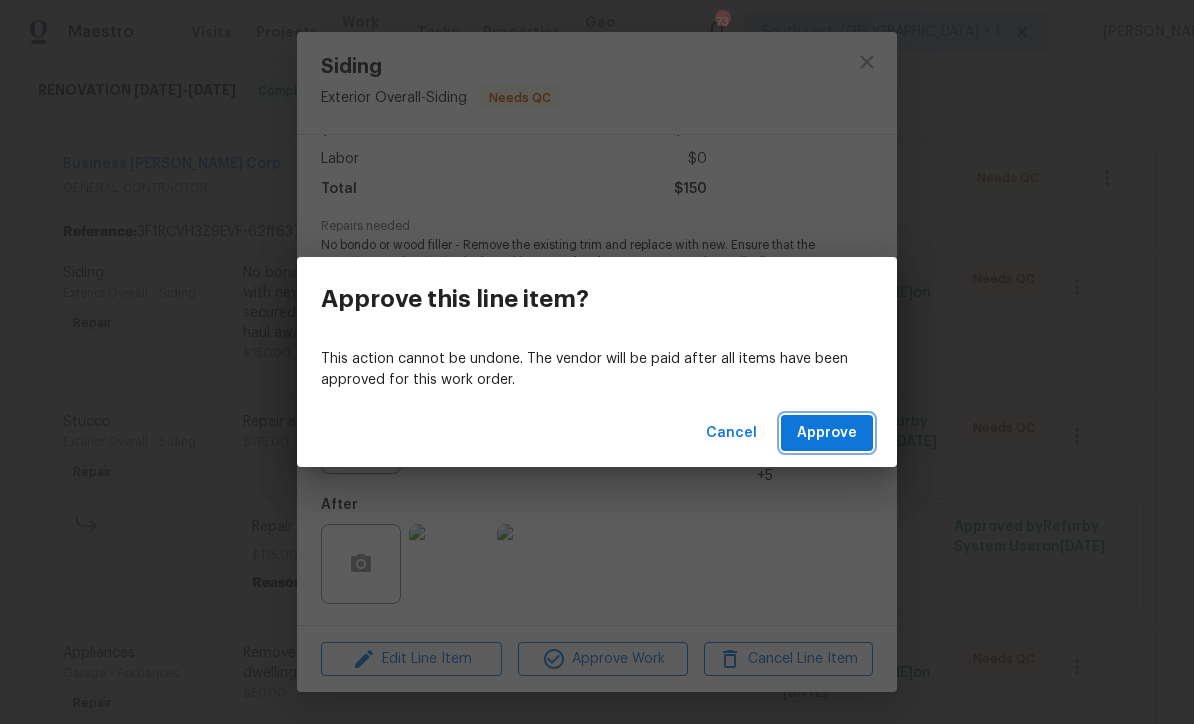 click on "Approve" at bounding box center (827, 433) 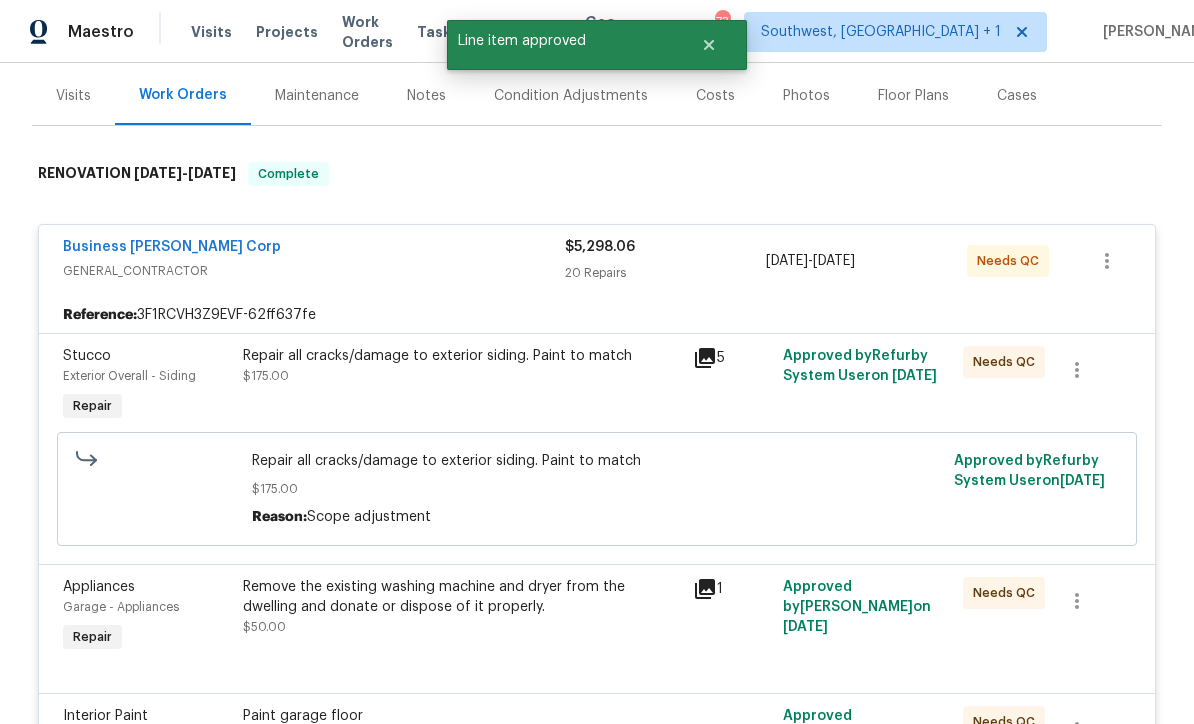 scroll, scrollTop: 275, scrollLeft: 0, axis: vertical 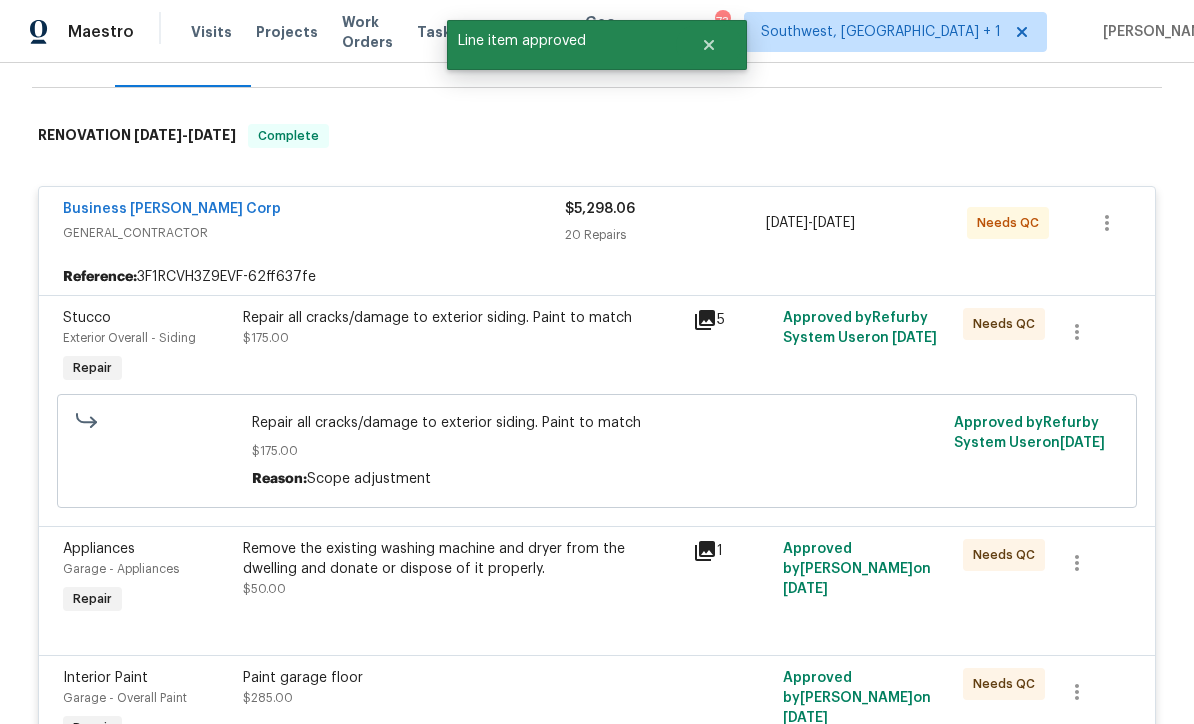 click on "Repair all cracks/damage to exterior siding. Paint to match $175.00" at bounding box center [462, 348] 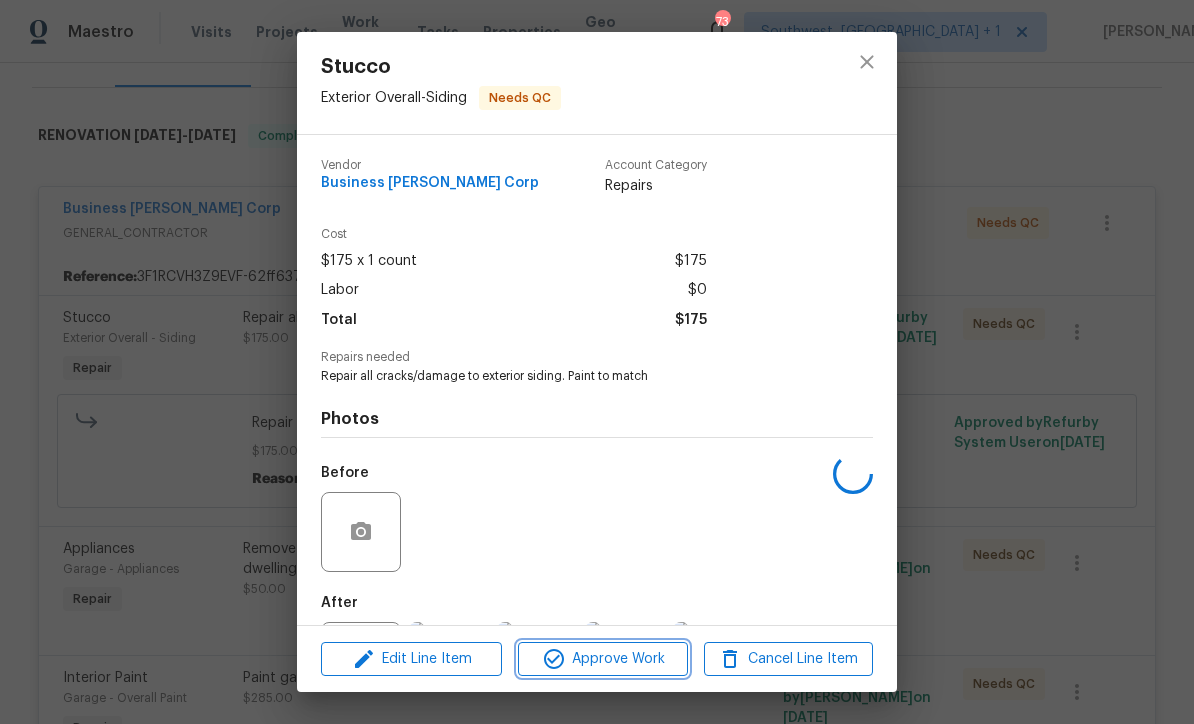 click on "Approve Work" at bounding box center (602, 659) 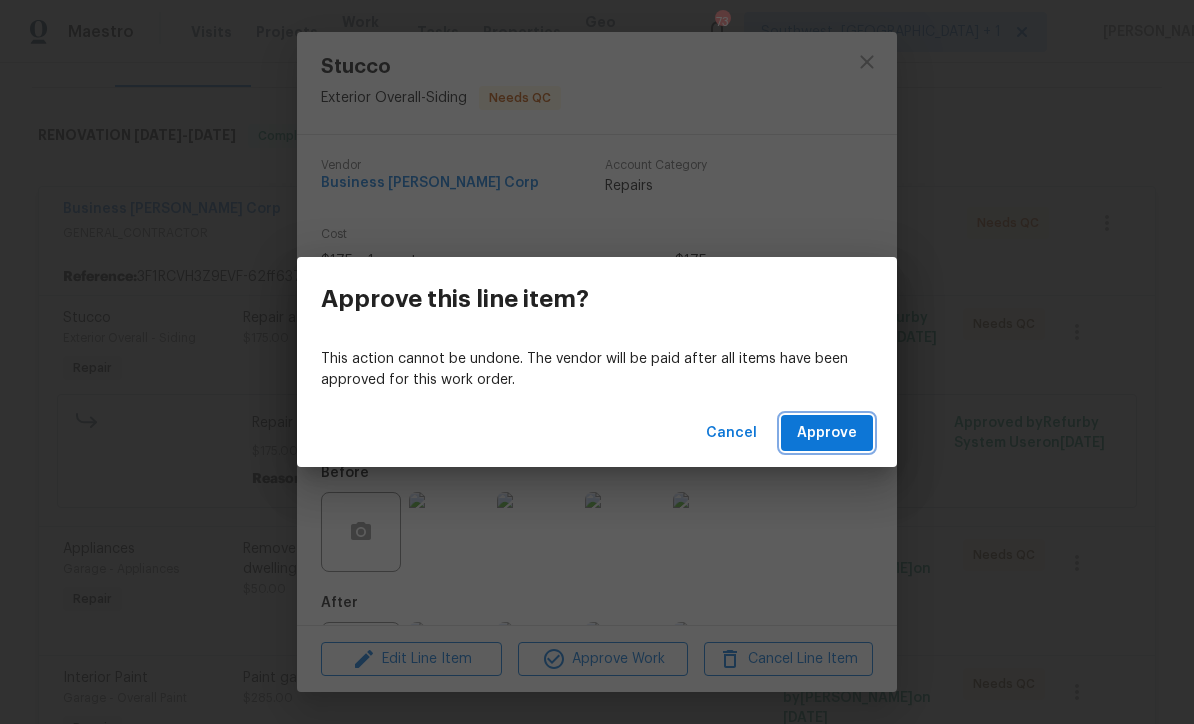 click on "Approve" at bounding box center (827, 433) 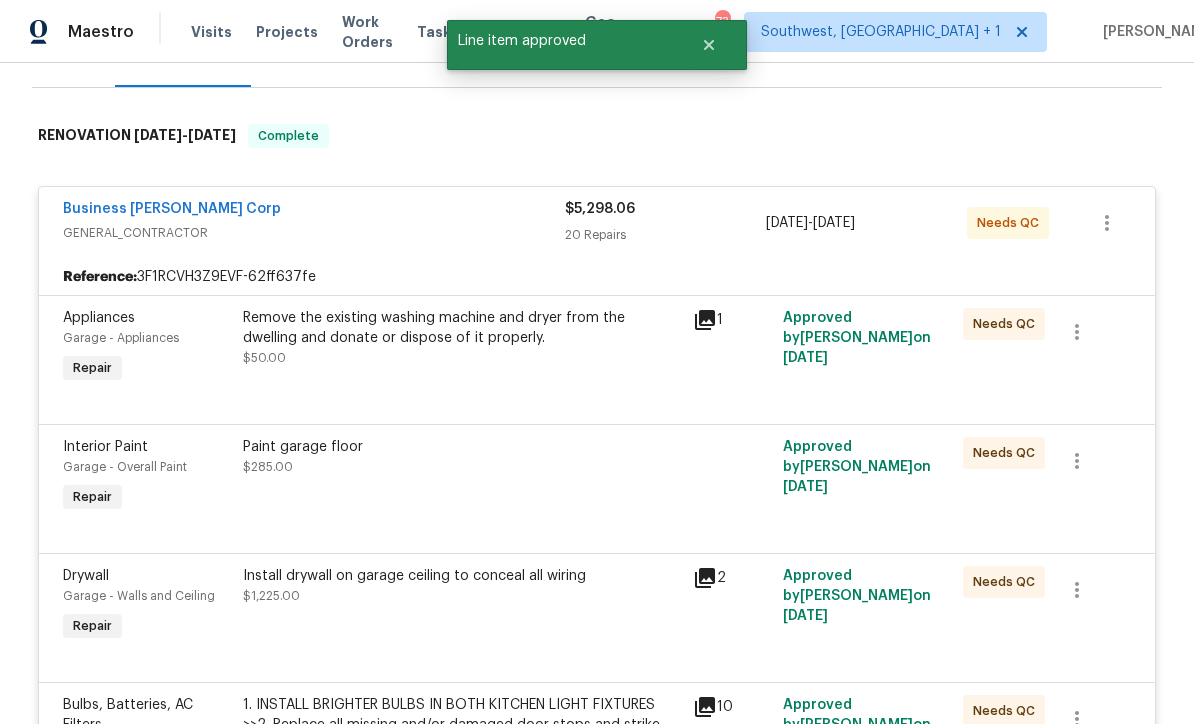 click on "Remove the existing washing machine and dryer from the dwelling and donate or dispose of it properly. $50.00" at bounding box center (462, 338) 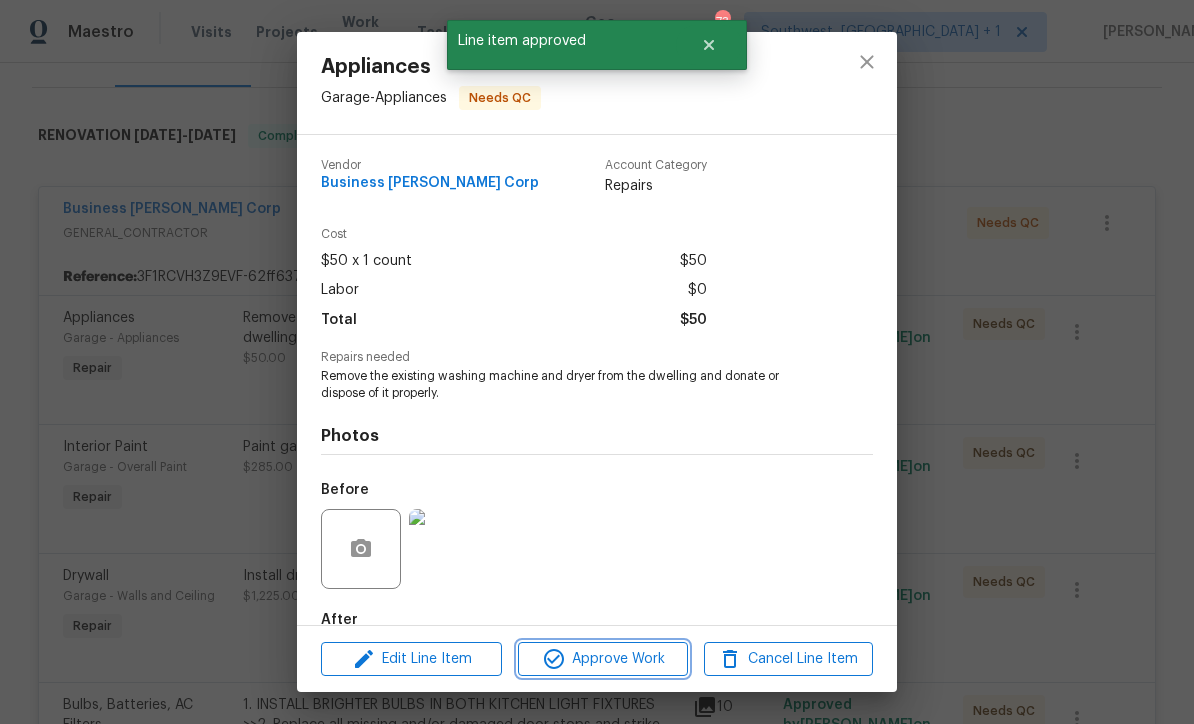 click on "Approve Work" at bounding box center (602, 659) 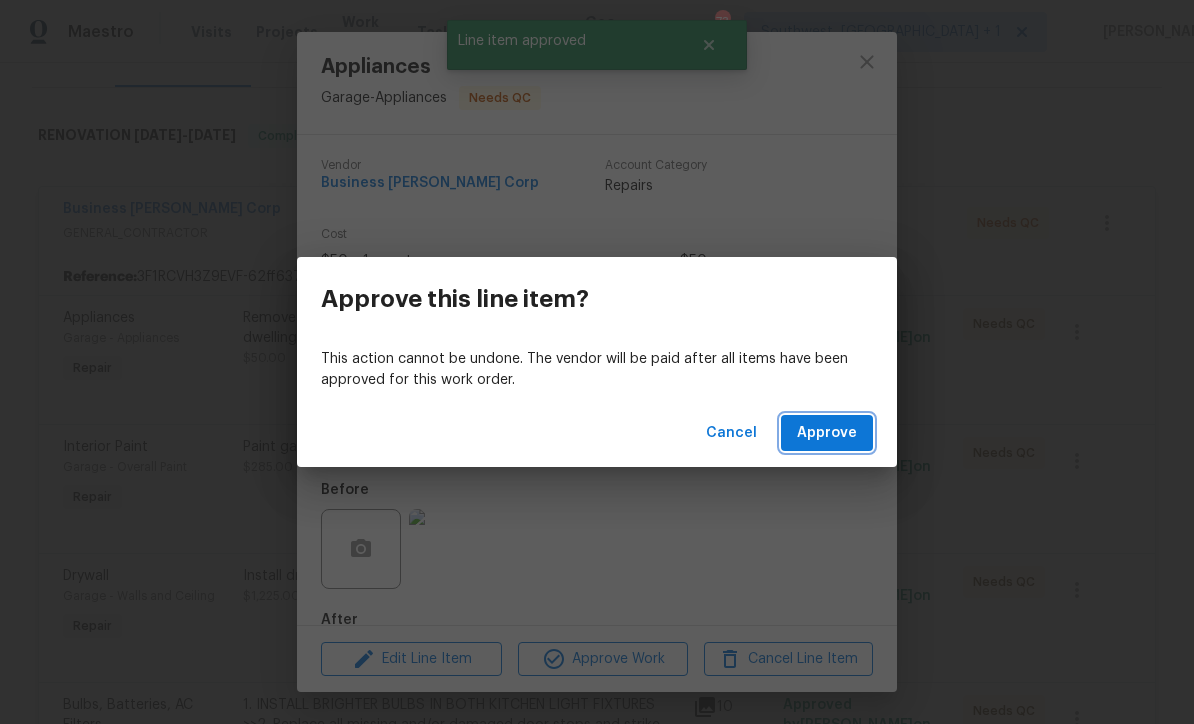 click on "Approve" at bounding box center (827, 433) 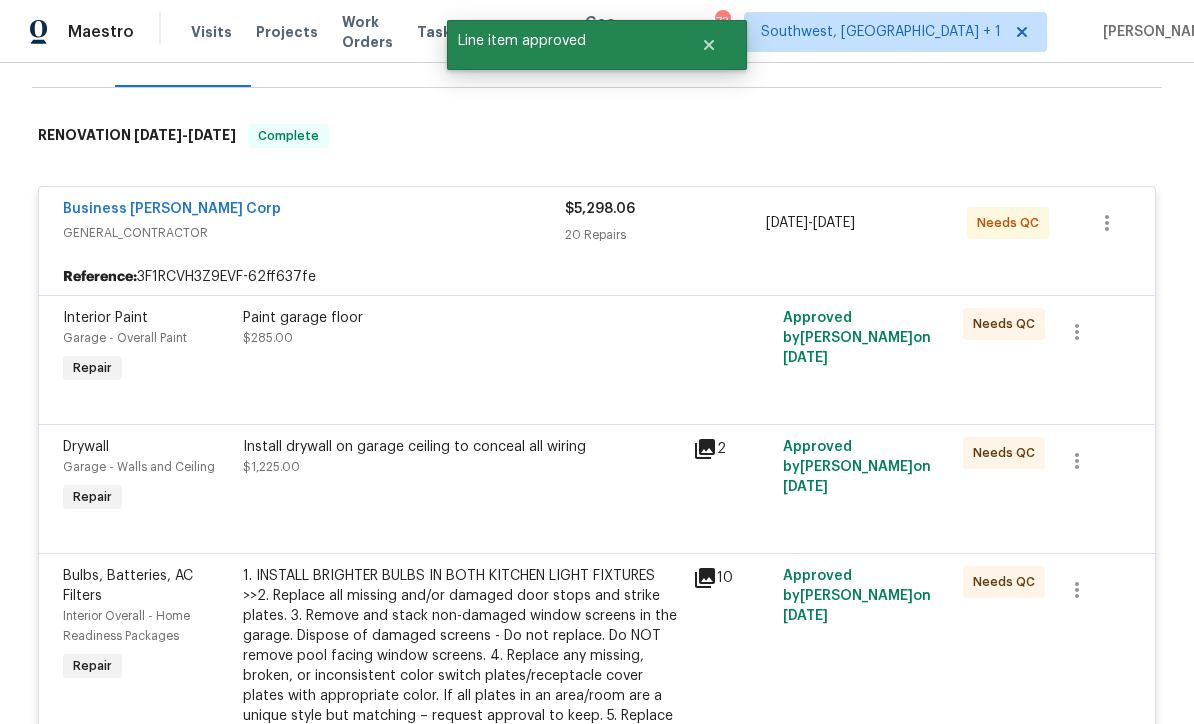 click on "Paint garage floor $285.00" at bounding box center [462, 348] 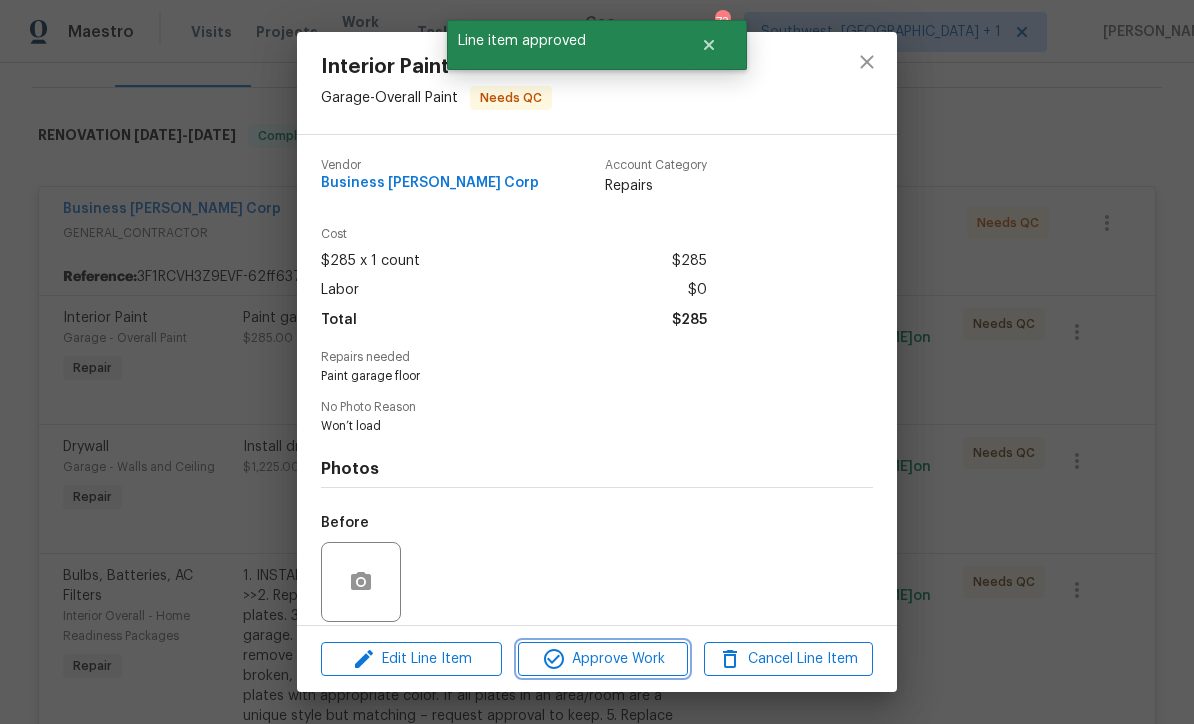 click on "Approve Work" at bounding box center [602, 659] 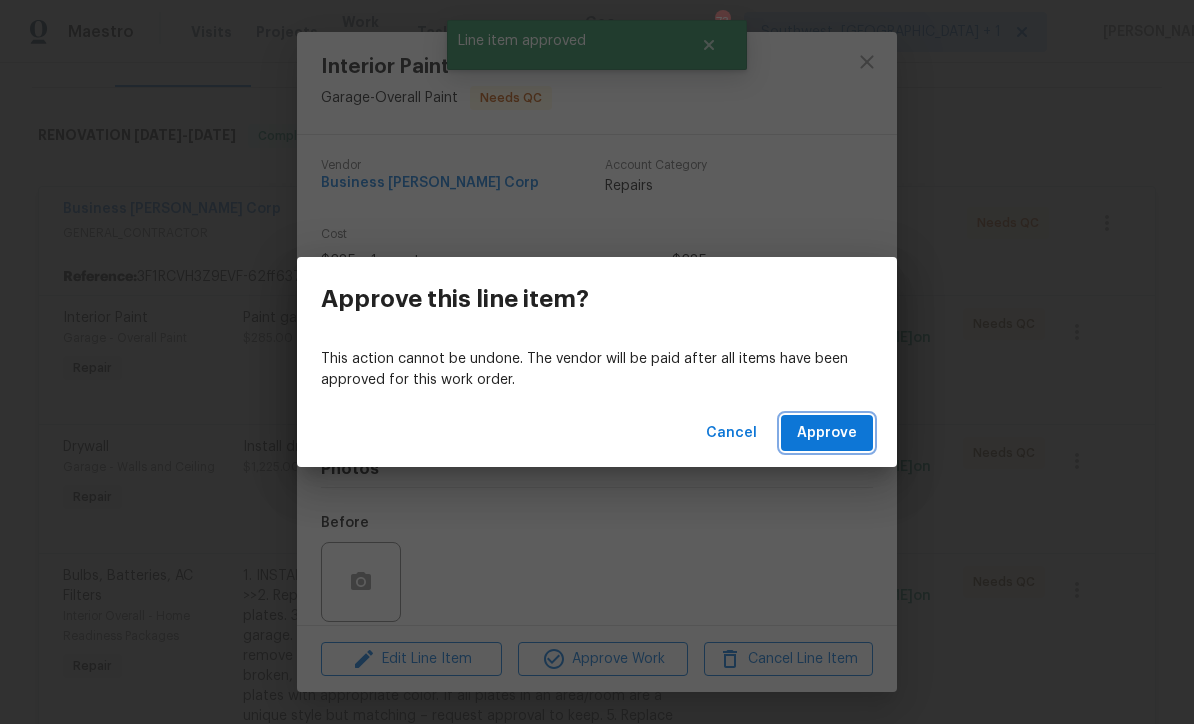 click on "Approve" at bounding box center [827, 433] 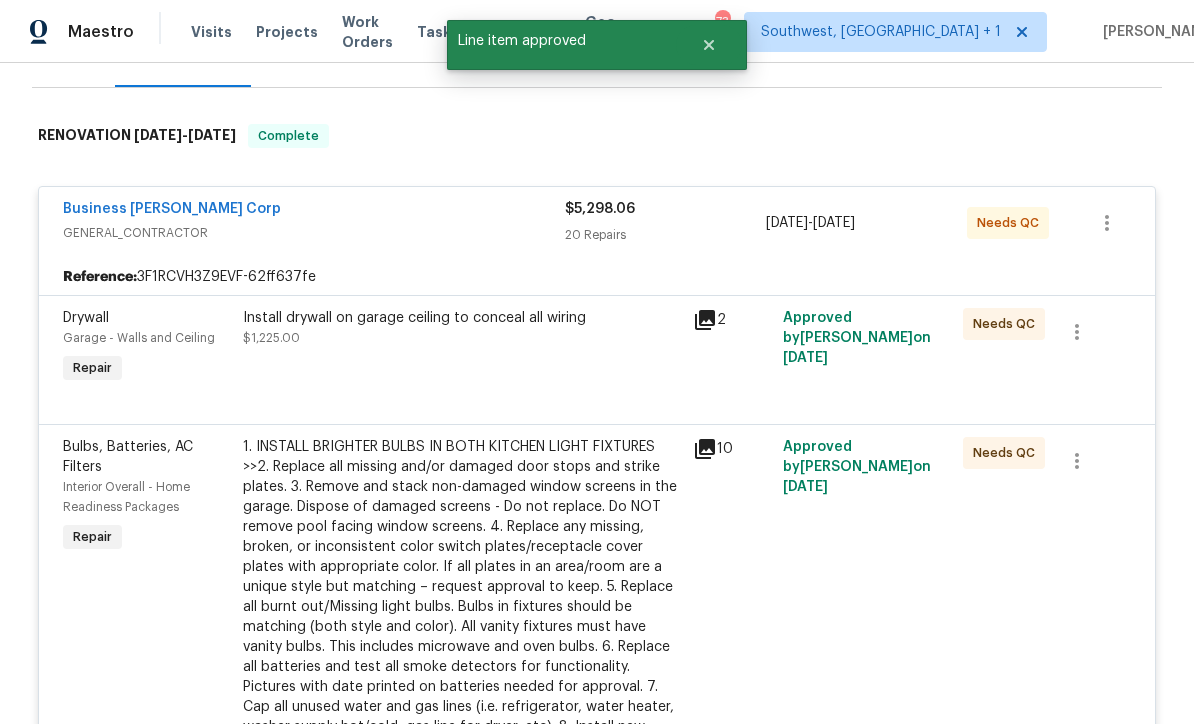 click on "Install drywall on garage ceiling to conceal all wiring $1,225.00" at bounding box center (462, 348) 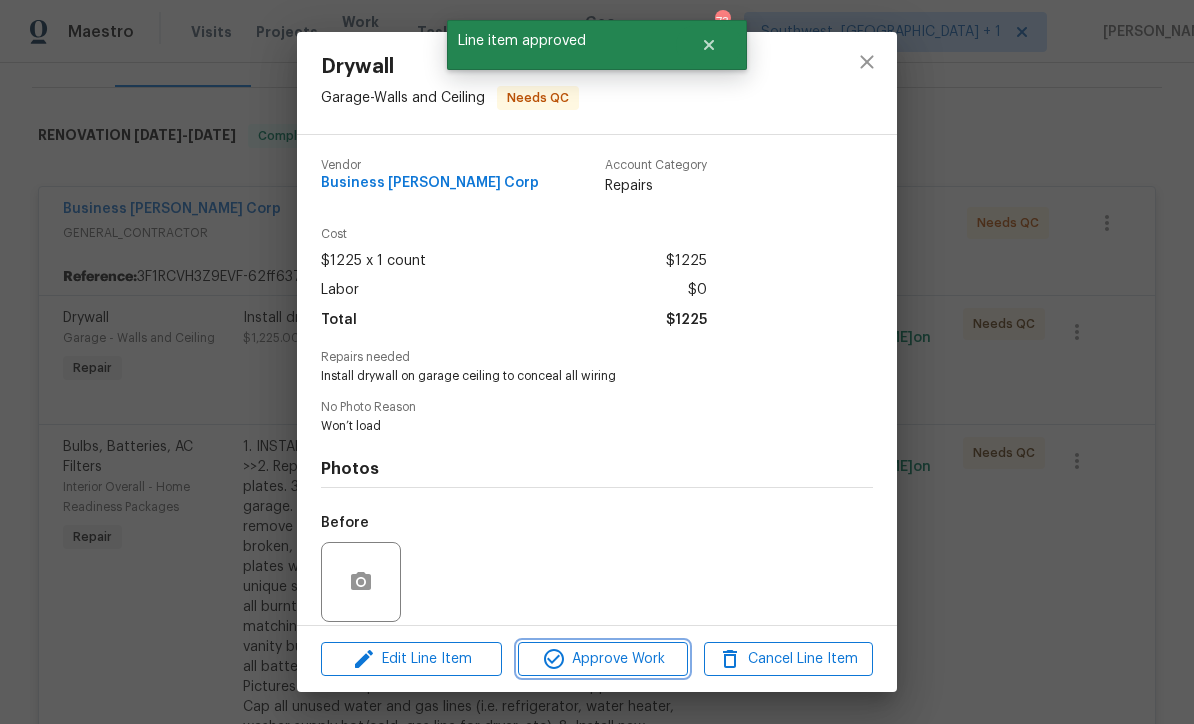 click on "Approve Work" at bounding box center (602, 659) 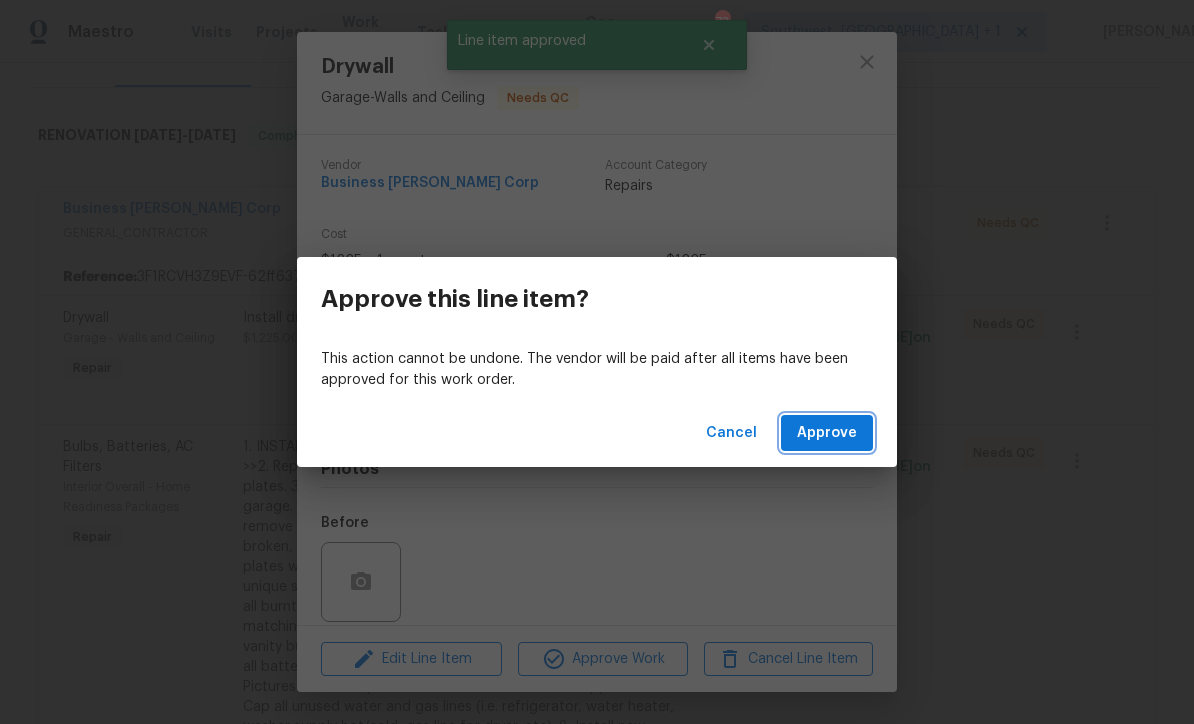 click on "Approve" at bounding box center (827, 433) 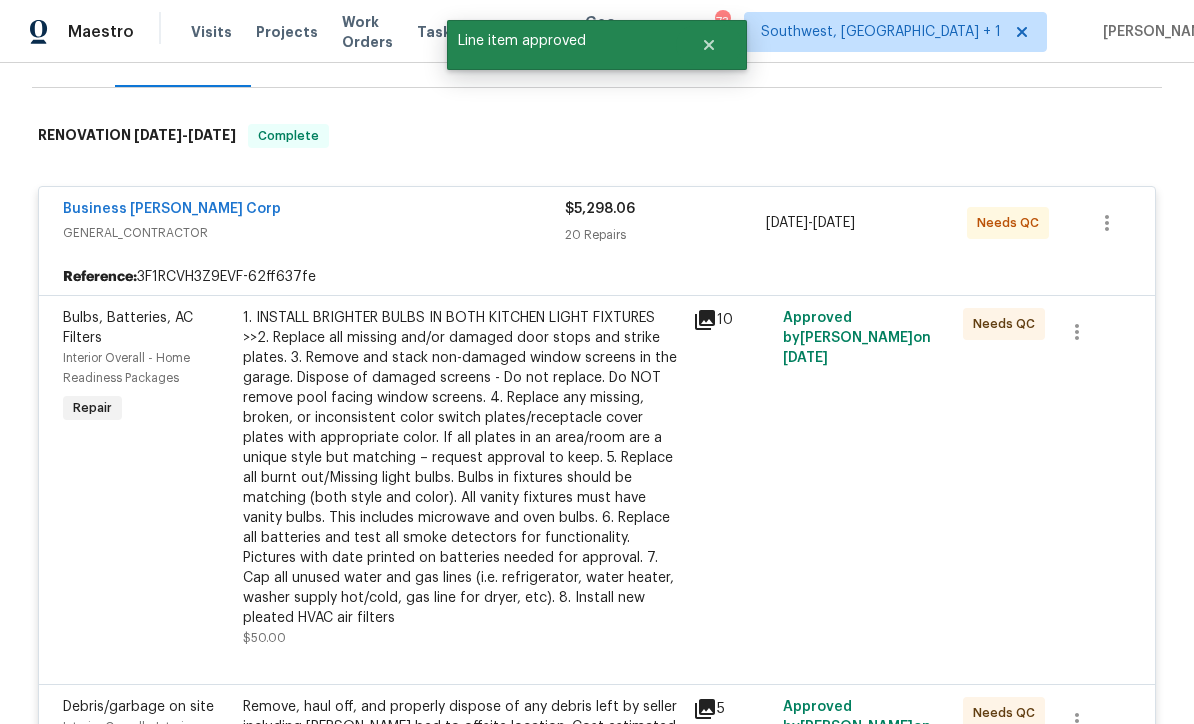 click on "1. INSTALL BRIGHTER BULBS IN BOTH KITCHEN LIGHT FIXTURES >>2.  Replace all missing and/or damaged door stops and strike plates.  3. Remove and stack non-damaged window screens in the garage. Dispose of damaged screens - Do not replace. Do NOT remove pool facing window screens.  4. Replace any missing, broken, or inconsistent color switch plates/receptacle cover plates with appropriate color. If all plates in an area/room are a unique style but matching – request approval to keep.  5. Replace all burnt out/Missing light bulbs. Bulbs in fixtures should be matching (both style and color). All vanity fixtures must have vanity bulbs. This includes microwave and oven bulbs.  6. Replace all batteries and test all smoke detectors for functionality. Pictures with date printed on batteries needed for approval.  7. Cap all unused water and gas lines (i.e. refrigerator, water heater, washer supply hot/cold, gas line for dryer, etc).  8. Install new pleated HVAC air filters" at bounding box center (462, 468) 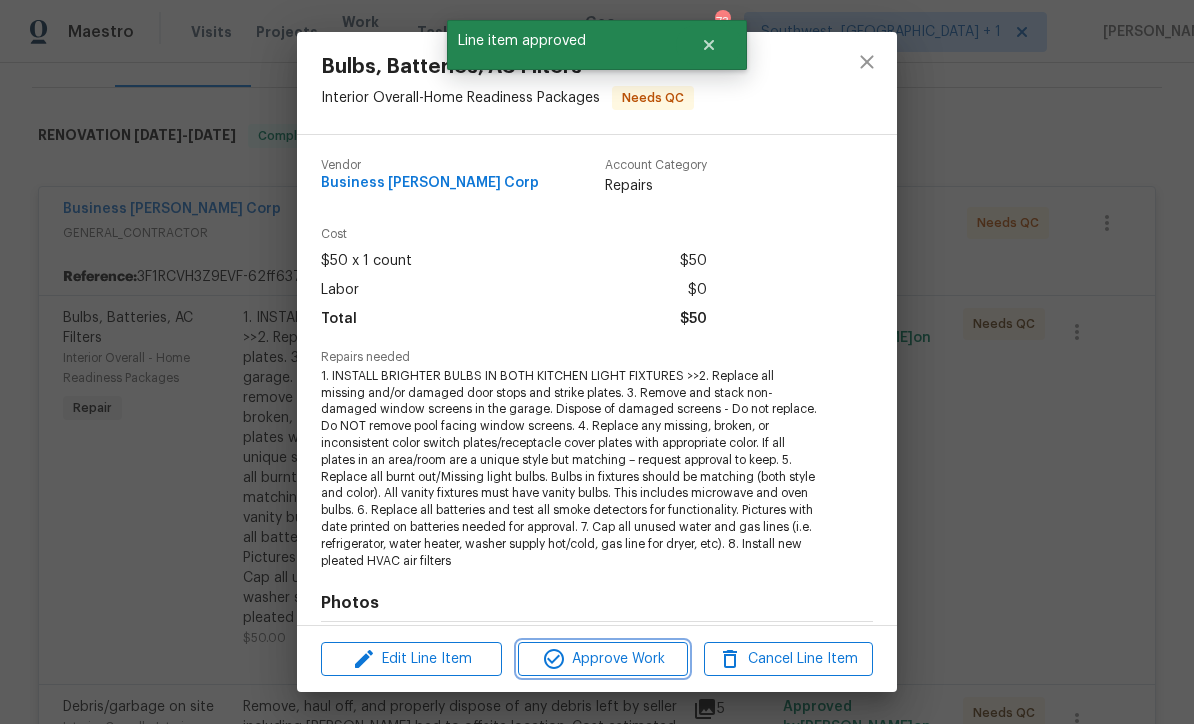 click on "Approve Work" at bounding box center [602, 659] 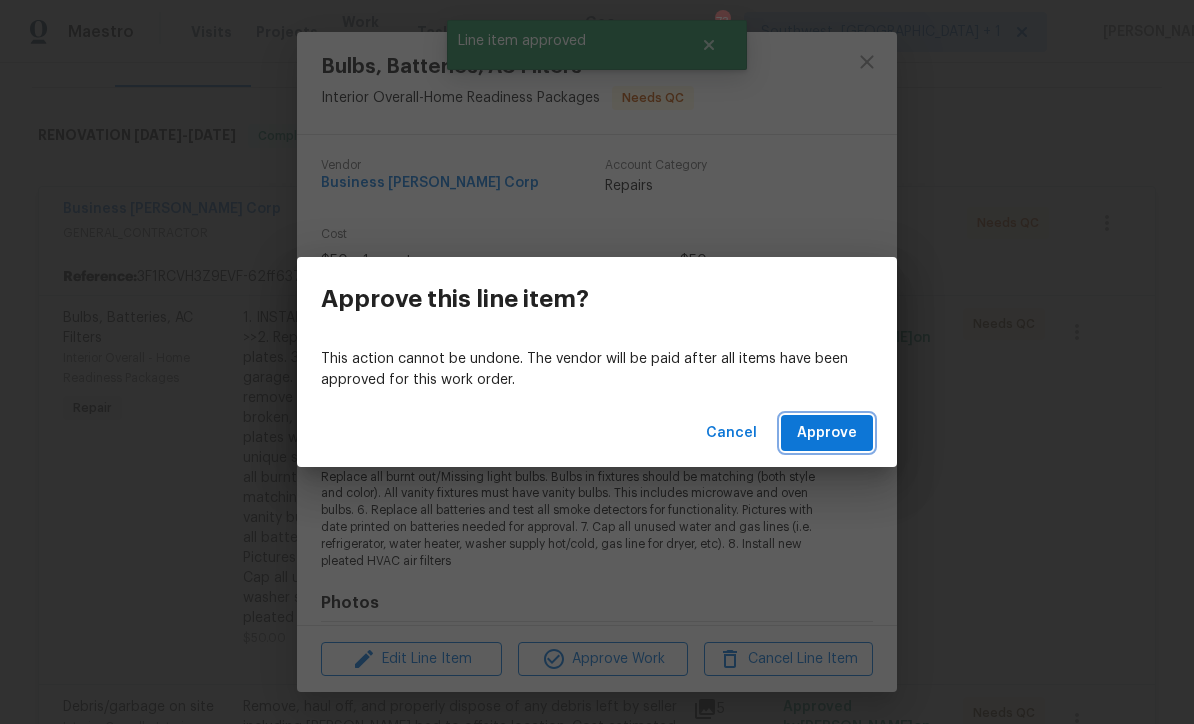 click on "Approve" at bounding box center [827, 433] 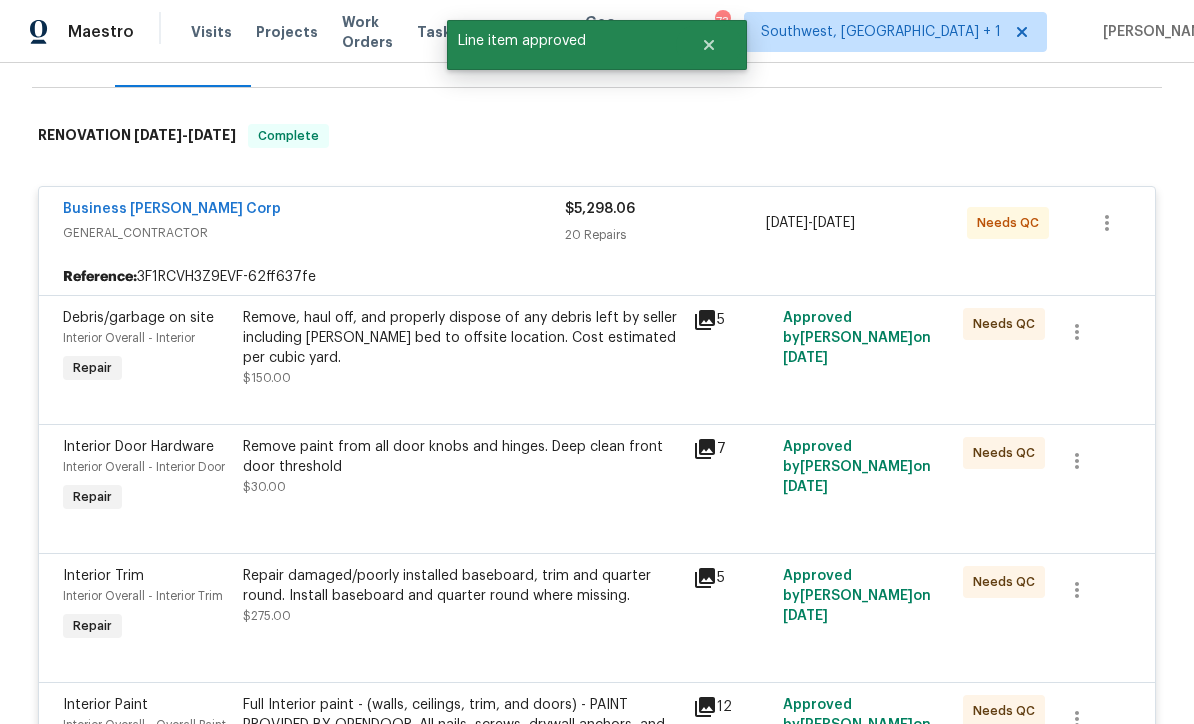 click on "Remove, haul off, and properly dispose of any debris left by seller including Murphy bed to offsite location. Cost estimated per cubic yard. $150.00" at bounding box center [462, 348] 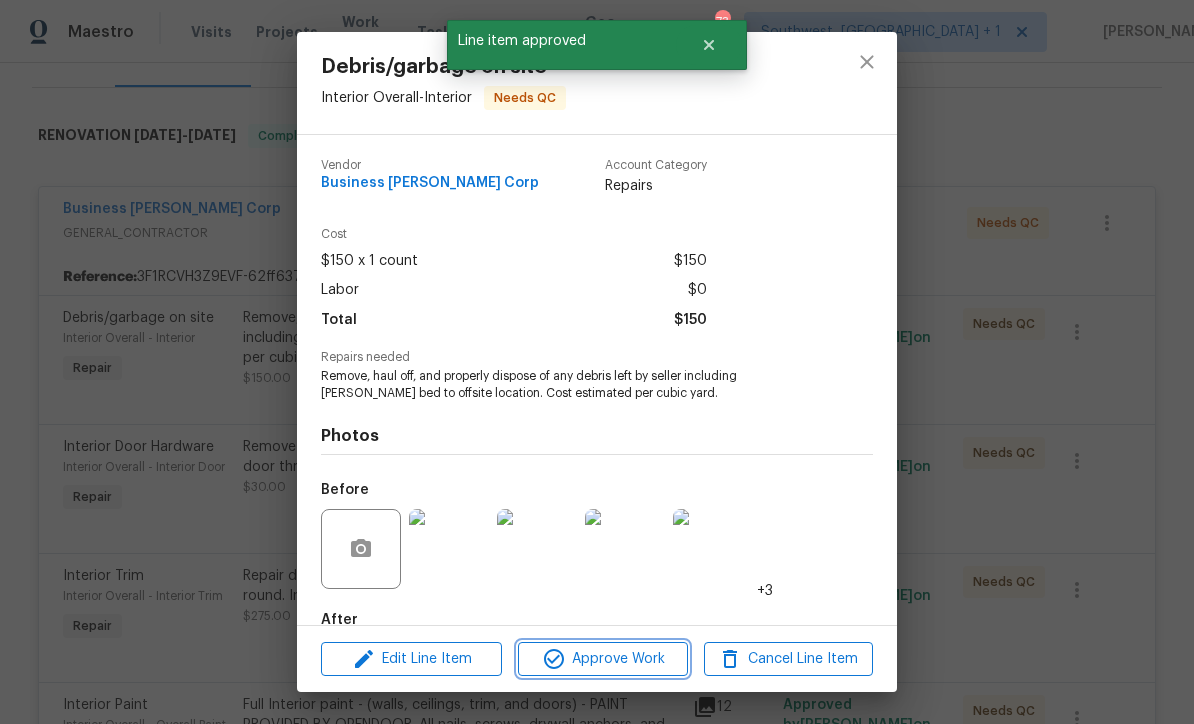 click on "Approve Work" at bounding box center (602, 659) 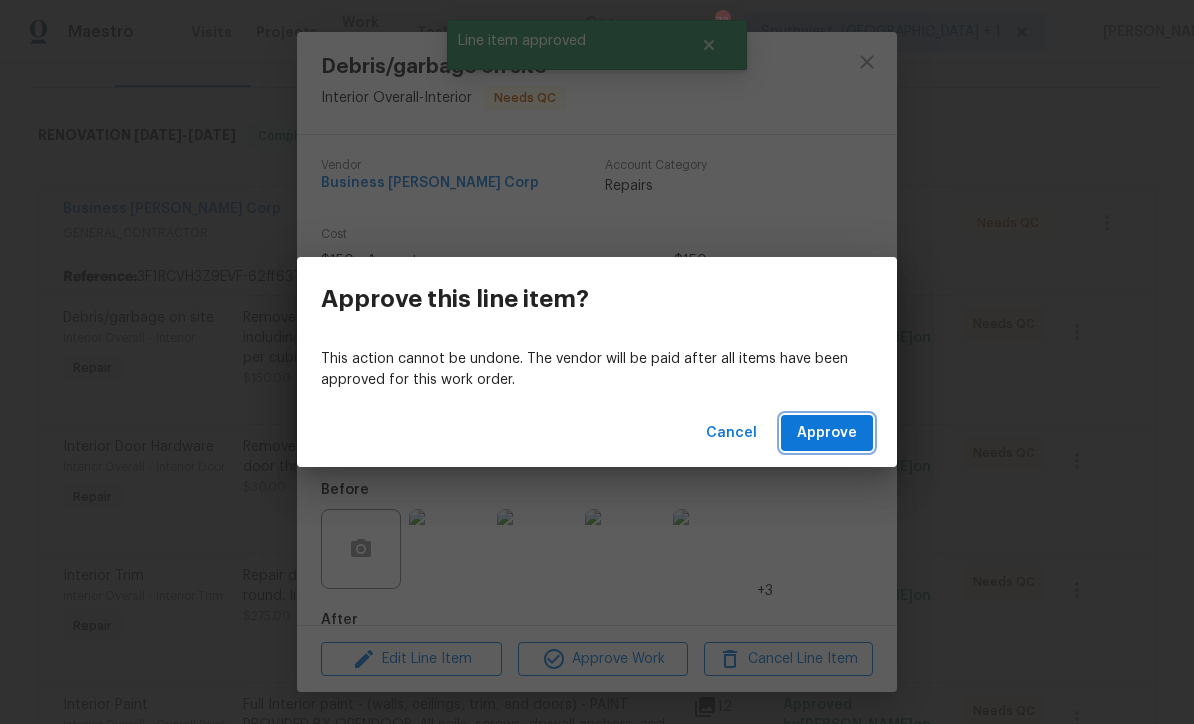 click on "Approve" at bounding box center [827, 433] 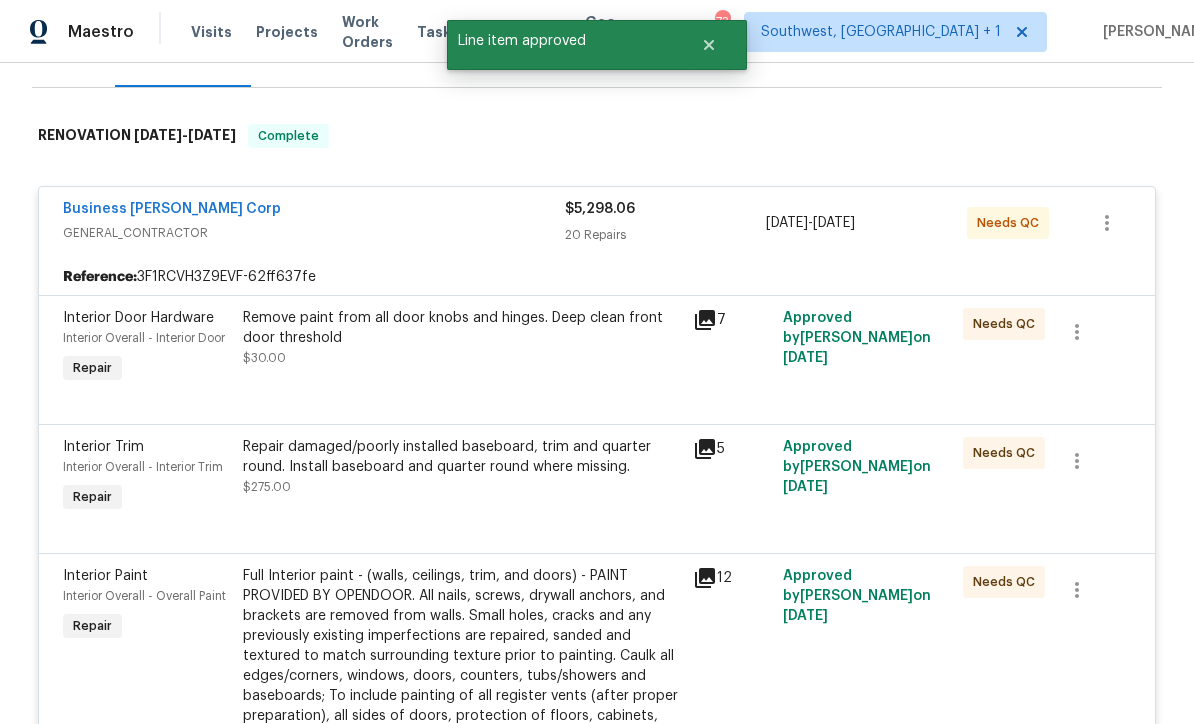 click on "Remove paint from all door knobs and hinges. Deep clean front door threshold $30.00" at bounding box center [462, 348] 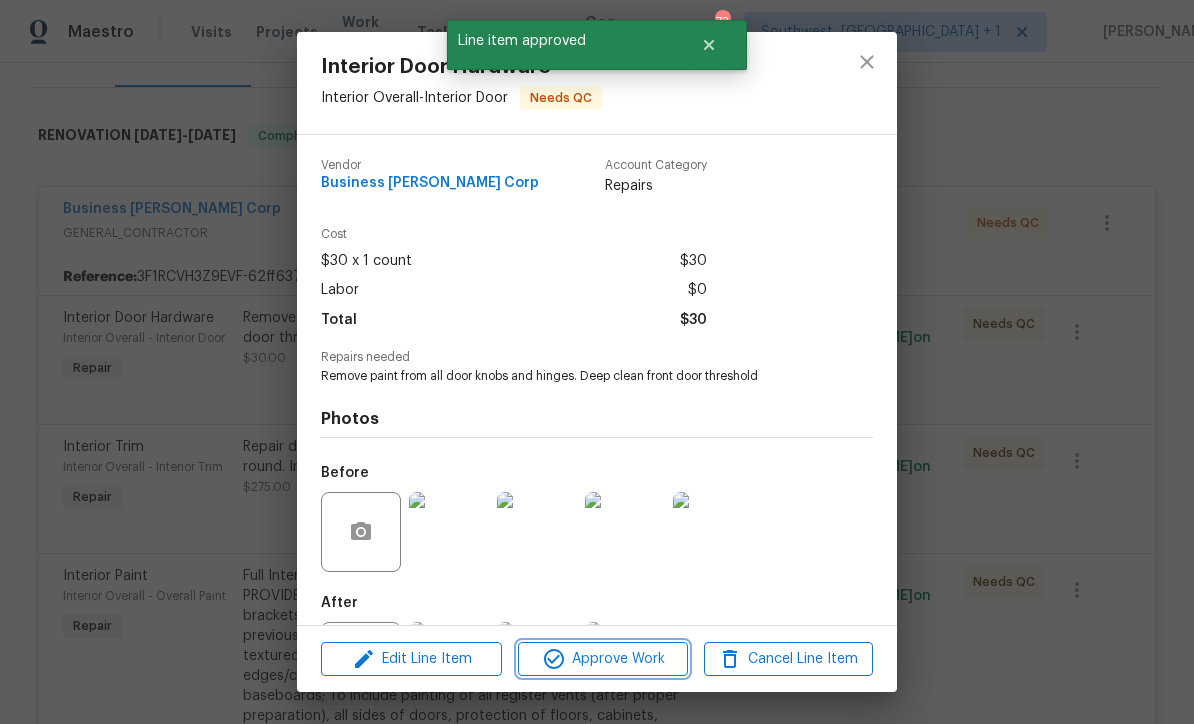 click on "Approve Work" at bounding box center (602, 659) 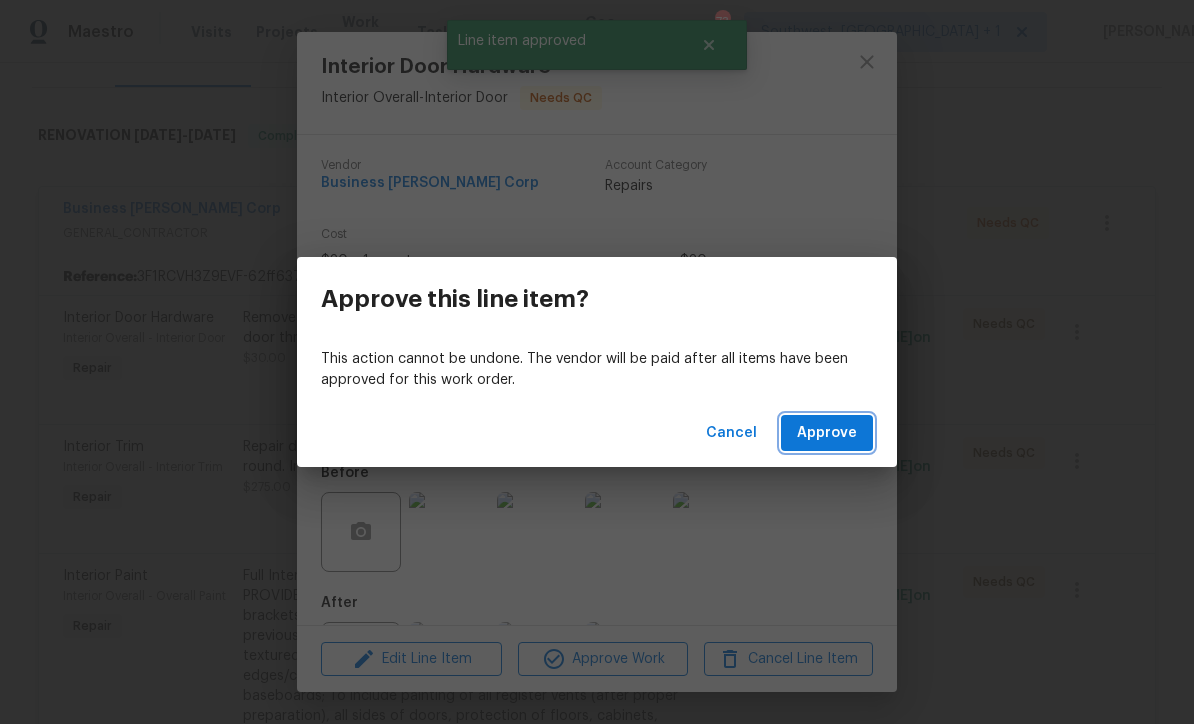 click on "Approve" at bounding box center (827, 433) 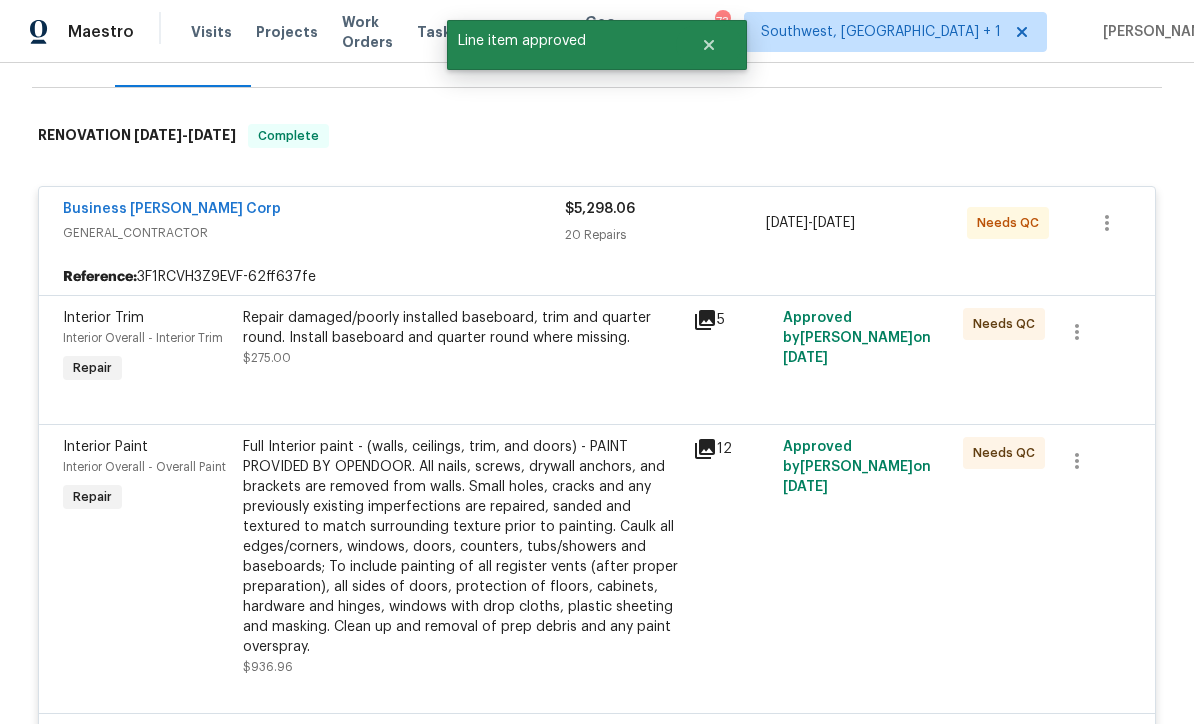 click on "Repair damaged/poorly installed baseboard, trim and quarter round. Install baseboard and quarter round where missing. $275.00" at bounding box center [462, 338] 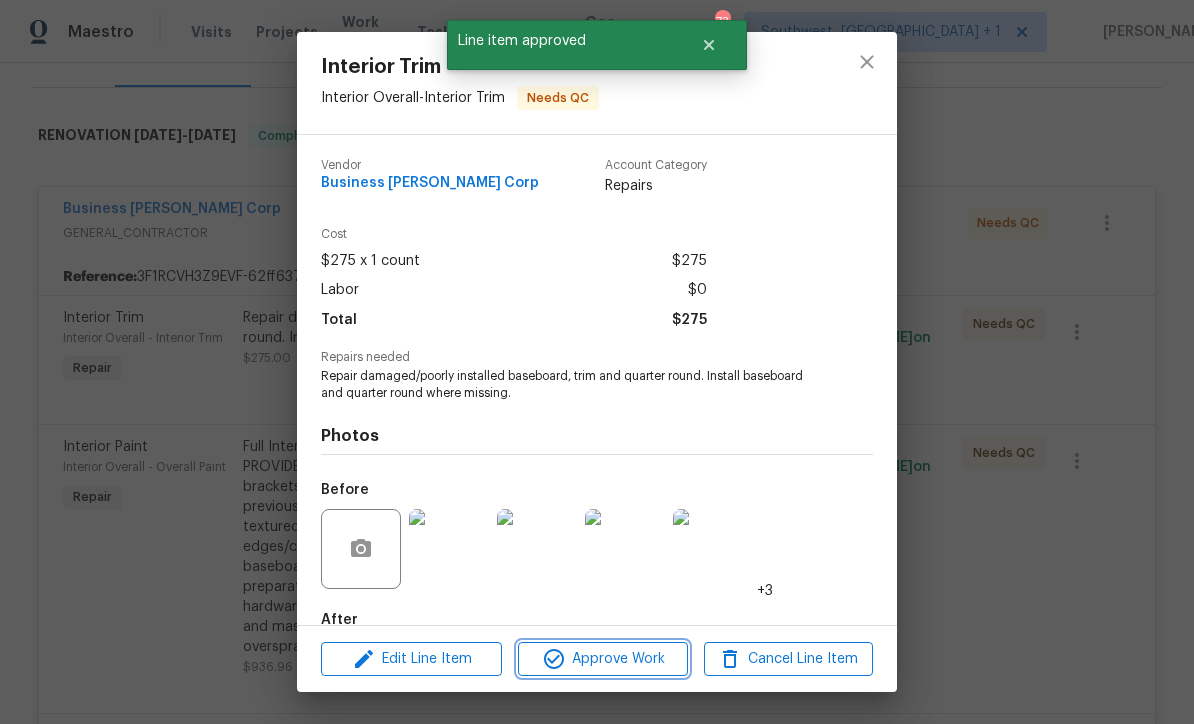 click on "Approve Work" at bounding box center (602, 659) 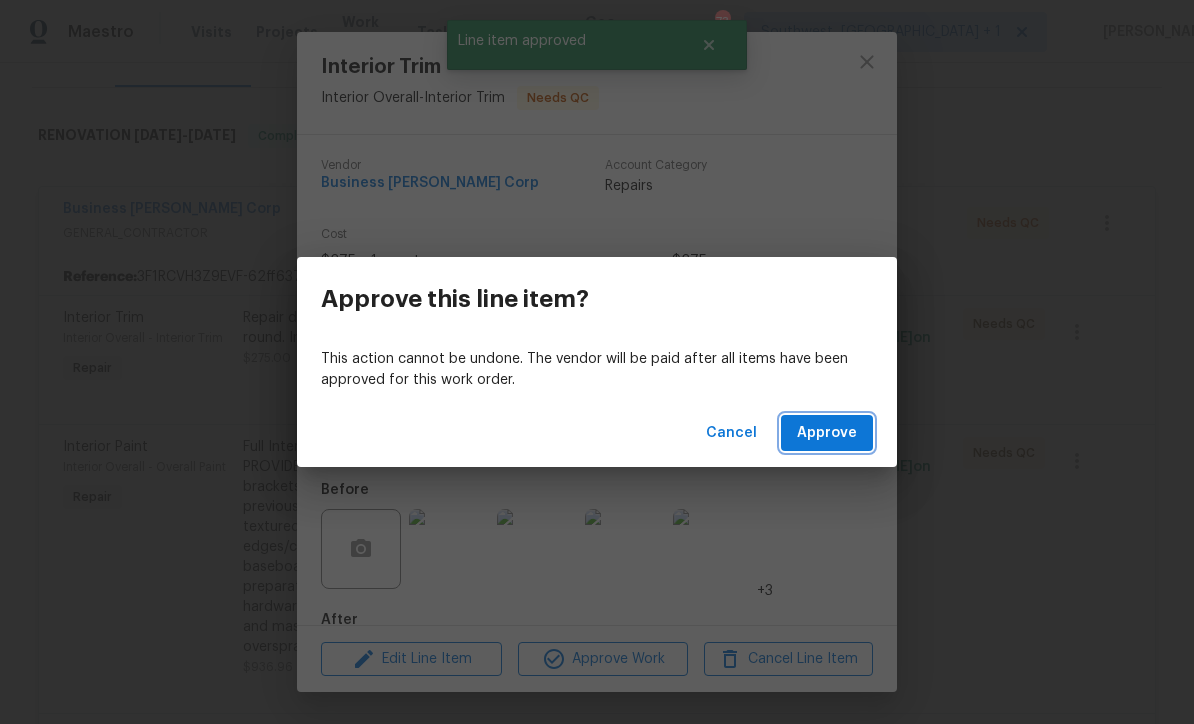 click on "Approve" at bounding box center (827, 433) 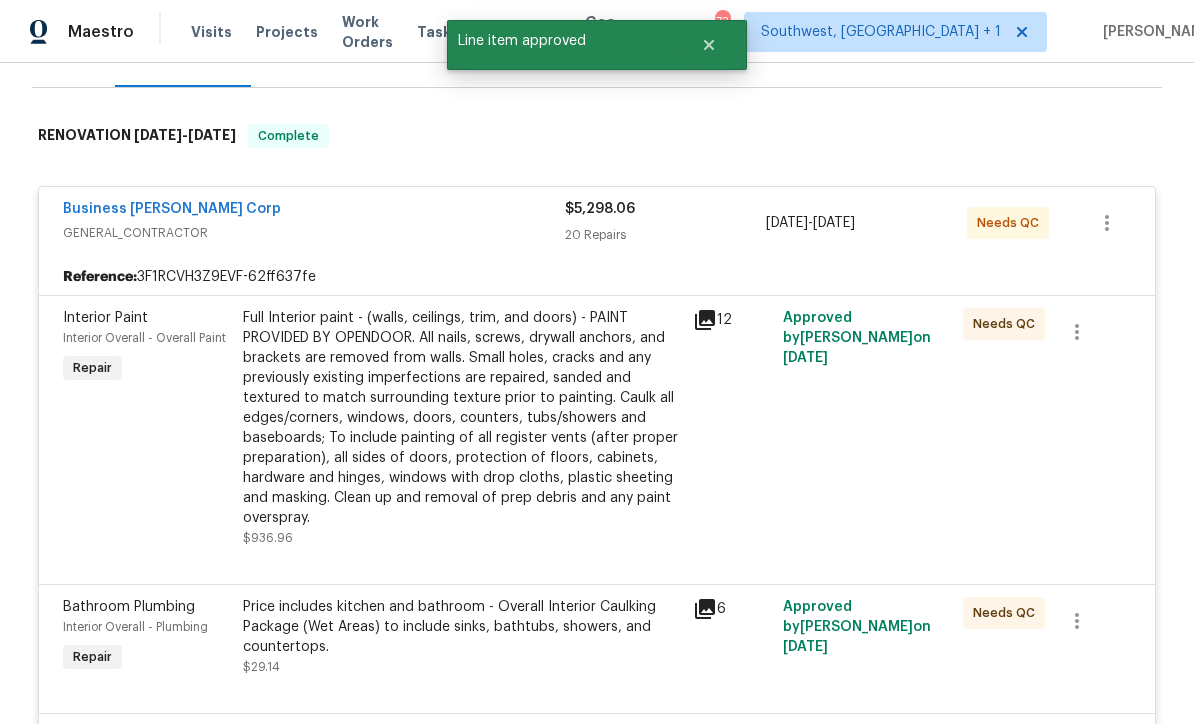 click on "Full Interior paint - (walls, ceilings, trim, and doors) - PAINT PROVIDED BY OPENDOOR. All nails, screws, drywall anchors, and brackets are removed from walls. Small holes, cracks and any previously existing imperfections are repaired, sanded and textured to match surrounding texture prior to painting. Caulk all edges/corners, windows, doors, counters, tubs/showers and baseboards; To include painting of all register vents (after proper preparation), all sides of doors, protection of floors, cabinets, hardware and hinges, windows with drop cloths, plastic sheeting and masking. Clean up and removal of prep debris and any paint overspray." at bounding box center (462, 418) 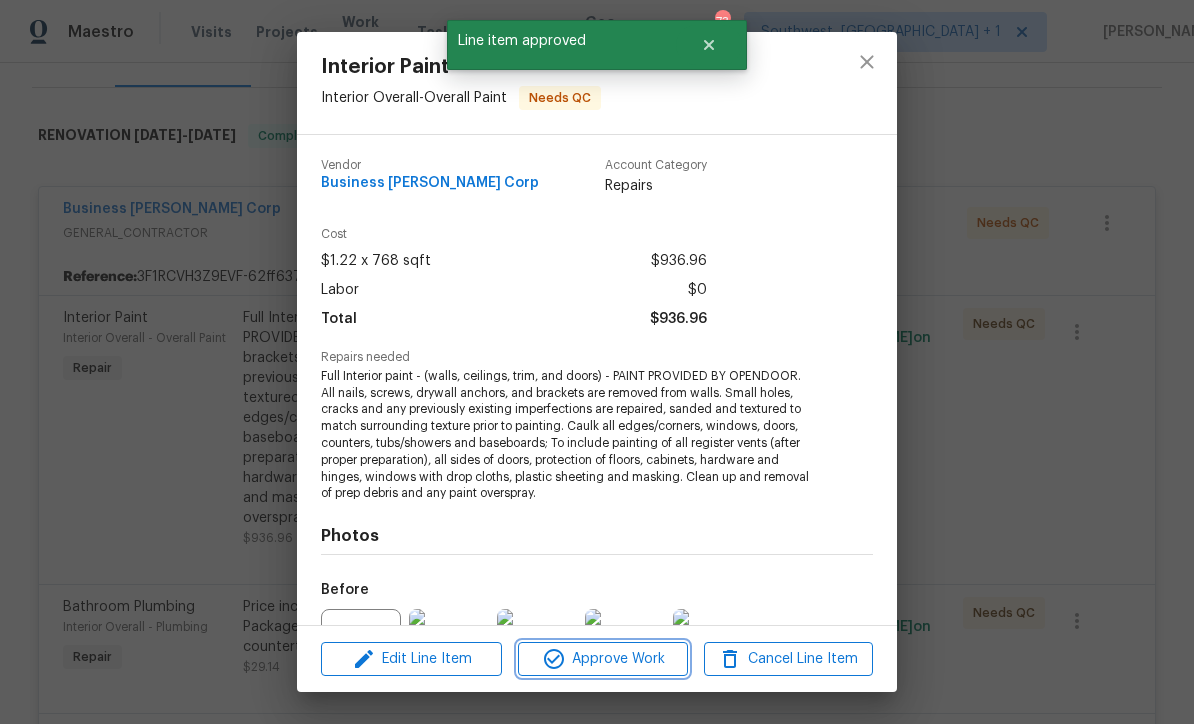 click on "Approve Work" at bounding box center (602, 659) 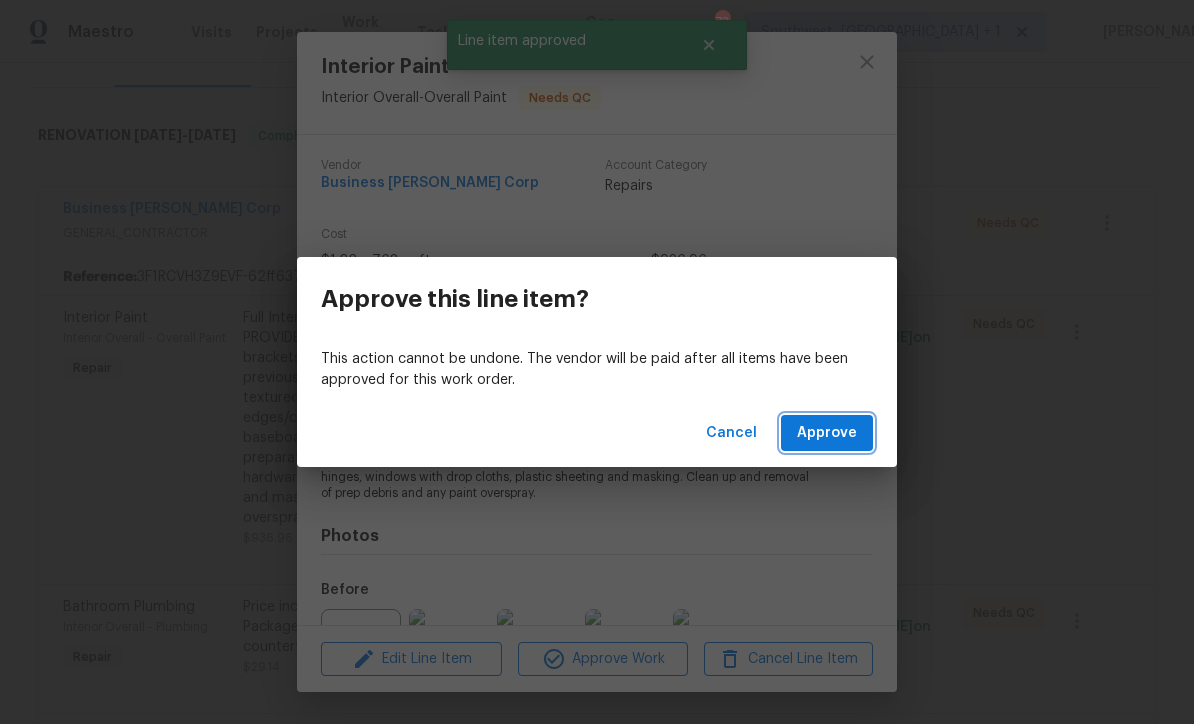 click on "Approve" at bounding box center [827, 433] 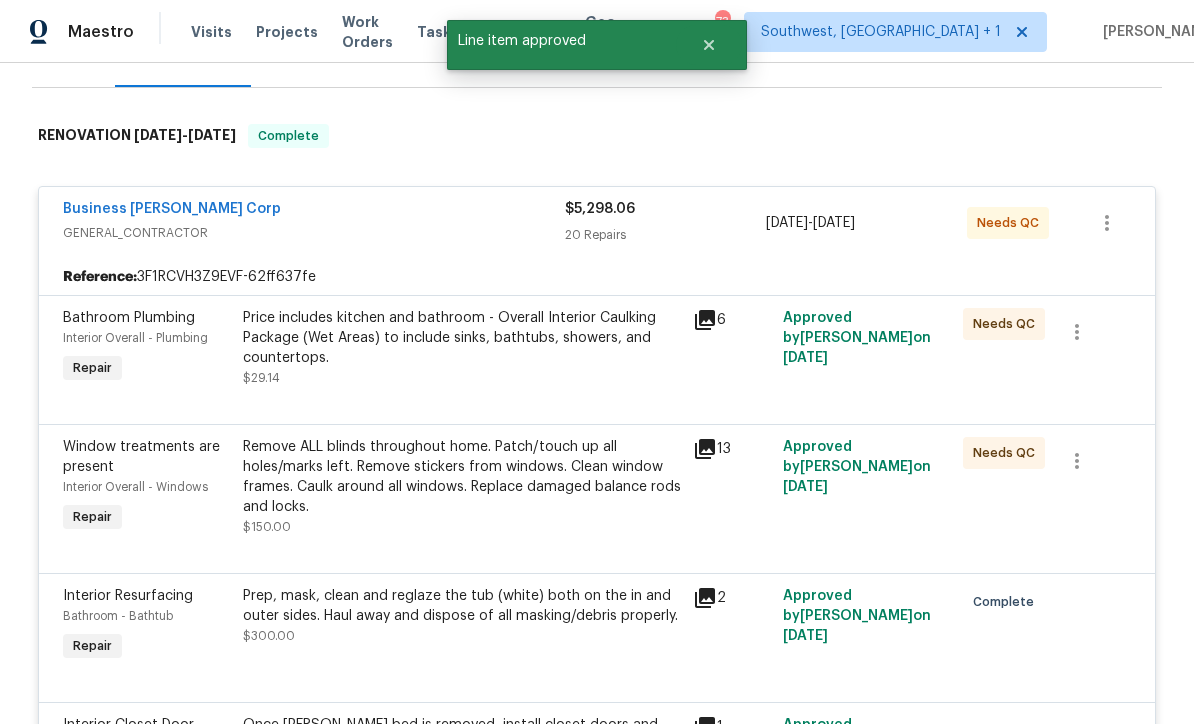 click on "Price includes kitchen and bathroom - Overall Interior Caulking Package (Wet Areas) to include sinks, bathtubs, showers, and countertops." at bounding box center (462, 338) 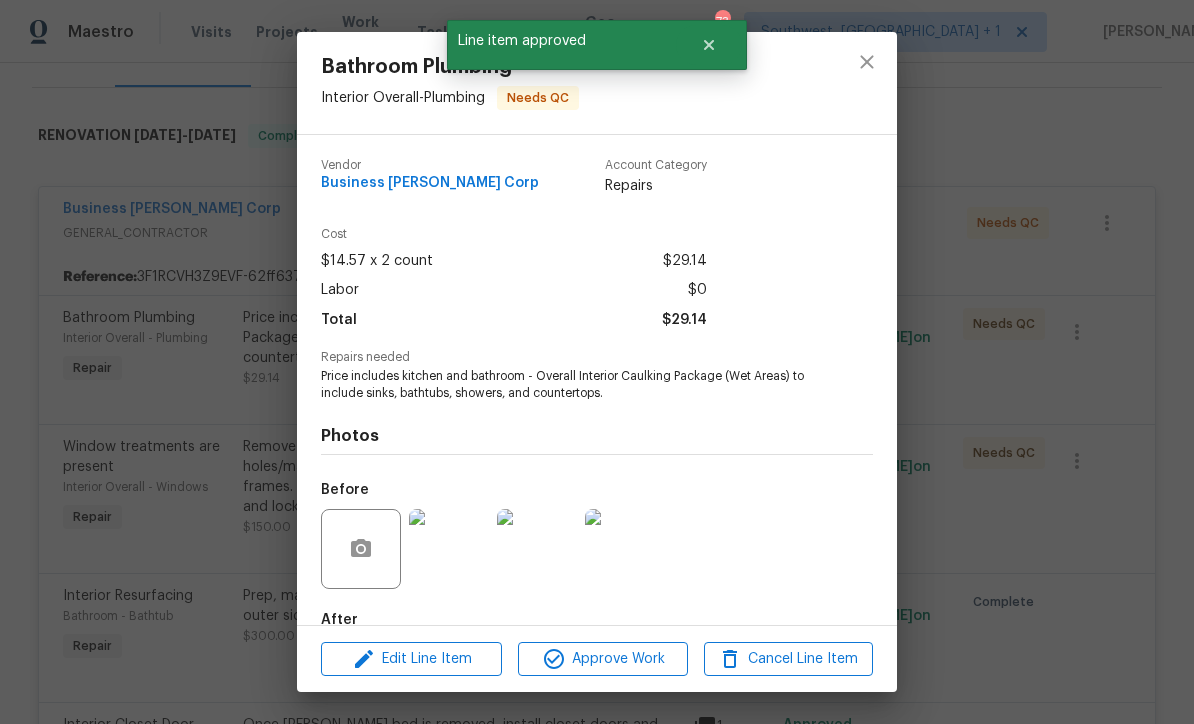 click on "Approve Work" at bounding box center [602, 659] 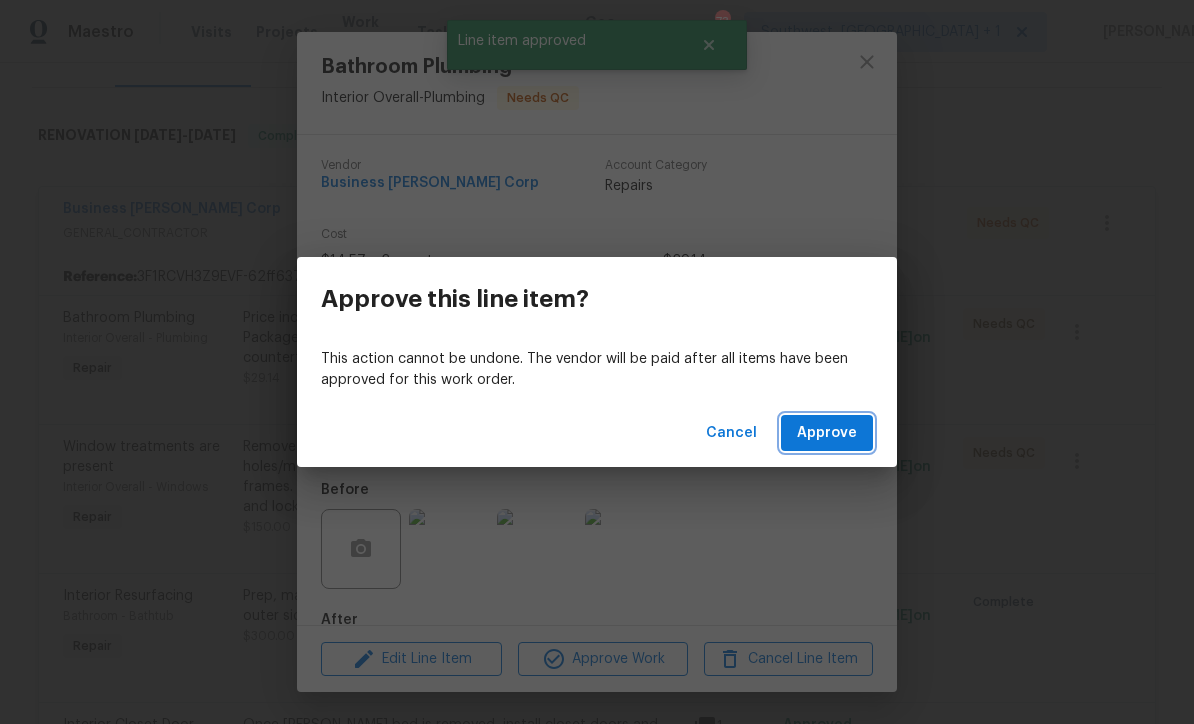 click on "Approve" at bounding box center (827, 433) 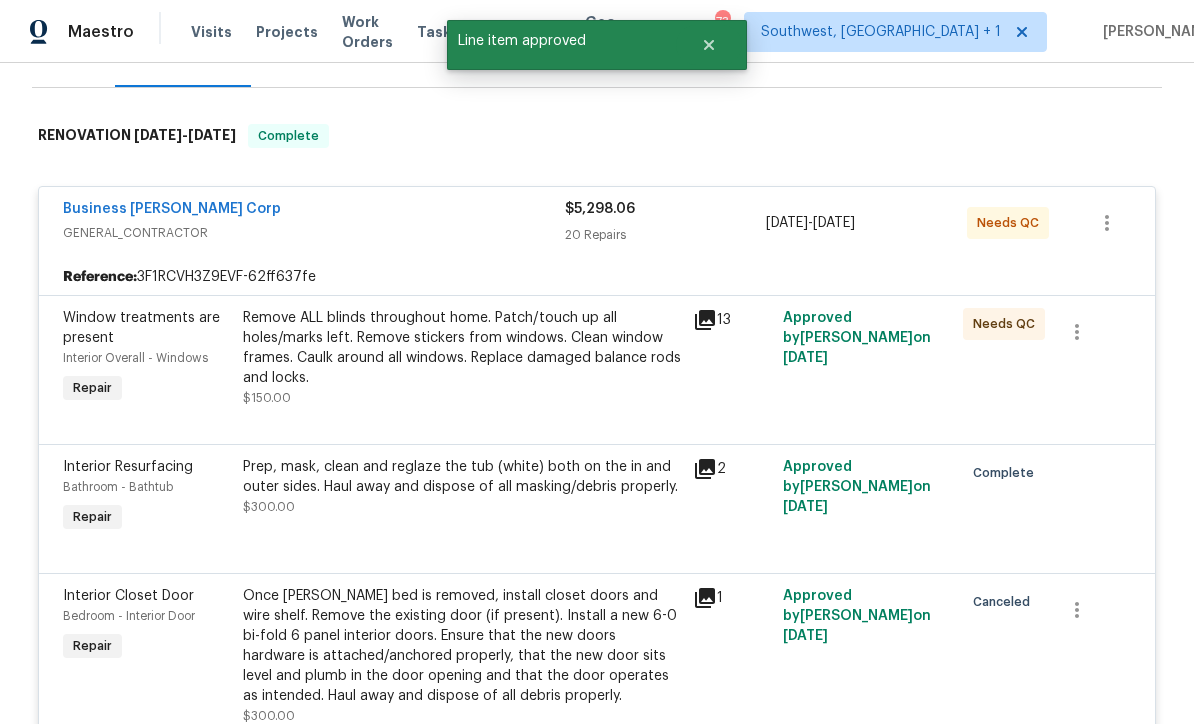 click on "Remove ALL blinds throughout home. Patch/touch up all holes/marks left. Remove stickers from windows. Clean window frames. Caulk around all windows. Replace damaged balance rods and locks." at bounding box center (462, 348) 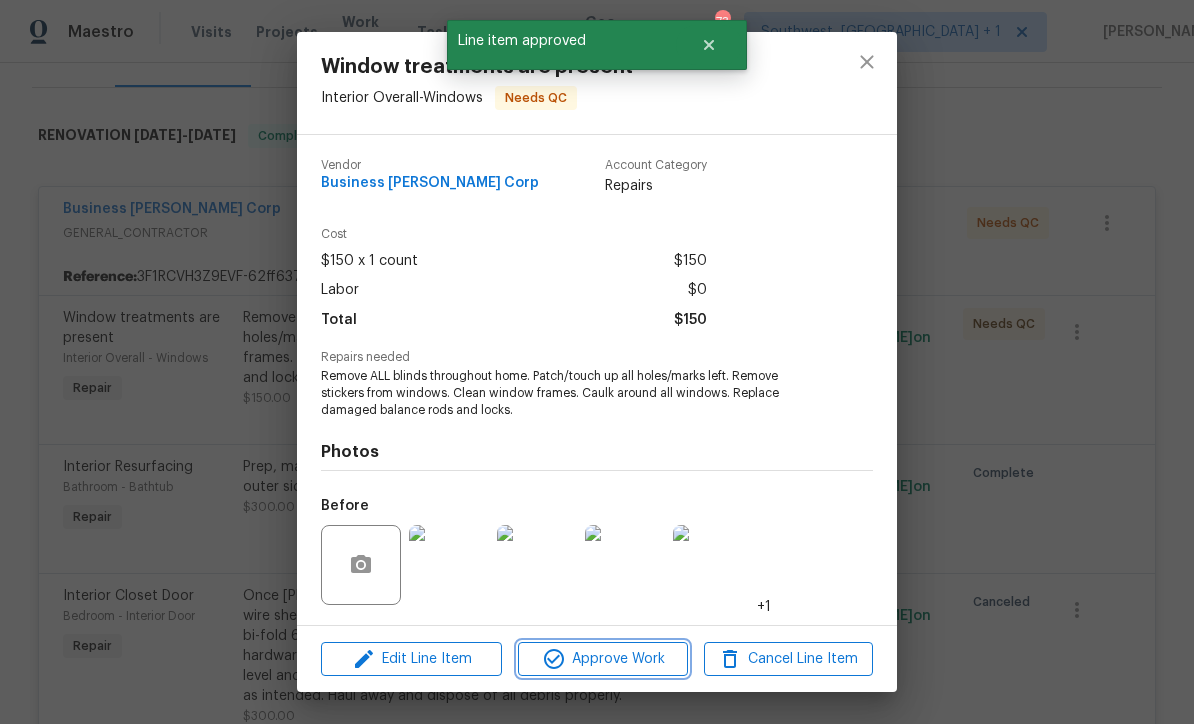 click on "Approve Work" at bounding box center (602, 659) 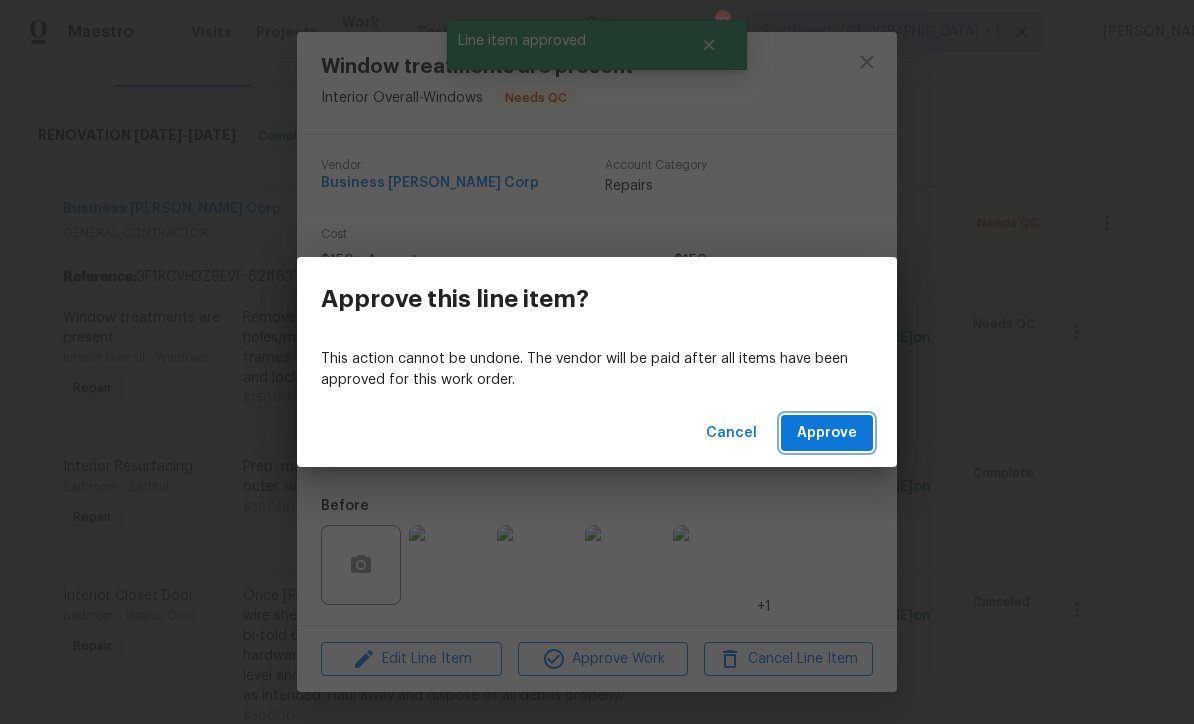 click on "Approve" at bounding box center [827, 433] 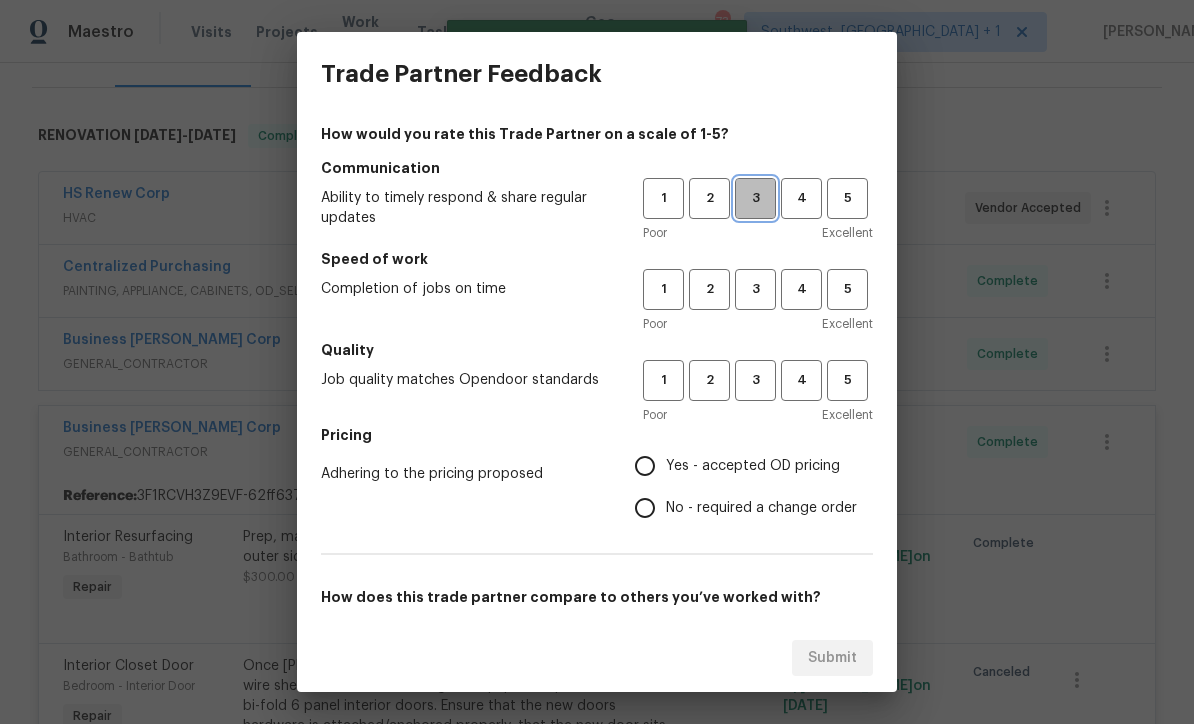 click on "3" at bounding box center (755, 198) 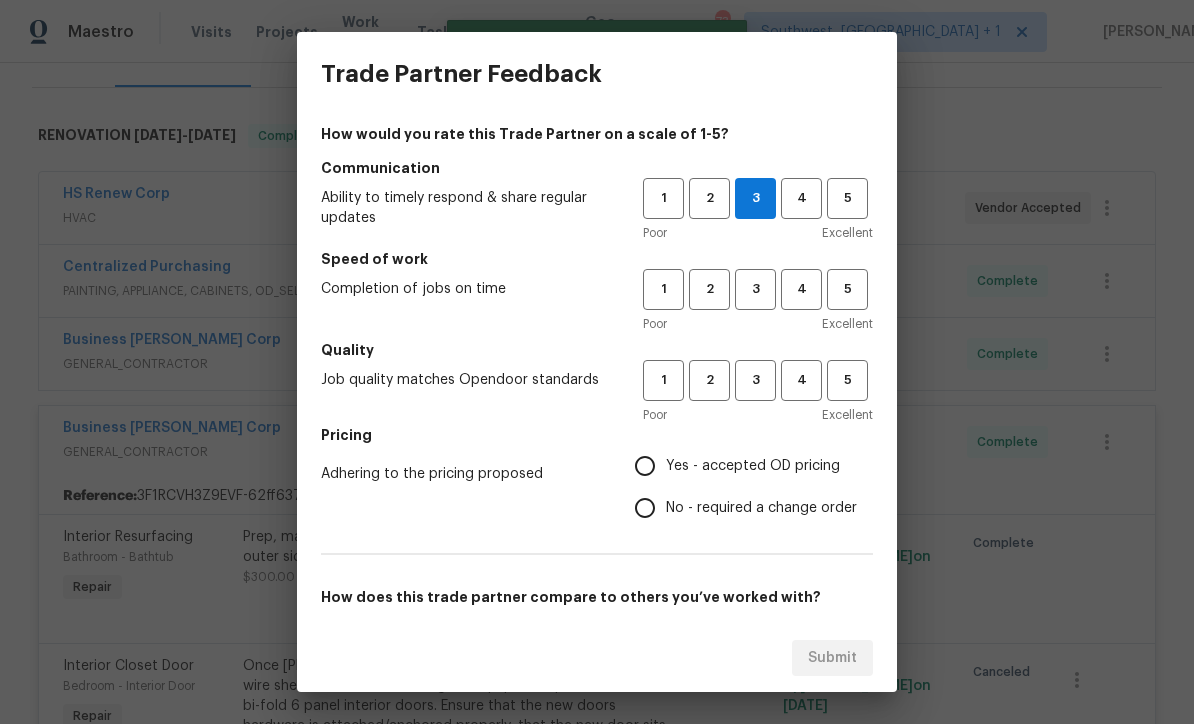 click on "3" at bounding box center [755, 289] 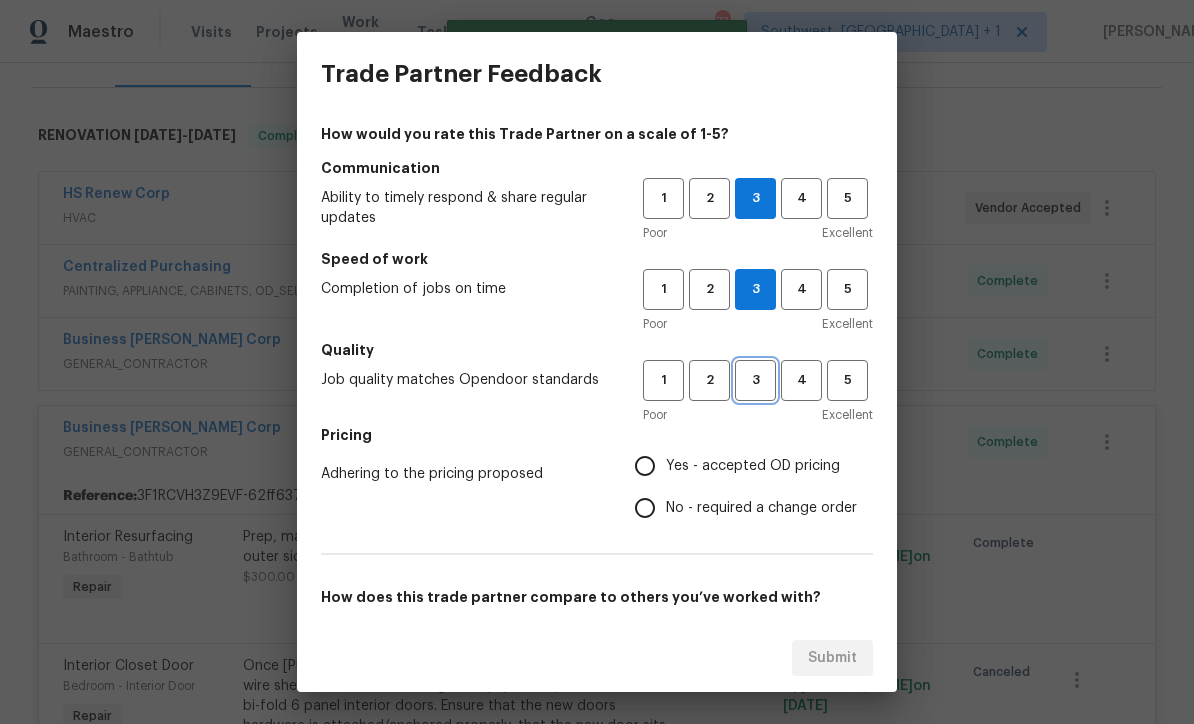 click on "3" at bounding box center [755, 380] 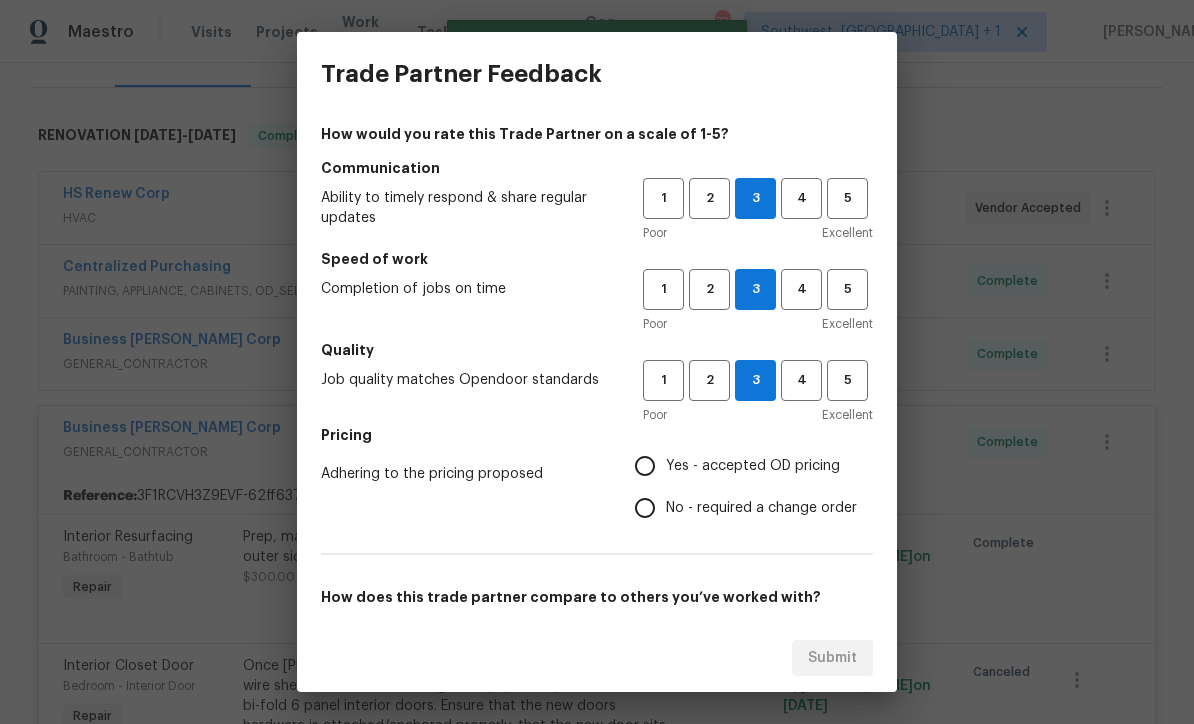 click on "Yes - accepted OD pricing" at bounding box center [645, 466] 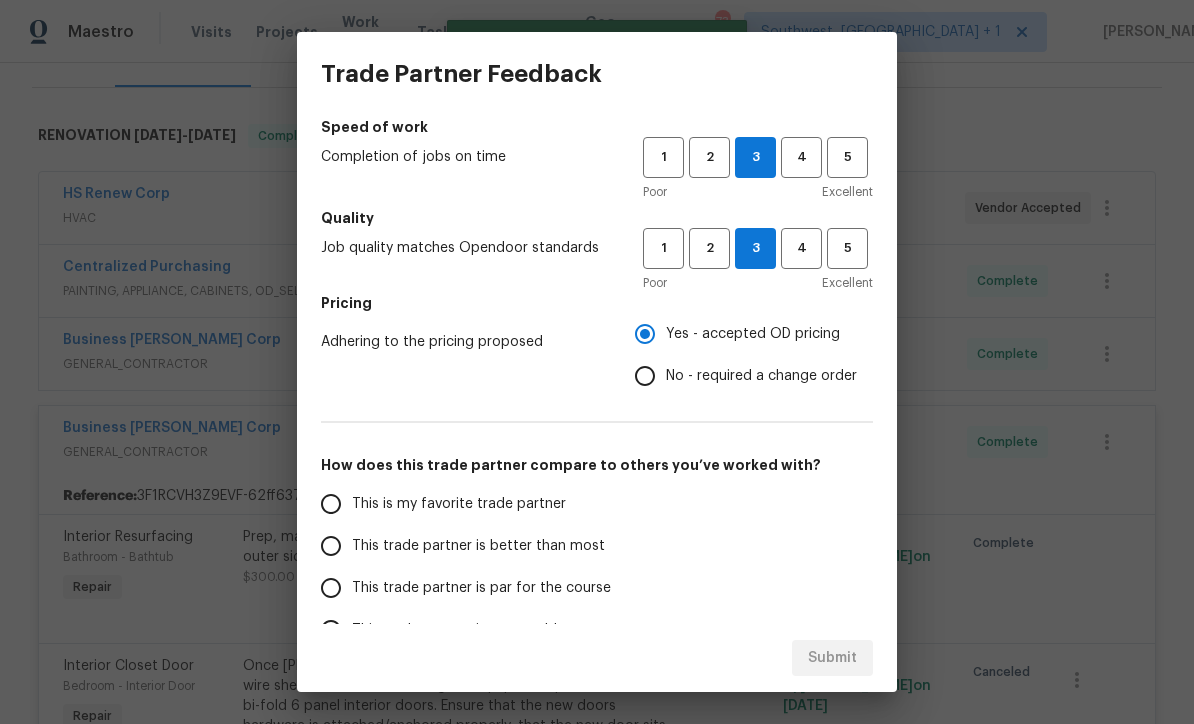 scroll, scrollTop: 186, scrollLeft: 0, axis: vertical 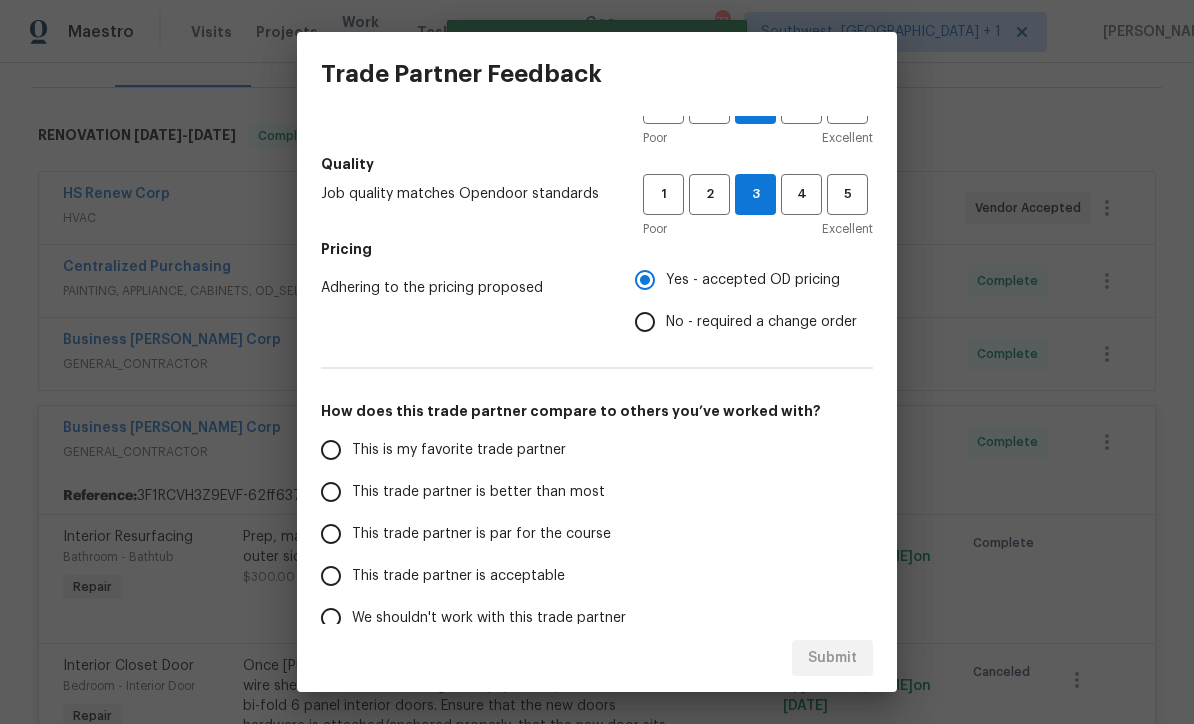 click on "This trade partner is par for the course" at bounding box center [331, 534] 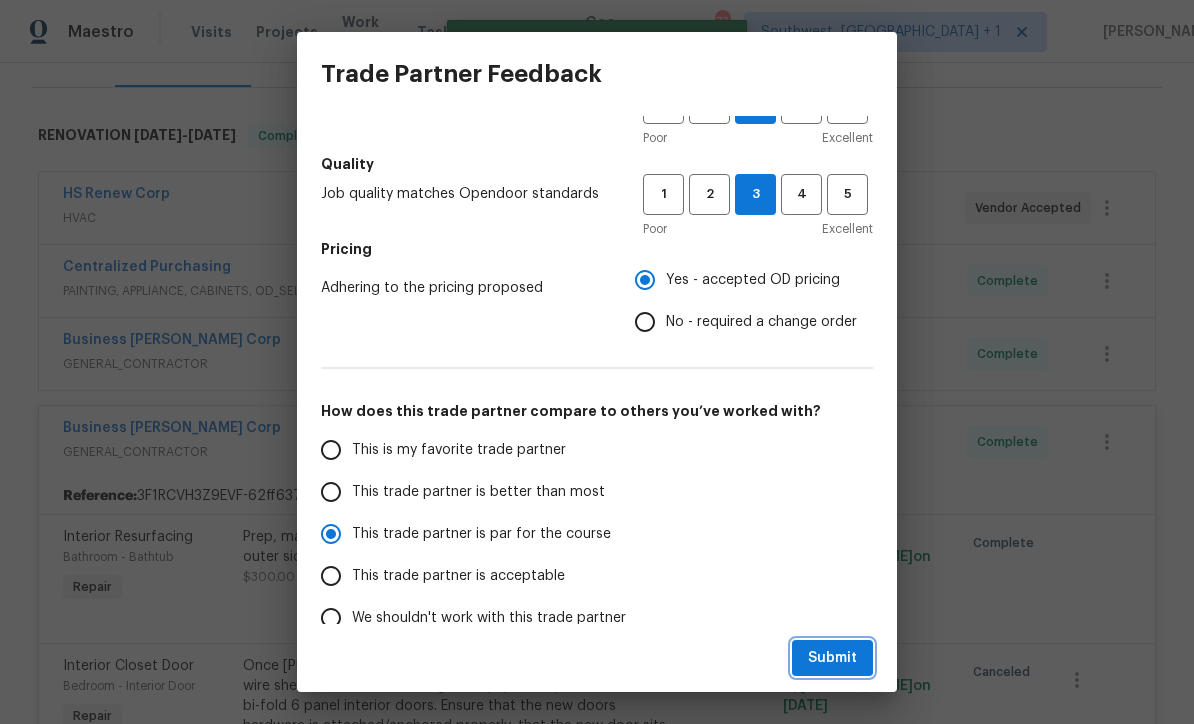 click on "Submit" at bounding box center (832, 658) 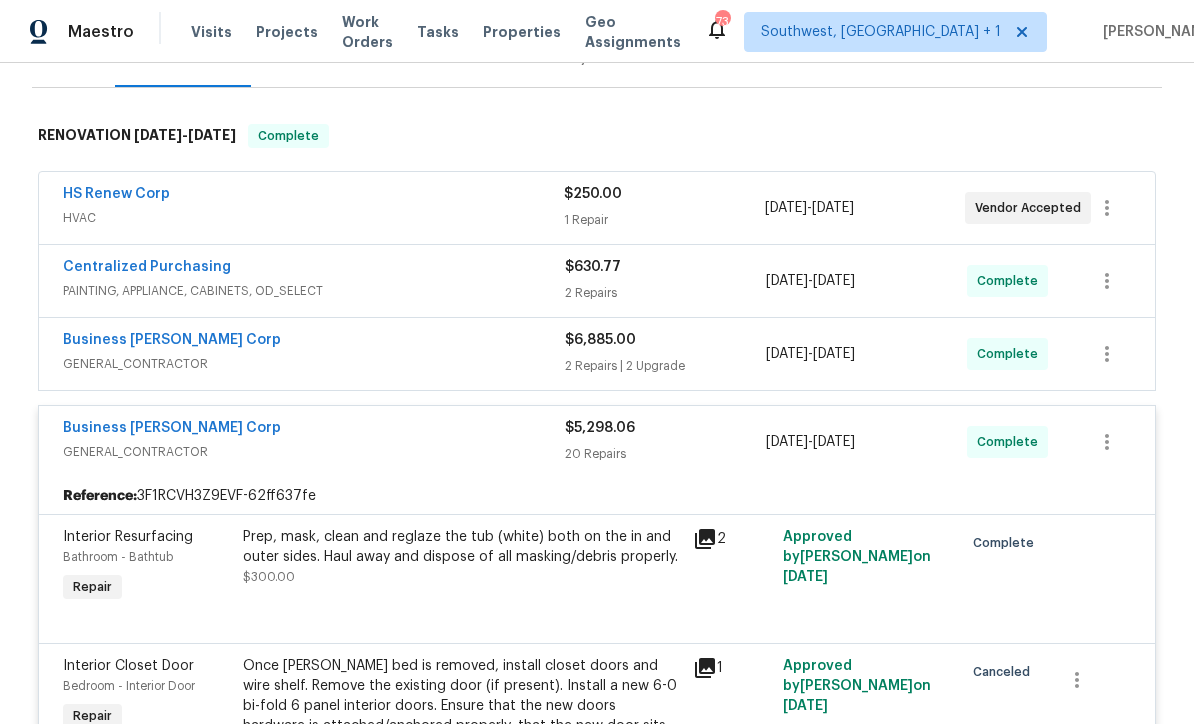 radio on "false" 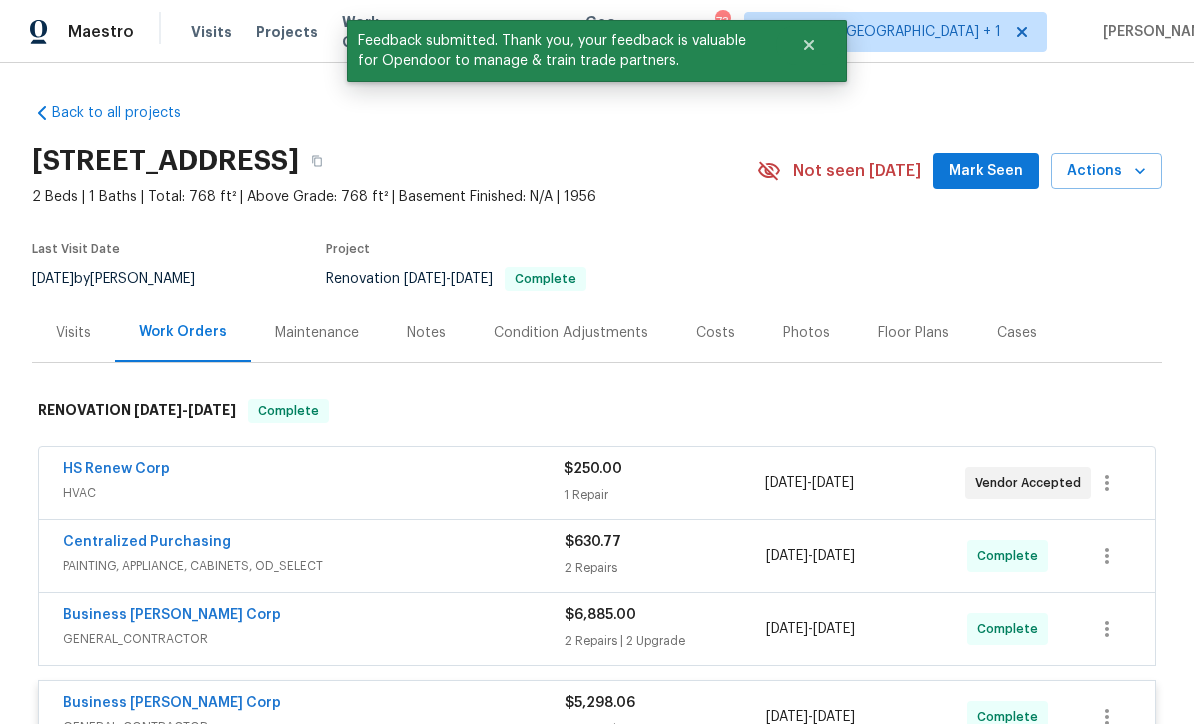 scroll, scrollTop: 0, scrollLeft: 0, axis: both 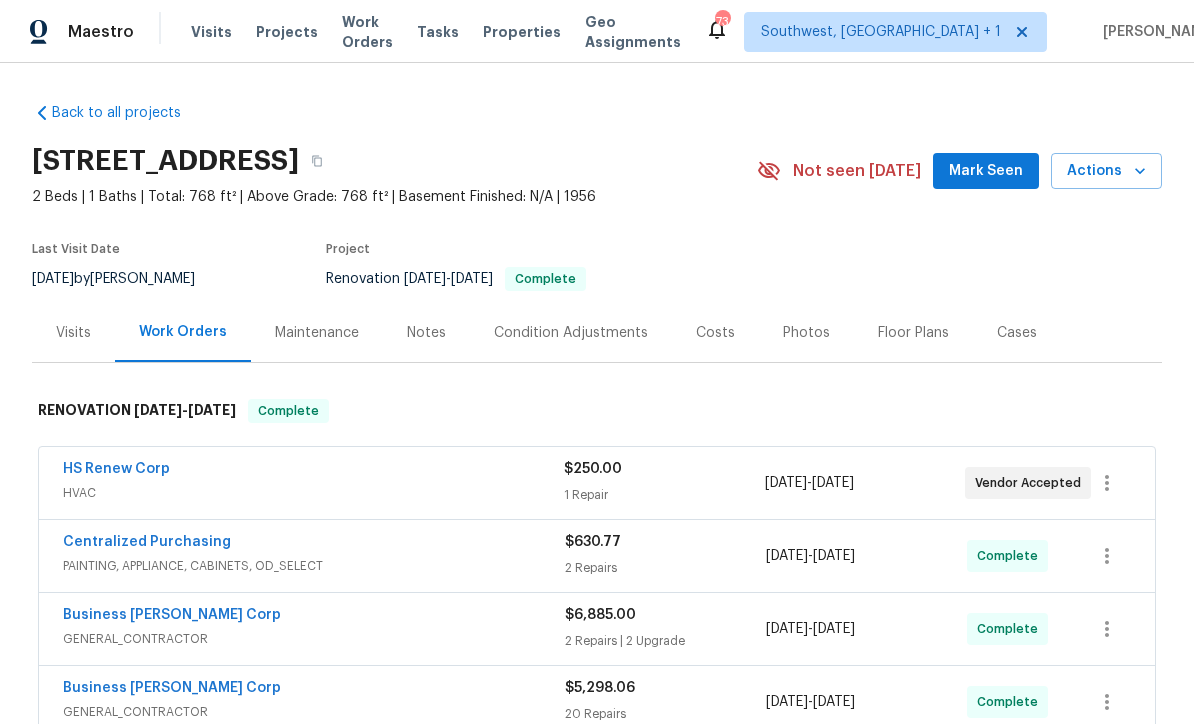 click on "Work Orders" at bounding box center [367, 32] 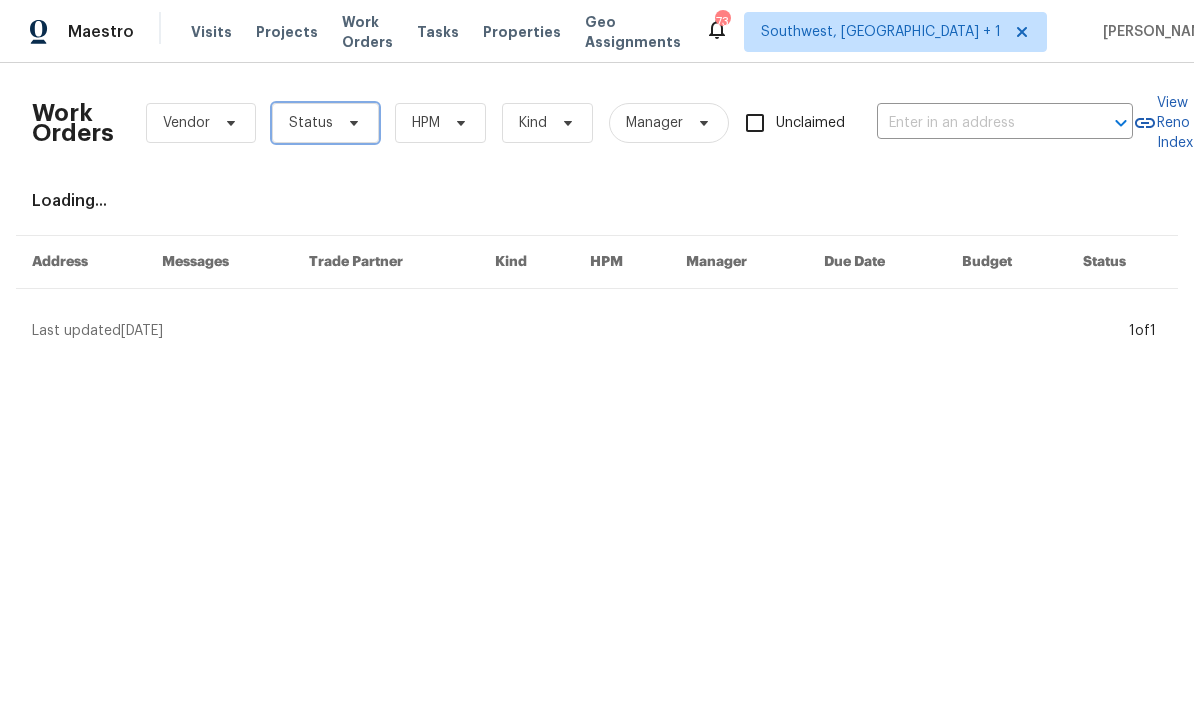 click at bounding box center [351, 123] 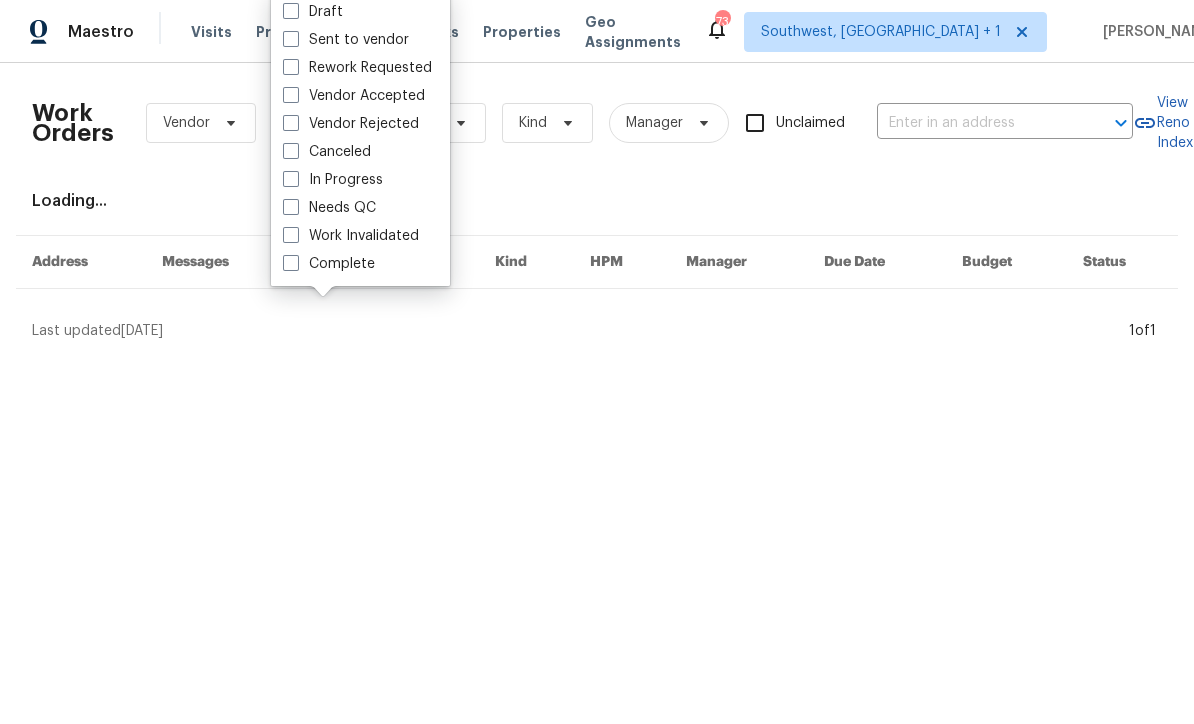 click at bounding box center (291, 207) 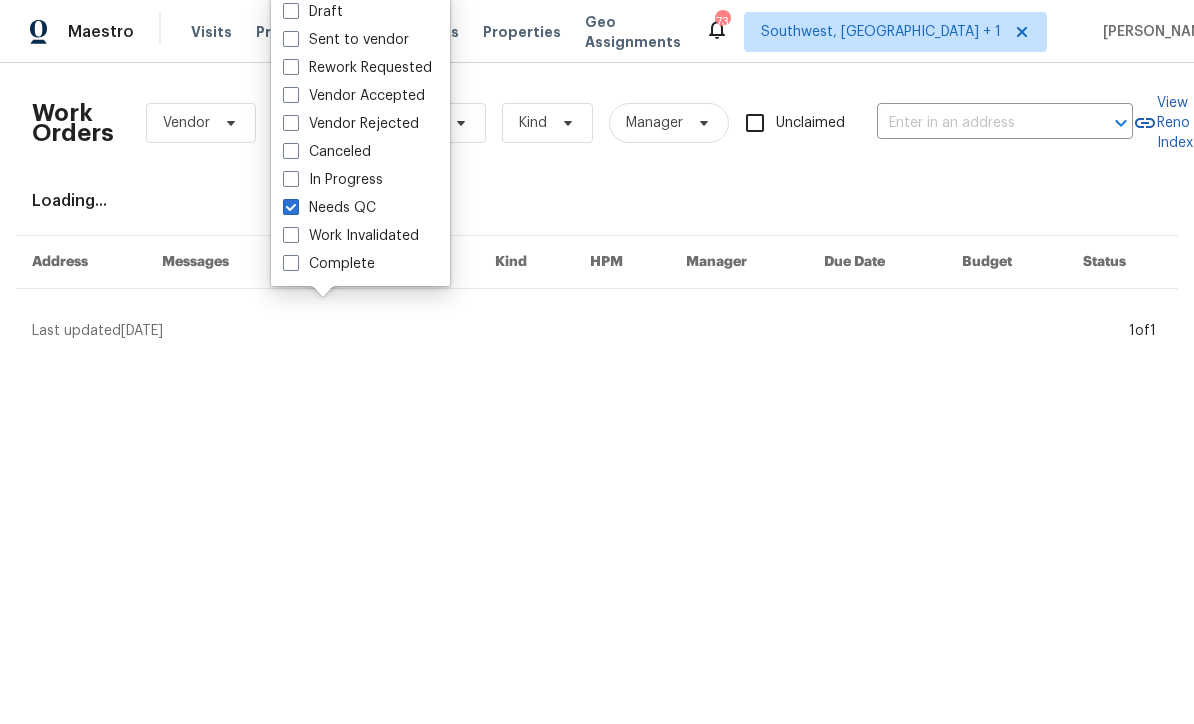checkbox on "true" 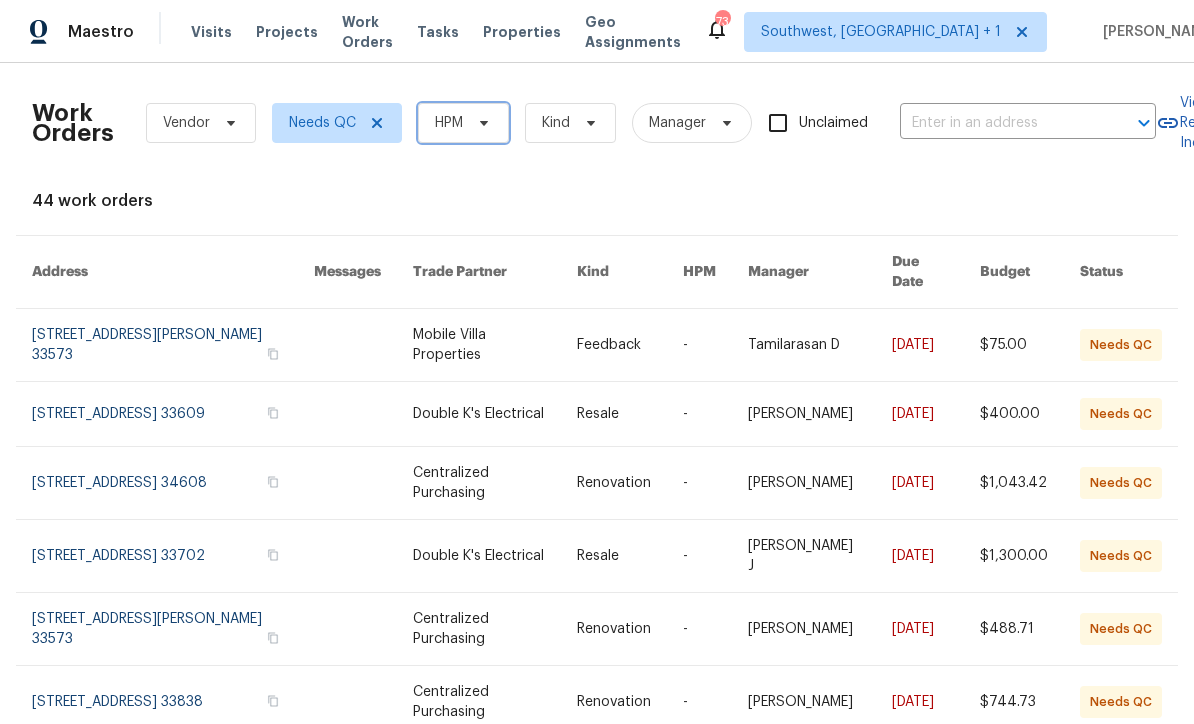 click at bounding box center (481, 123) 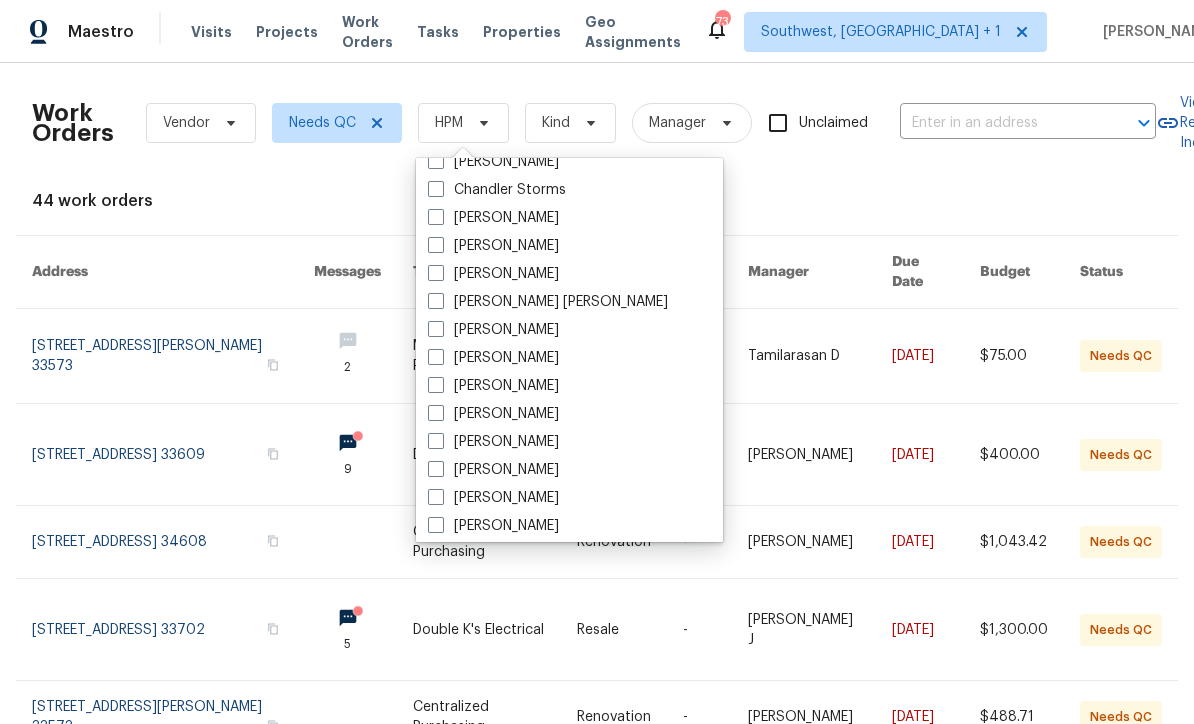 scroll, scrollTop: 120, scrollLeft: 0, axis: vertical 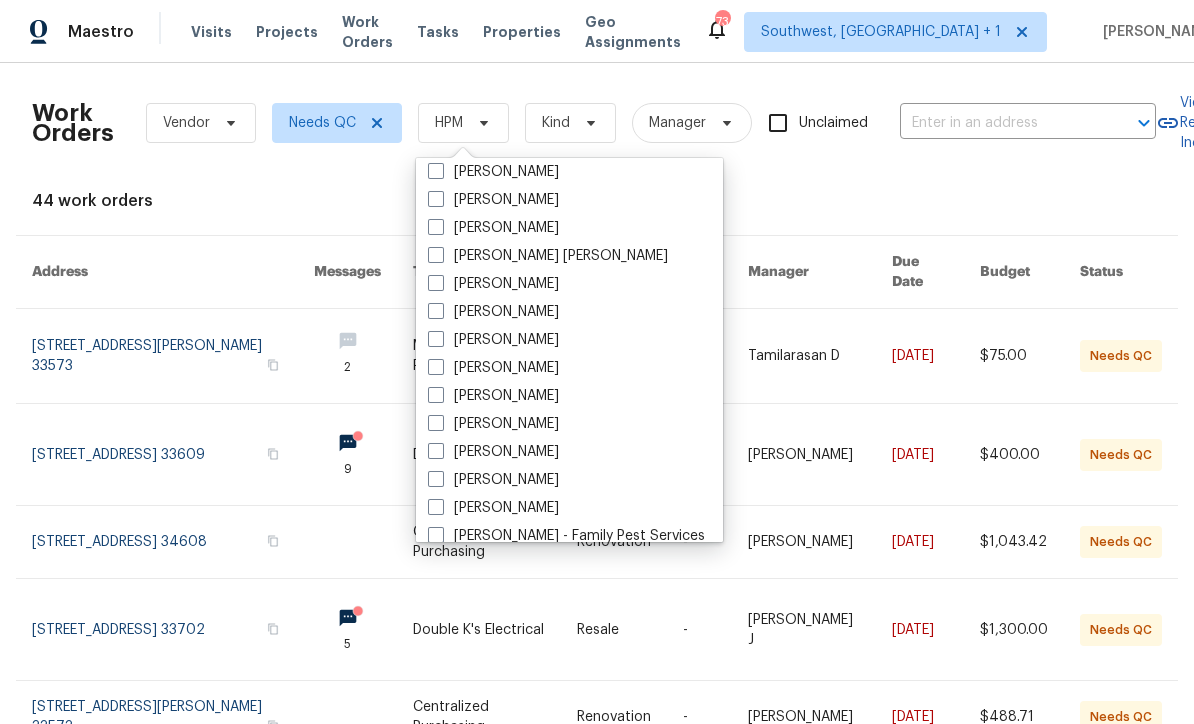 click at bounding box center (436, 451) 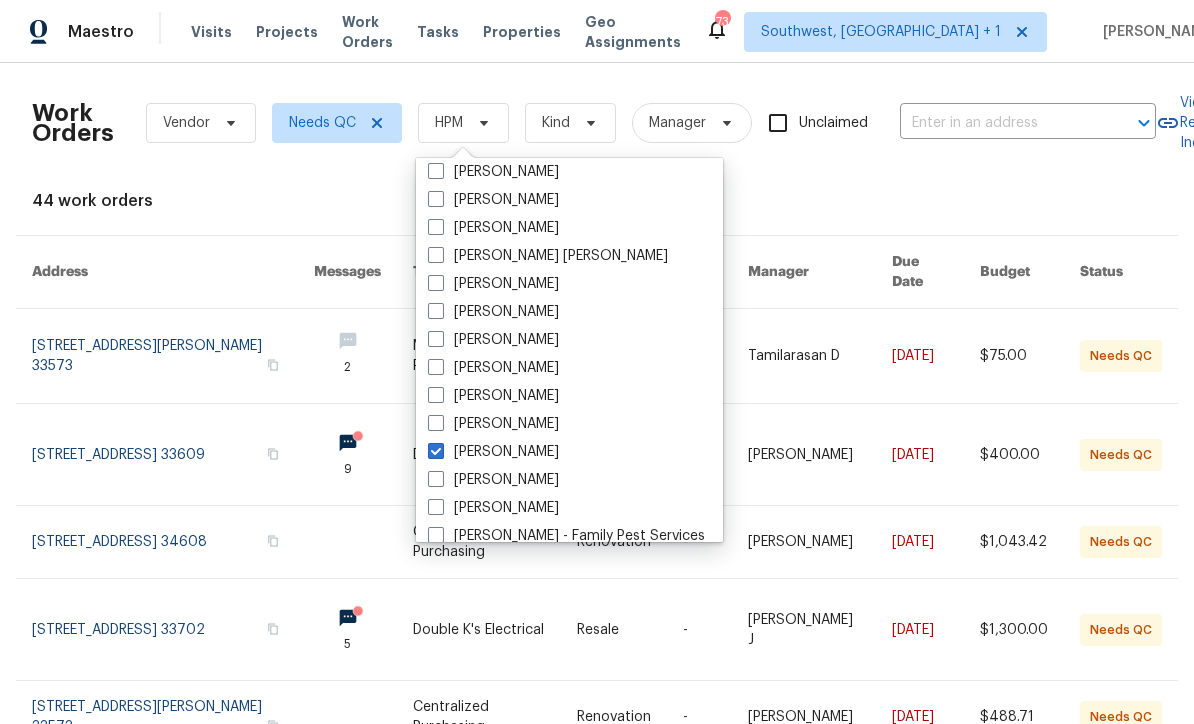 checkbox on "true" 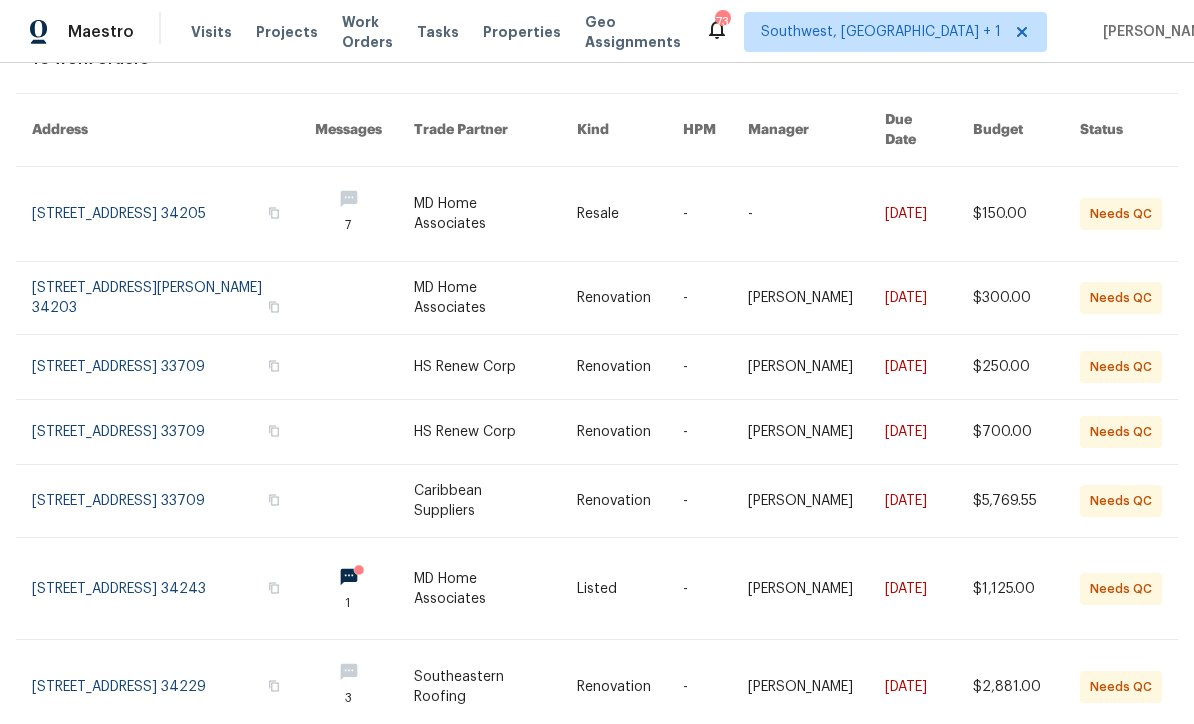 scroll, scrollTop: 143, scrollLeft: 0, axis: vertical 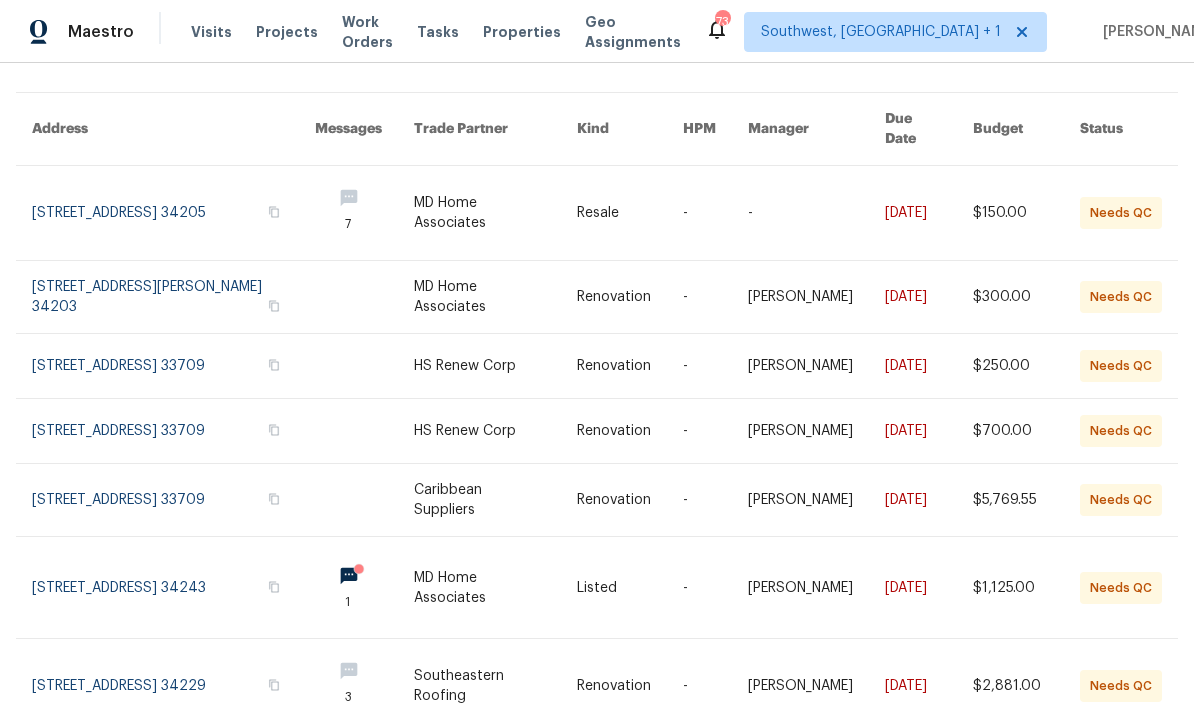 click at bounding box center [495, 366] 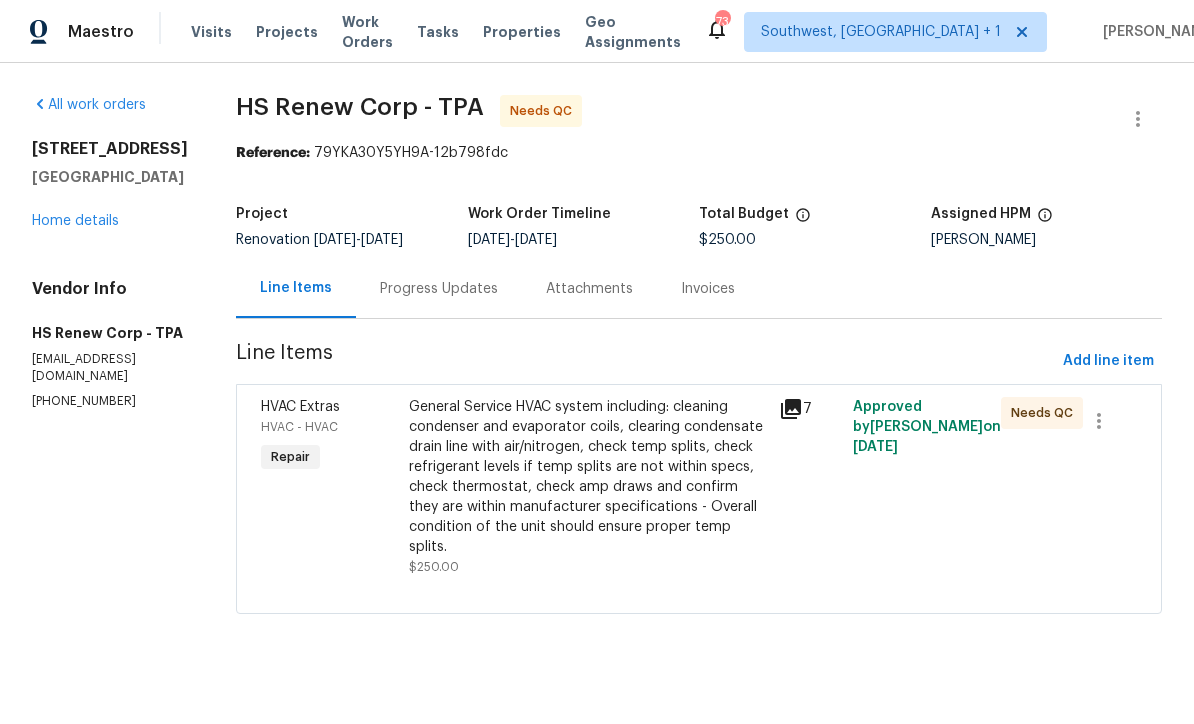 click on "Progress Updates" at bounding box center (439, 289) 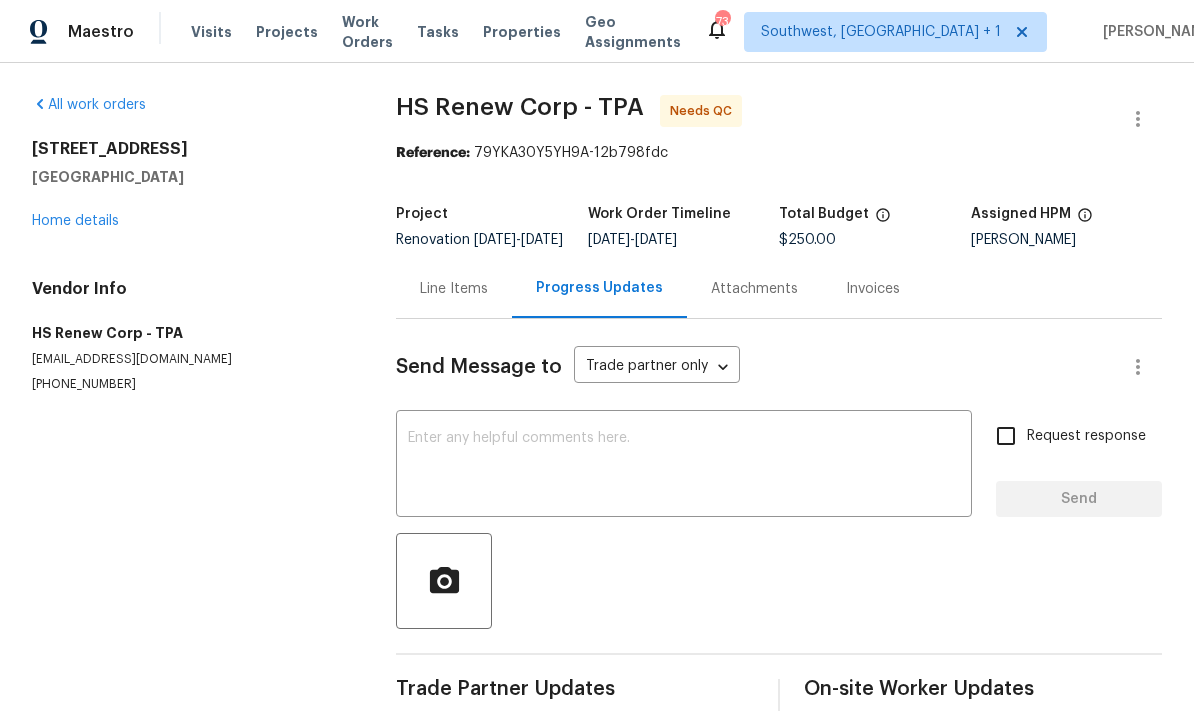 scroll, scrollTop: 34, scrollLeft: 0, axis: vertical 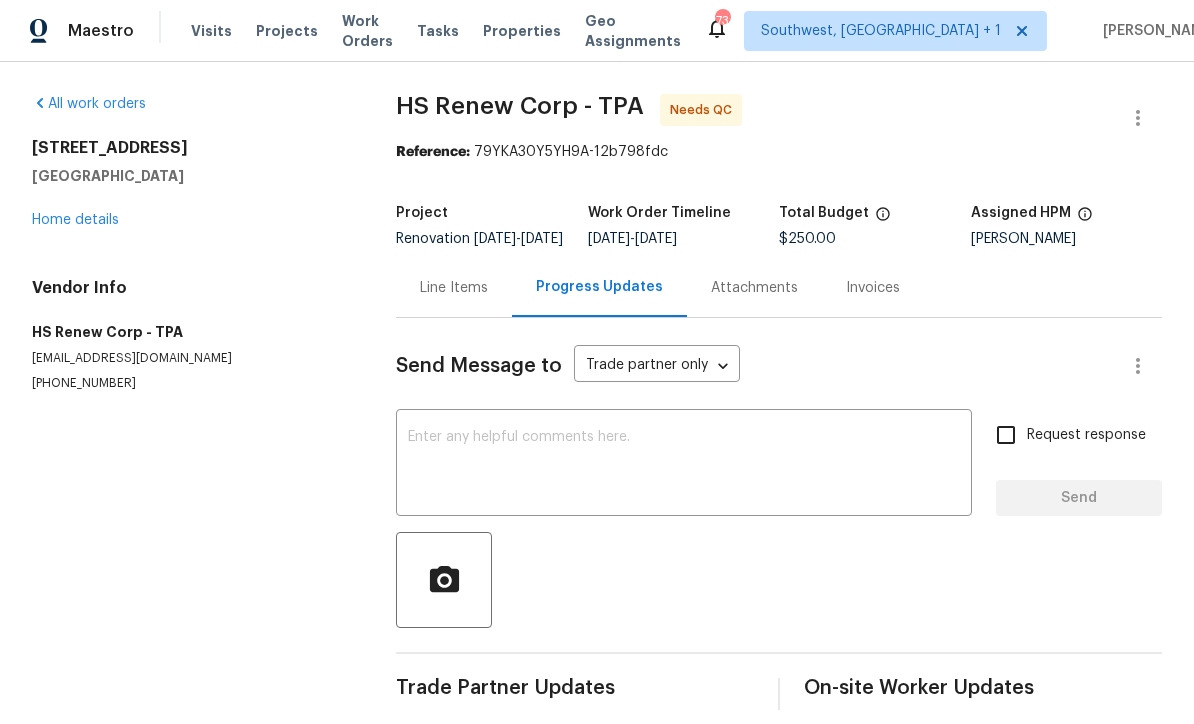 click on "Line Items" at bounding box center (454, 289) 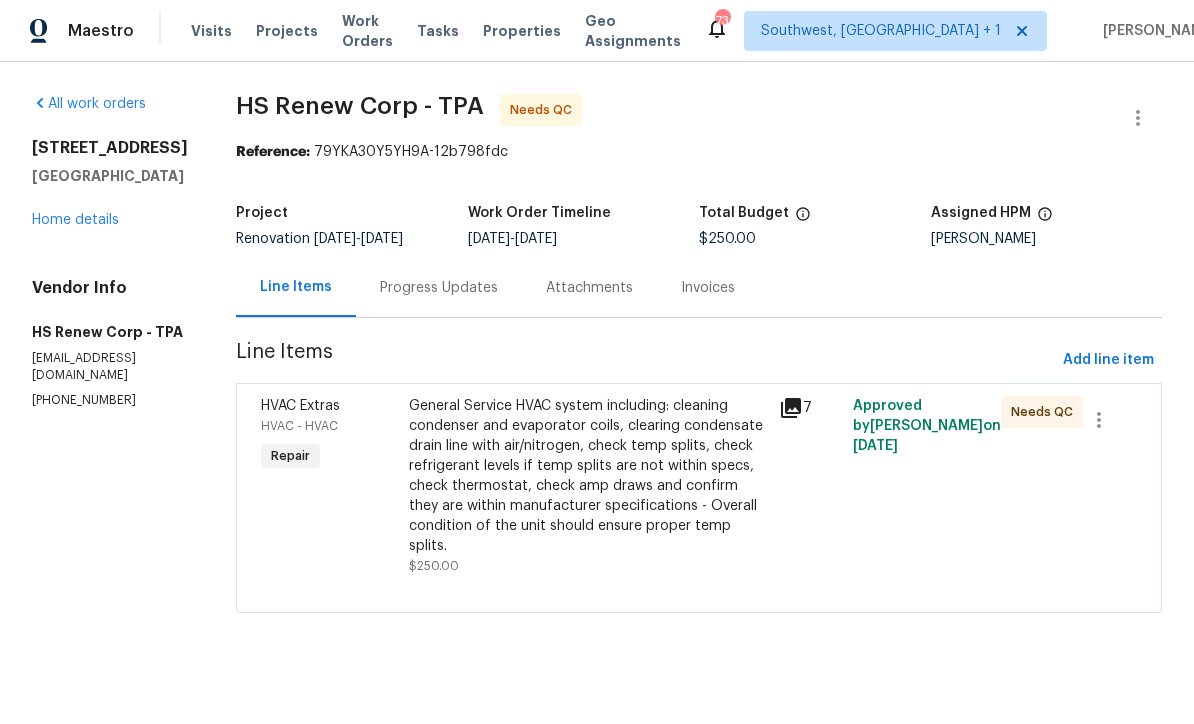 click on "General Service HVAC system including: cleaning condenser and evaporator coils, clearing condensate drain line with air/nitrogen, check temp splits, check refrigerant levels if temp splits are not within specs, check thermostat, check amp draws and confirm they are within manufacturer specifications - Overall condition of the unit should ensure proper temp splits." at bounding box center (588, 477) 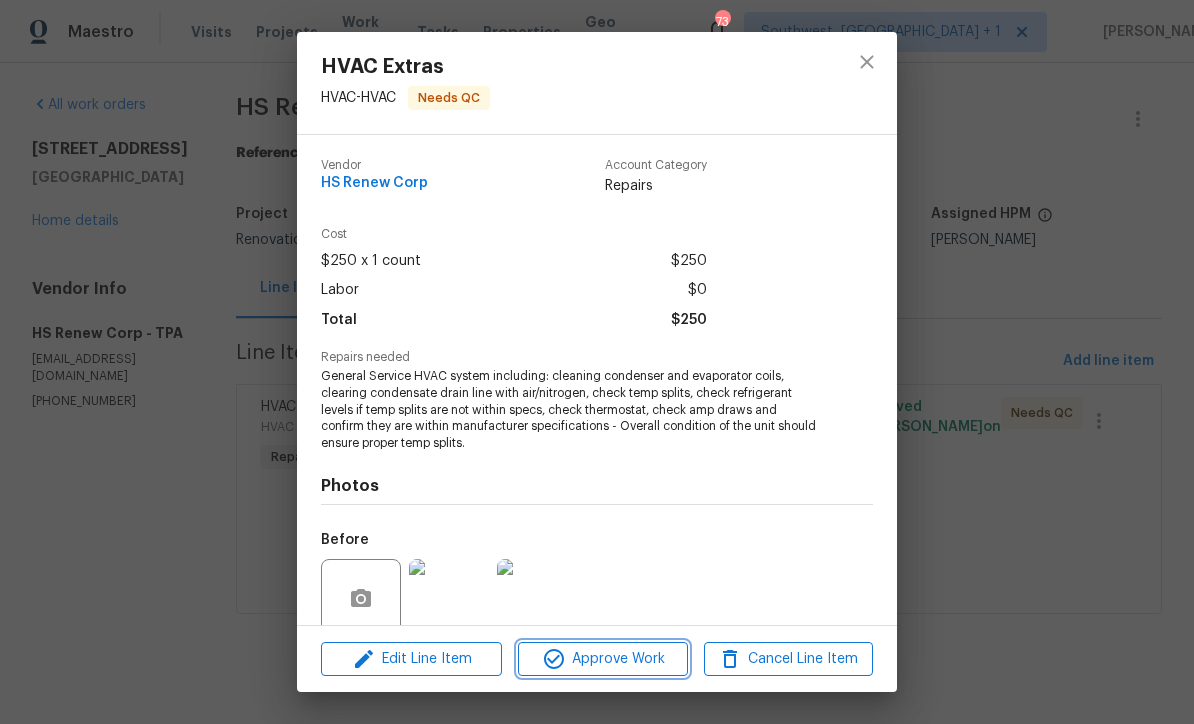 click on "Approve Work" at bounding box center (602, 659) 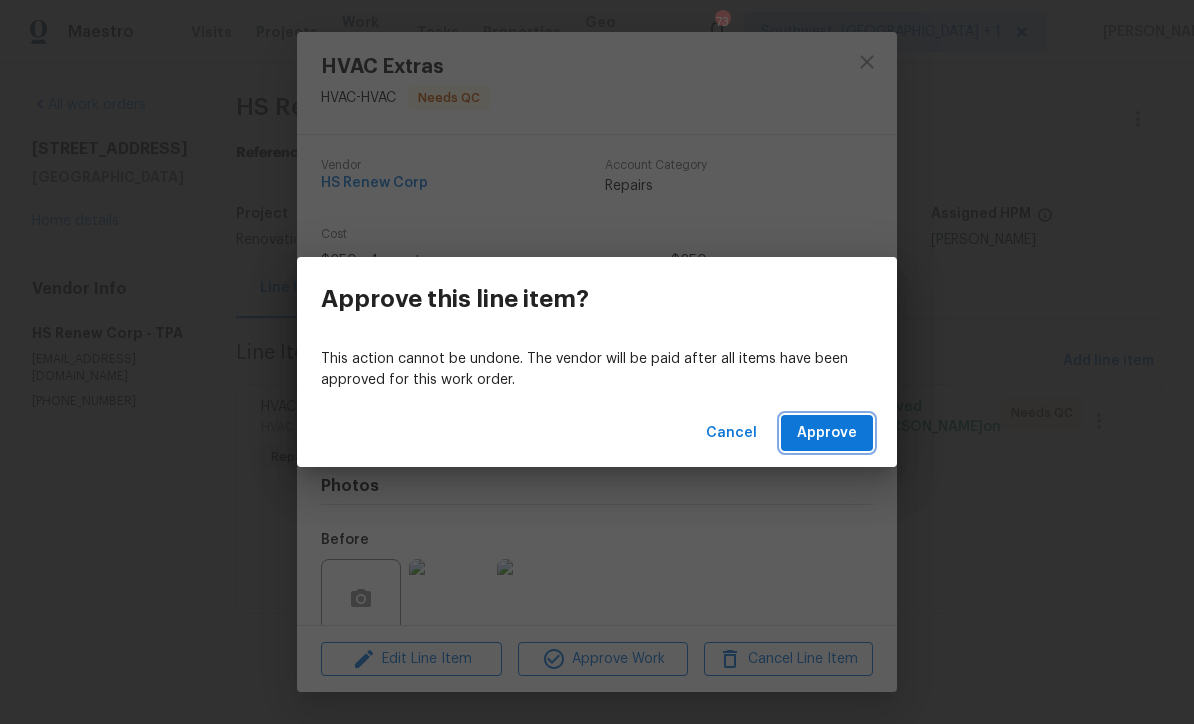 click on "Approve" at bounding box center (827, 433) 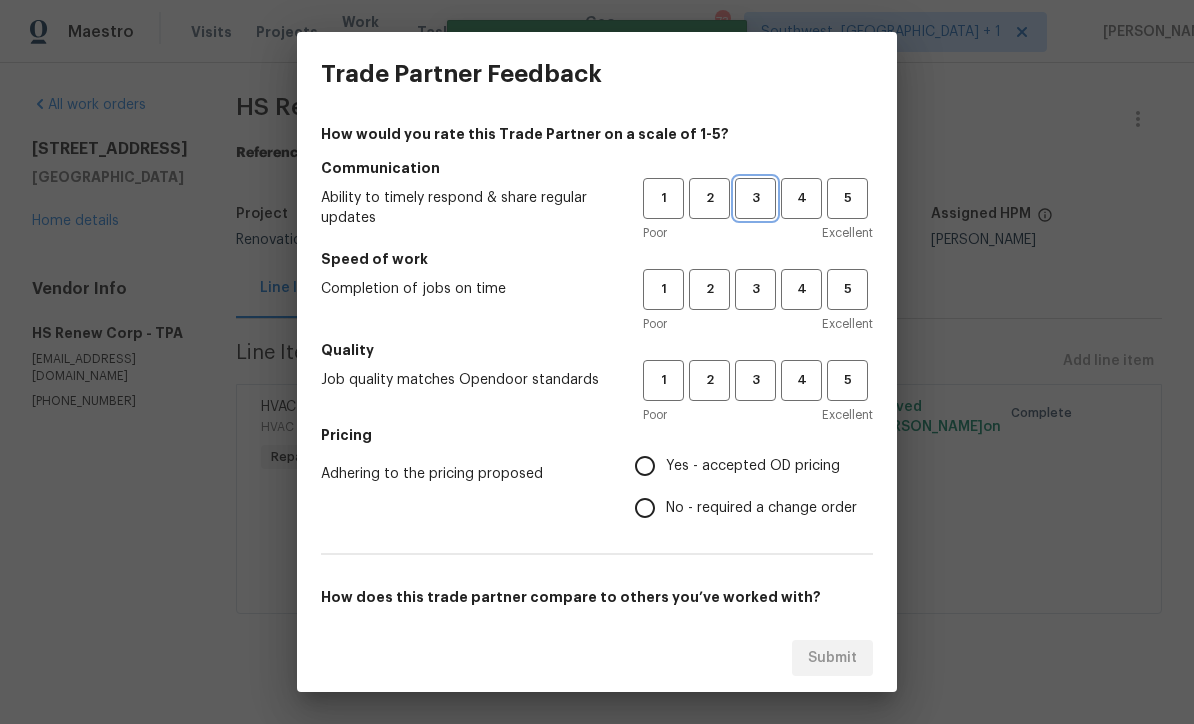 click on "3" at bounding box center [755, 198] 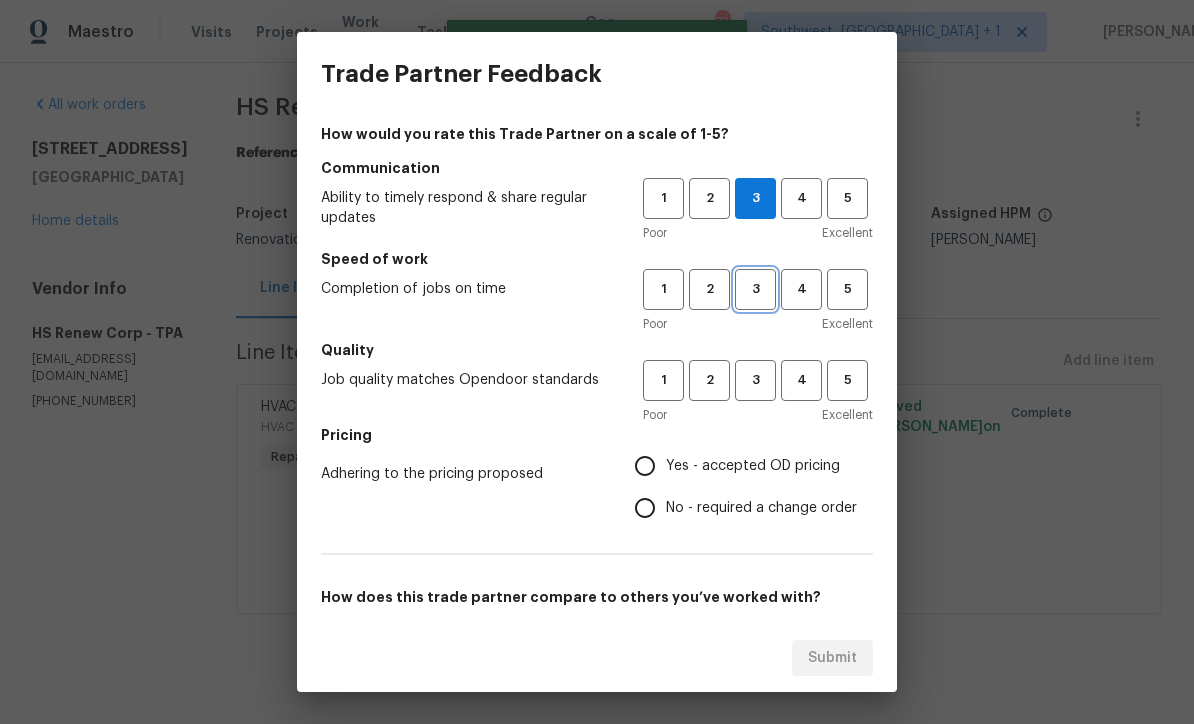 click on "3" at bounding box center (755, 289) 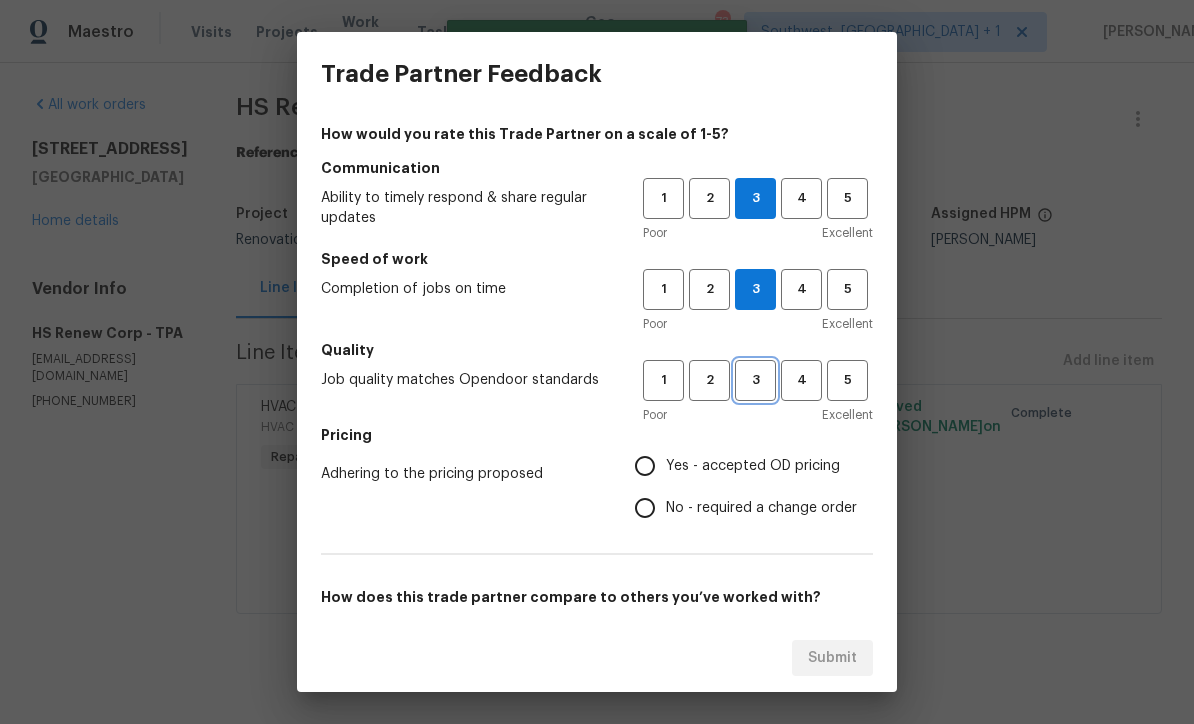 click on "3" at bounding box center [755, 380] 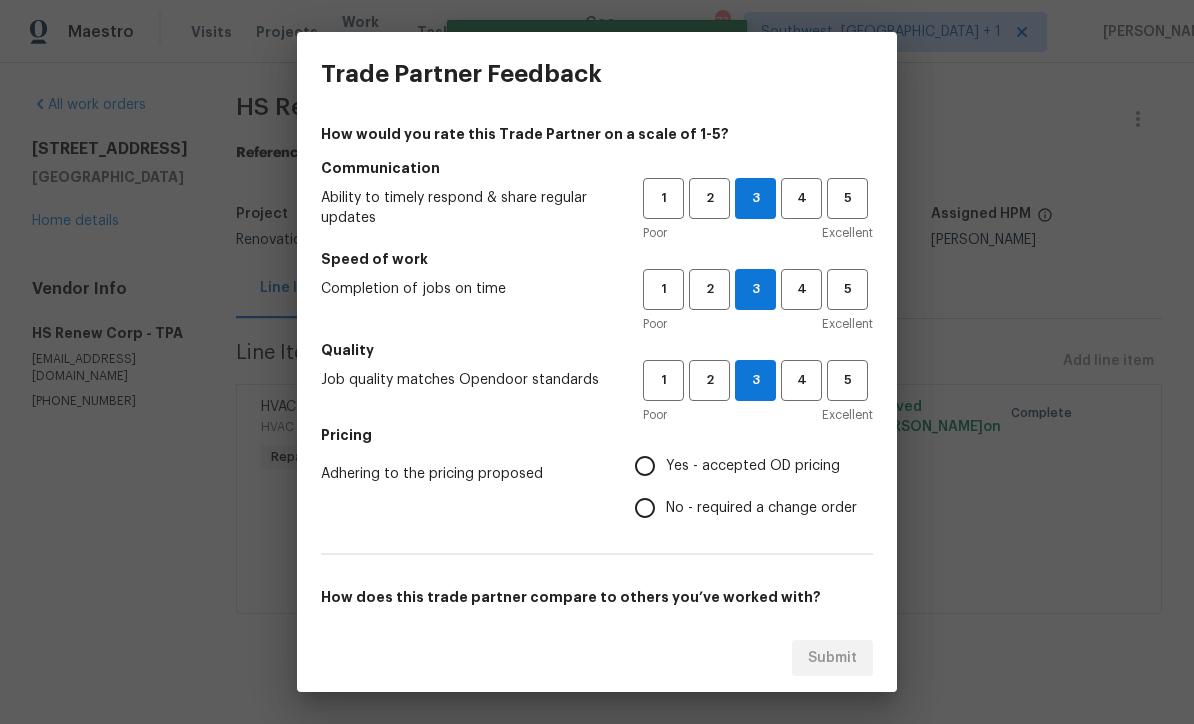 click on "Yes - accepted OD pricing" at bounding box center (645, 466) 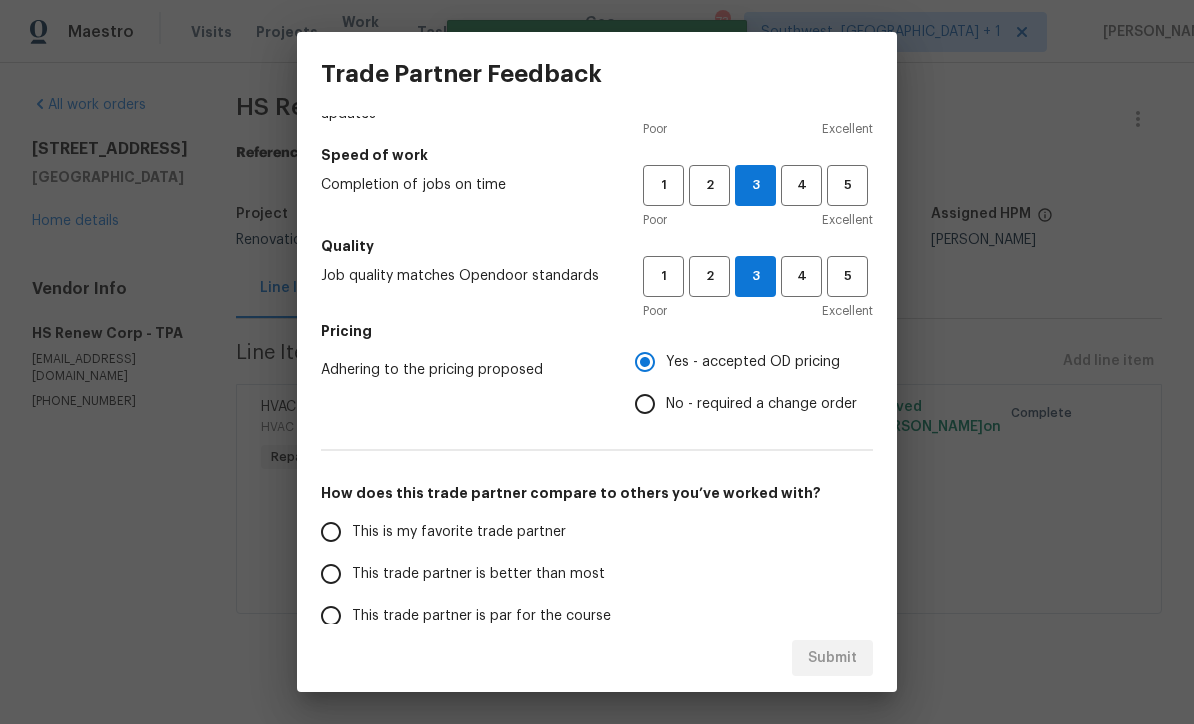 scroll, scrollTop: 200, scrollLeft: 0, axis: vertical 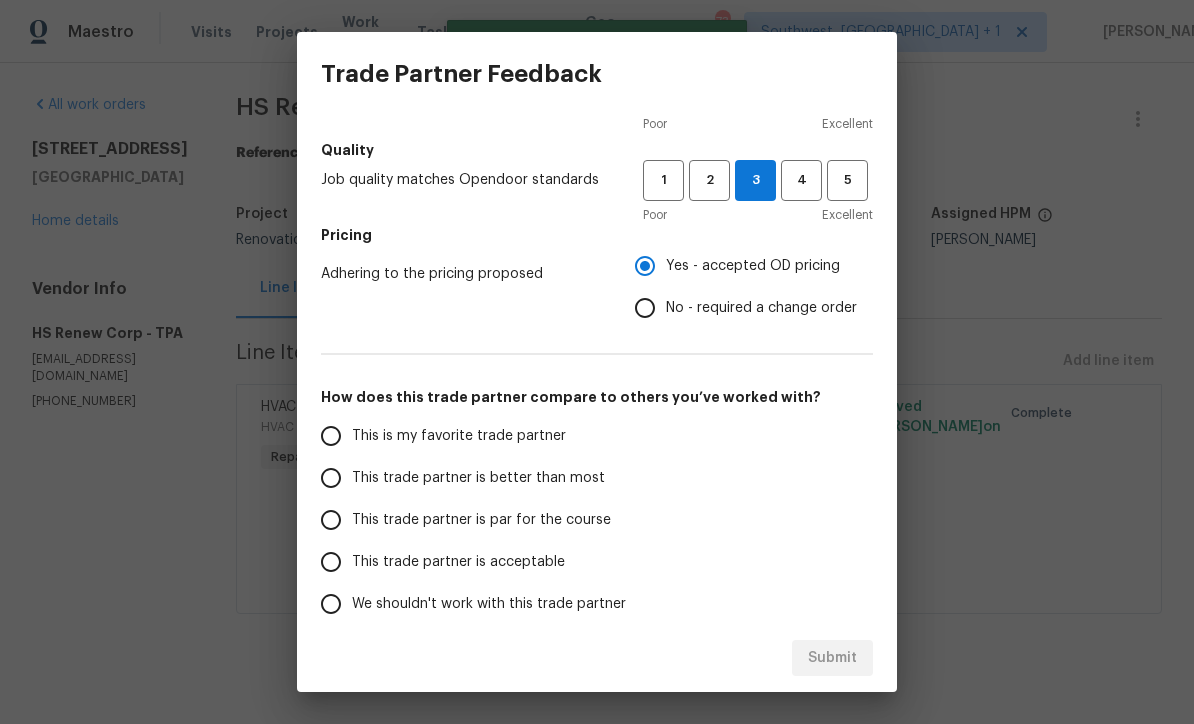 click on "This trade partner is par for the course" at bounding box center (331, 520) 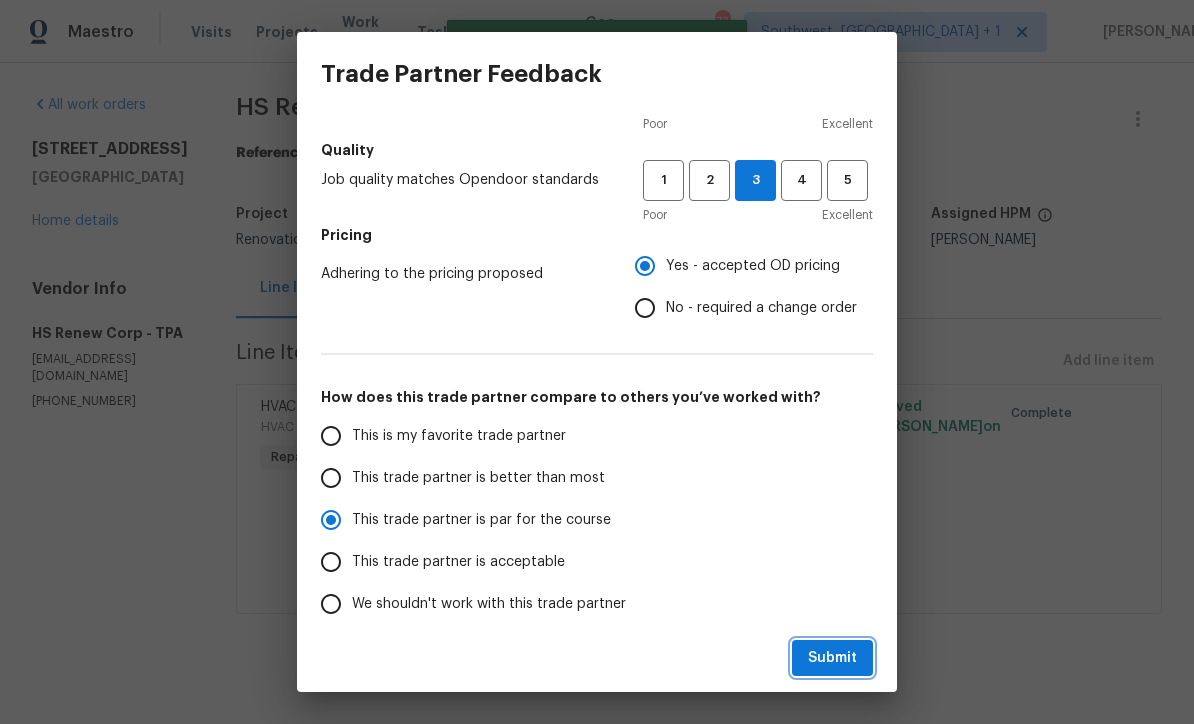 click on "Submit" at bounding box center (832, 658) 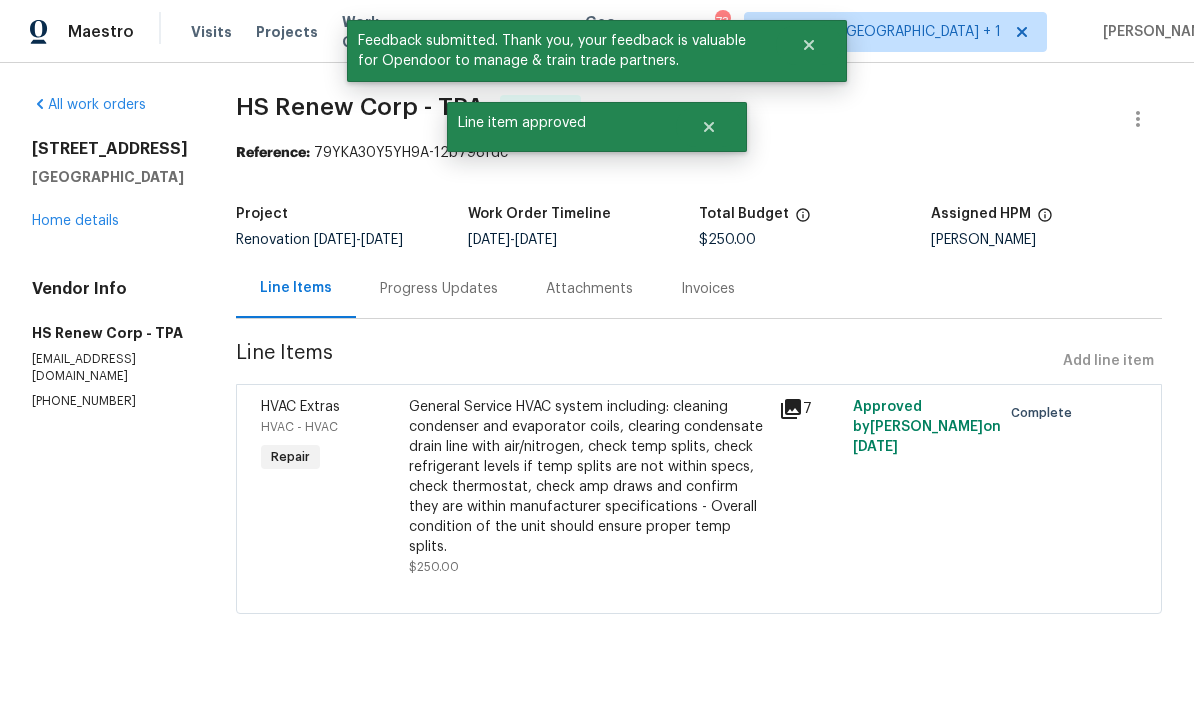 click on "5201 72nd Way N Saint Petersburg, FL 33709 Home details" at bounding box center [110, 185] 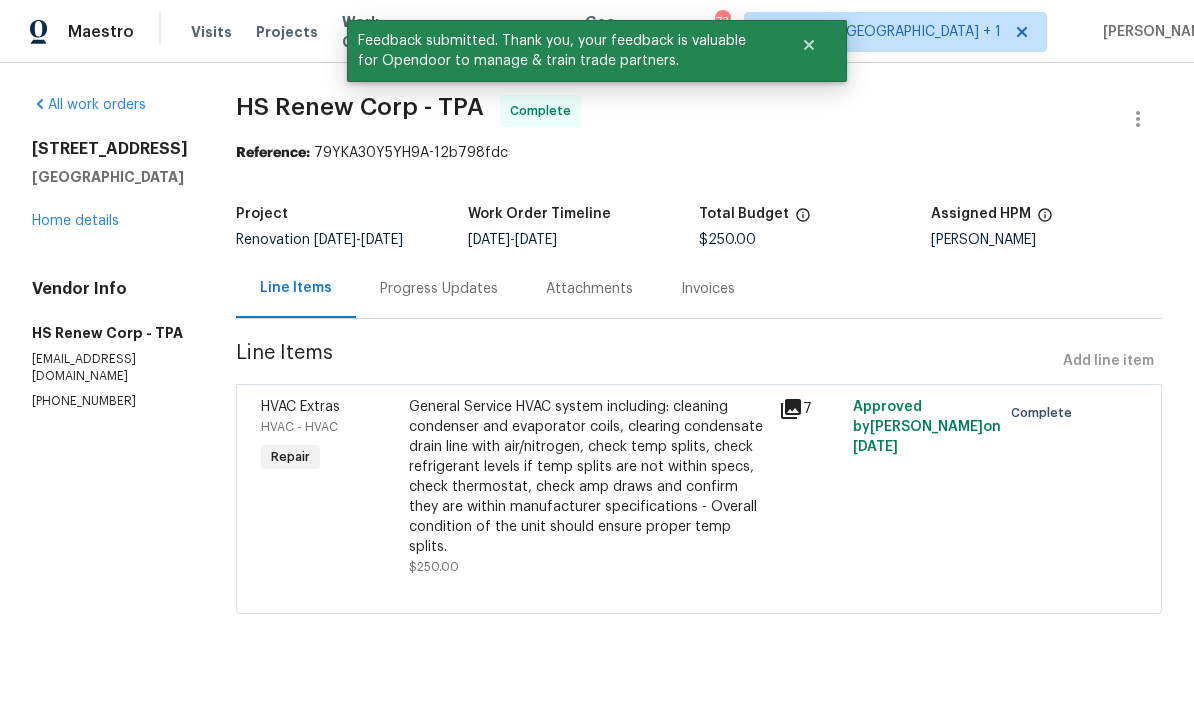 click on "Home details" at bounding box center (75, 221) 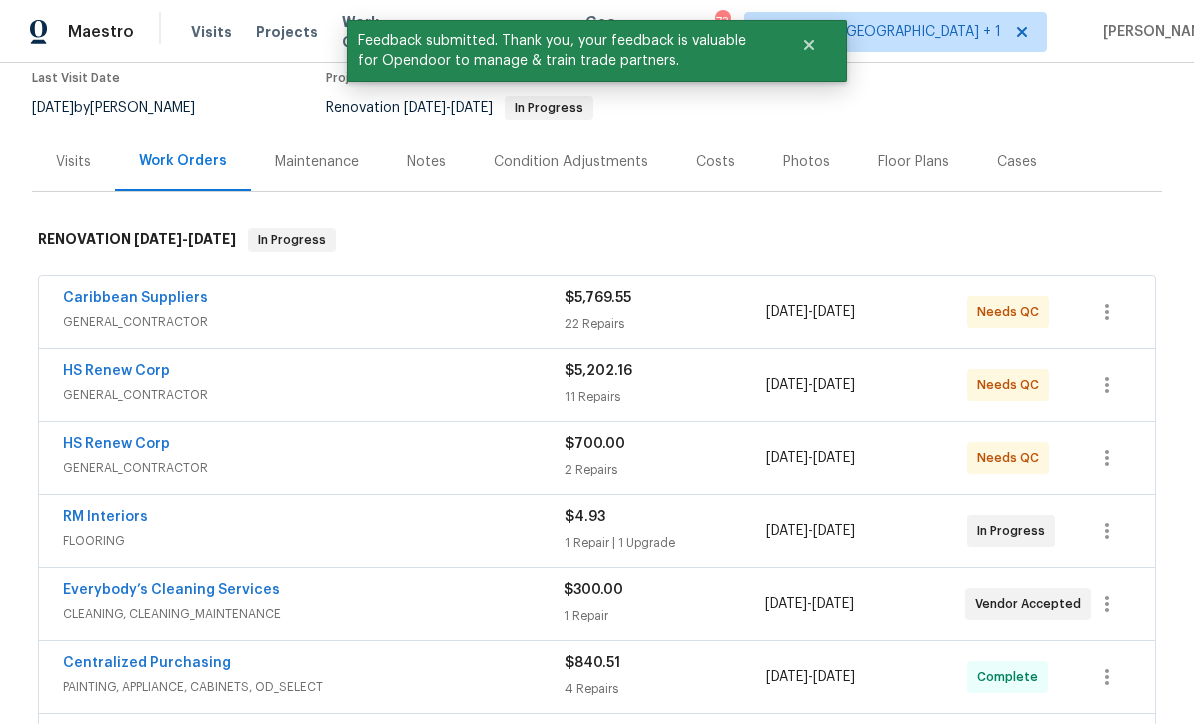 scroll, scrollTop: 172, scrollLeft: 0, axis: vertical 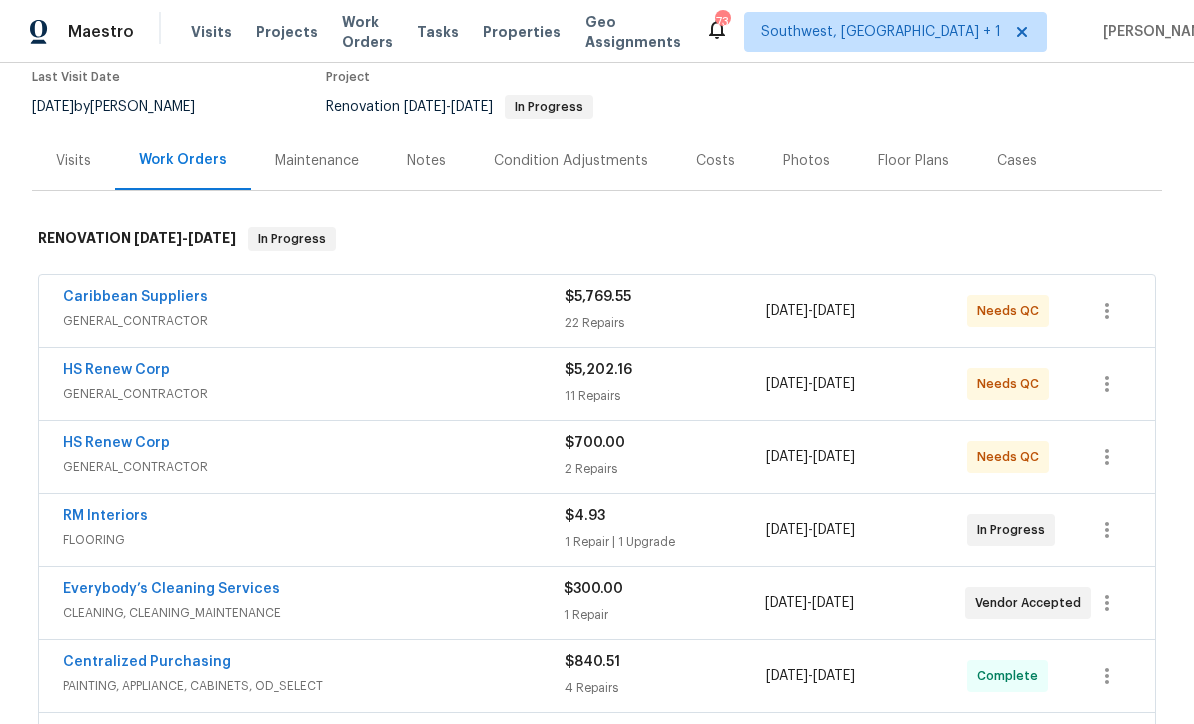 click on "22 Repairs" at bounding box center (665, 323) 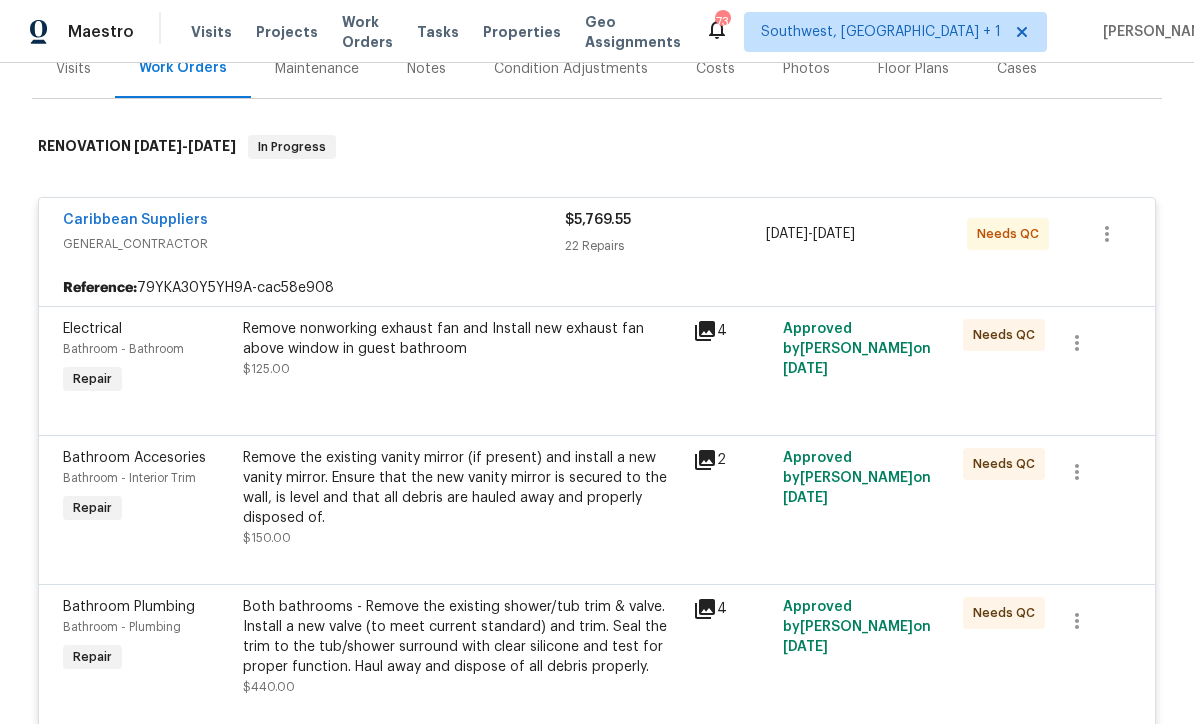 scroll, scrollTop: 297, scrollLeft: 0, axis: vertical 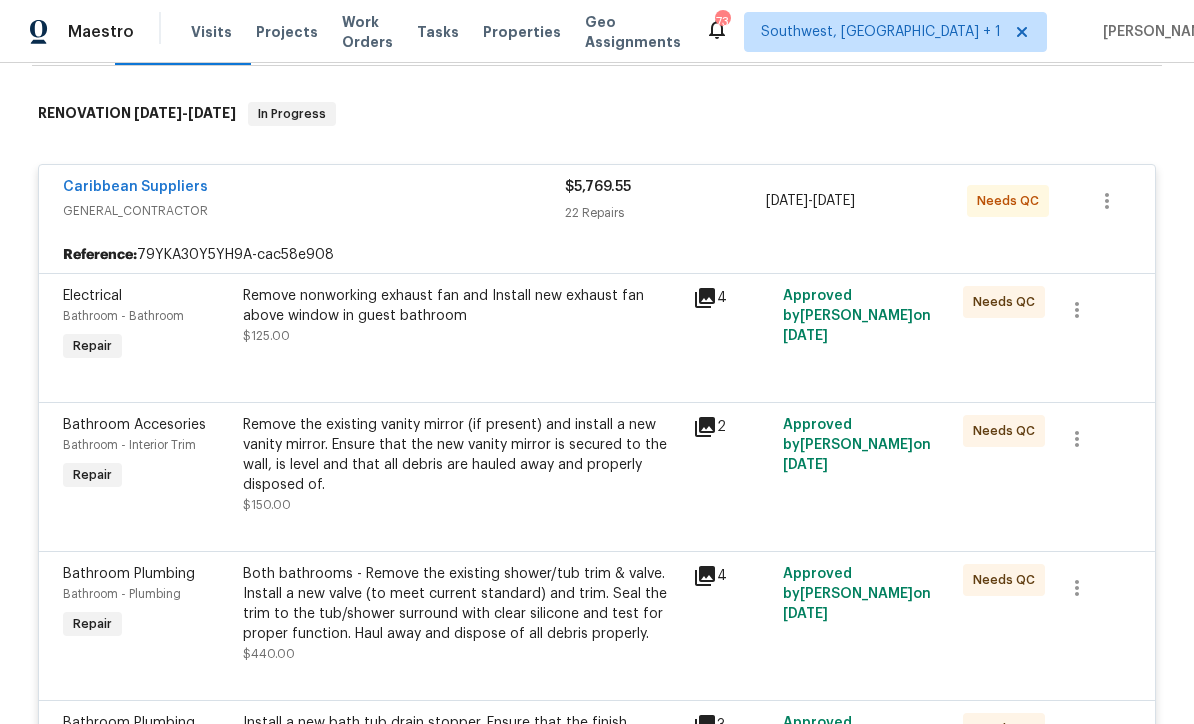 click on "Remove nonworking exhaust fan and Install new exhaust fan above window in guest bathroom $125.00" at bounding box center [462, 326] 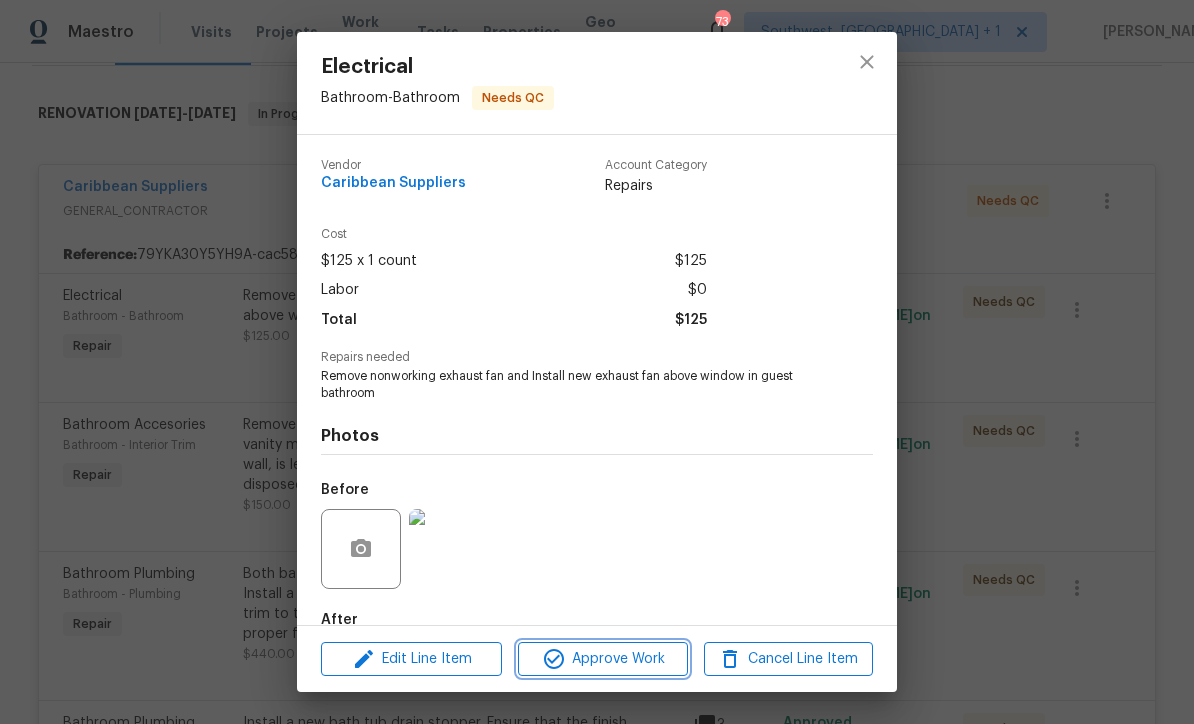 click on "Approve Work" at bounding box center [602, 659] 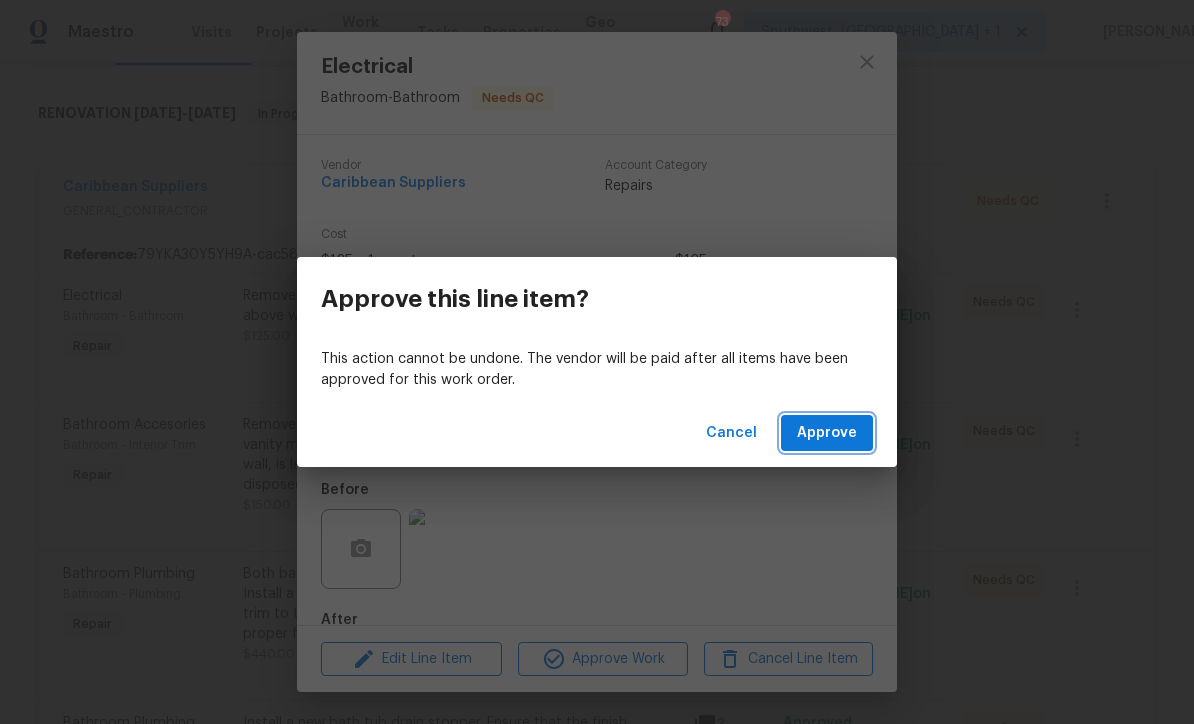 click on "Approve" at bounding box center (827, 433) 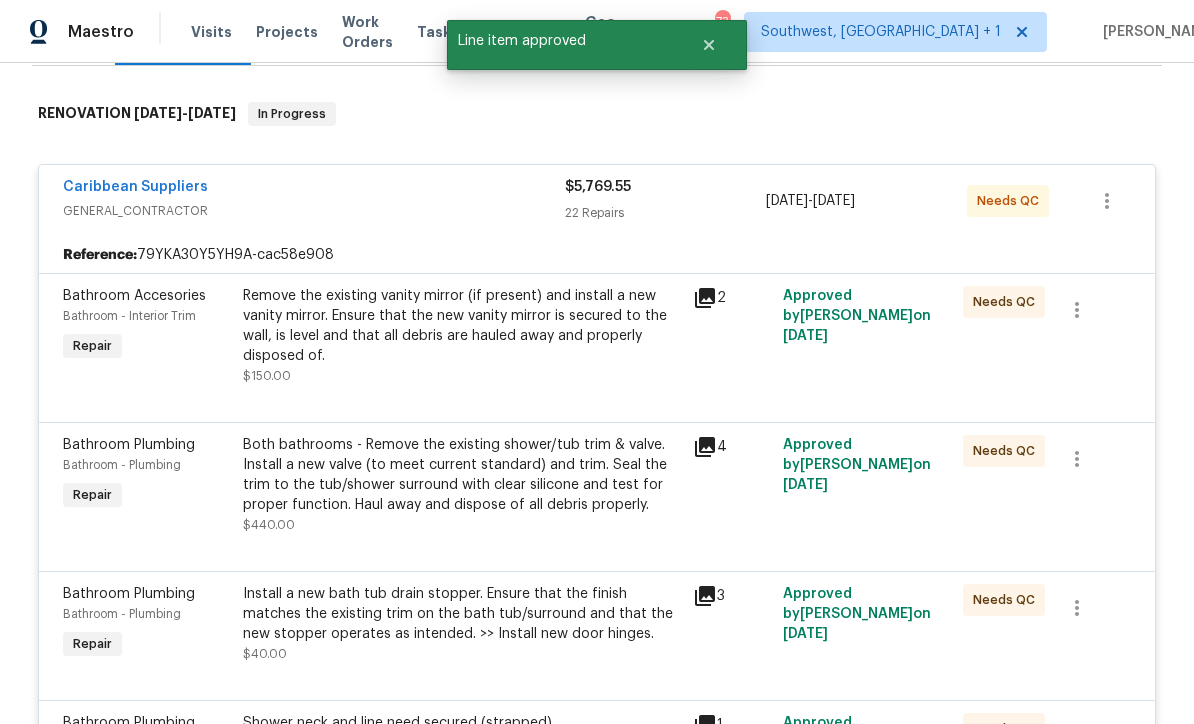 click on "Remove the existing vanity mirror (if present) and install a new vanity mirror. Ensure that the new vanity mirror is secured to the wall, is level and that all debris are hauled away and properly disposed of. $150.00" at bounding box center [462, 336] 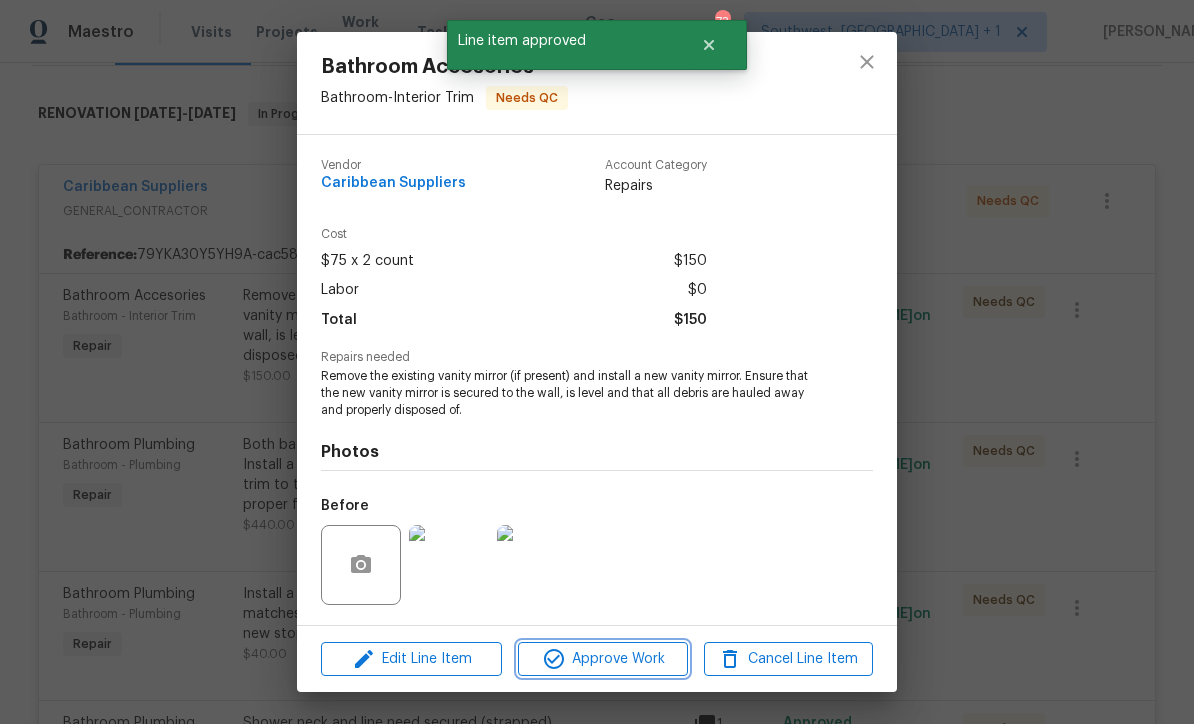 click on "Approve Work" at bounding box center (602, 659) 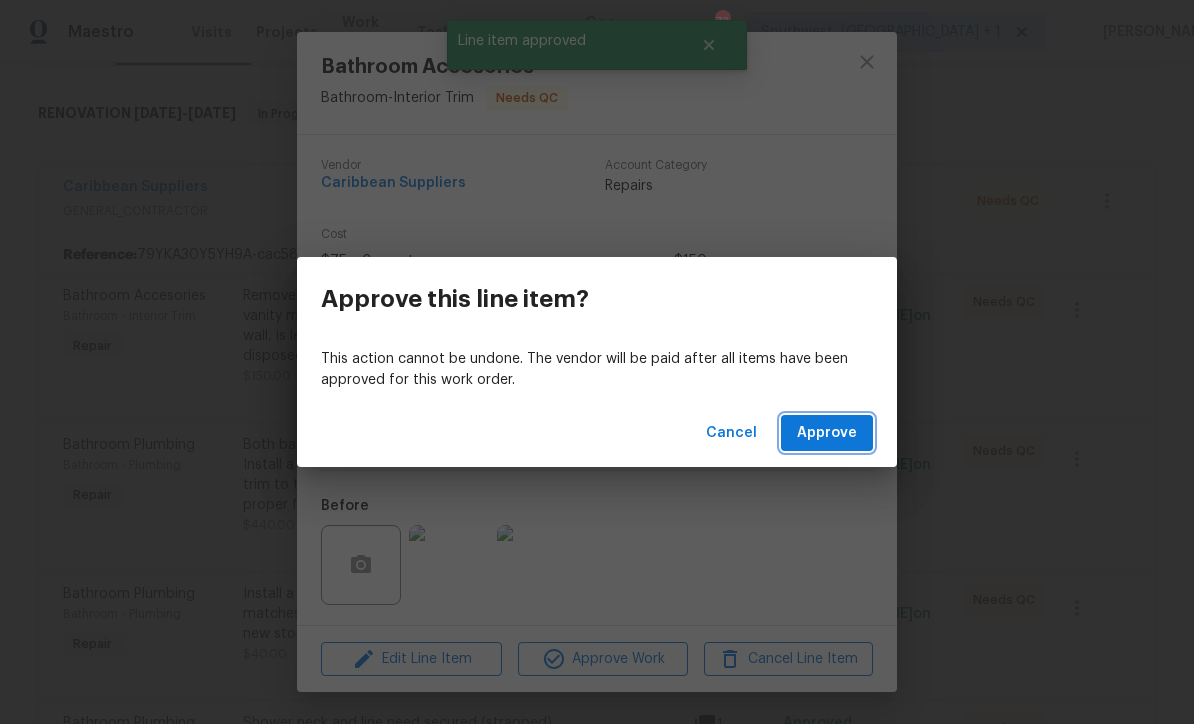 click on "Approve" at bounding box center (827, 433) 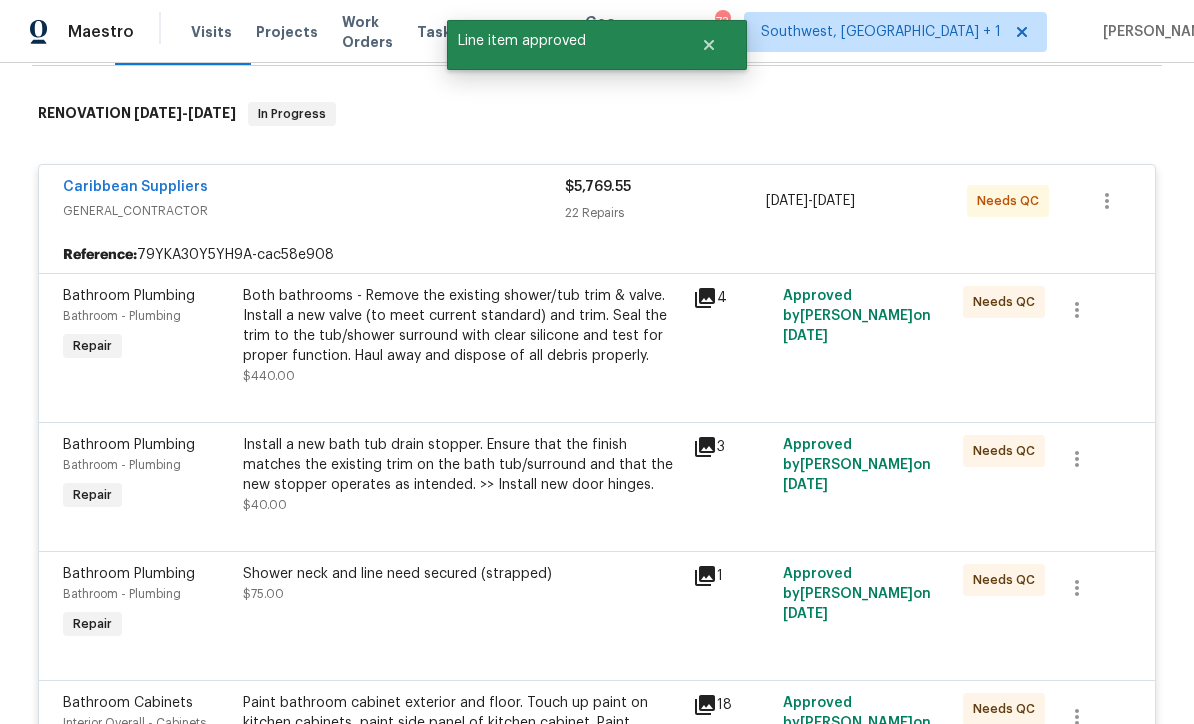 click on "Both bathrooms - Remove the existing shower/tub trim & valve. Install a new valve (to meet current standard) and trim. Seal the trim to the tub/shower surround with clear silicone and test for proper function. Haul away and dispose of all debris properly." at bounding box center (462, 326) 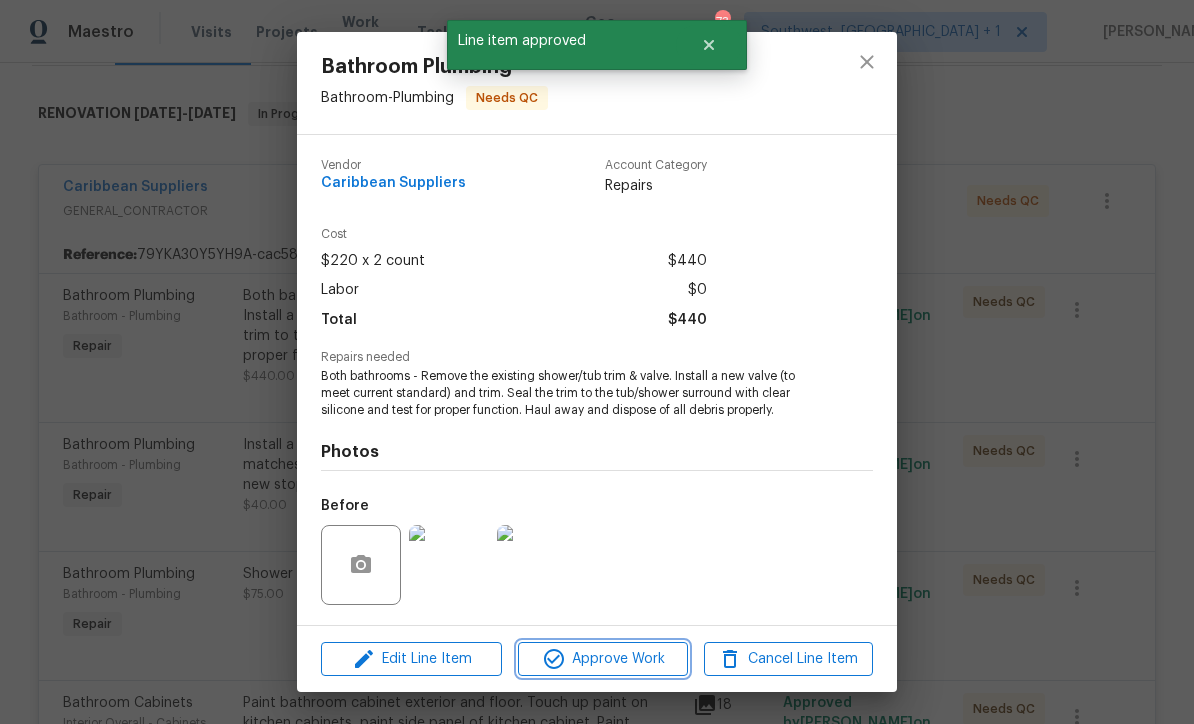 click on "Approve Work" at bounding box center (602, 659) 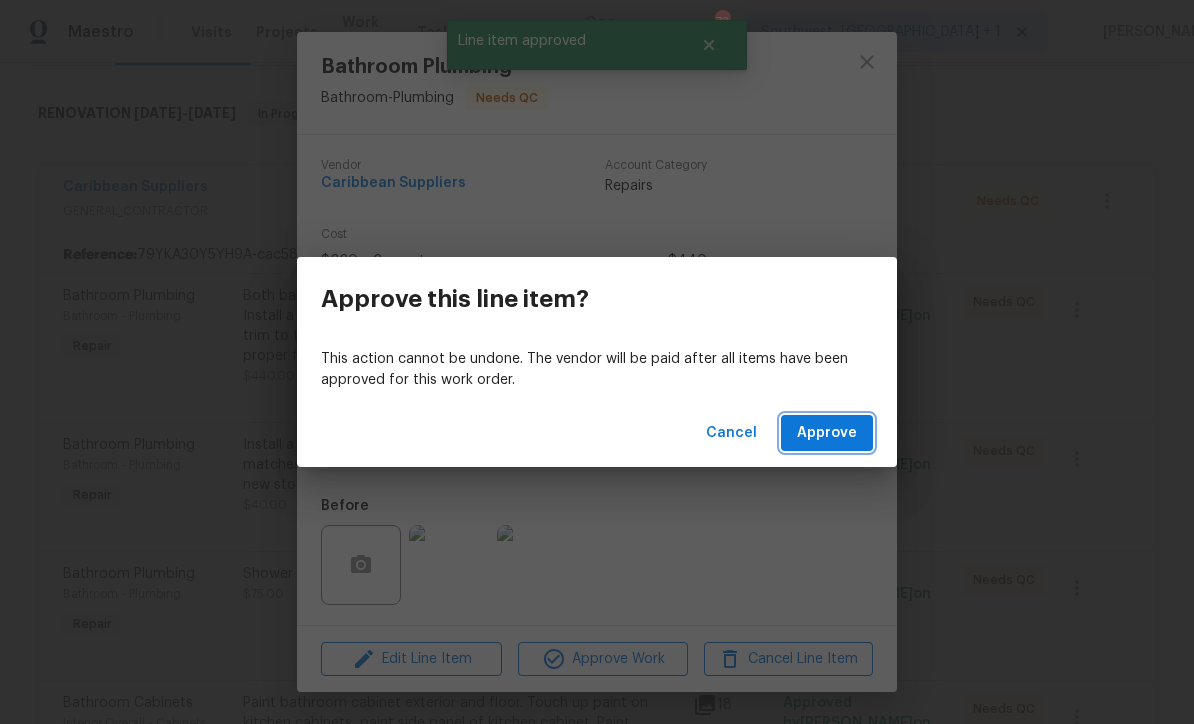 click on "Approve" at bounding box center (827, 433) 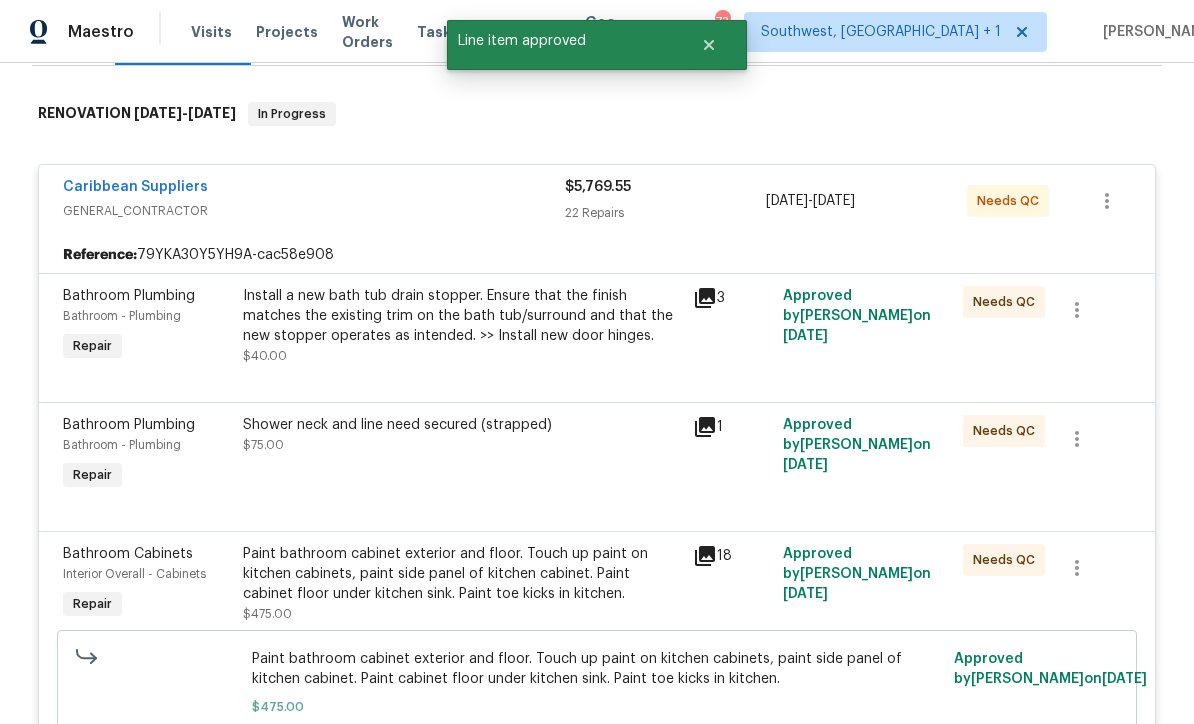 click on "Install a new bath tub drain stopper. Ensure that the finish matches the existing trim on the bath tub/surround and that the new stopper operates as intended. >> Install new door hinges. $40.00" at bounding box center [462, 326] 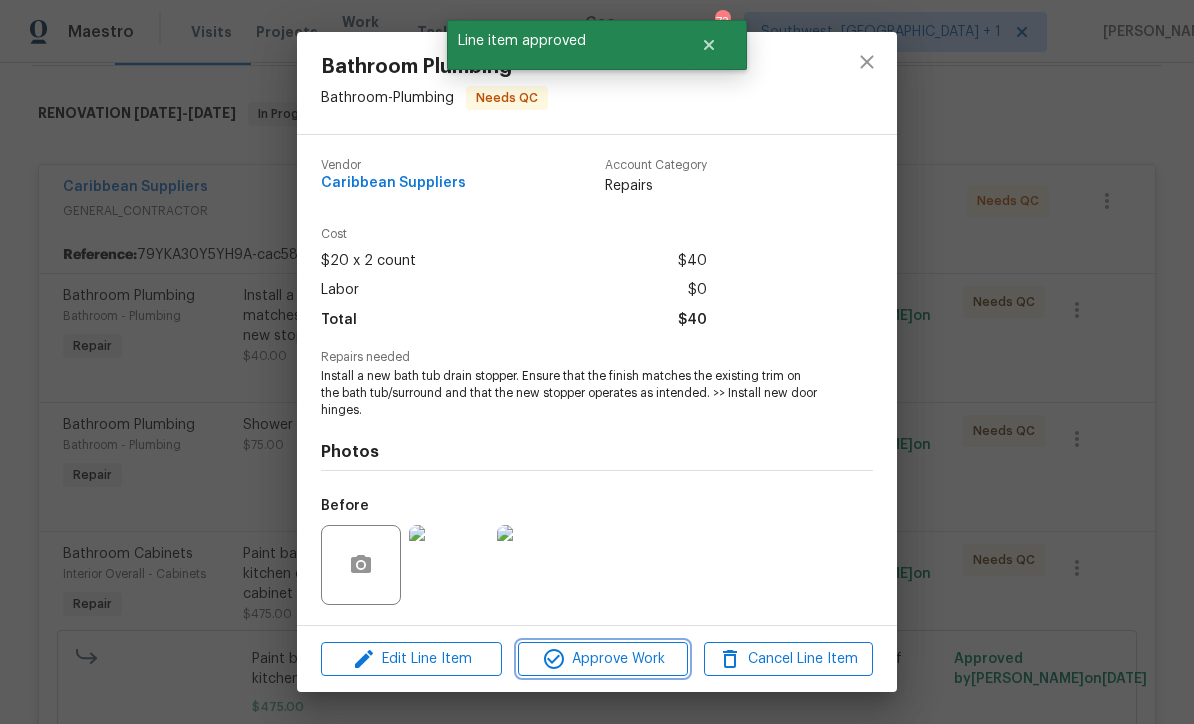 click on "Approve Work" at bounding box center [602, 659] 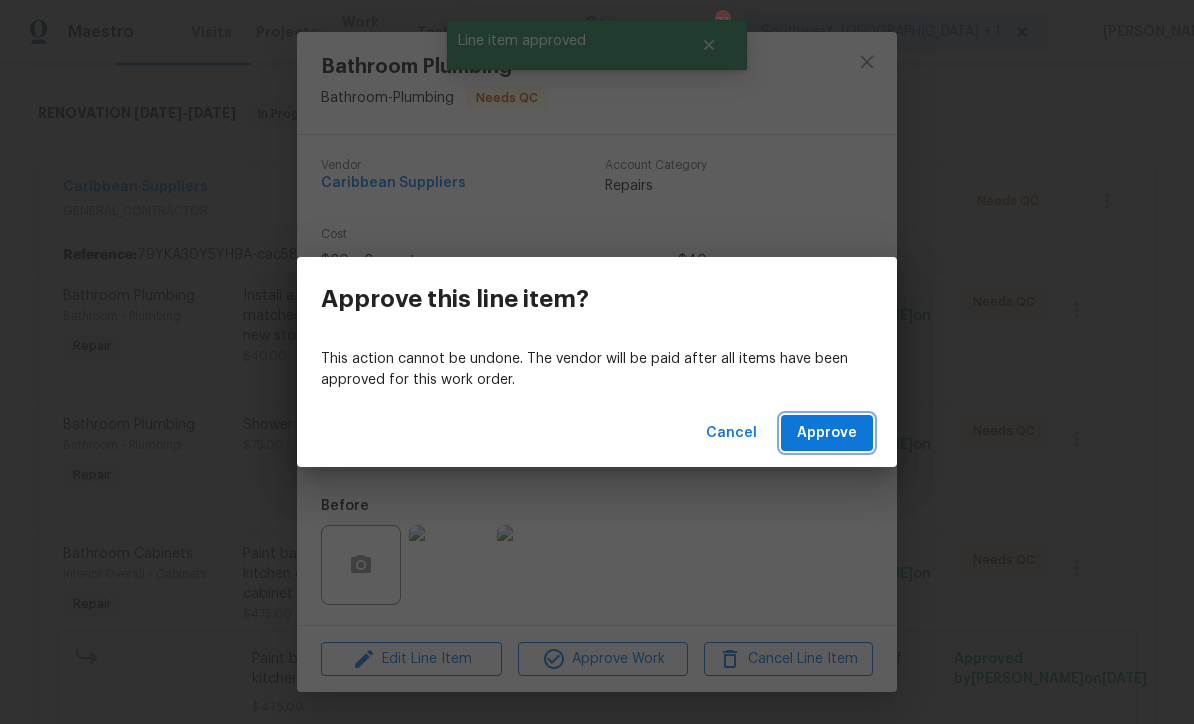 click on "Approve" at bounding box center [827, 433] 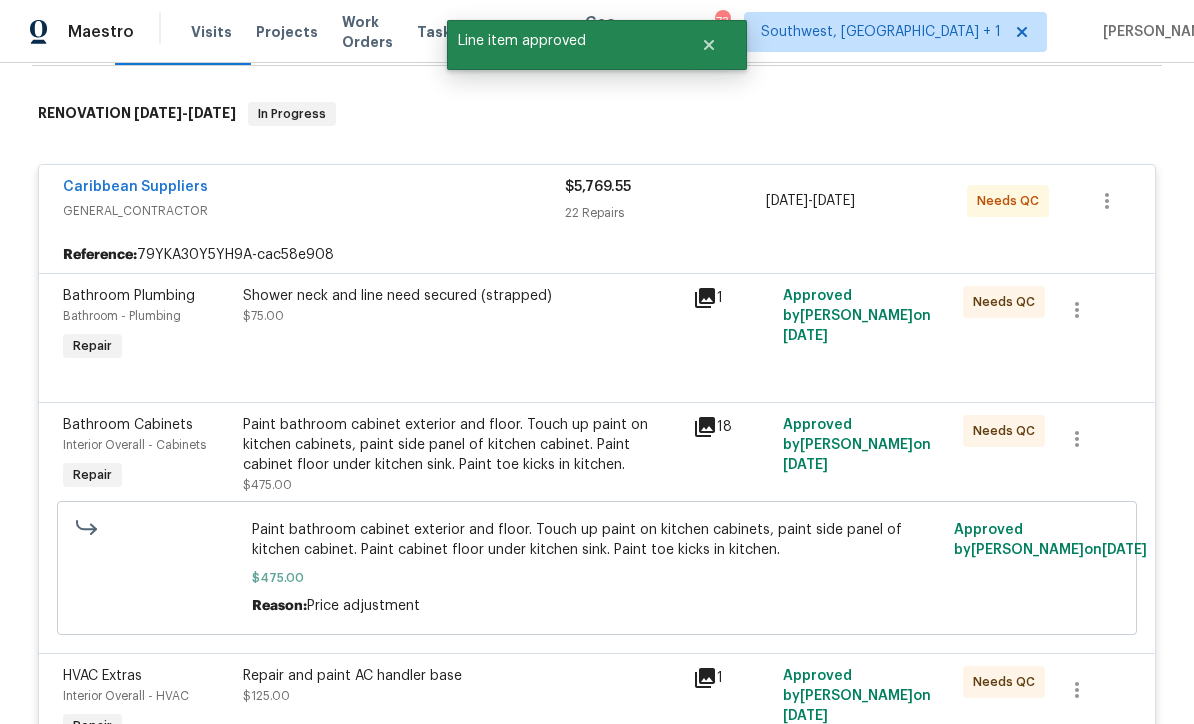 click on "Shower neck and line need secured (strapped) $75.00" at bounding box center [462, 326] 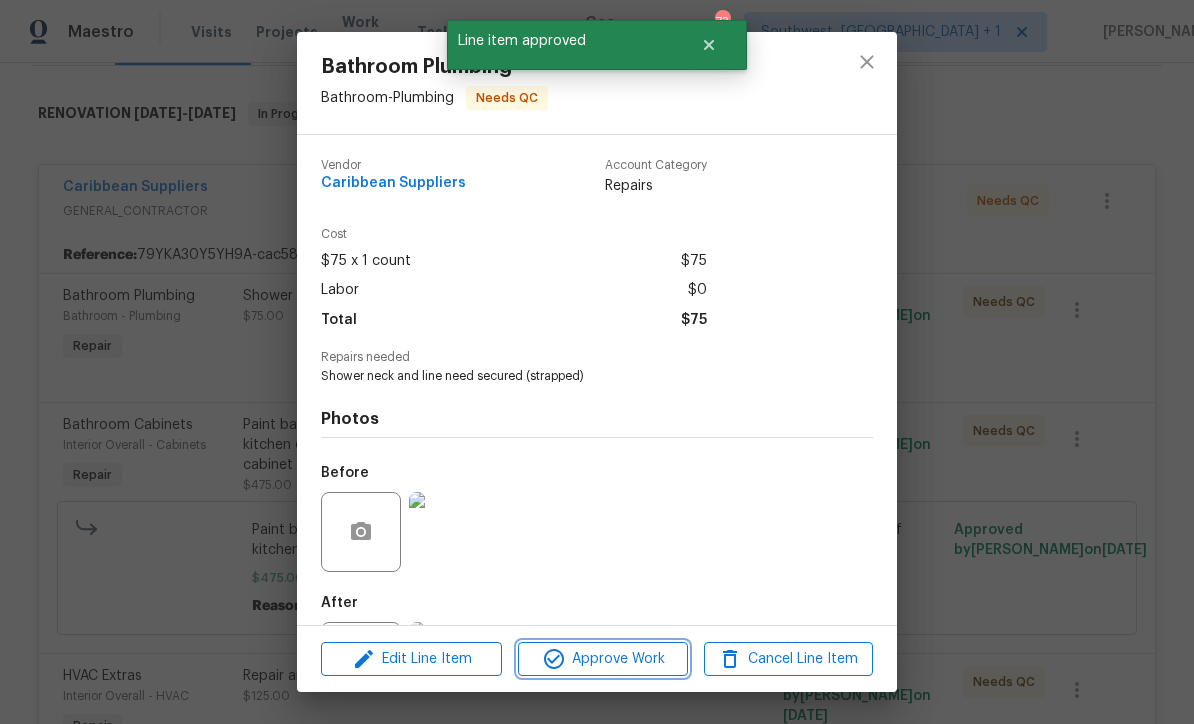 click on "Approve Work" at bounding box center [602, 659] 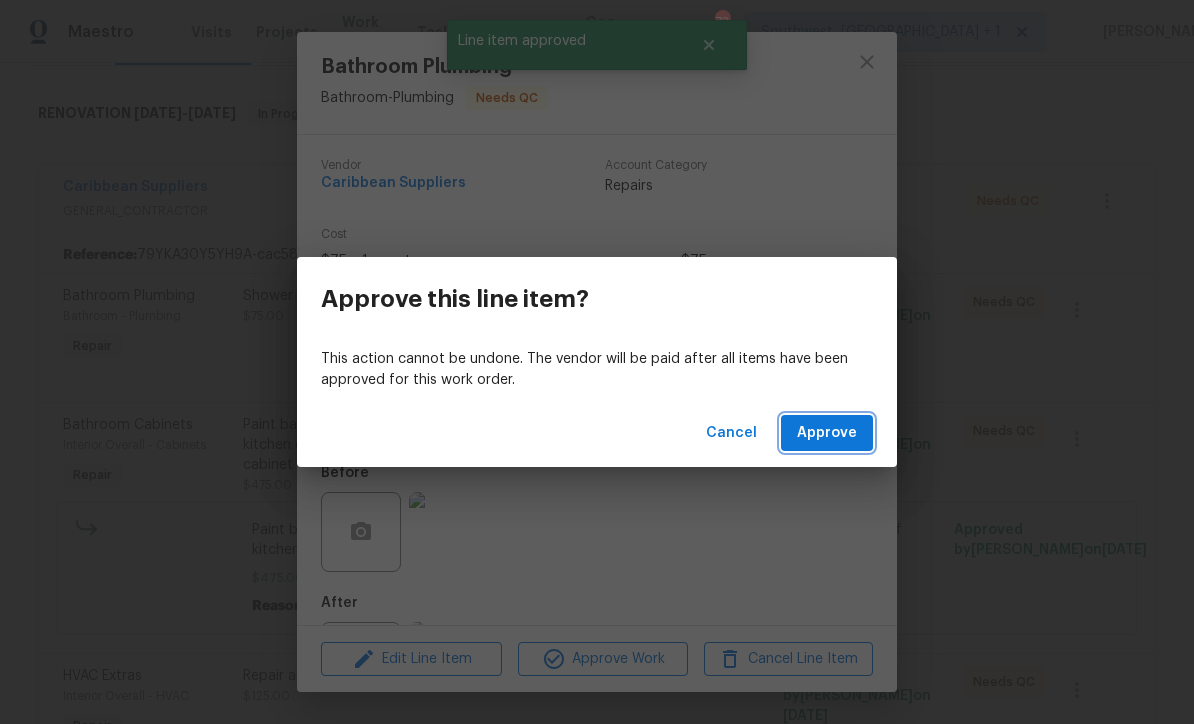 click on "Approve" at bounding box center [827, 433] 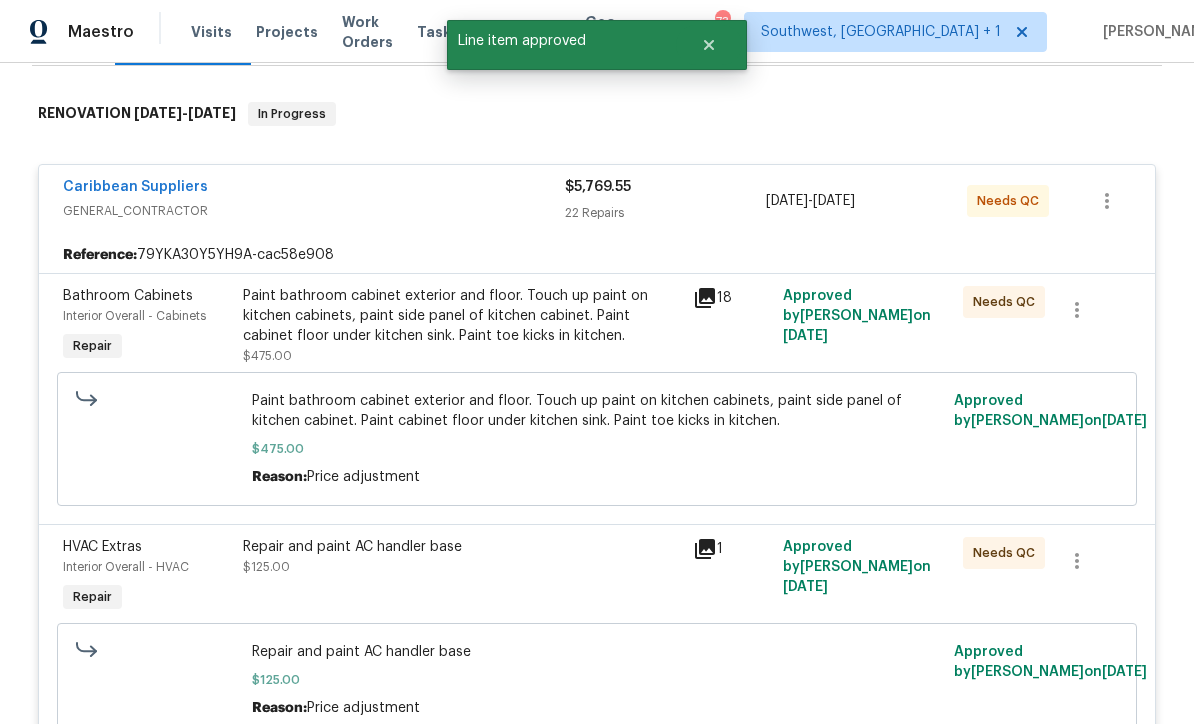 click on "Paint bathroom cabinet exterior and floor. Touch up paint on kitchen cabinets, paint side panel of kitchen cabinet. Paint cabinet floor under kitchen sink. Paint toe kicks in kitchen." at bounding box center [462, 316] 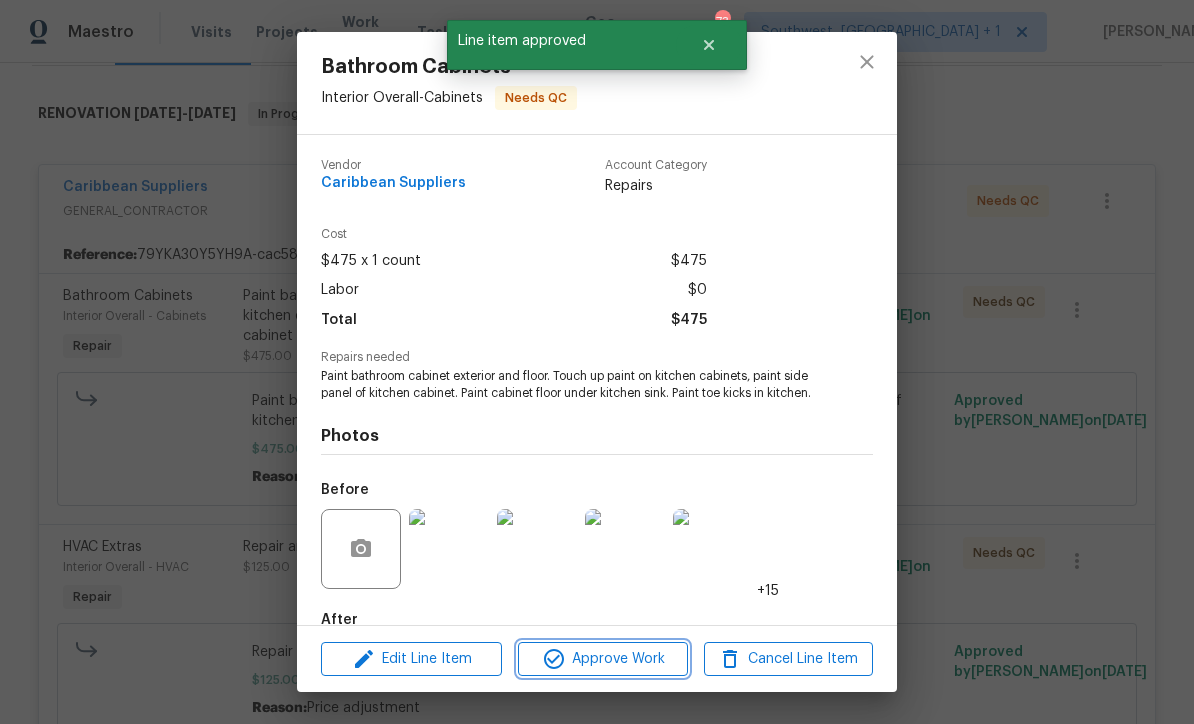 click on "Approve Work" at bounding box center [602, 659] 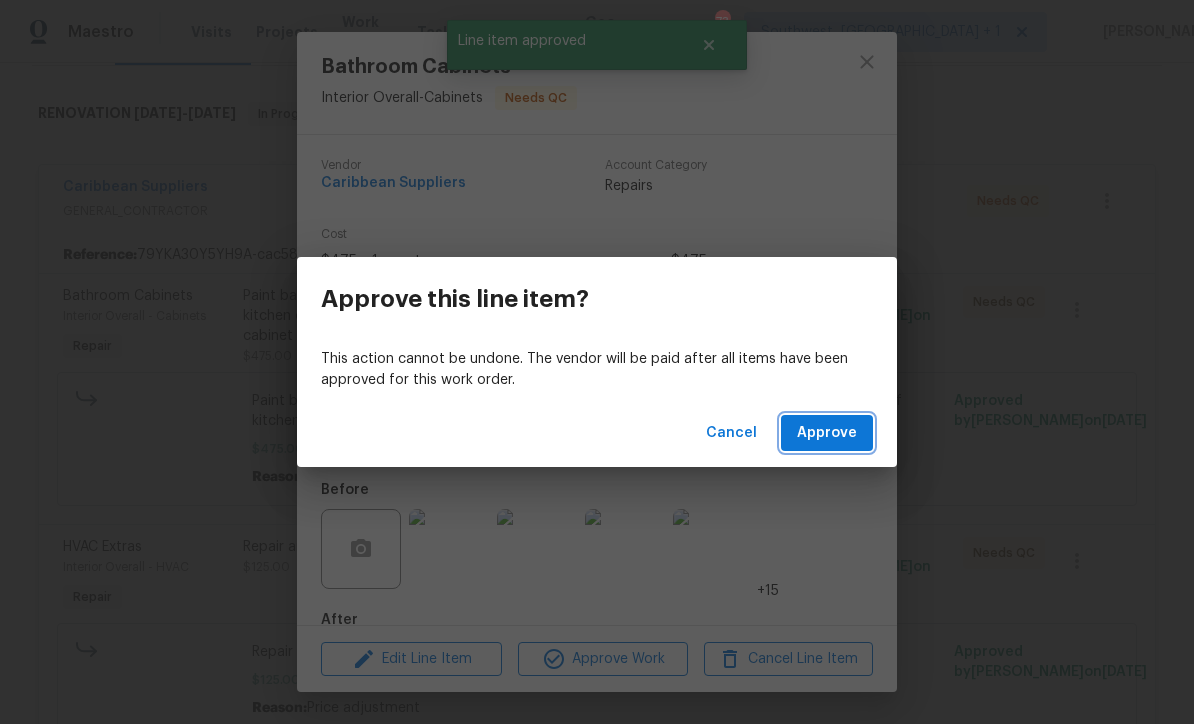click on "Approve" at bounding box center (827, 433) 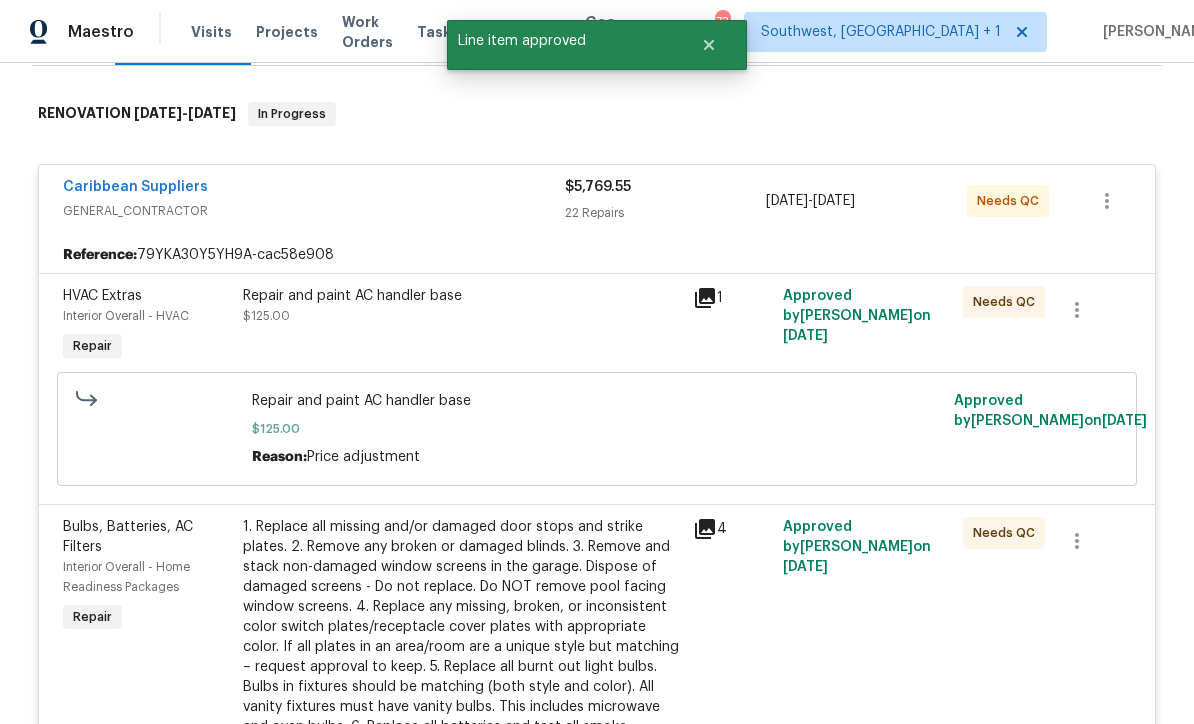 click on "Repair and paint AC handler base $125.00" at bounding box center [462, 326] 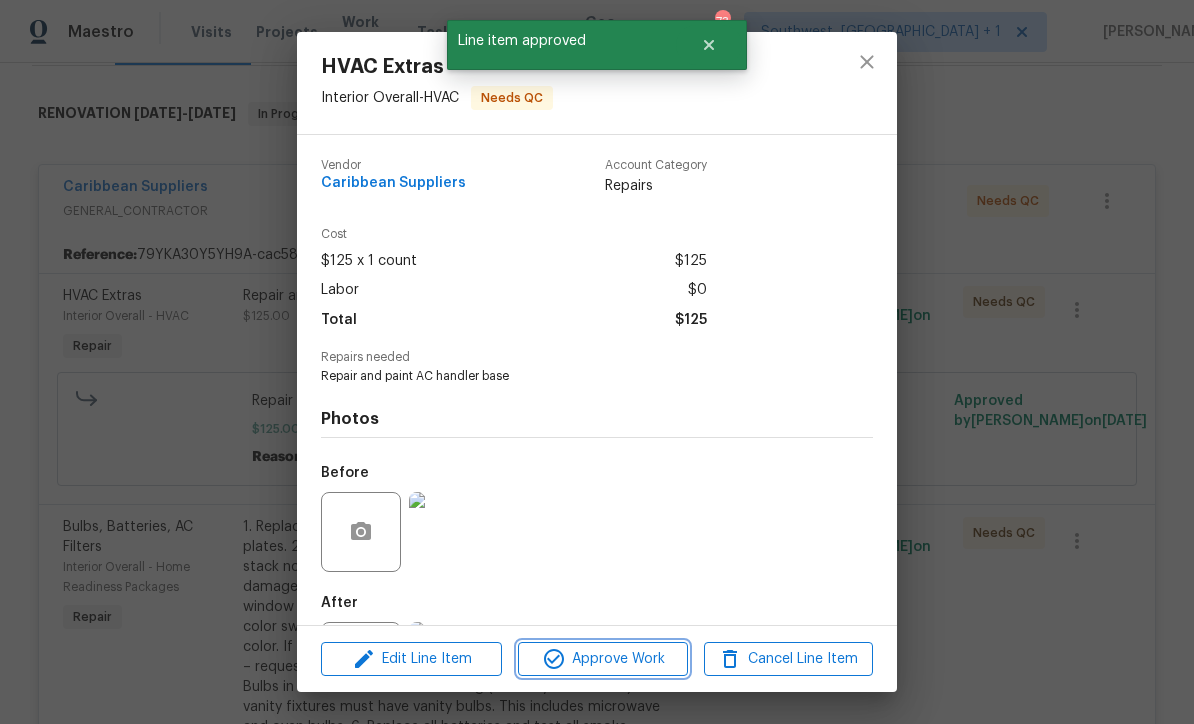 click on "Approve Work" at bounding box center (602, 659) 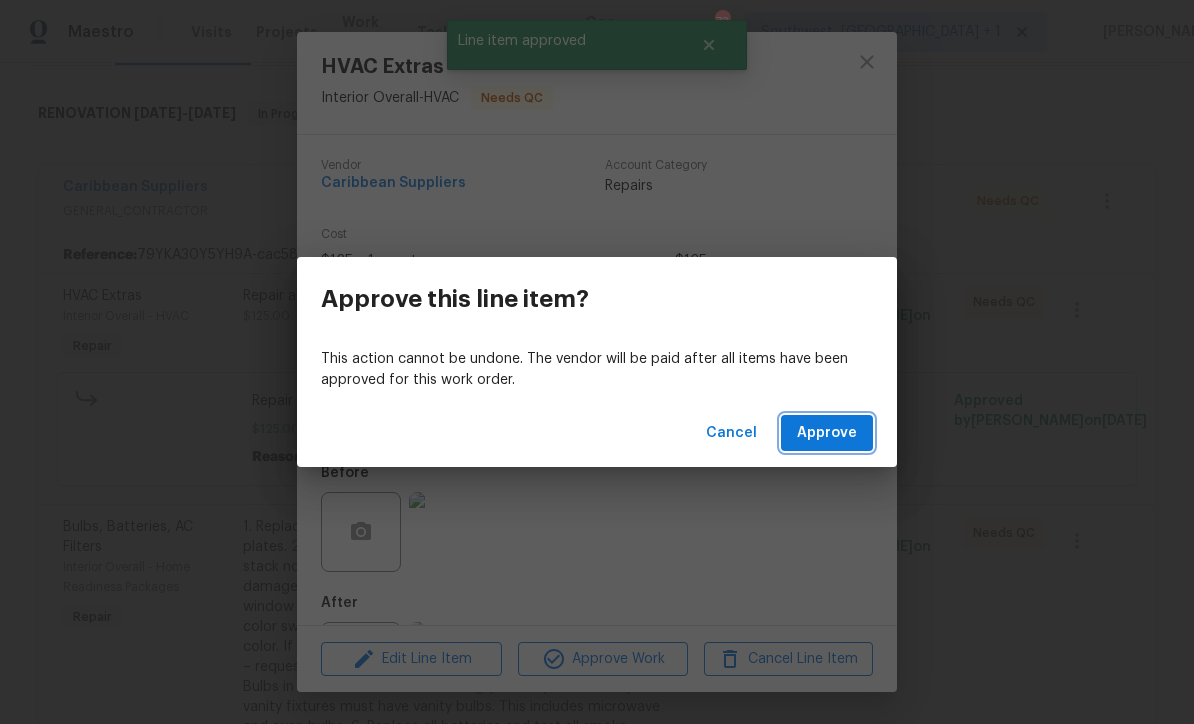 click on "Approve" at bounding box center [827, 433] 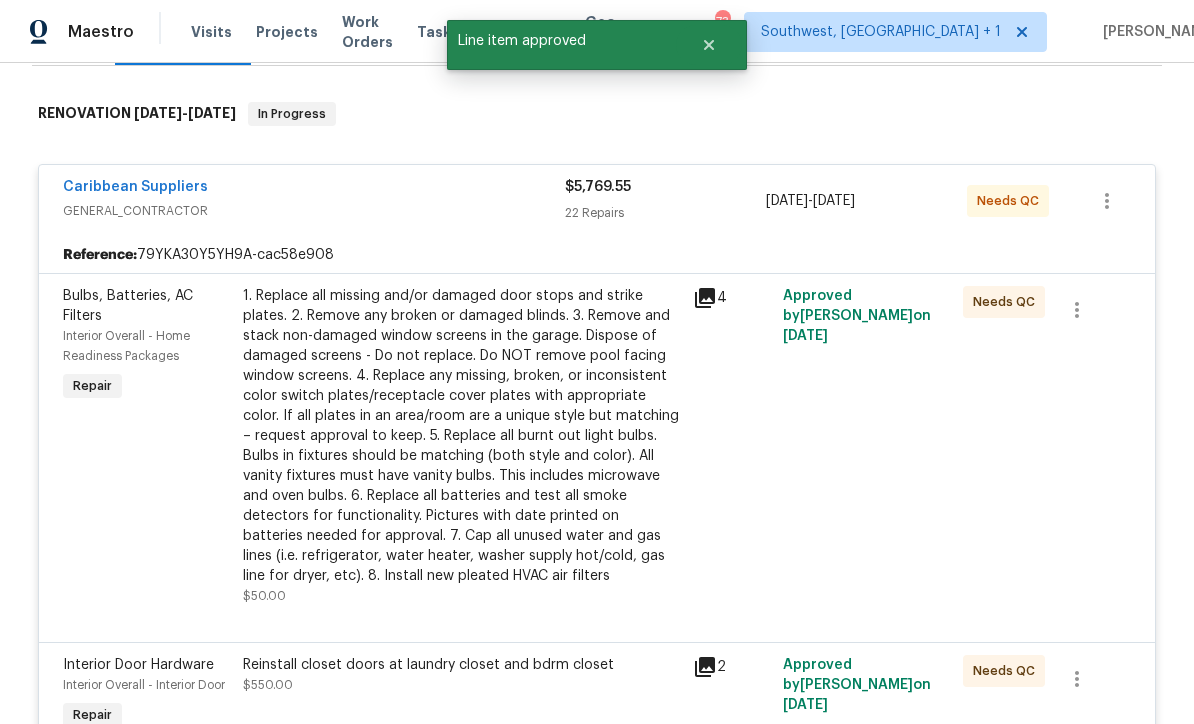 click on "1. Replace all missing and/or damaged door stops and strike plates.  2. Remove any broken or damaged blinds.  3. Remove and stack non-damaged window screens in the garage. Dispose of damaged screens - Do not replace. Do NOT remove pool facing window screens.  4. Replace any missing, broken, or inconsistent color switch plates/receptacle cover plates with appropriate color. If all plates in an area/room are a unique style but matching – request approval to keep.  5. Replace all burnt out light bulbs. Bulbs in fixtures should be matching (both style and color). All vanity fixtures must have vanity bulbs. This includes microwave and oven bulbs.  6. Replace all batteries and test all smoke detectors for functionality. Pictures with date printed on batteries needed for approval.  7. Cap all unused water and gas lines (i.e. refrigerator, water heater, washer supply hot/cold, gas line for dryer, etc).  8. Install new pleated HVAC air filters" at bounding box center [462, 436] 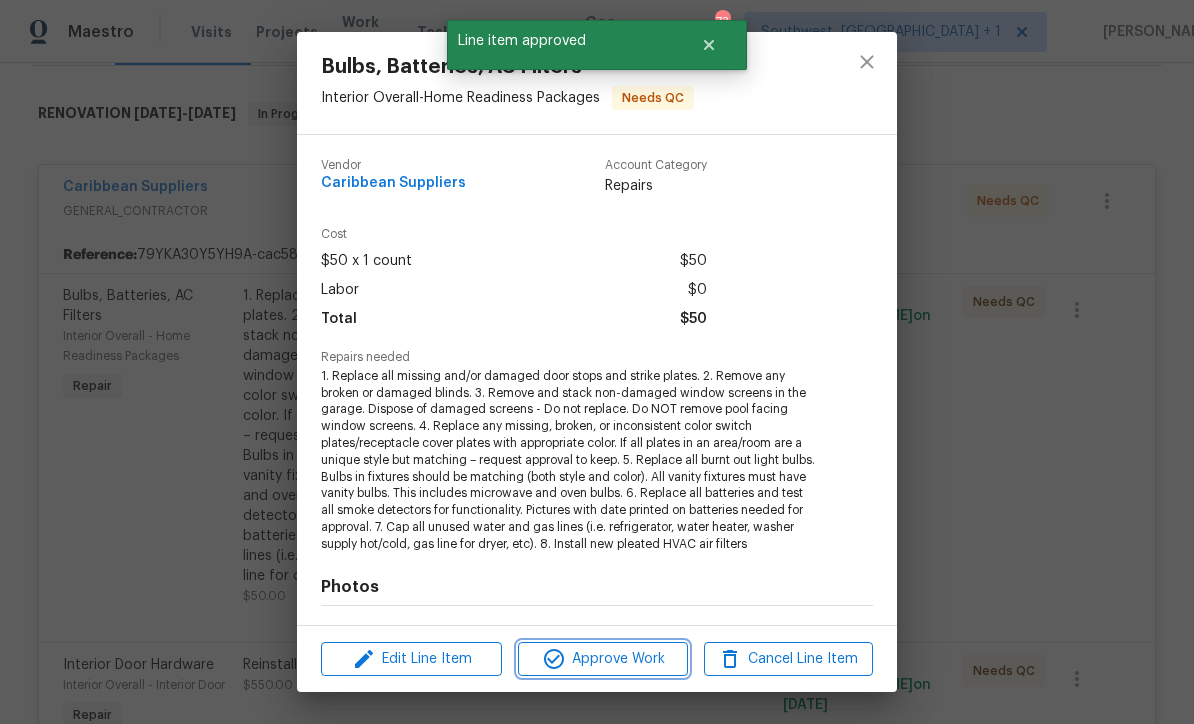 click on "Approve Work" at bounding box center (602, 659) 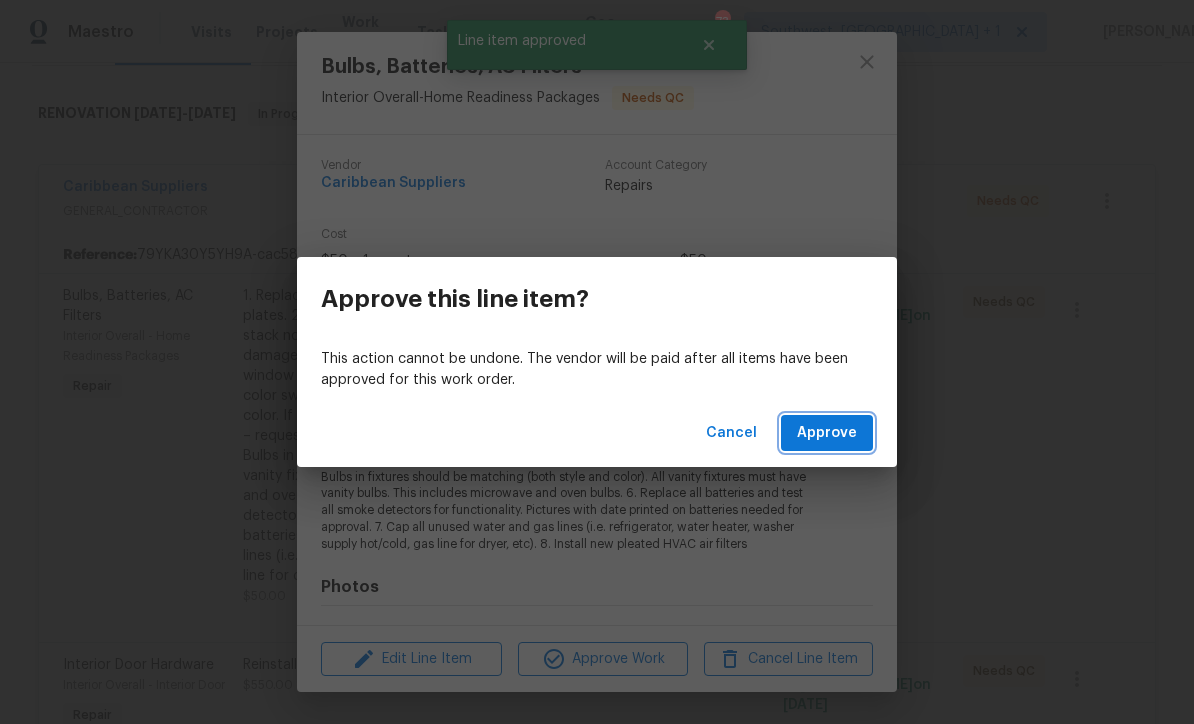 click on "Approve" at bounding box center [827, 433] 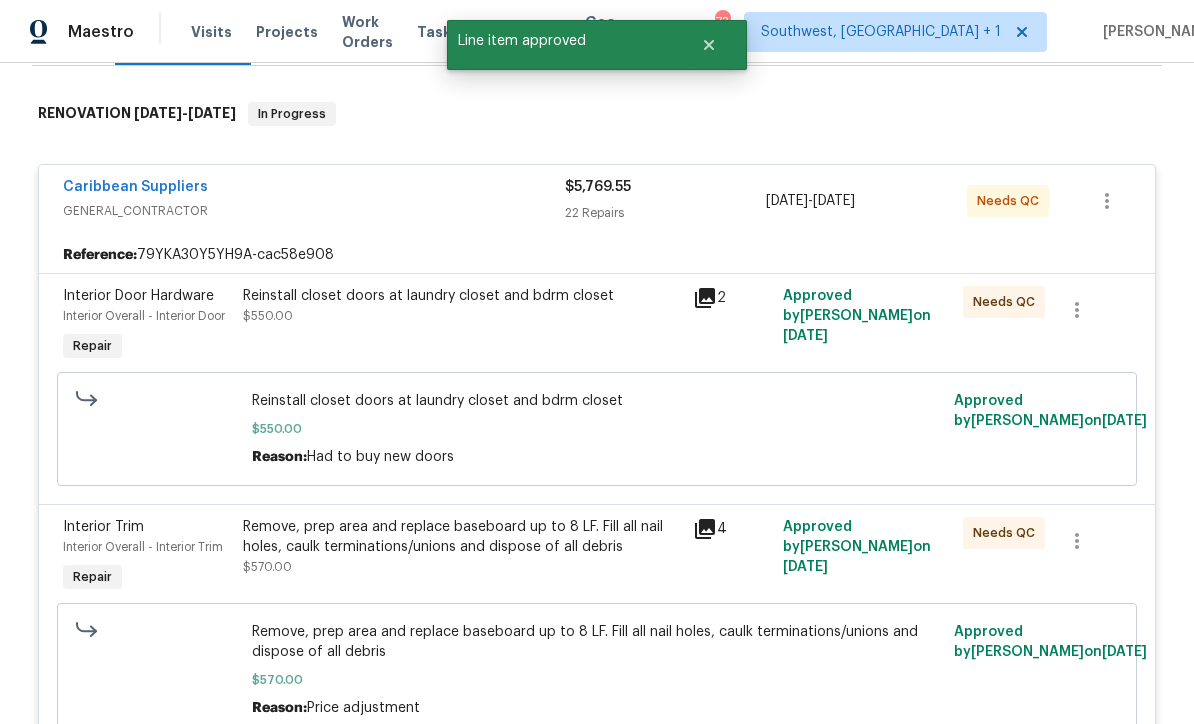 click on "Reinstall closet doors at laundry closet and bdrm closet $550.00" at bounding box center [462, 306] 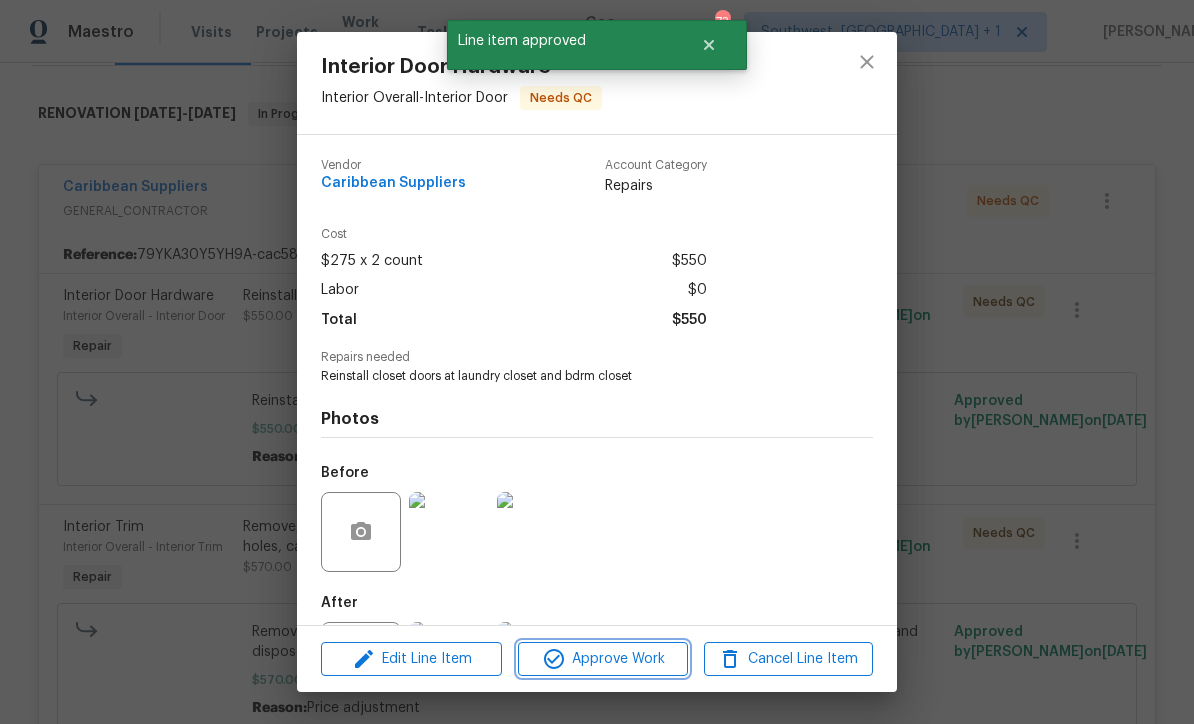 click on "Approve Work" at bounding box center (602, 659) 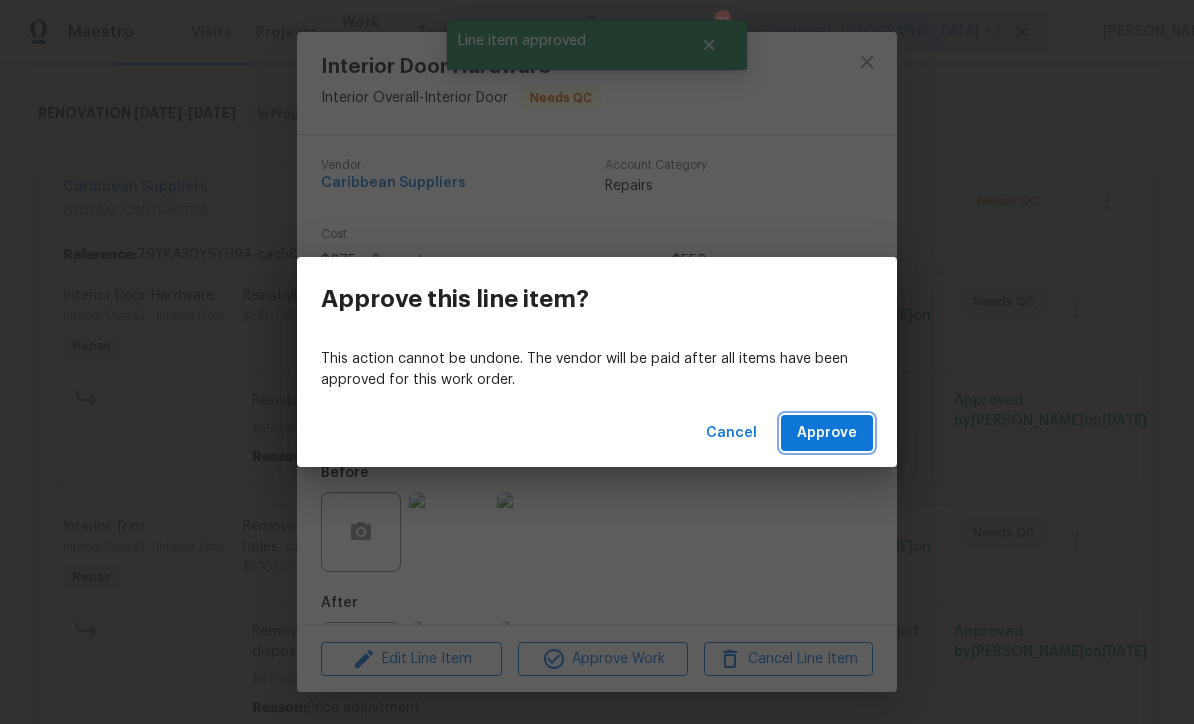 click on "Approve" at bounding box center [827, 433] 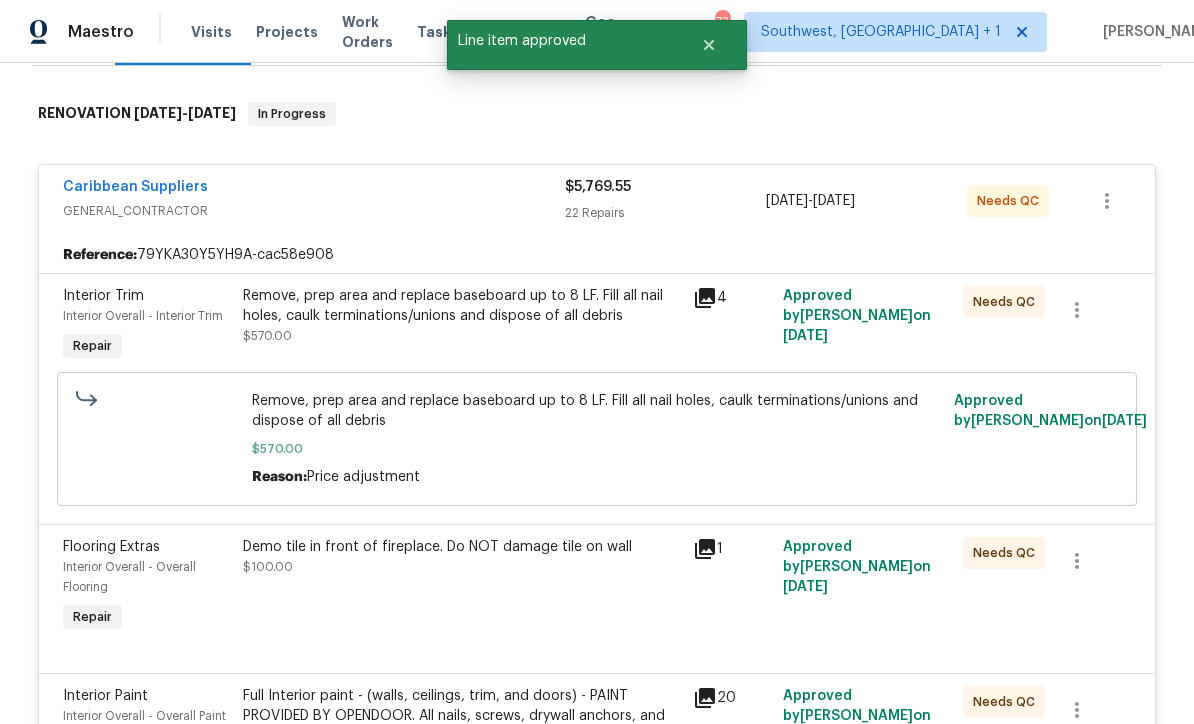 click on "Remove, prep area and replace baseboard up to 8 LF. Fill all nail holes, caulk terminations/unions and dispose of all debris" at bounding box center (462, 306) 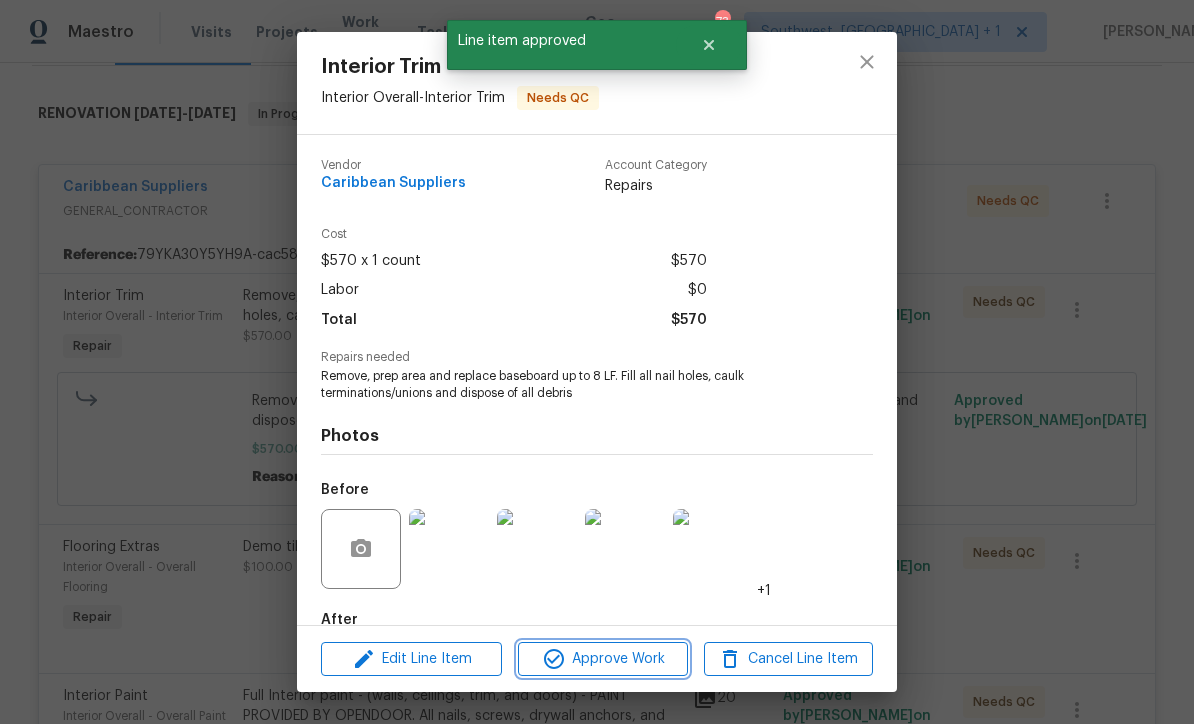 click on "Approve Work" at bounding box center (602, 659) 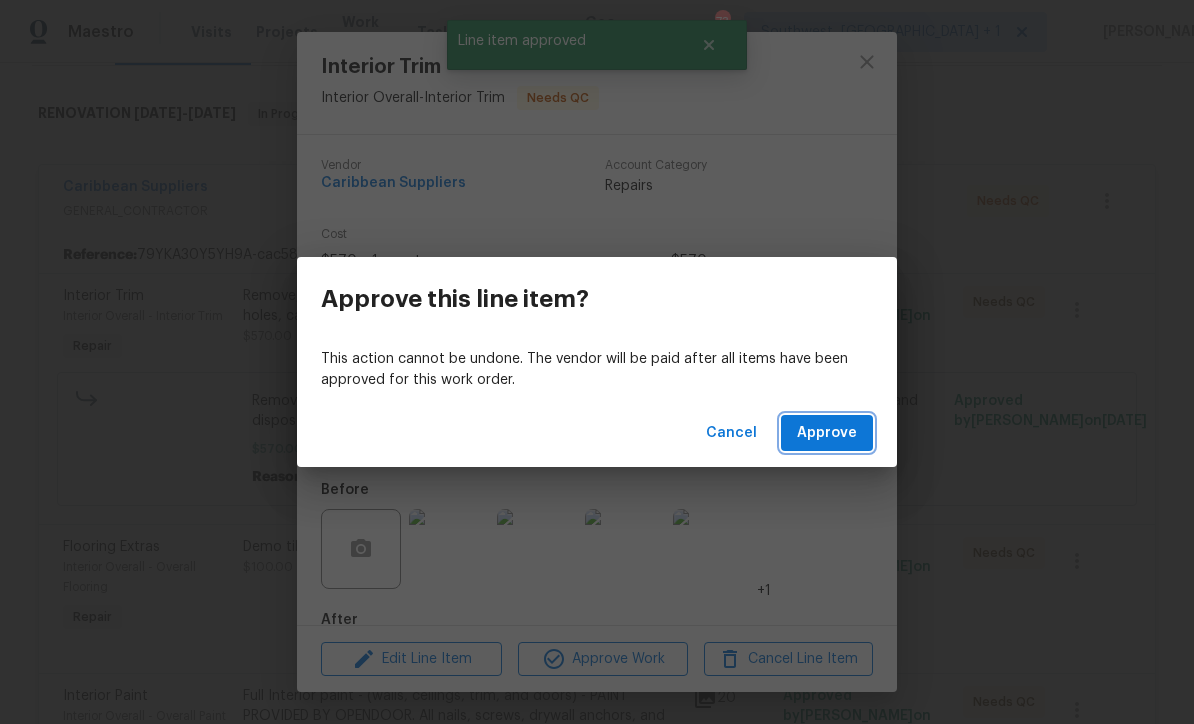 click on "Approve" at bounding box center [827, 433] 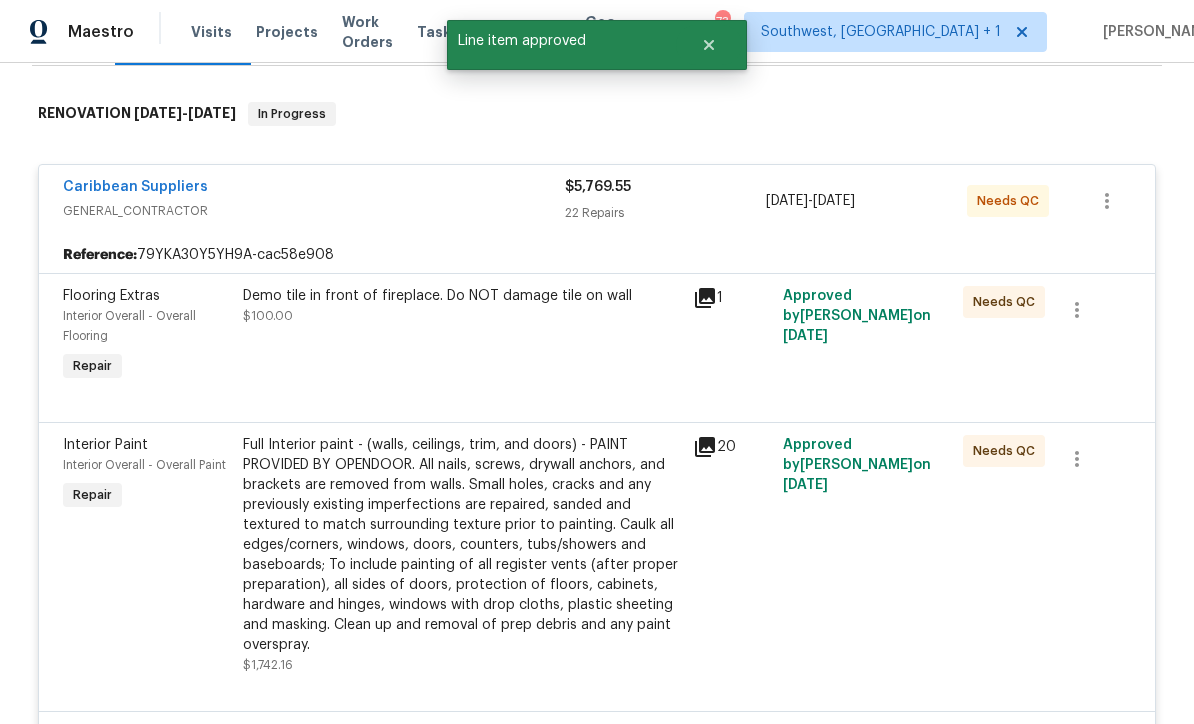 click on "Demo tile in front of fireplace. Do NOT damage tile on wall $100.00" at bounding box center (462, 336) 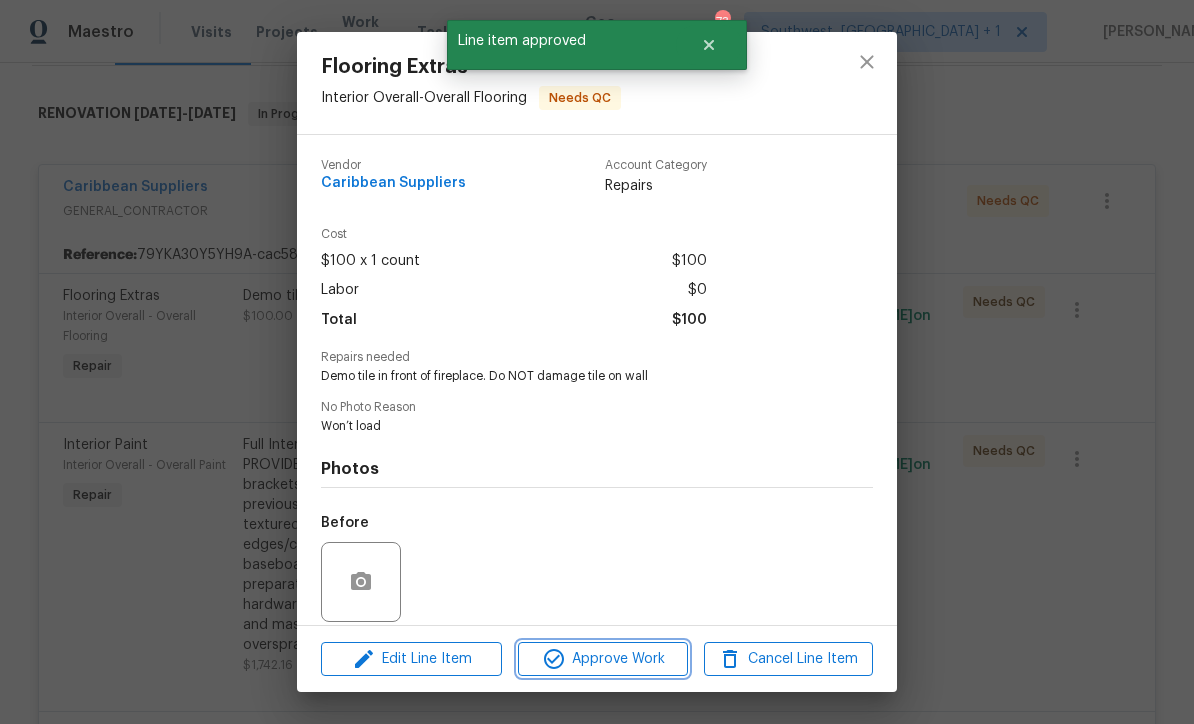 click on "Approve Work" at bounding box center (602, 659) 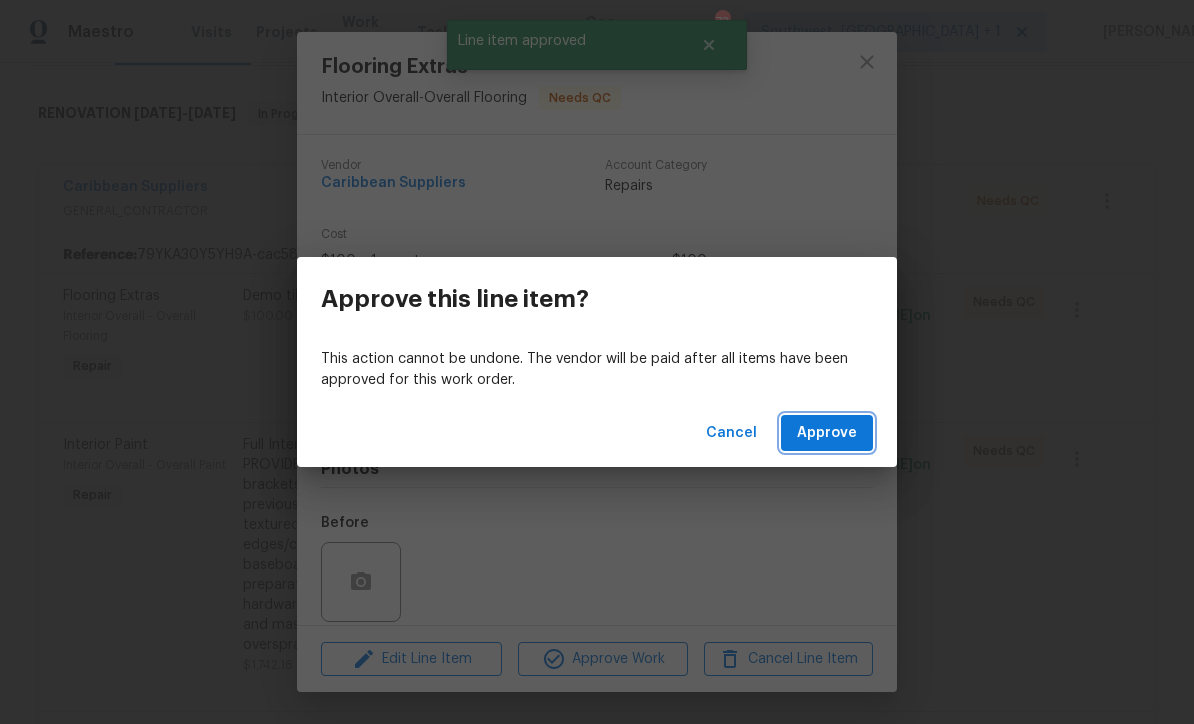 click on "Approve" at bounding box center [827, 433] 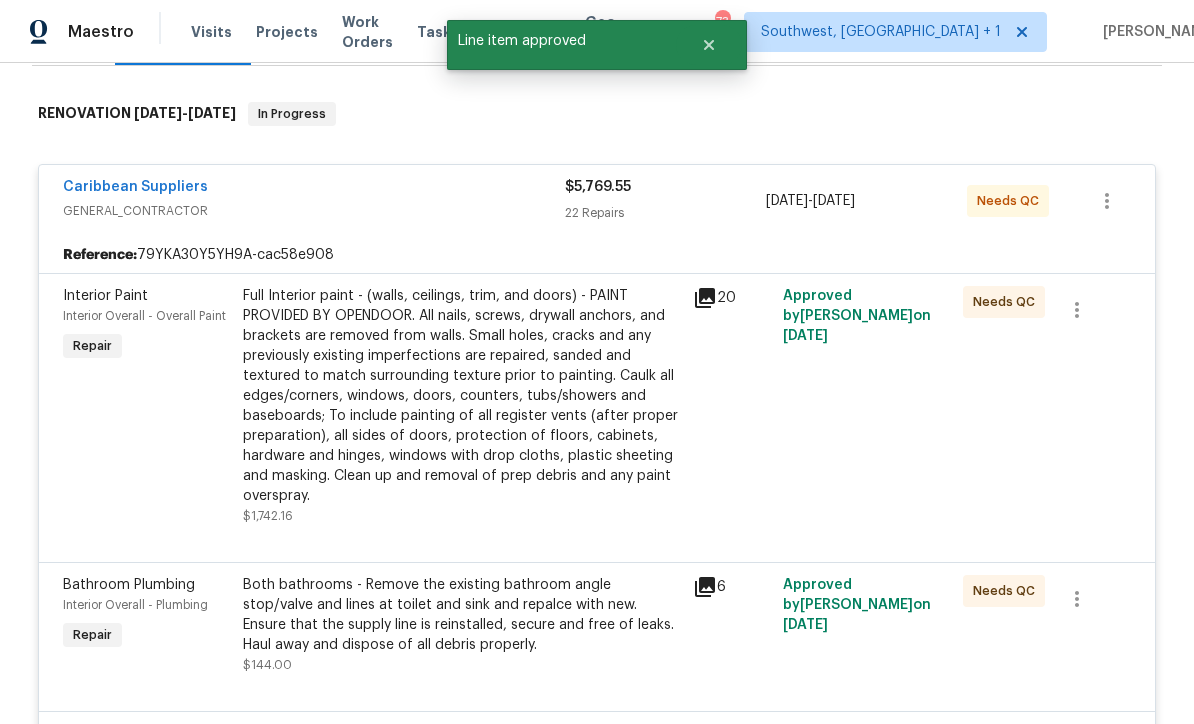 click on "Full Interior paint - (walls, ceilings, trim, and doors) - PAINT PROVIDED BY OPENDOOR. All nails, screws, drywall anchors, and brackets are removed from walls. Small holes, cracks and any previously existing imperfections are repaired, sanded and textured to match surrounding texture prior to painting. Caulk all edges/corners, windows, doors, counters, tubs/showers and baseboards; To include painting of all register vents (after proper preparation), all sides of doors, protection of floors, cabinets, hardware and hinges, windows with drop cloths, plastic sheeting and masking. Clean up and removal of prep debris and any paint overspray." at bounding box center (462, 396) 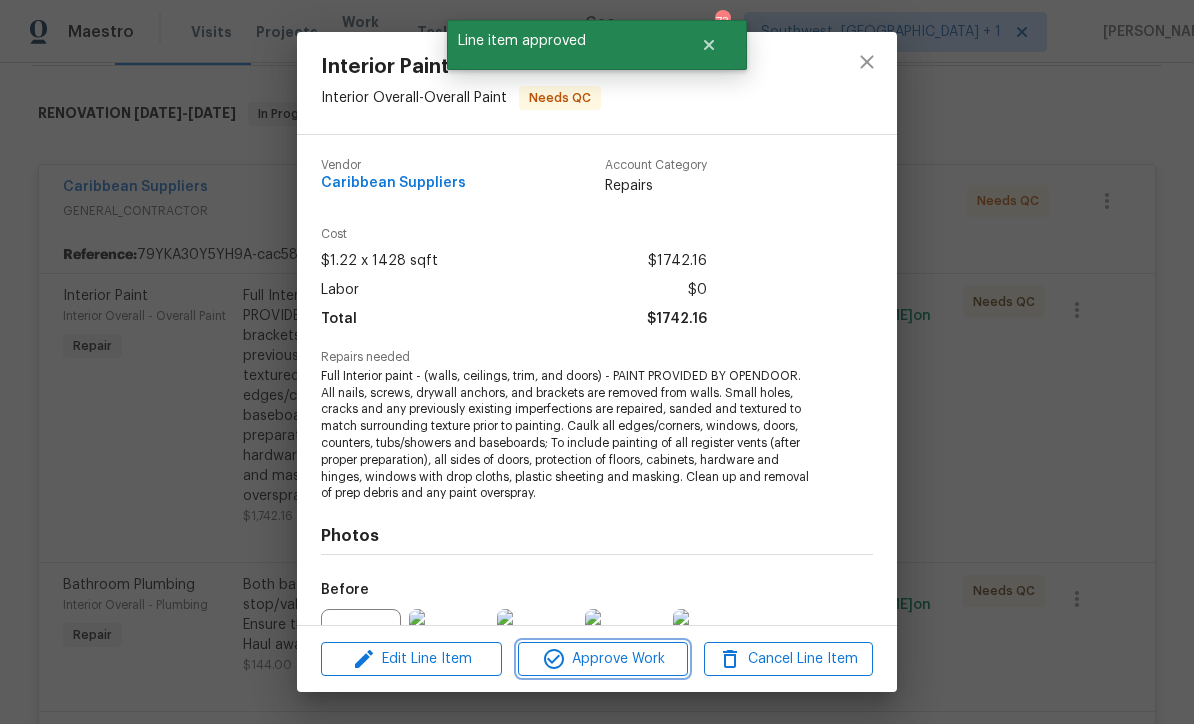 click on "Approve Work" at bounding box center (602, 659) 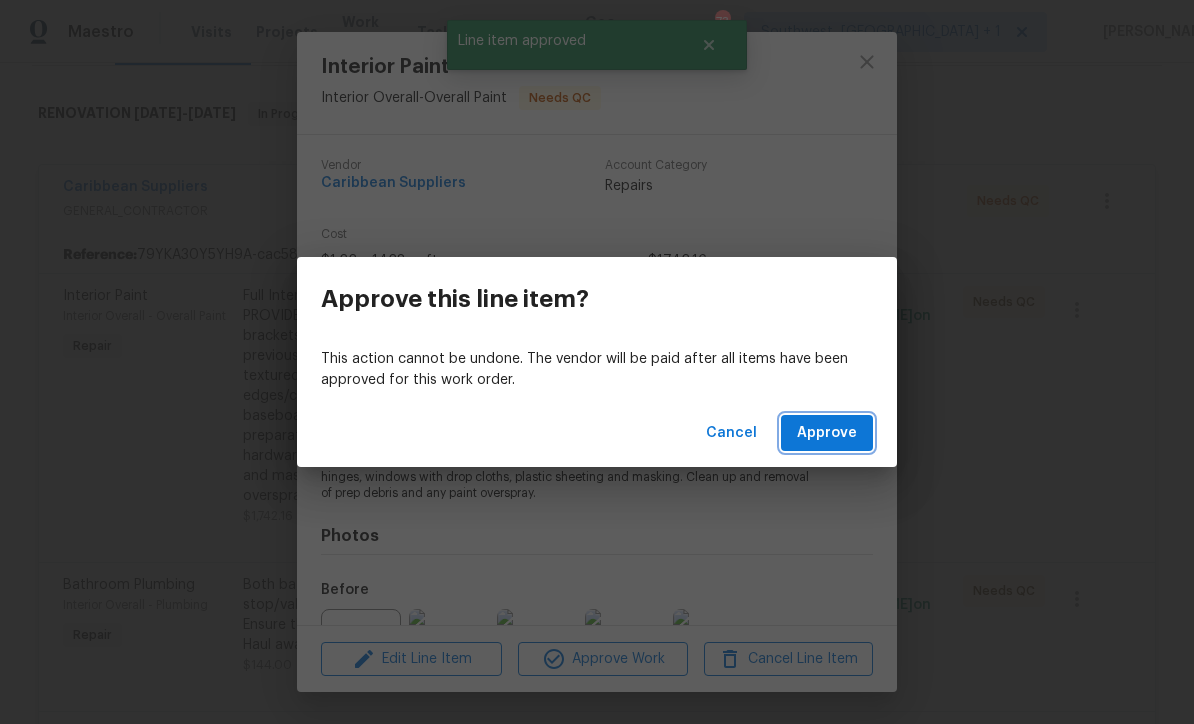 click on "Approve" at bounding box center [827, 433] 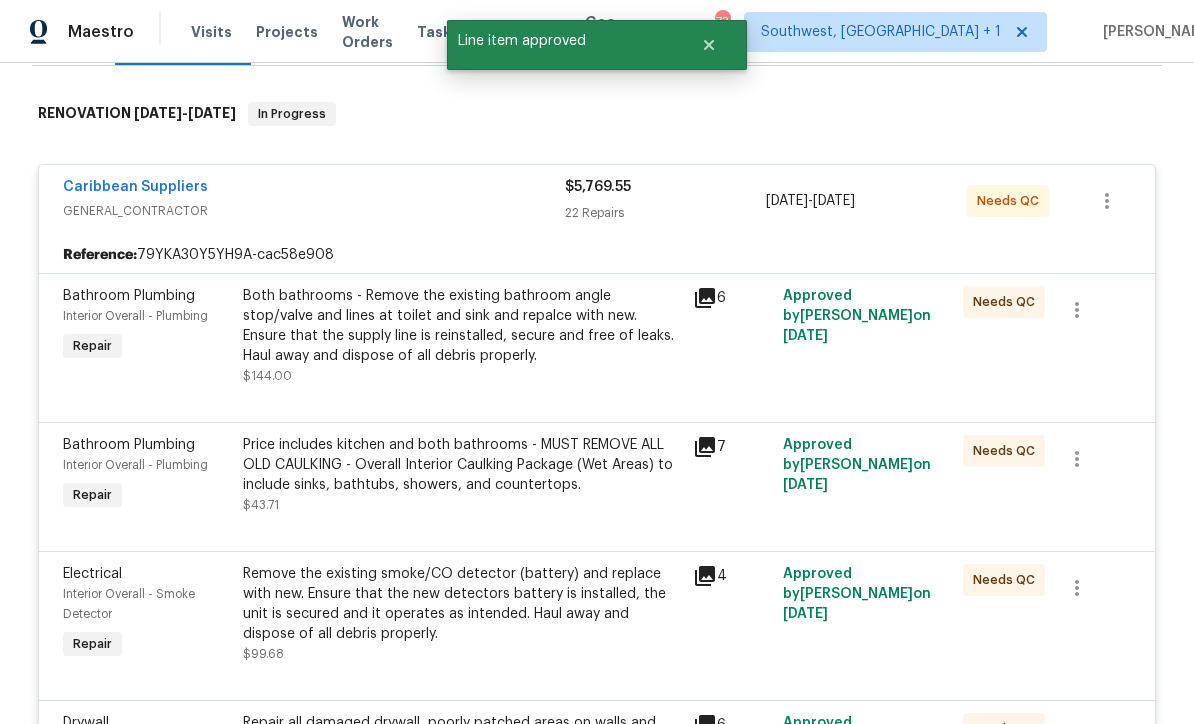 click on "Both bathrooms - Remove the existing bathroom angle stop/valve and lines at toilet and sink and repalce with new. Ensure that the supply line is reinstalled, secure and free of leaks. Haul away and dispose of all debris properly. $144.00" at bounding box center [462, 336] 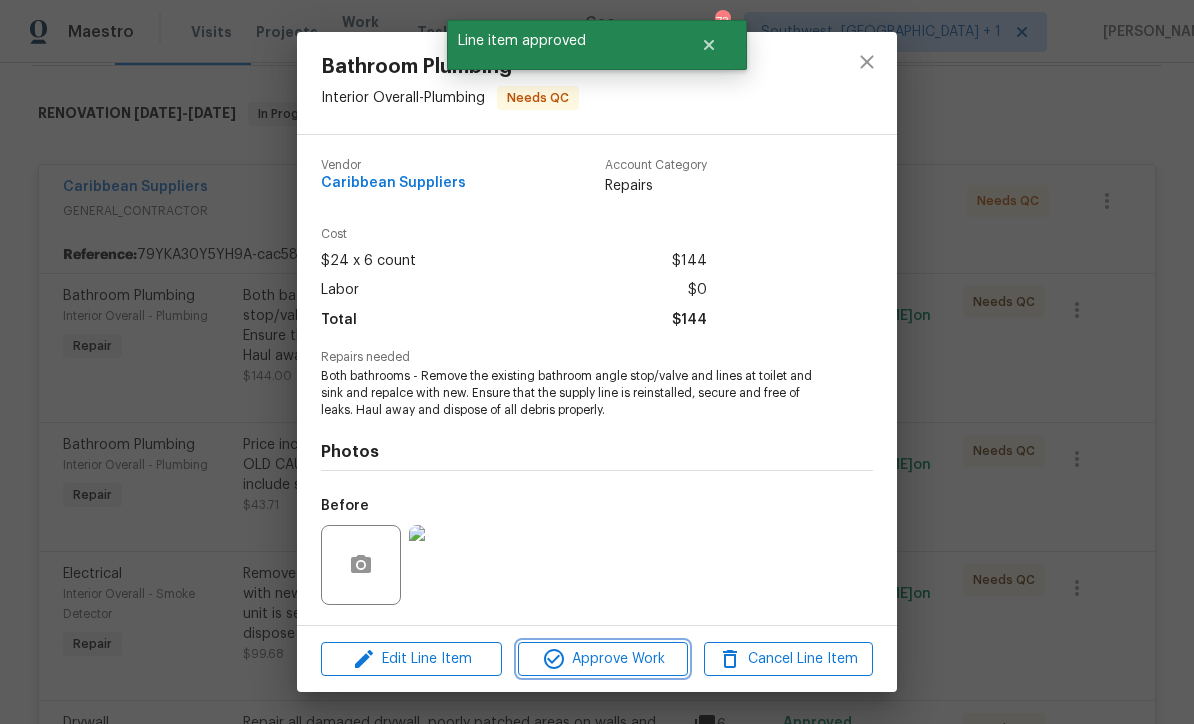click on "Approve Work" at bounding box center (602, 659) 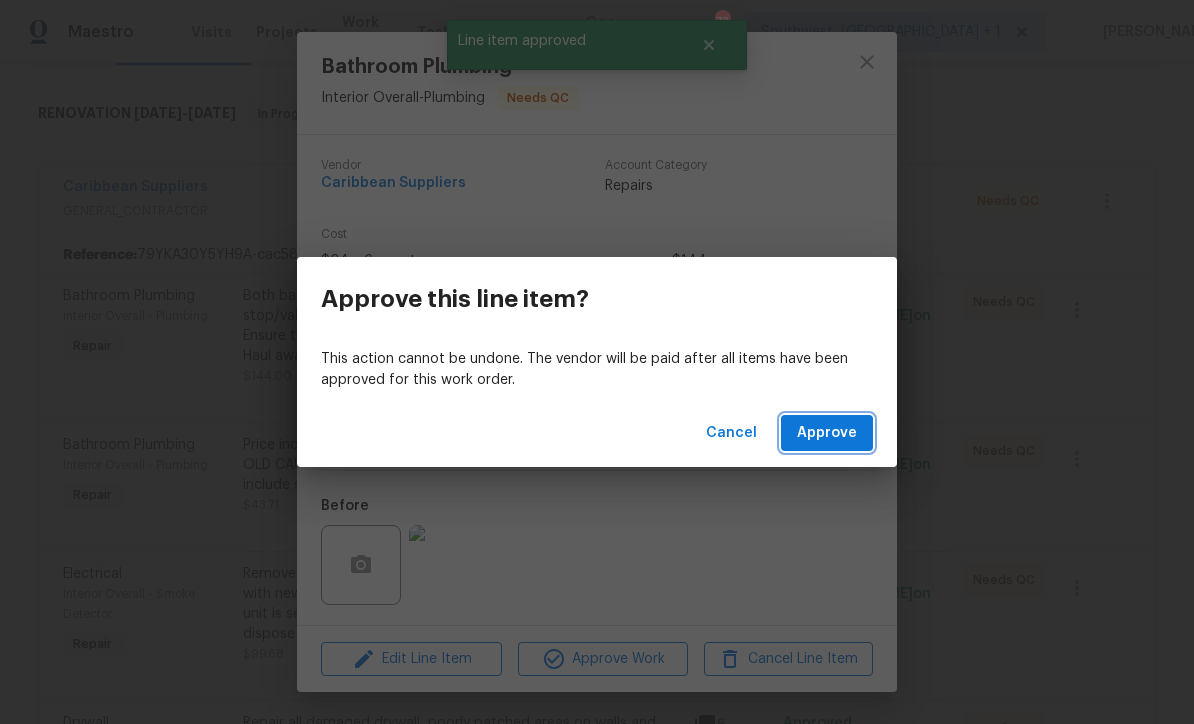click on "Approve" at bounding box center [827, 433] 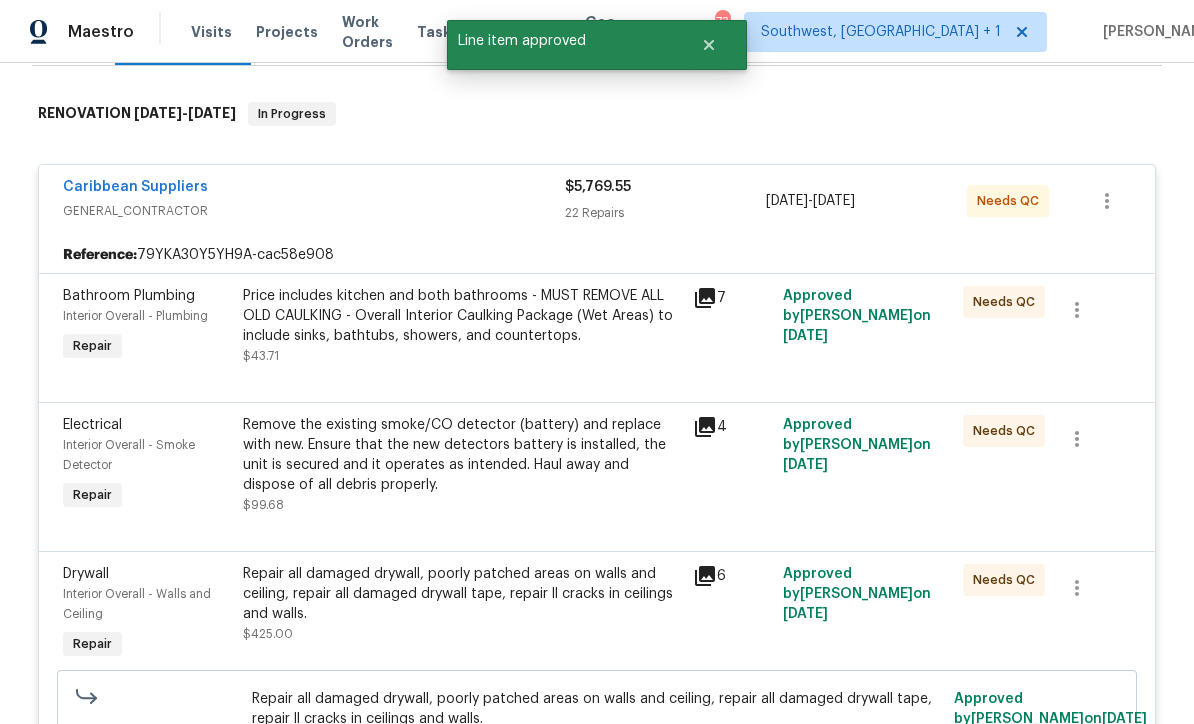 click on "Price includes kitchen and both bathrooms - MUST REMOVE ALL OLD CAULKING - Overall Interior Caulking Package (Wet Areas) to include sinks, bathtubs, showers, and countertops. $43.71" at bounding box center [462, 326] 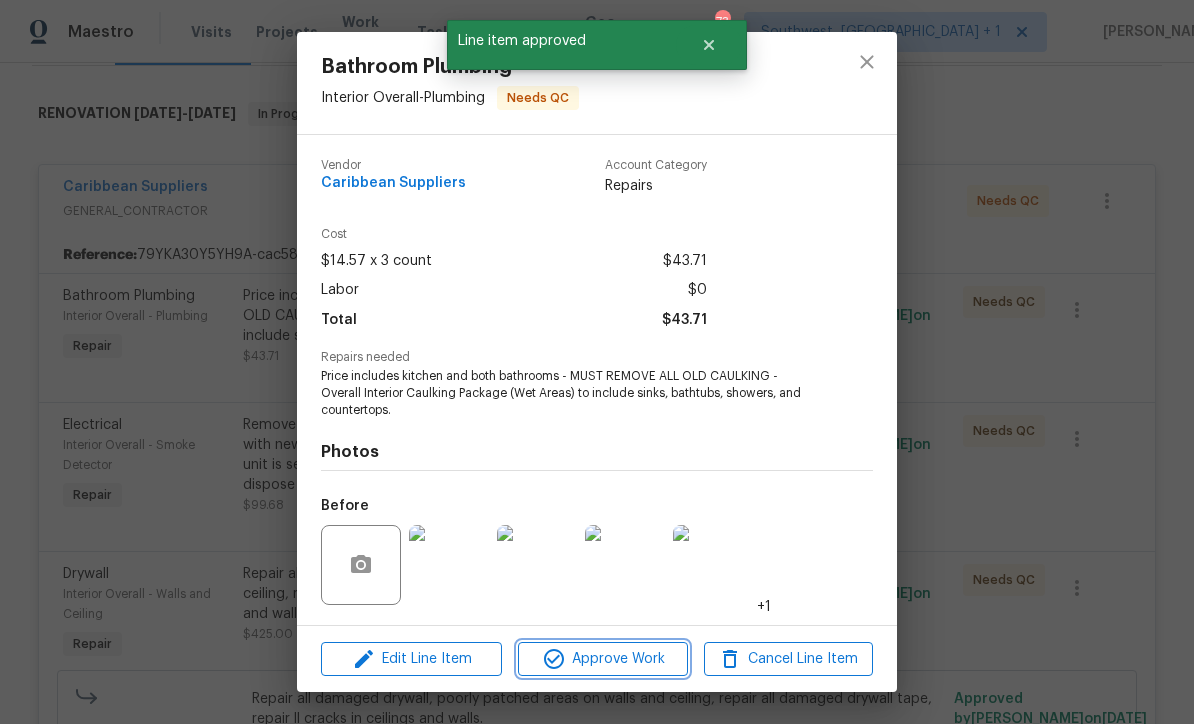 click on "Approve Work" at bounding box center (602, 659) 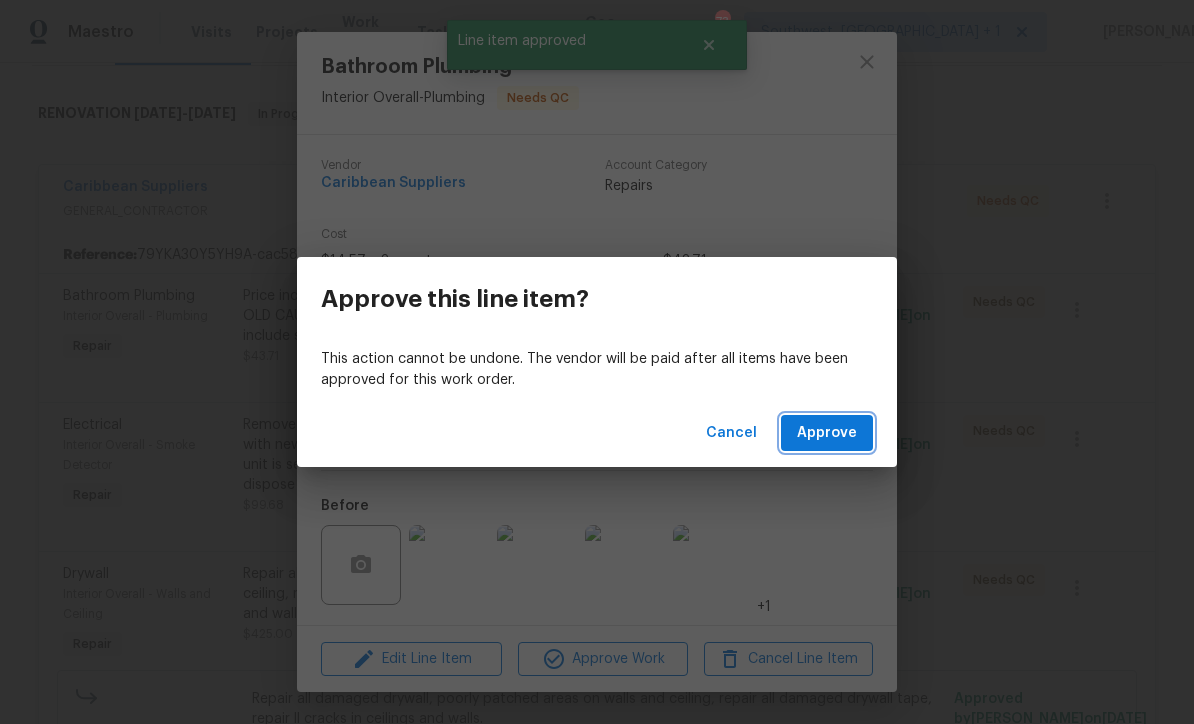 click on "Approve" at bounding box center (827, 433) 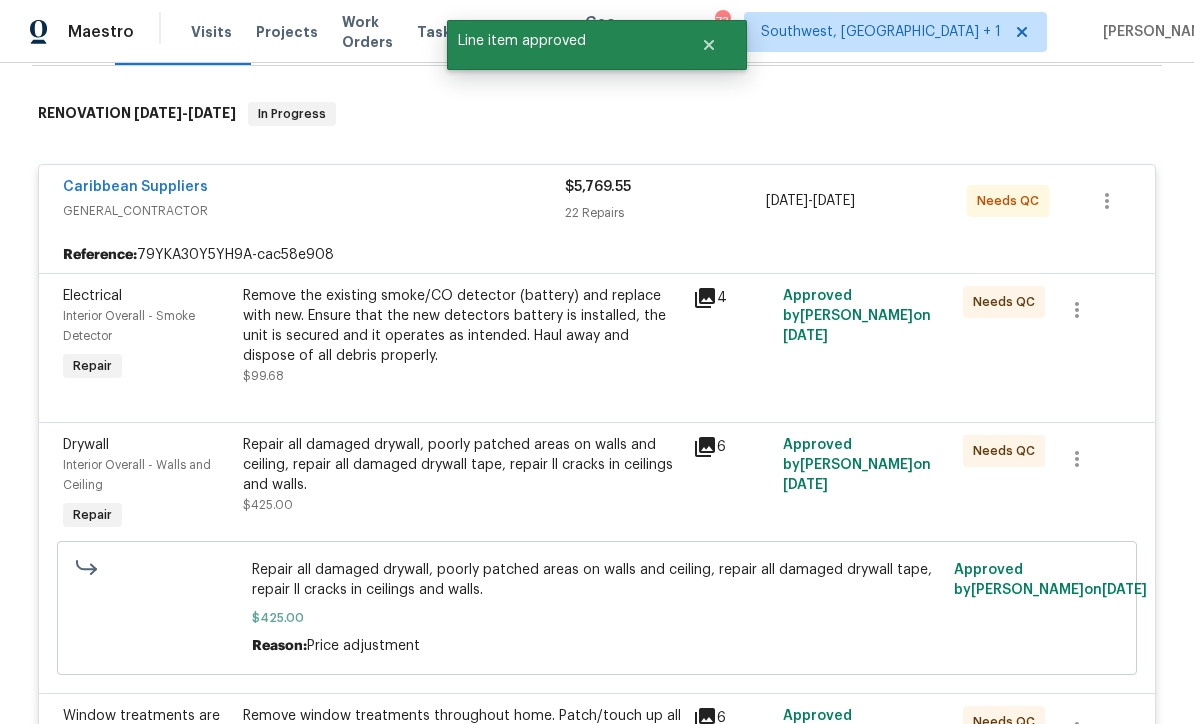 click on "Remove the existing smoke/CO detector (battery) and replace with new. Ensure that the new detectors battery is installed, the unit is secured and it operates as intended. Haul away and dispose of all debris properly. $99.68" at bounding box center [462, 336] 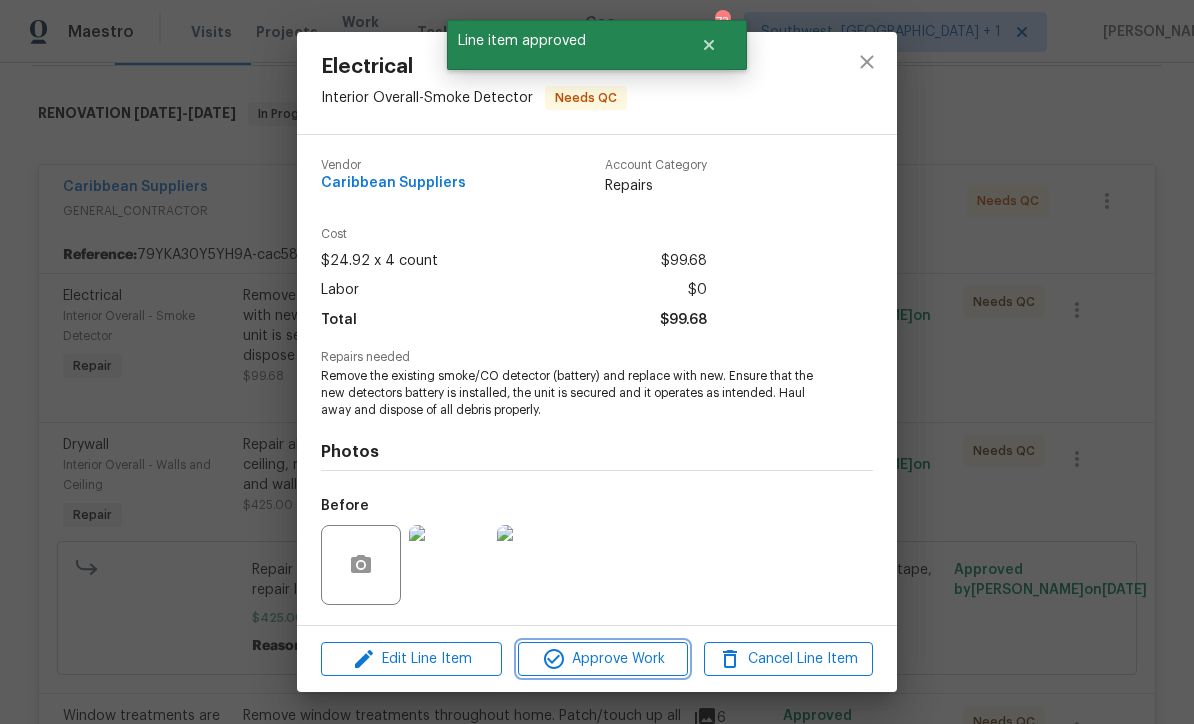 click on "Approve Work" at bounding box center [602, 659] 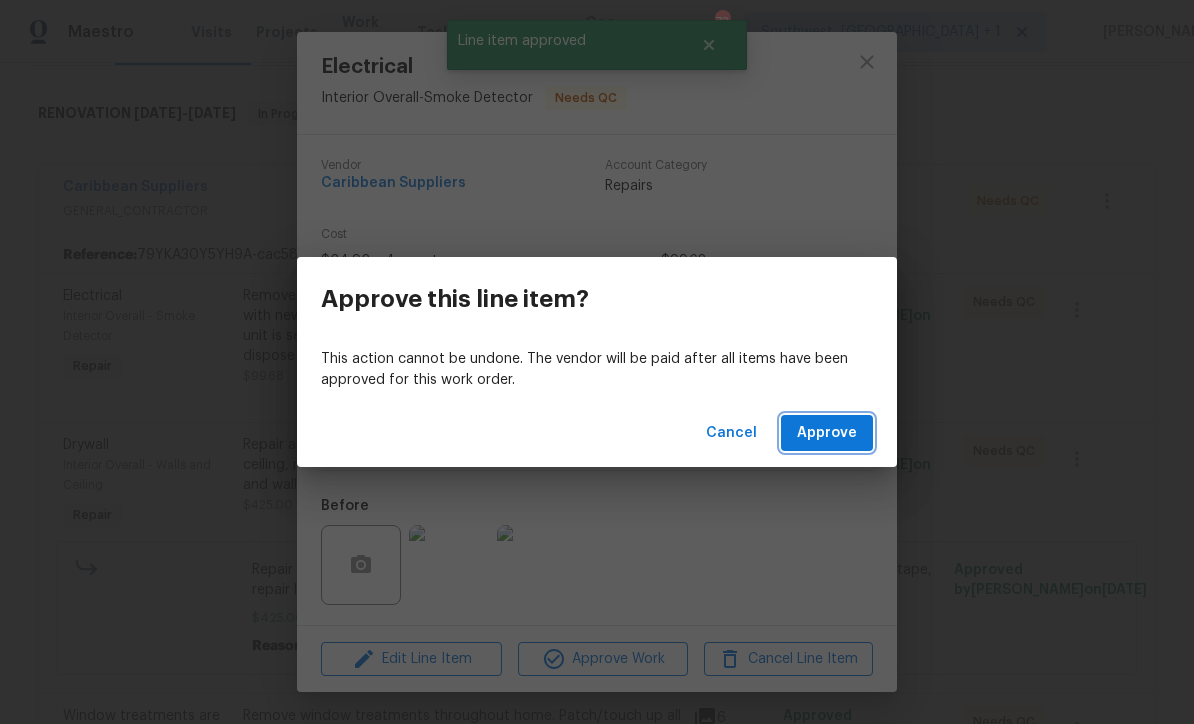 click on "Approve" at bounding box center (827, 433) 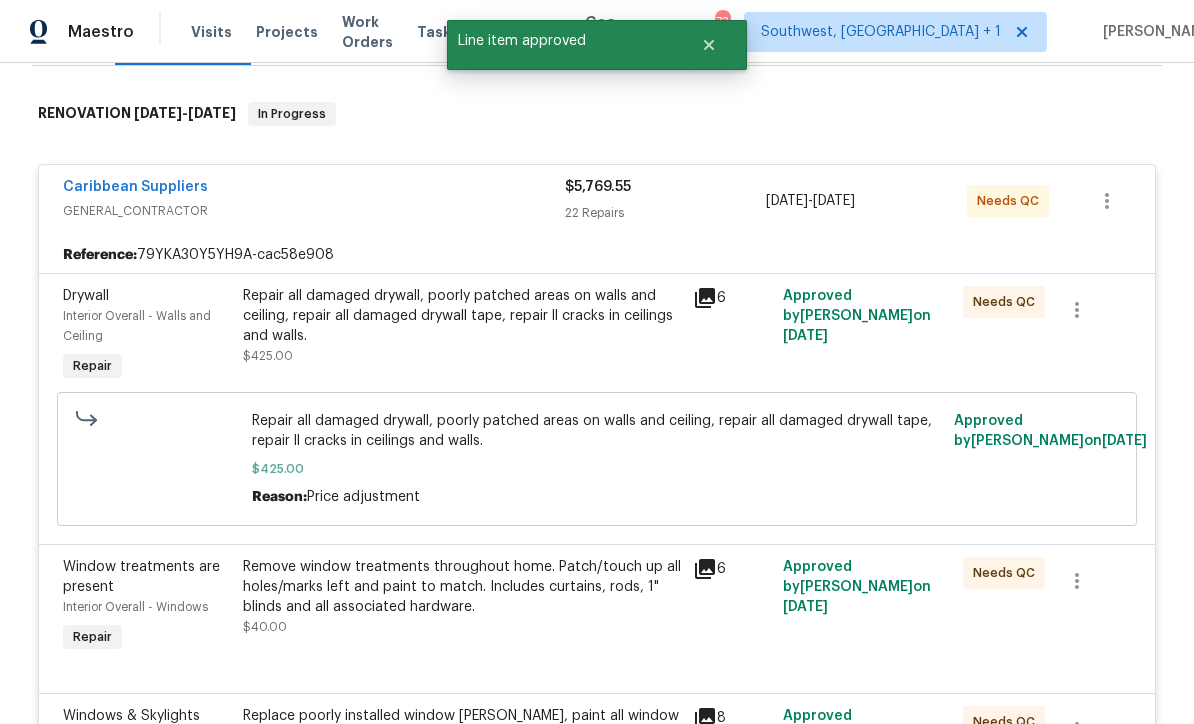 click on "Repair all damaged drywall, poorly patched areas on walls and ceiling, repair all damaged drywall tape, repair ll cracks in ceilings and walls. $425.00" at bounding box center [462, 326] 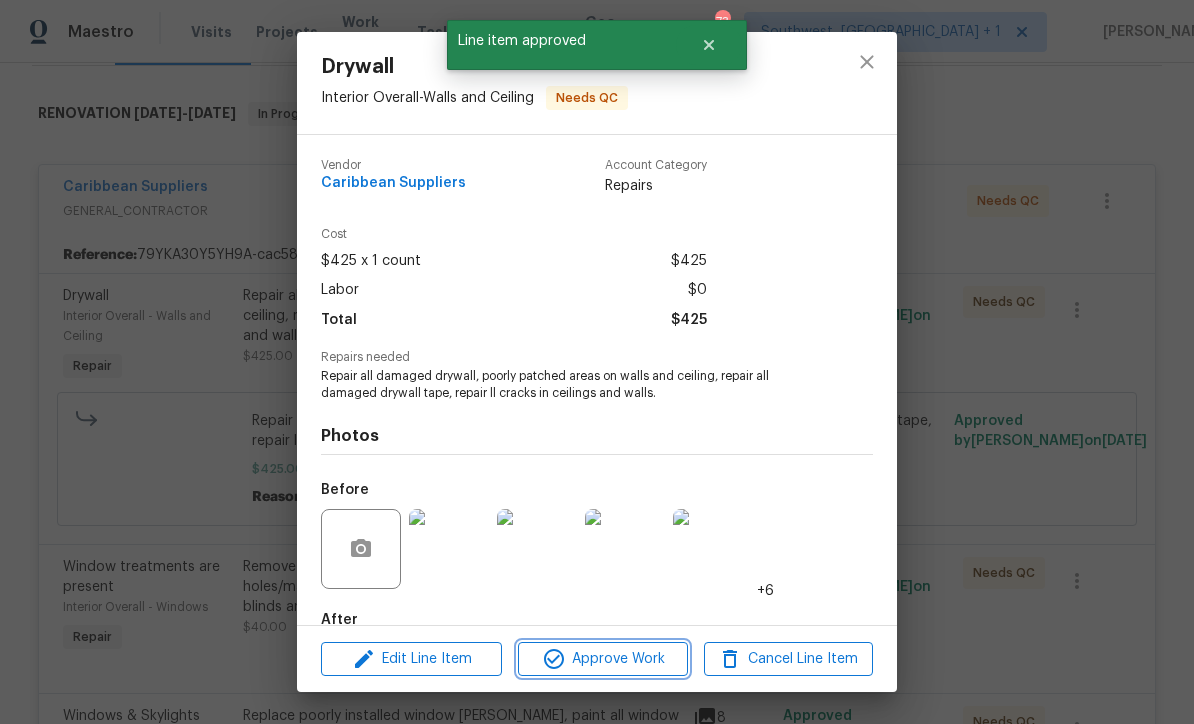 click on "Approve Work" at bounding box center (602, 659) 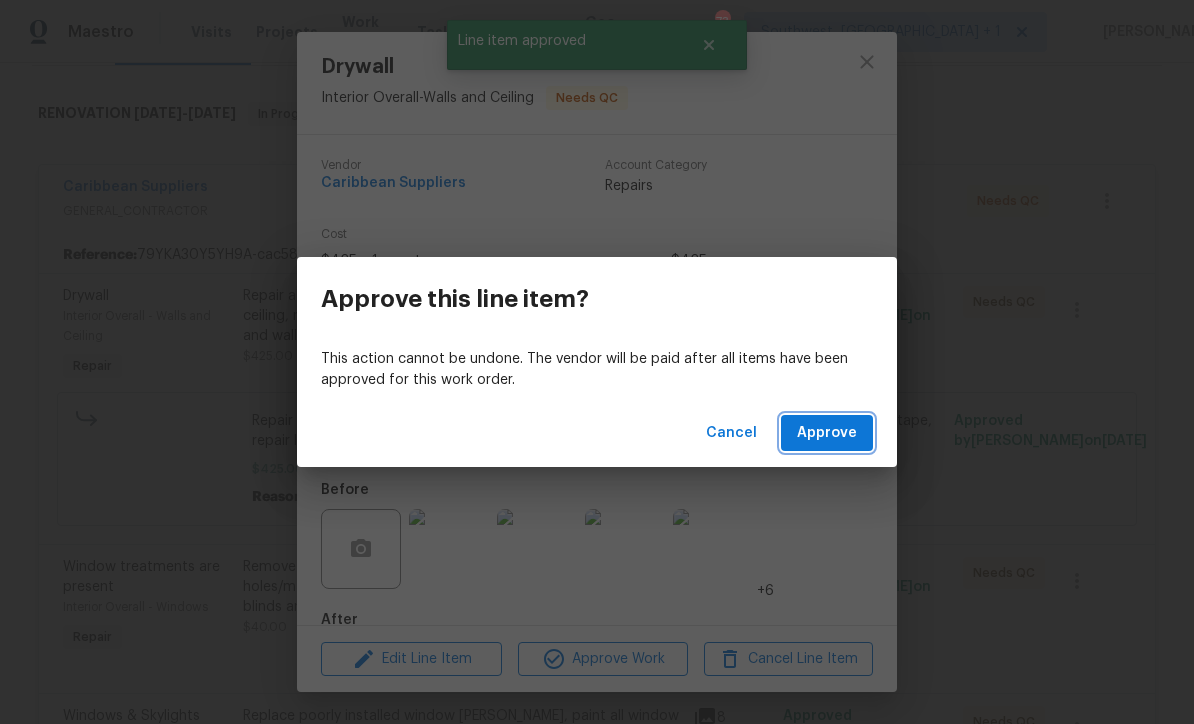 click on "Approve" at bounding box center (827, 433) 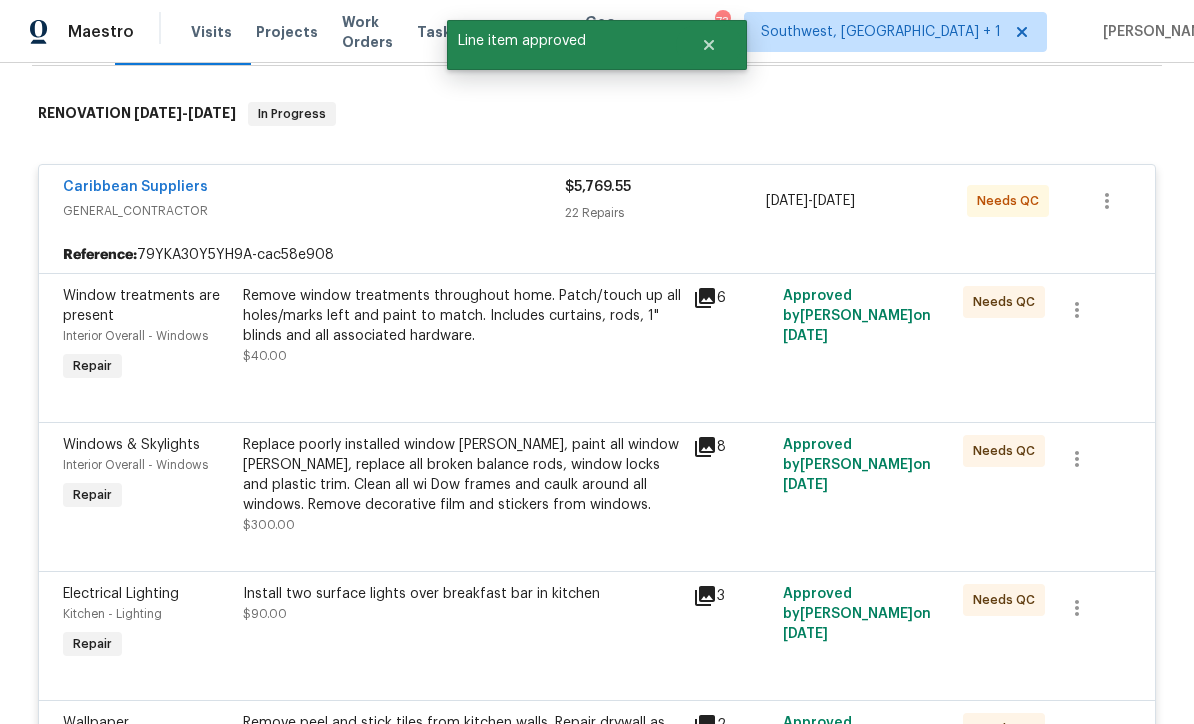 click on "Remove window treatments throughout home. Patch/touch up all holes/marks left and paint to match. Includes curtains, rods,  1" blinds and all associated hardware. $40.00" at bounding box center (462, 326) 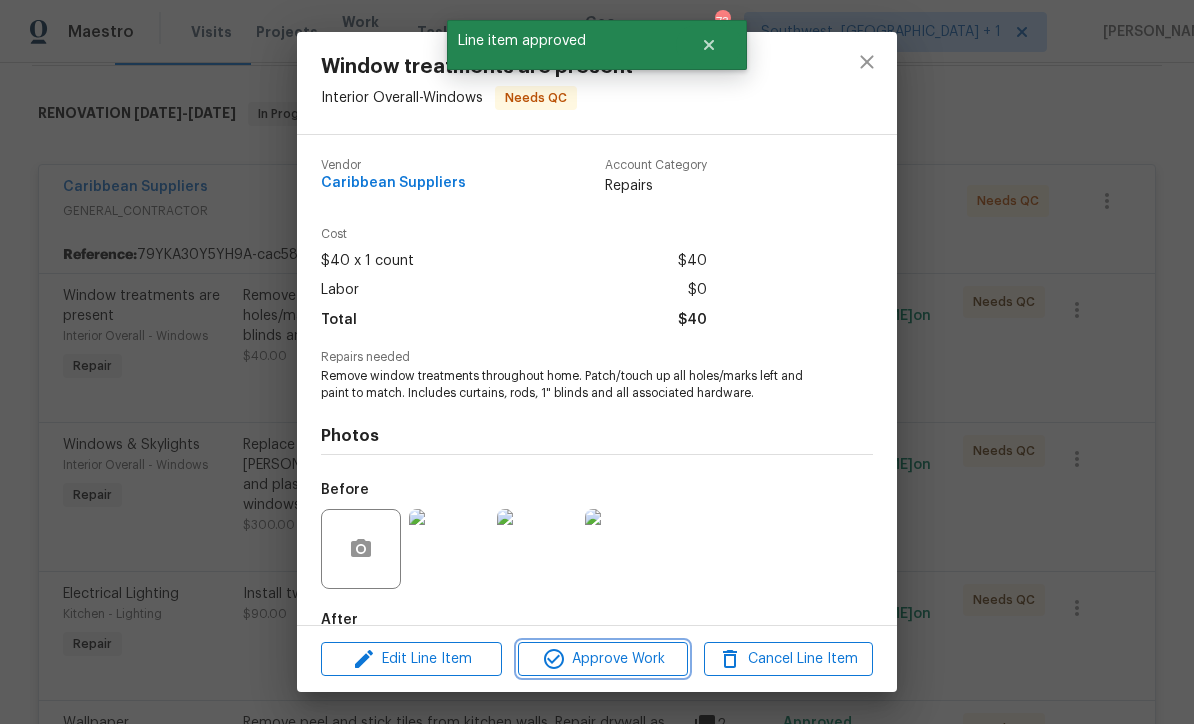 click on "Approve Work" at bounding box center [602, 659] 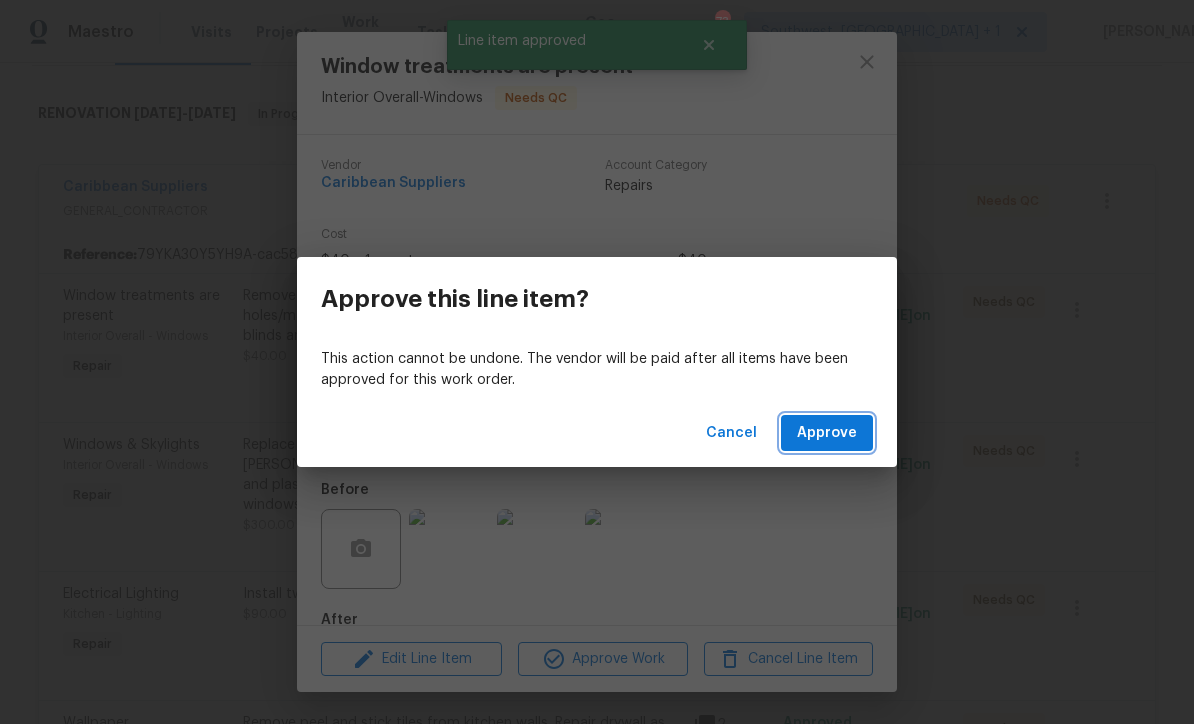click on "Approve" at bounding box center (827, 433) 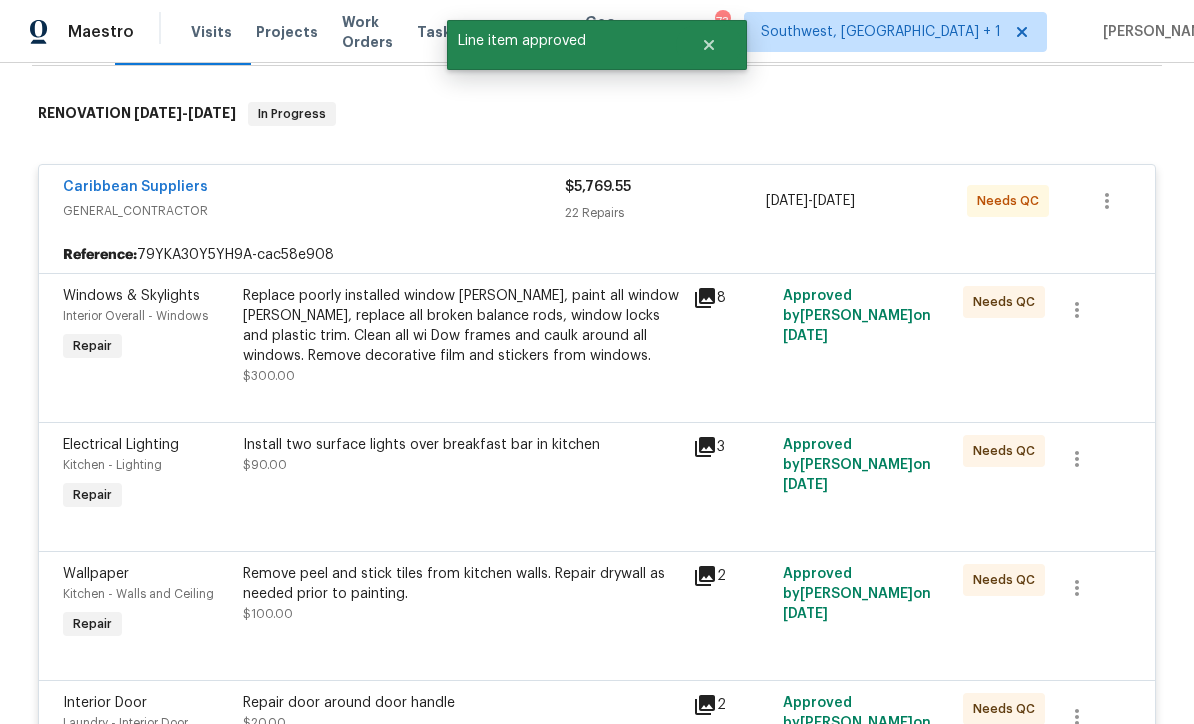 click on "Replace poorly installed window sills, paint all window sills, replace all broken balance rods, window locks and plastic trim. Clean all wi Dow frames and caulk around all windows. Remove decorative film and stickers from windows." at bounding box center (462, 326) 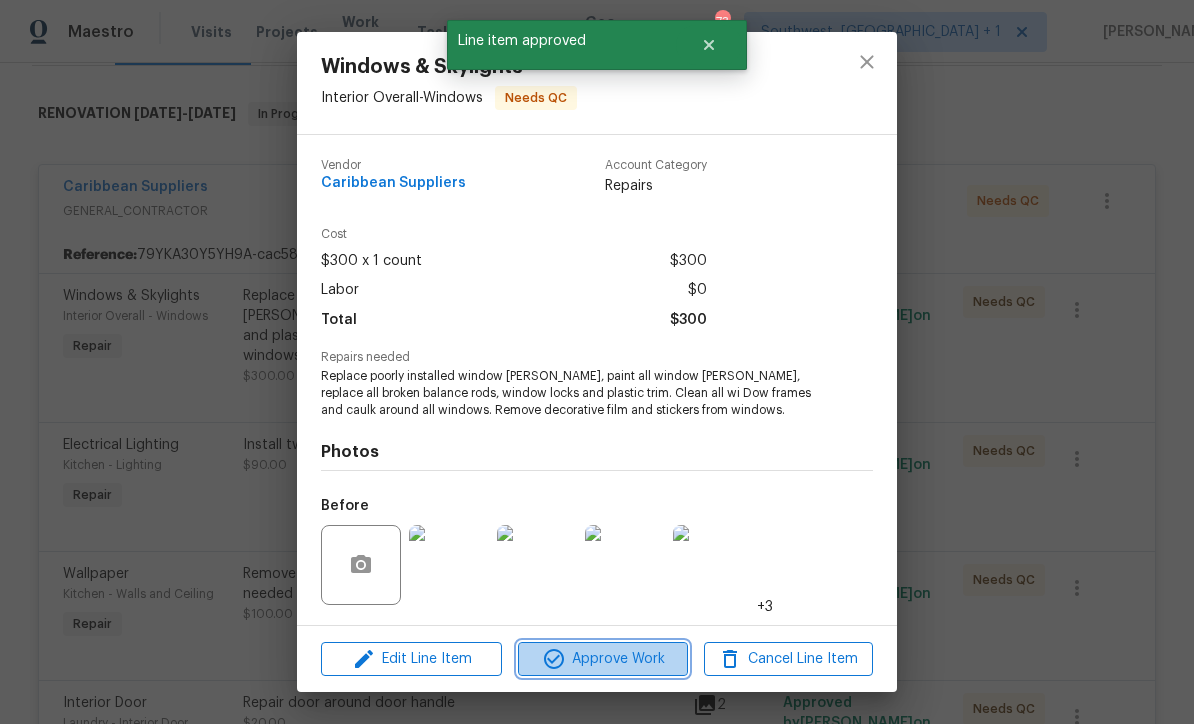 click on "Approve Work" at bounding box center (602, 659) 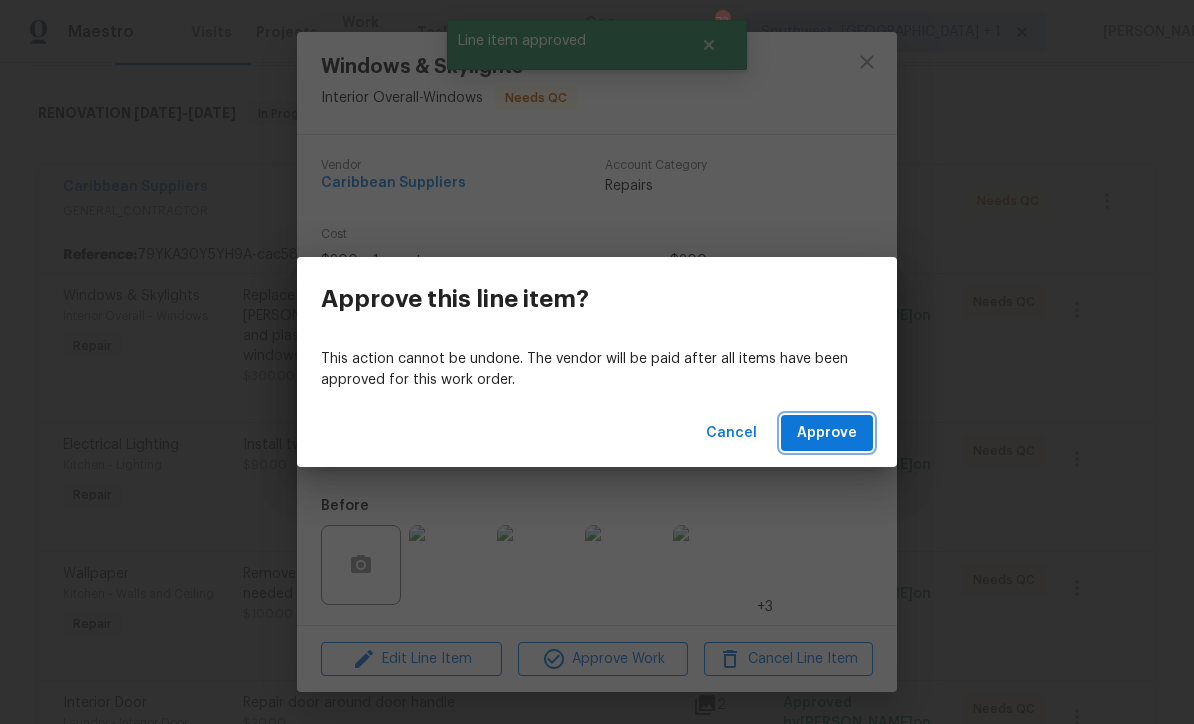 click on "Approve" at bounding box center [827, 433] 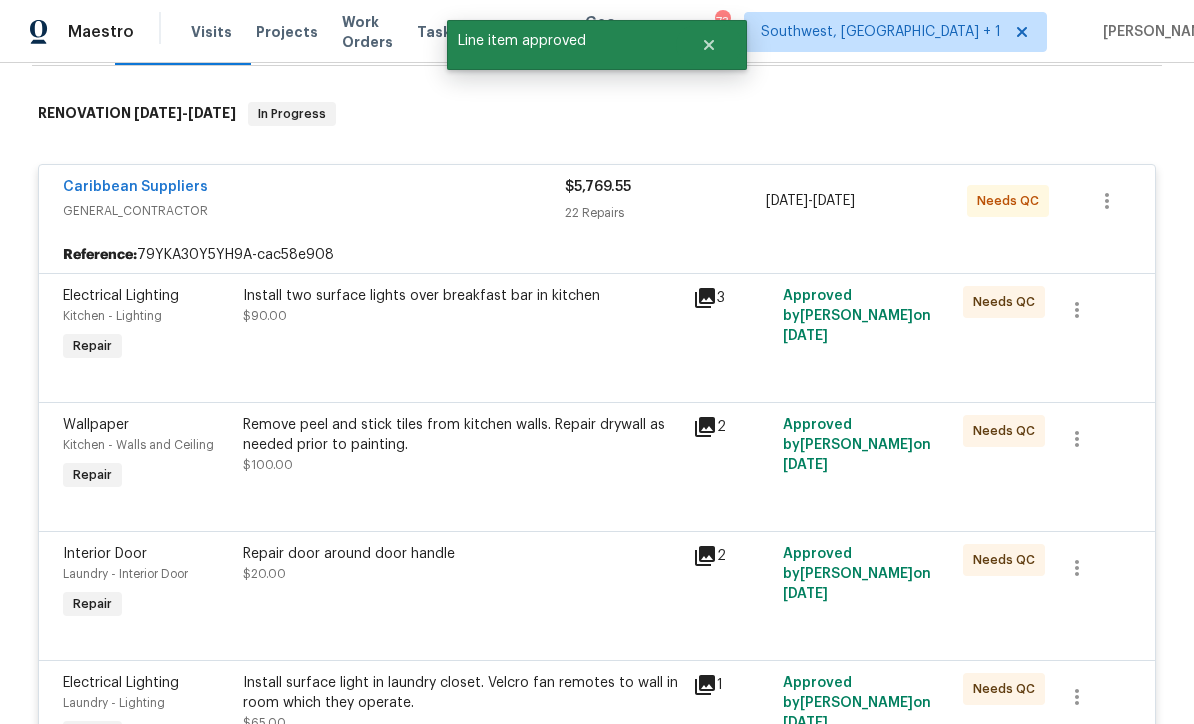 click on "Install two surface lights over breakfast bar in kitchen $90.00" at bounding box center (462, 326) 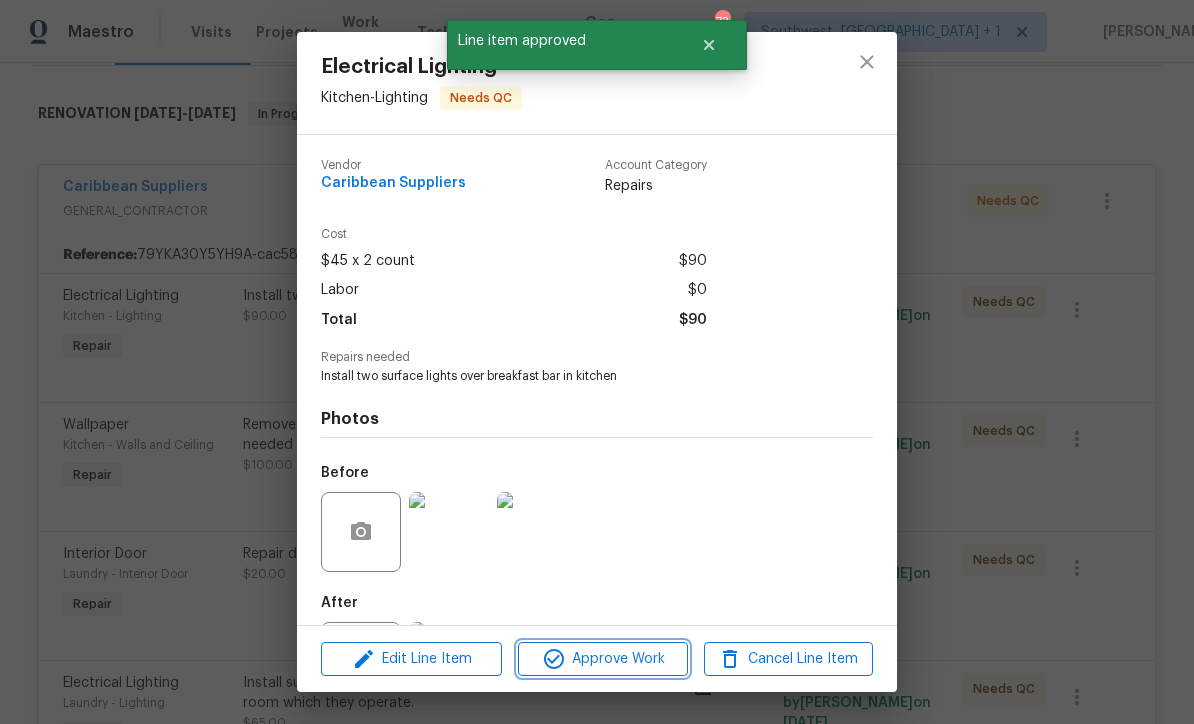 click on "Approve Work" at bounding box center [602, 659] 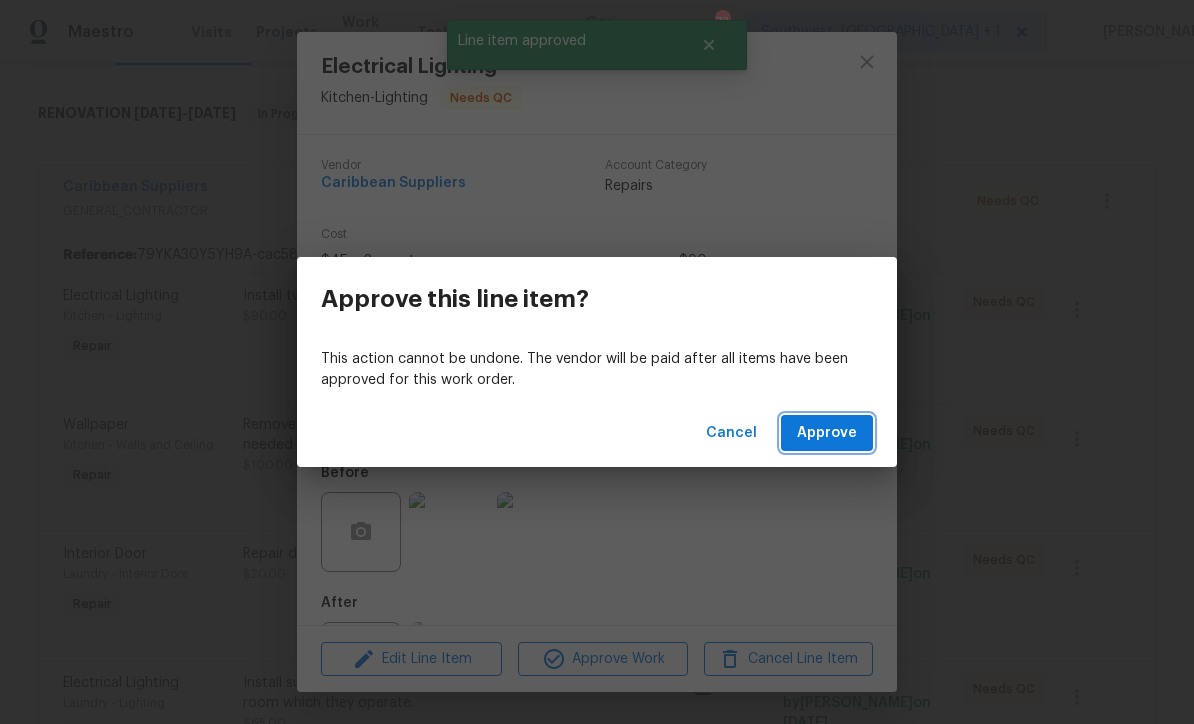 click on "Approve" at bounding box center (827, 433) 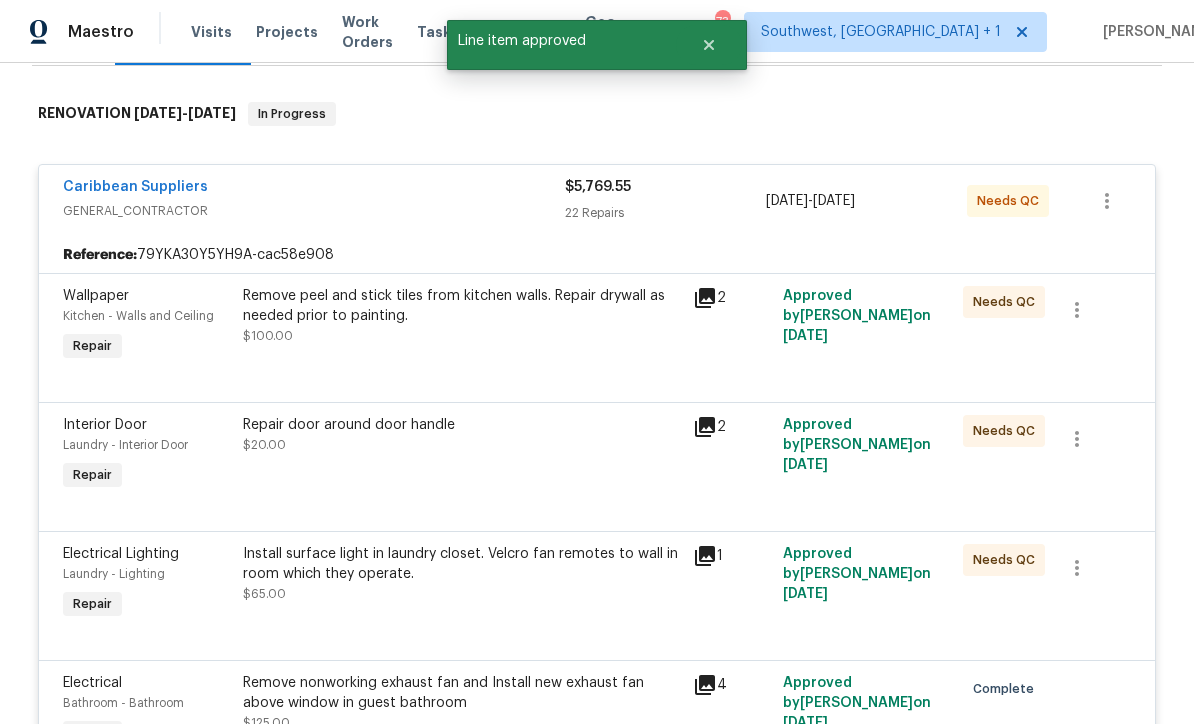 click on "Remove peel and stick tiles from kitchen walls. Repair drywall as needed prior to painting. $100.00" at bounding box center (462, 326) 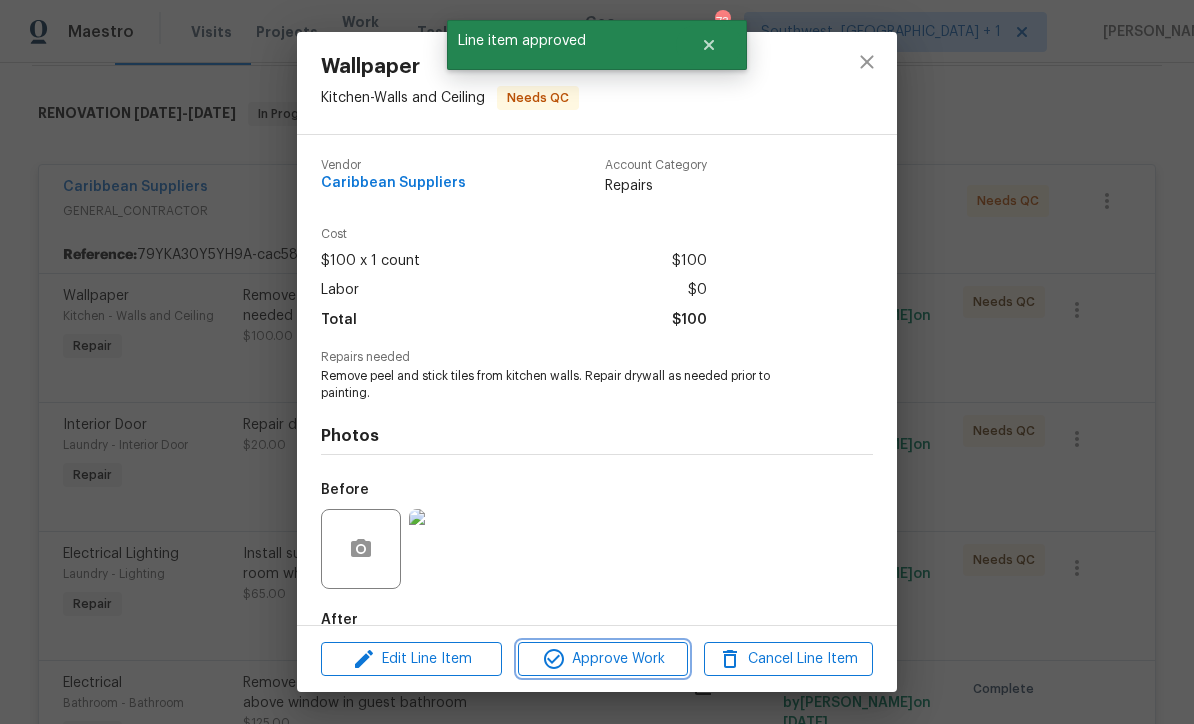 click on "Approve Work" at bounding box center (602, 659) 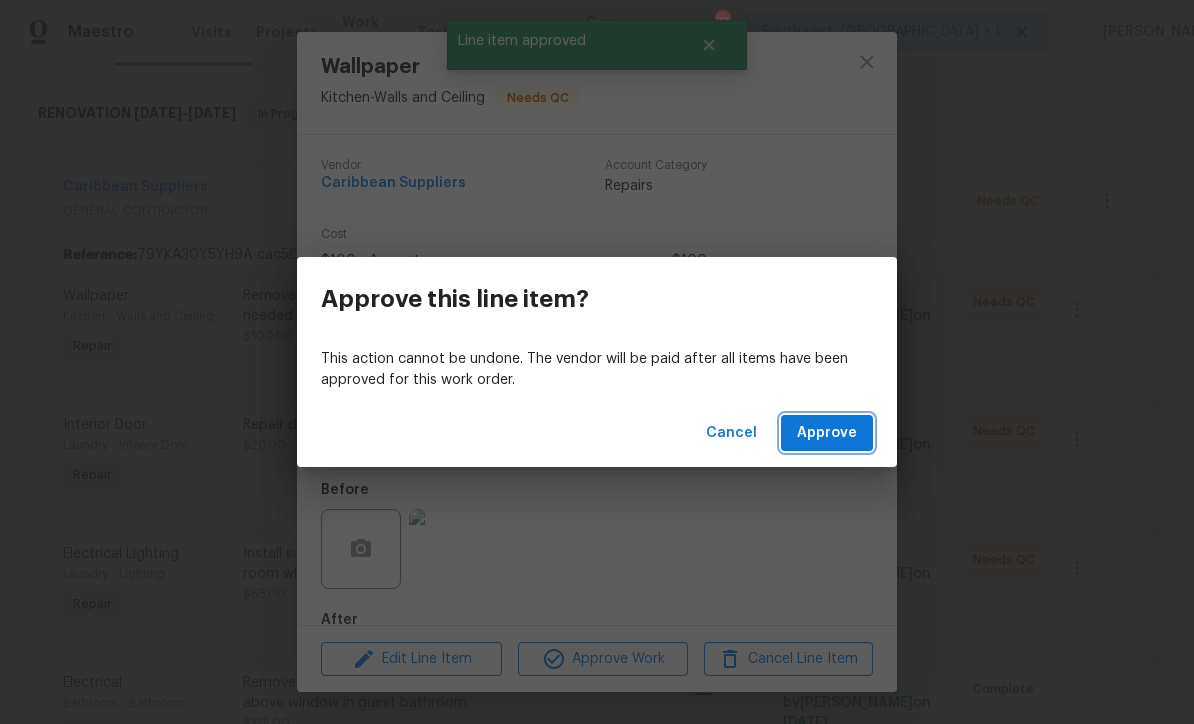 click on "Approve" at bounding box center [827, 433] 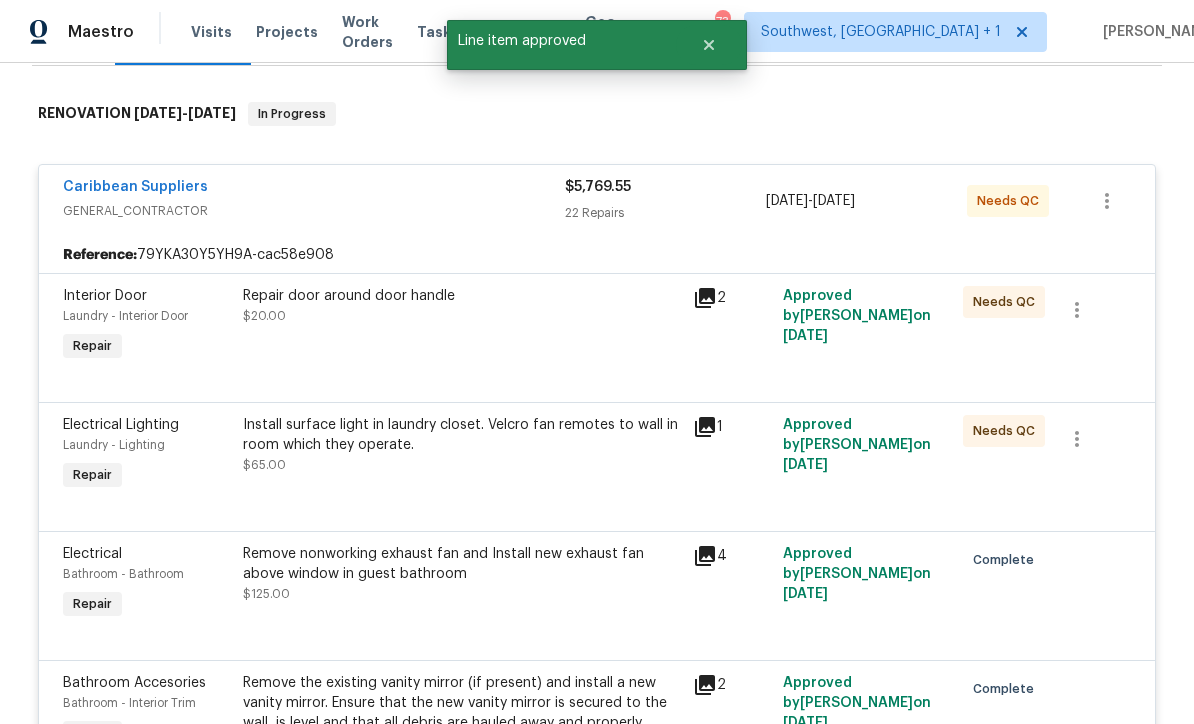 click on "Repair door around door handle $20.00" at bounding box center (462, 326) 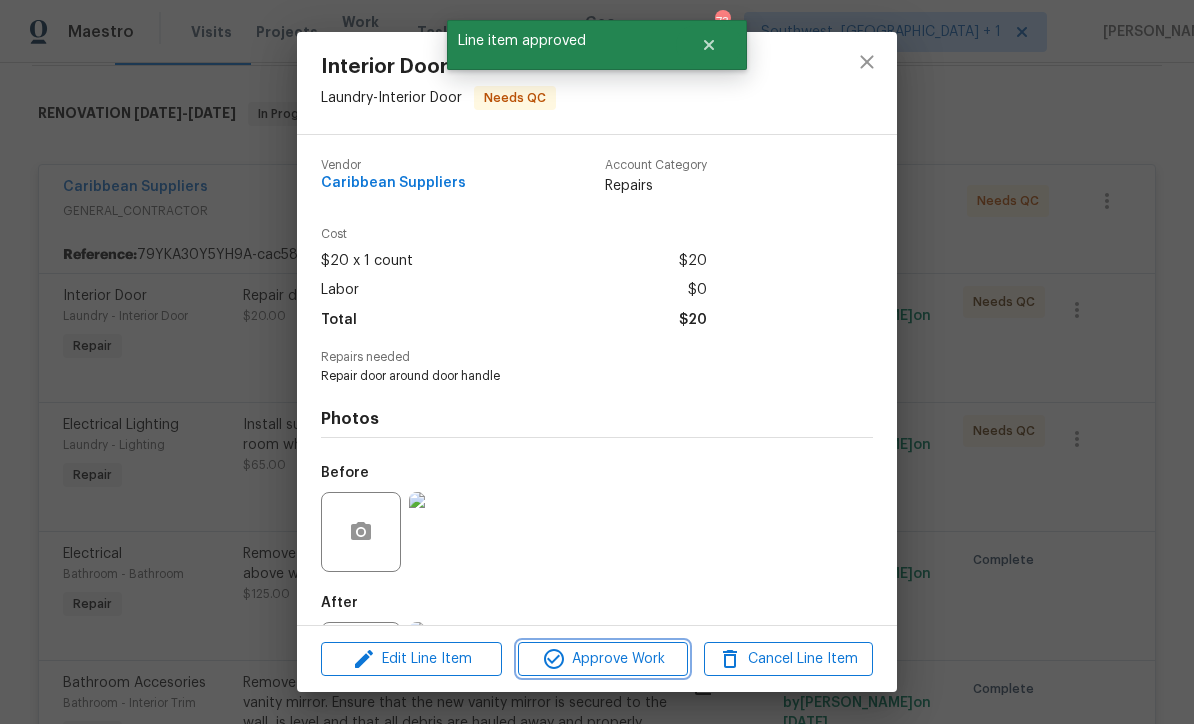 click on "Approve Work" at bounding box center (602, 659) 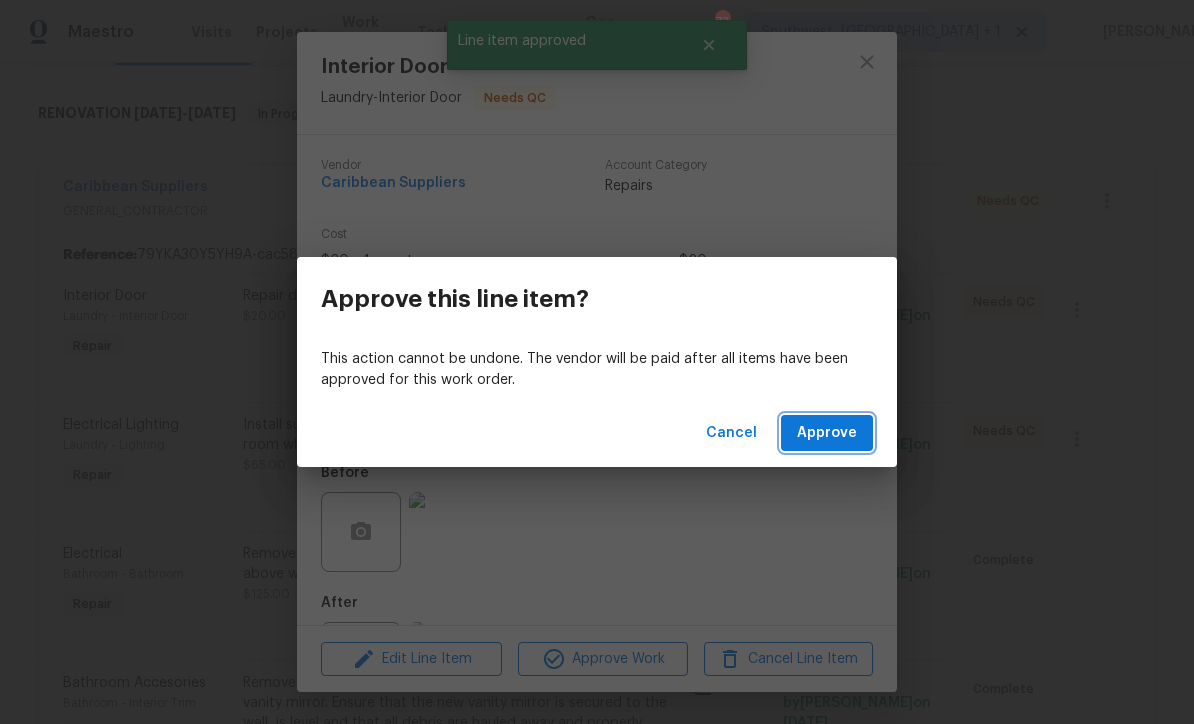 click on "Approve" at bounding box center (827, 433) 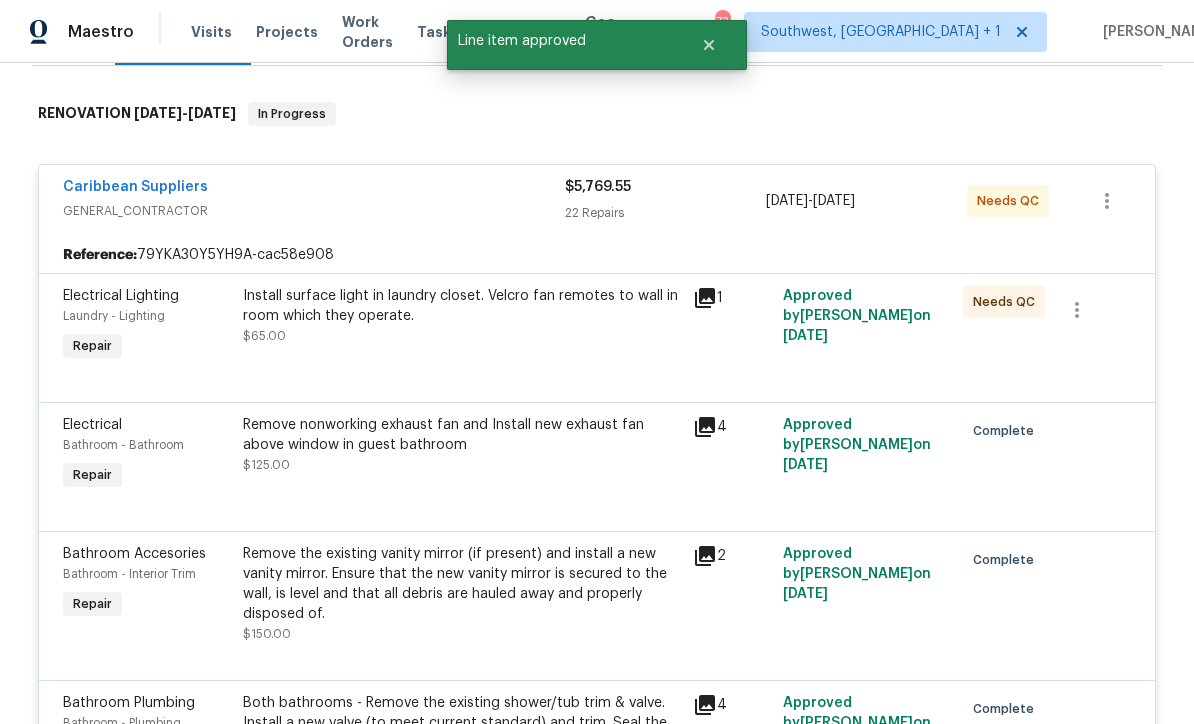click on "Install surface light in laundry closet. Velcro fan remotes to wall in room which they operate. $65.00" at bounding box center (462, 316) 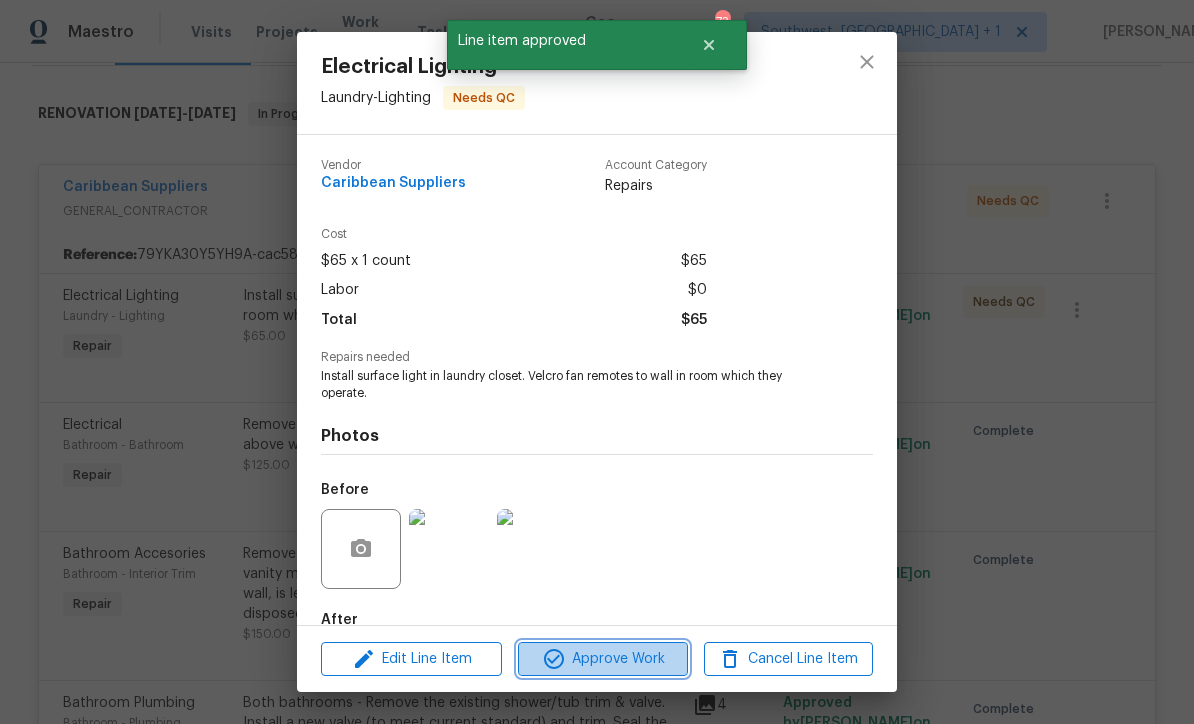 click on "Approve Work" at bounding box center (602, 659) 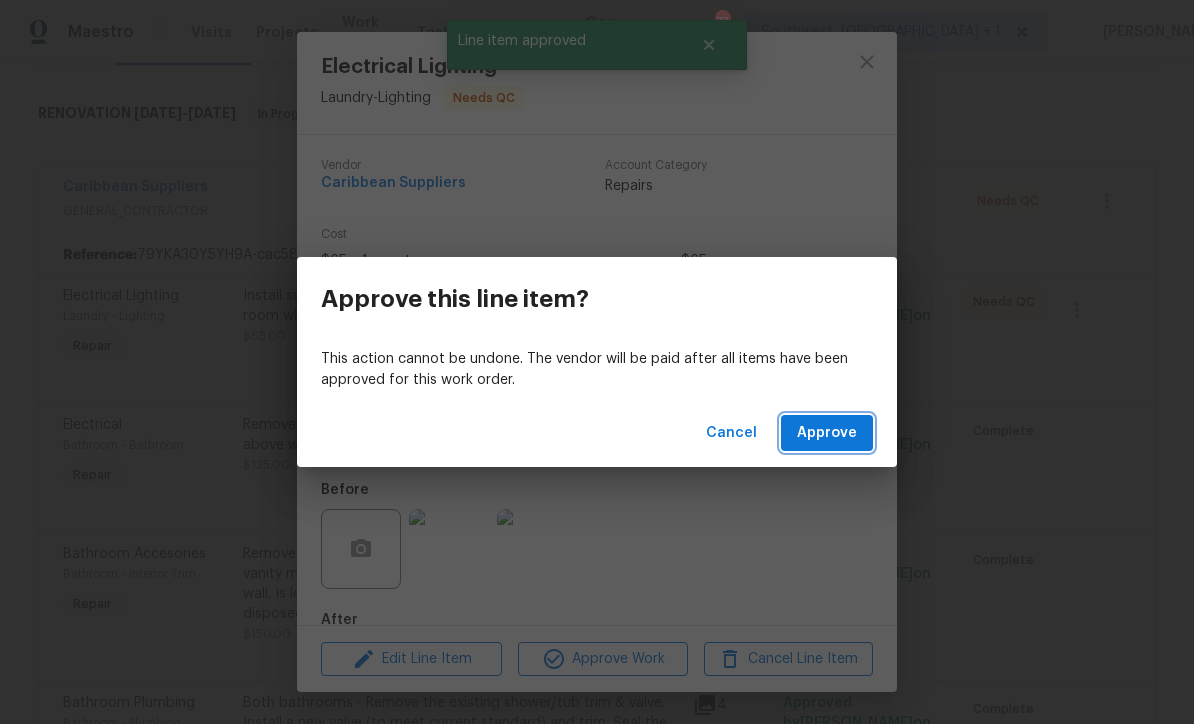 click on "Approve" at bounding box center (827, 433) 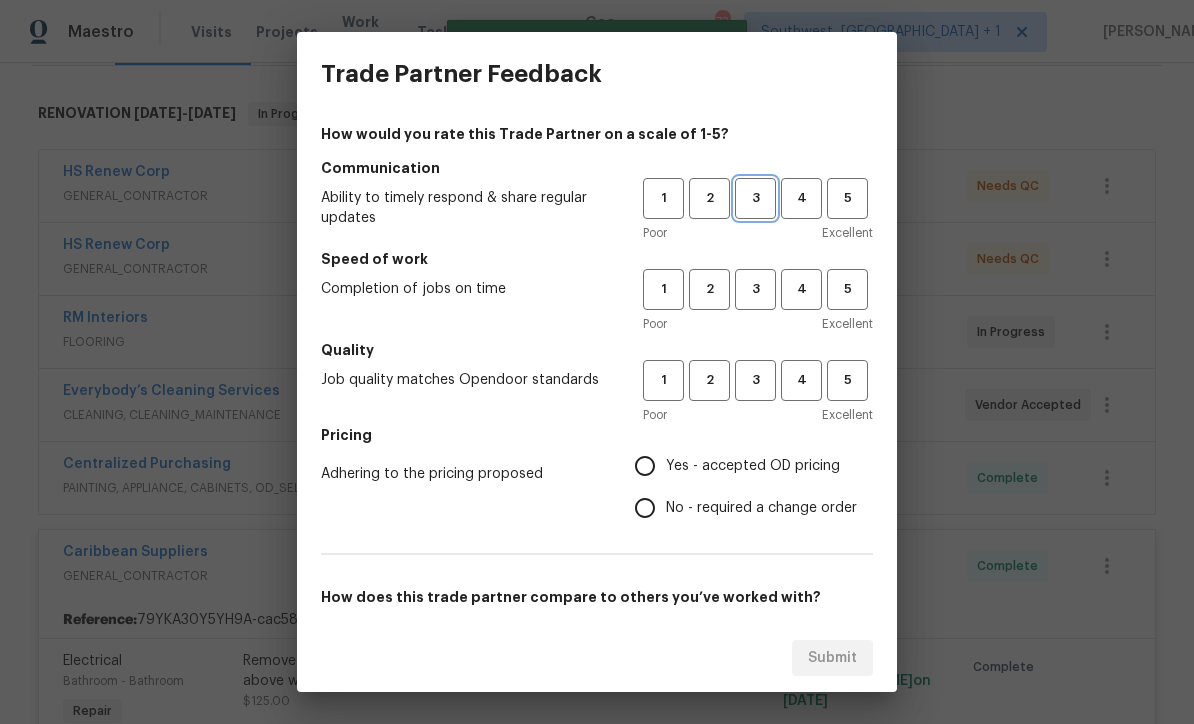 click on "3" at bounding box center [755, 198] 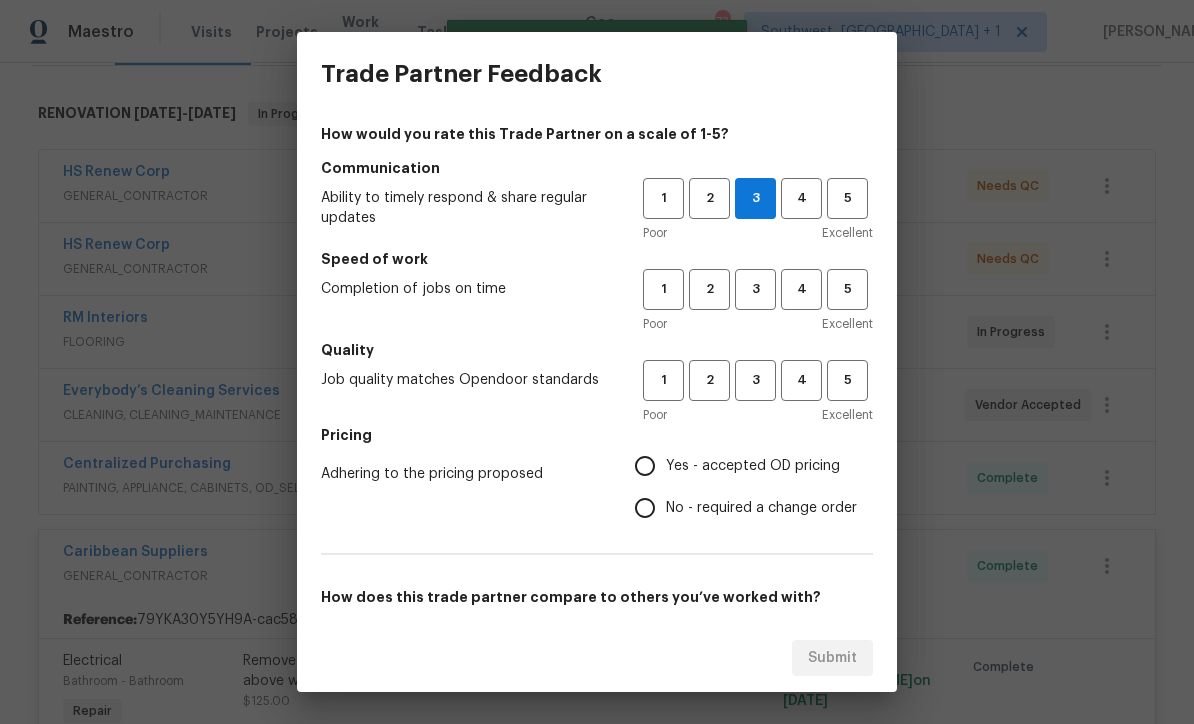 click on "3" at bounding box center [755, 289] 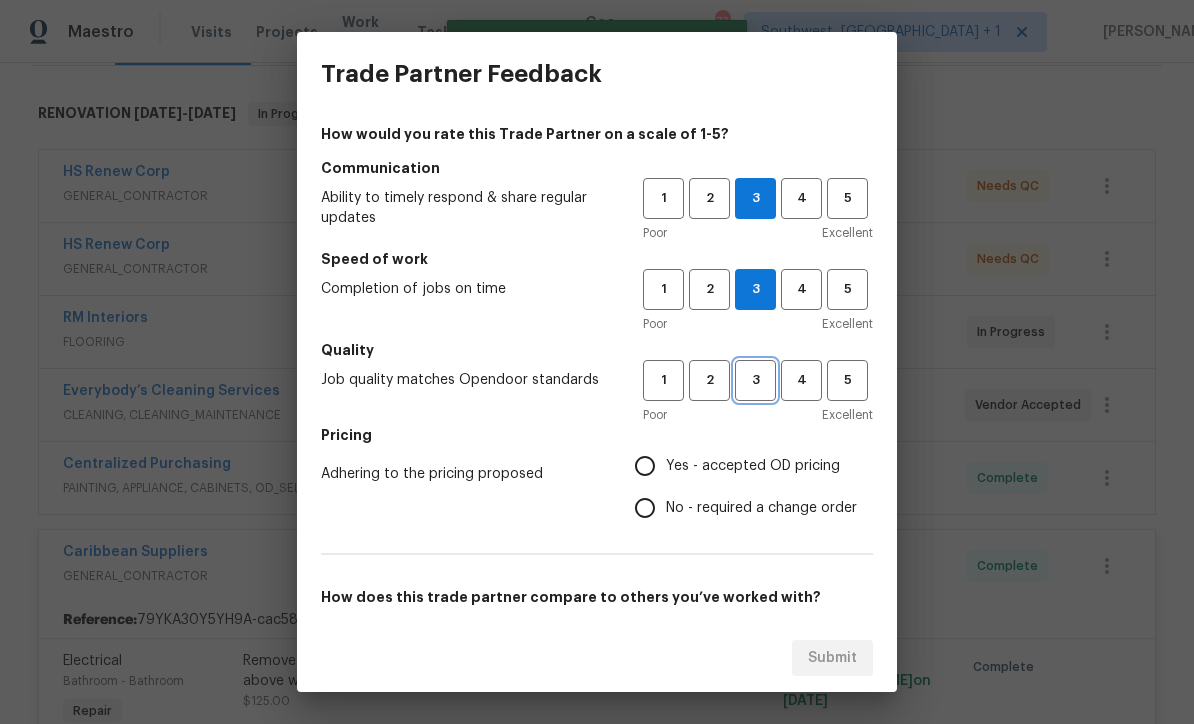 click on "3" at bounding box center (755, 380) 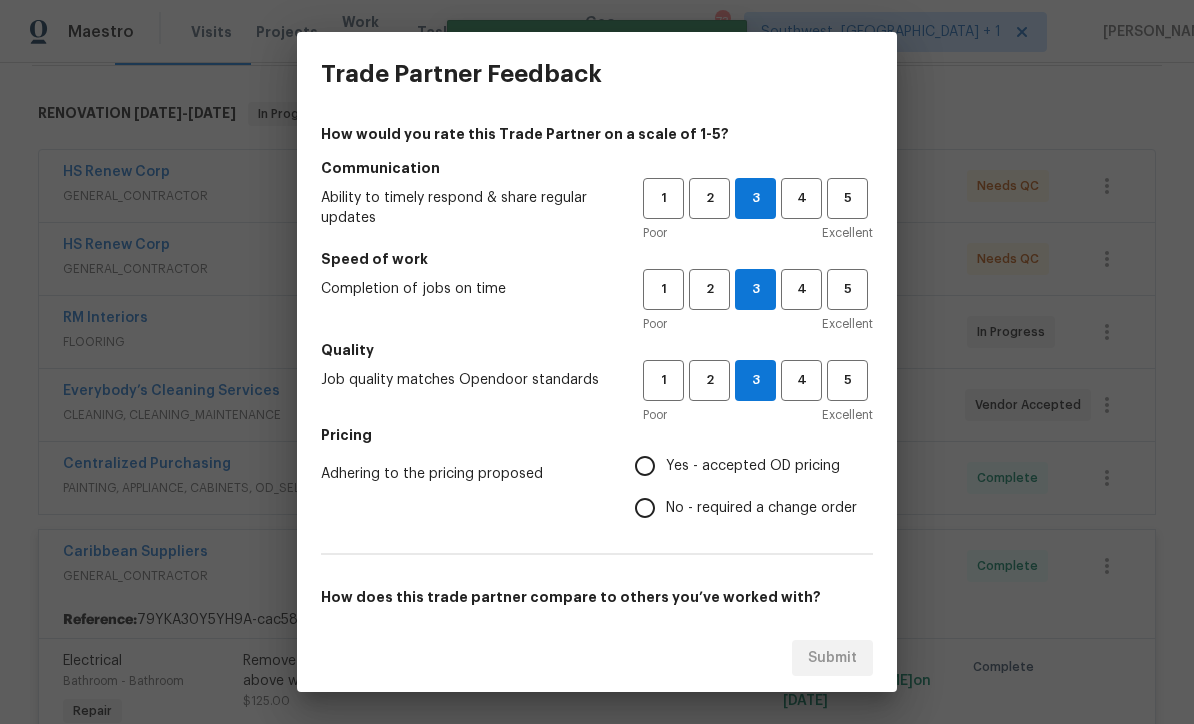 click on "Yes - accepted OD pricing" at bounding box center [645, 466] 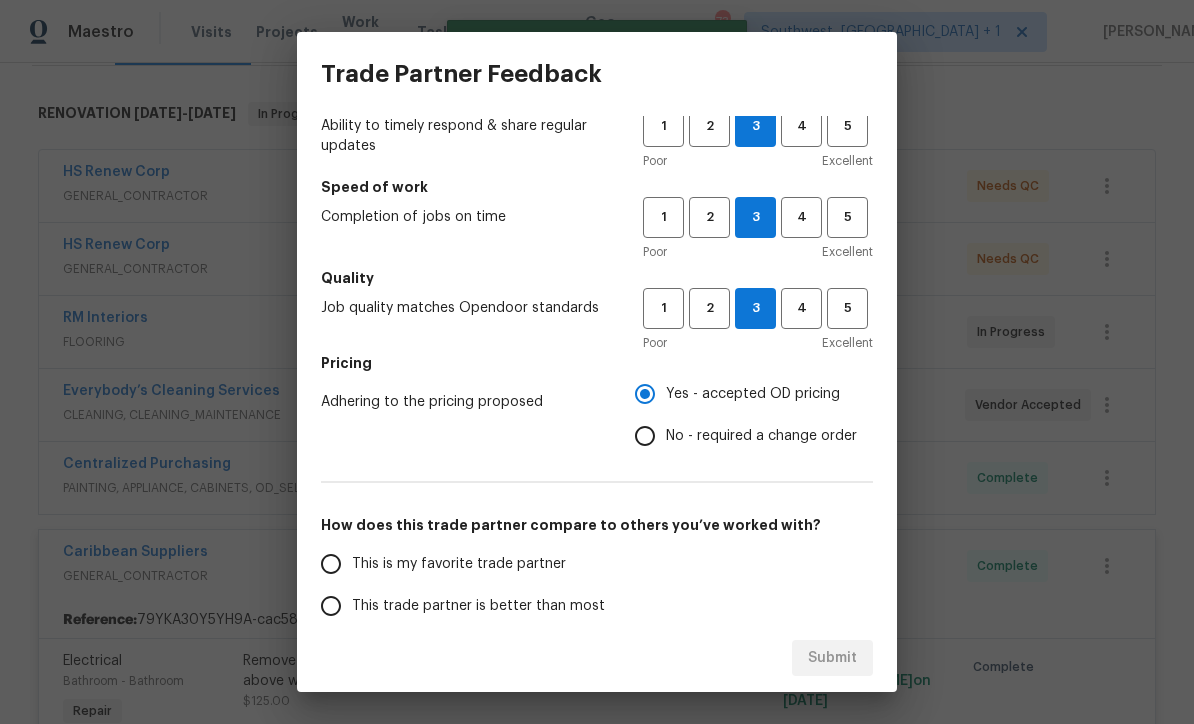 scroll, scrollTop: 171, scrollLeft: 0, axis: vertical 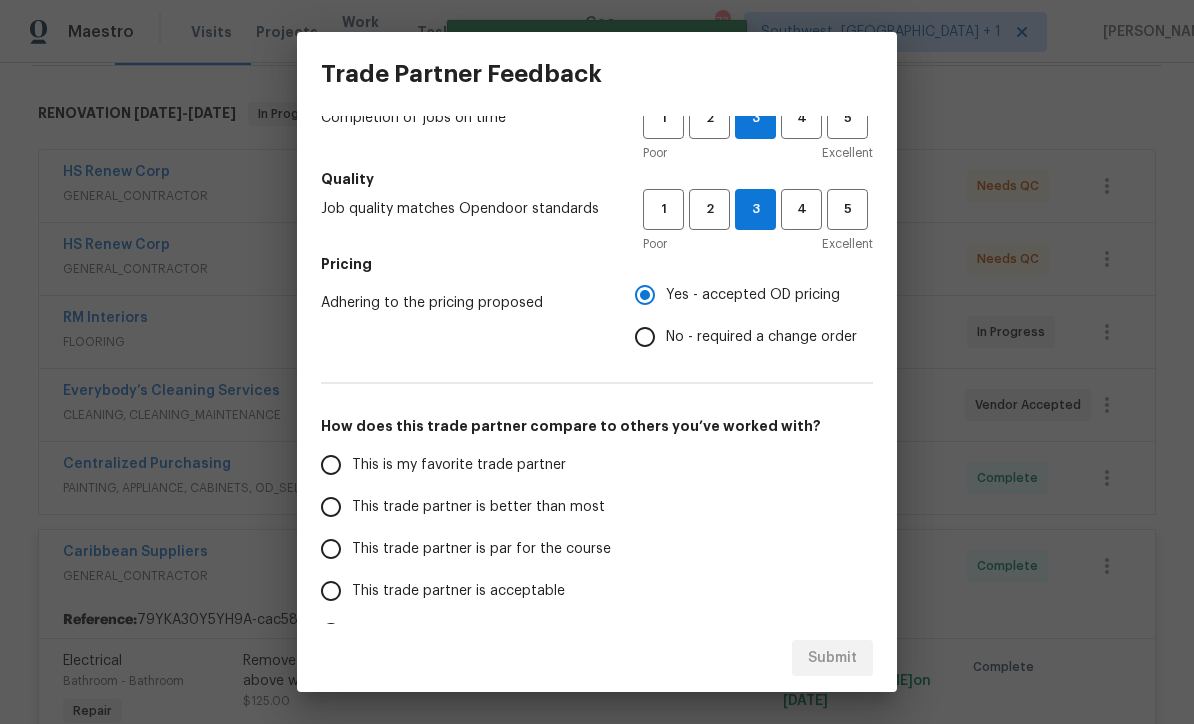 click on "This trade partner is par for the course" at bounding box center [331, 549] 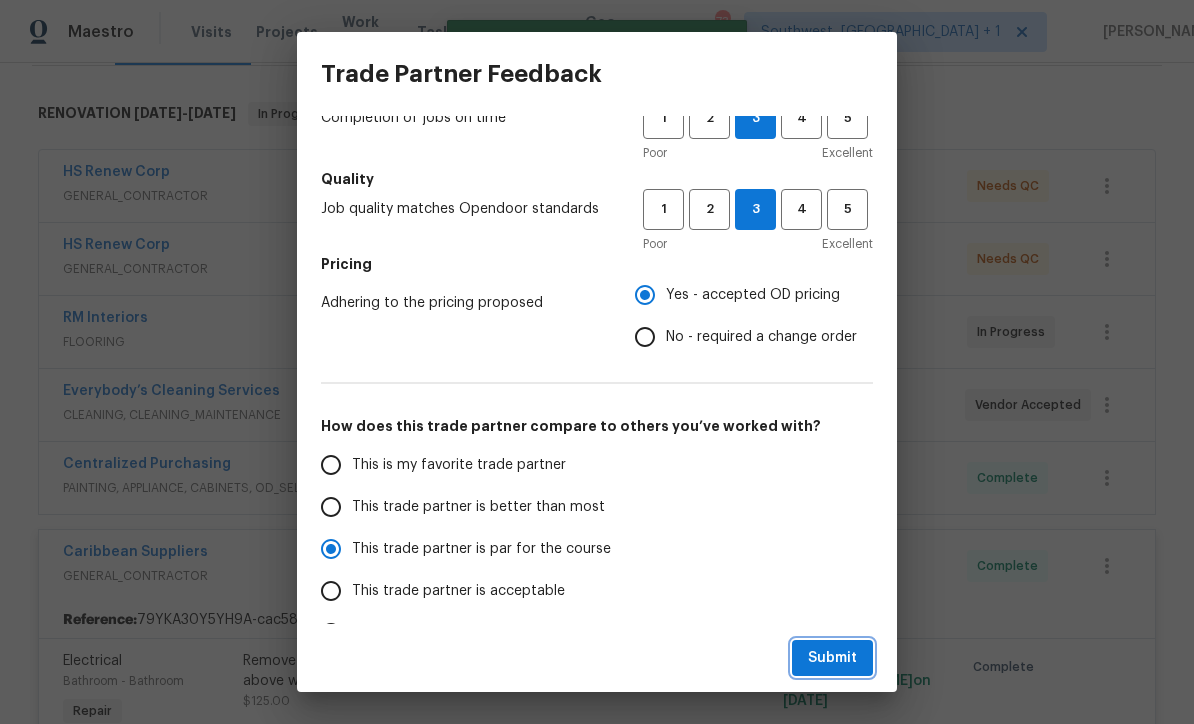 click on "Submit" at bounding box center [832, 658] 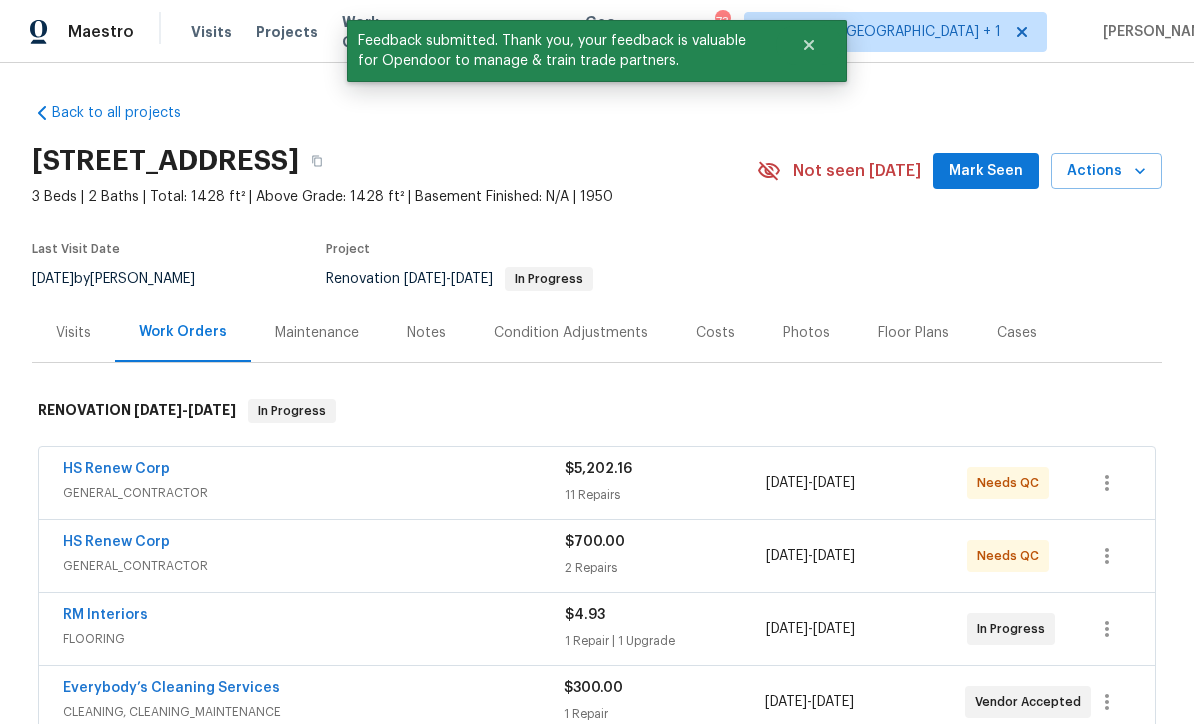 scroll, scrollTop: -1, scrollLeft: 0, axis: vertical 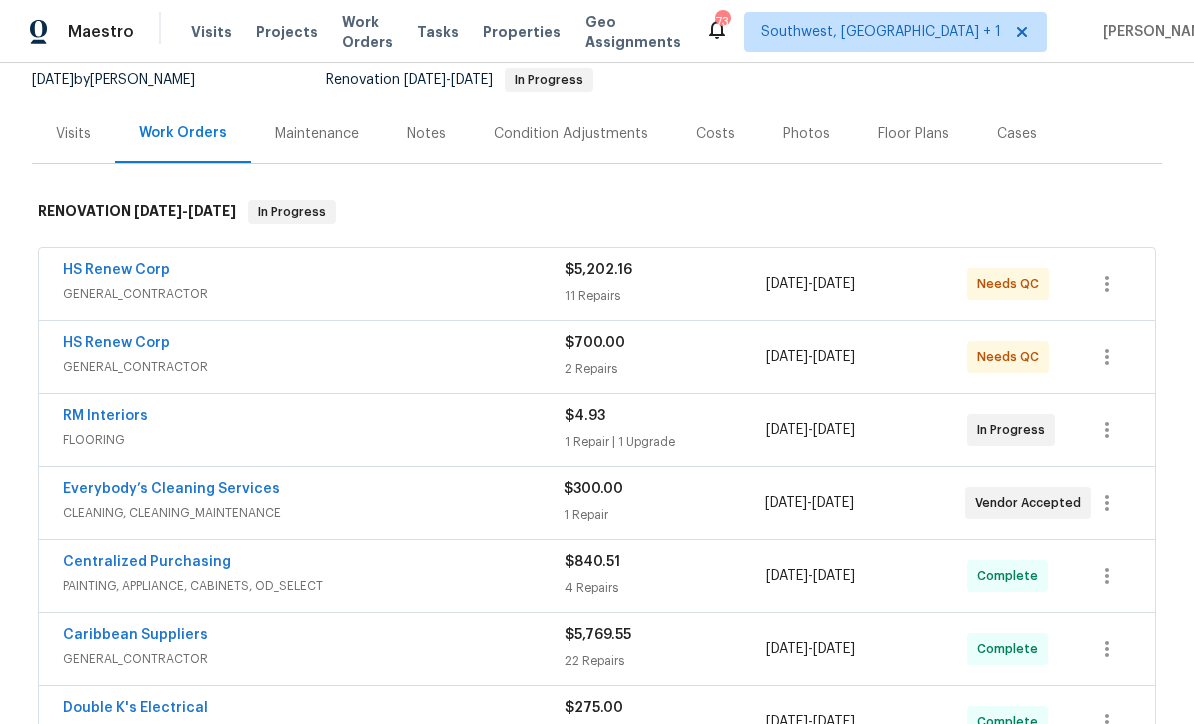 click on "2 Repairs" at bounding box center [665, 369] 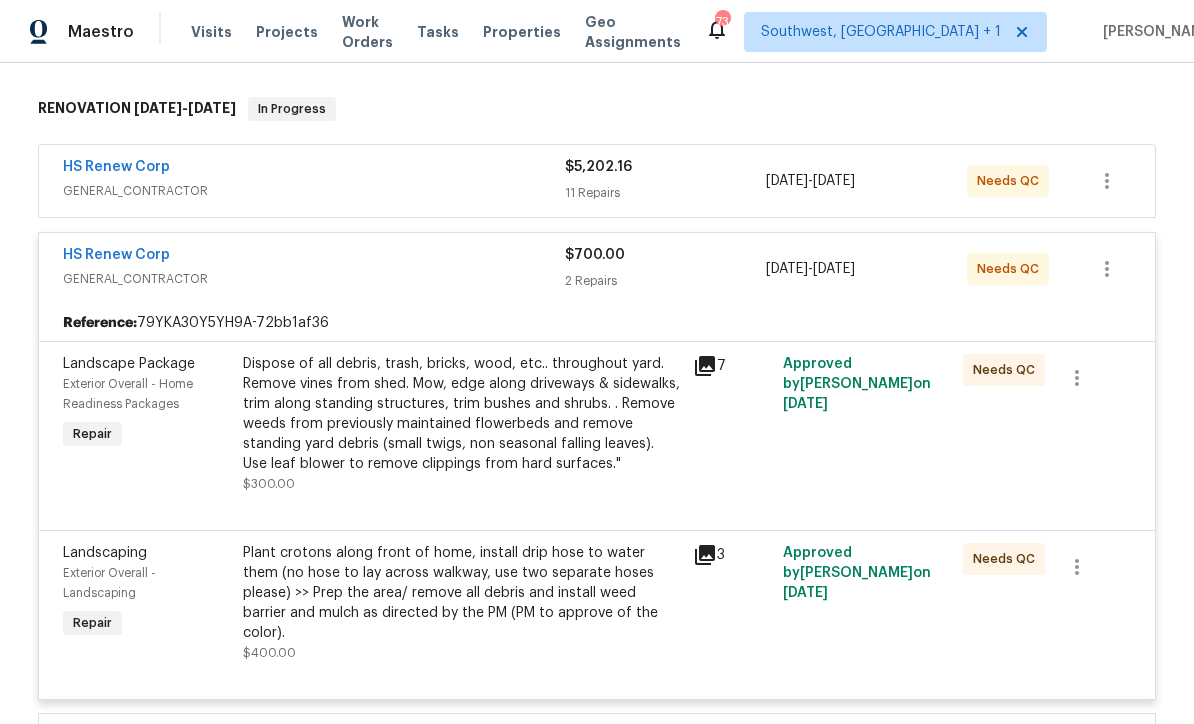 scroll, scrollTop: 409, scrollLeft: 0, axis: vertical 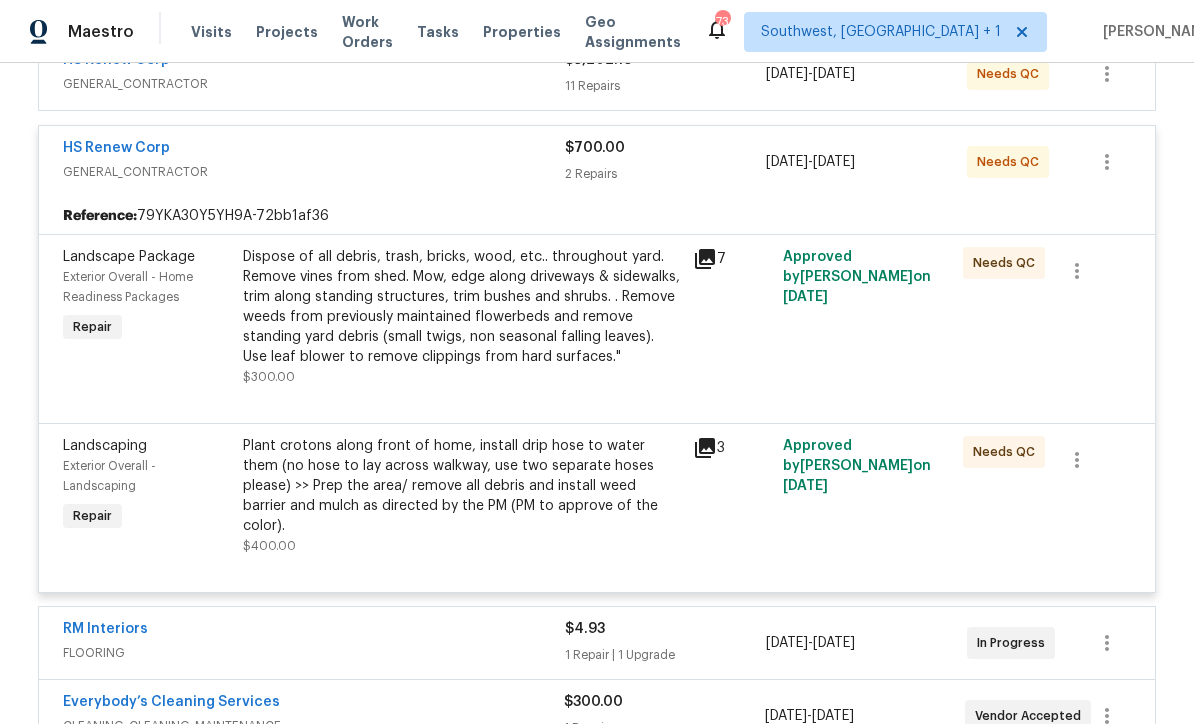 click on "Dispose of all debris, trash, bricks, wood, etc.. throughout yard. Remove vines from shed. Mow, edge along driveways & sidewalks, trim along standing structures, trim bushes and shrubs. . Remove weeds from previously maintained flowerbeds and remove standing yard debris (small twigs, non seasonal falling leaves).  Use leaf blower to remove clippings from hard surfaces."" at bounding box center (462, 307) 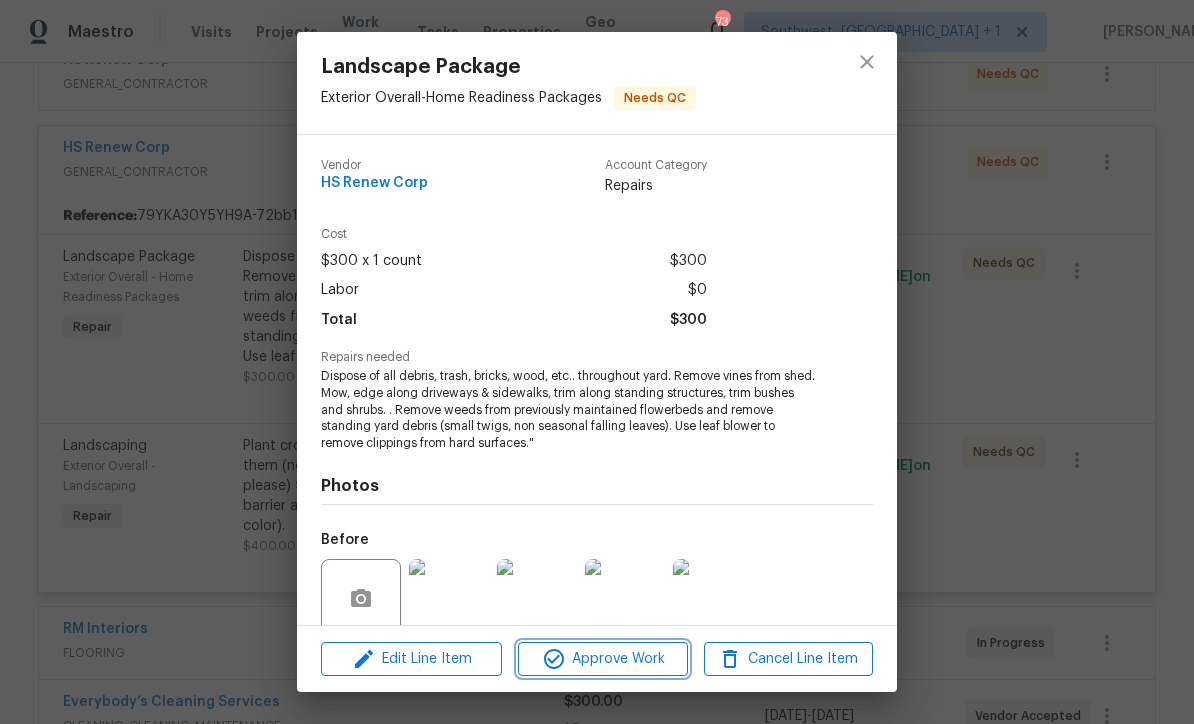 click on "Approve Work" at bounding box center [602, 659] 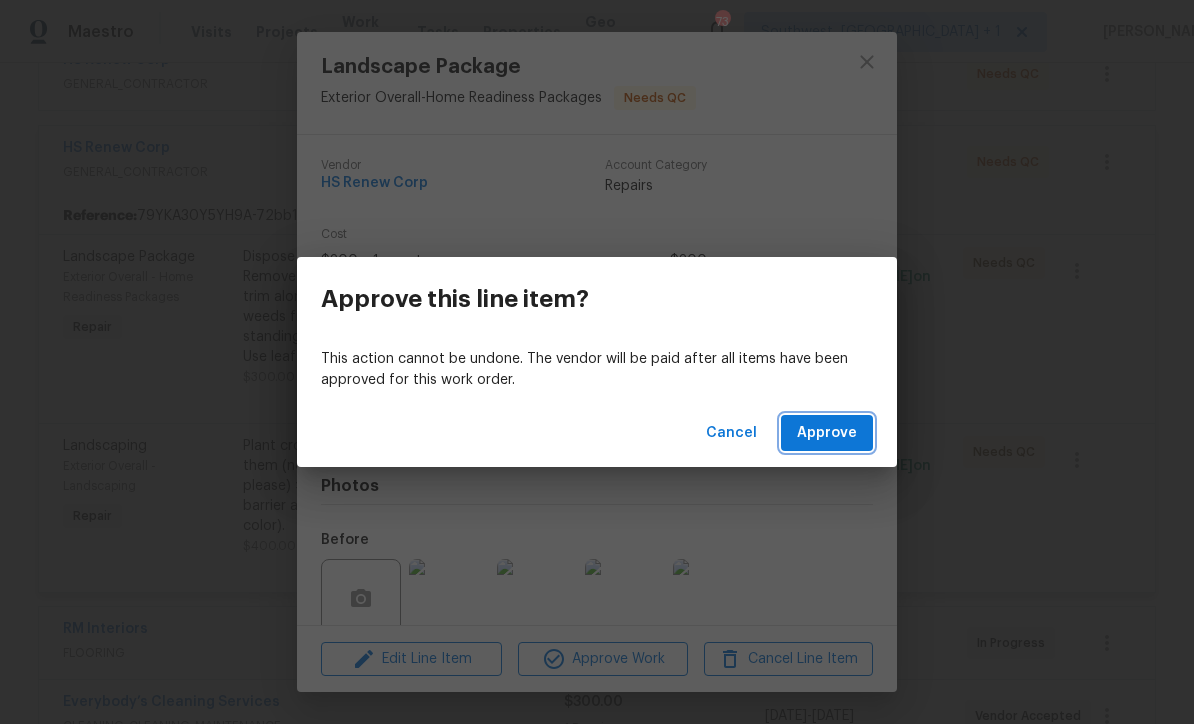click on "Approve" at bounding box center (827, 433) 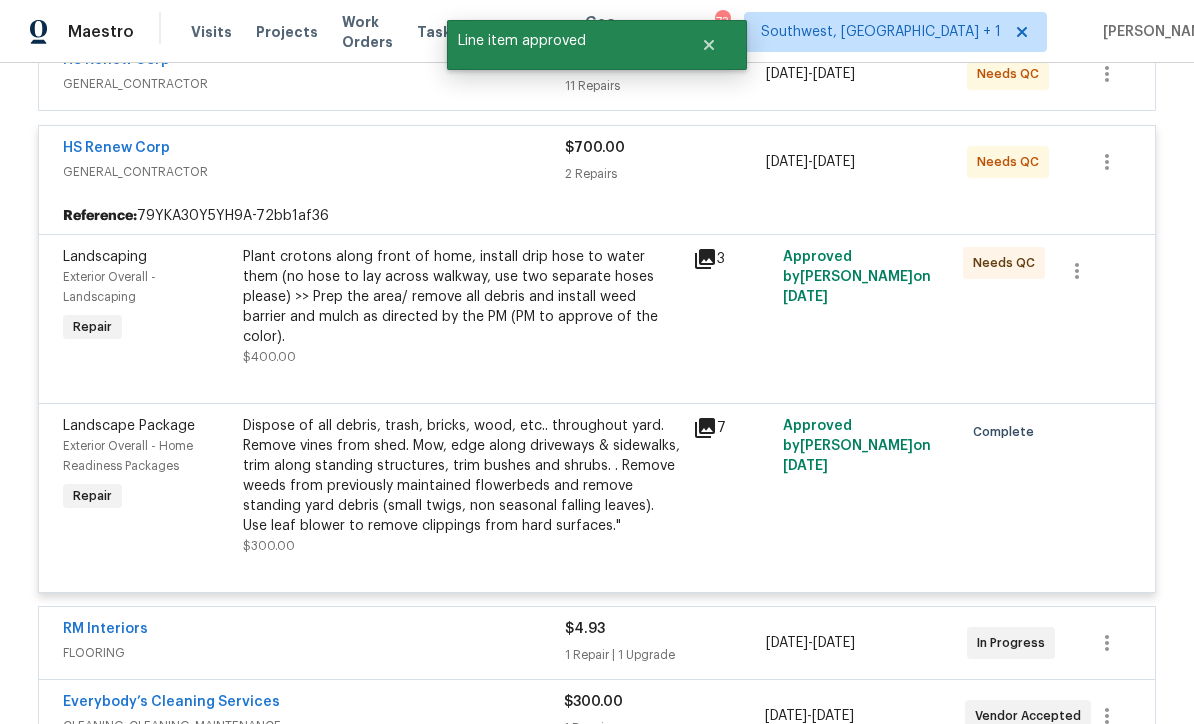 click on "Plant crotons along front of home, install drip hose to water them (no hose to lay across walkway, use two separate hoses please) >> Prep the area/ remove all debris and install weed barrier and mulch as directed by the PM (PM to approve of the color)." at bounding box center [462, 297] 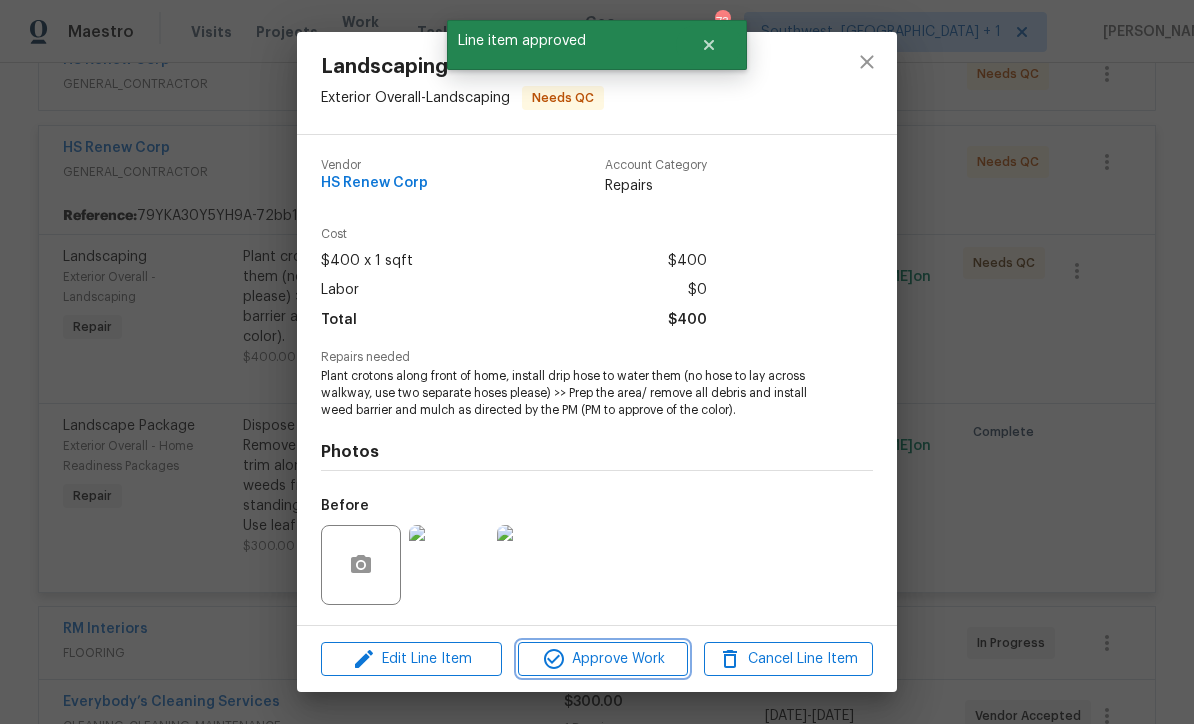 click on "Approve Work" at bounding box center (602, 659) 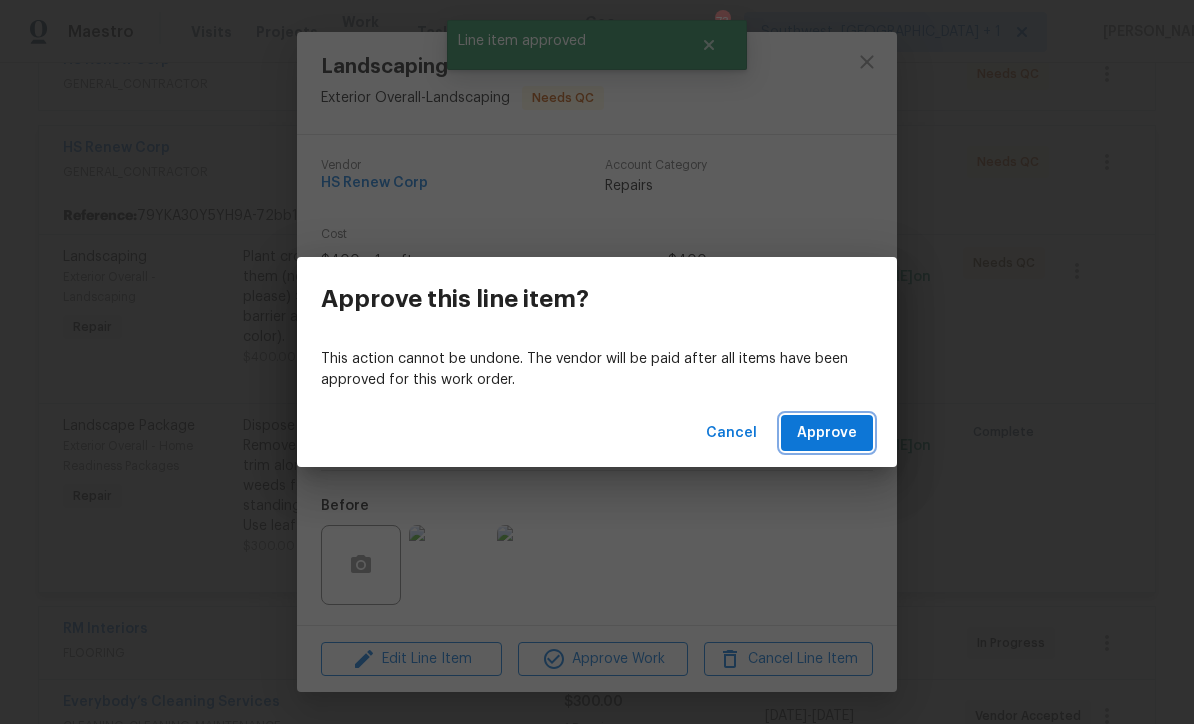 click on "Approve" at bounding box center [827, 433] 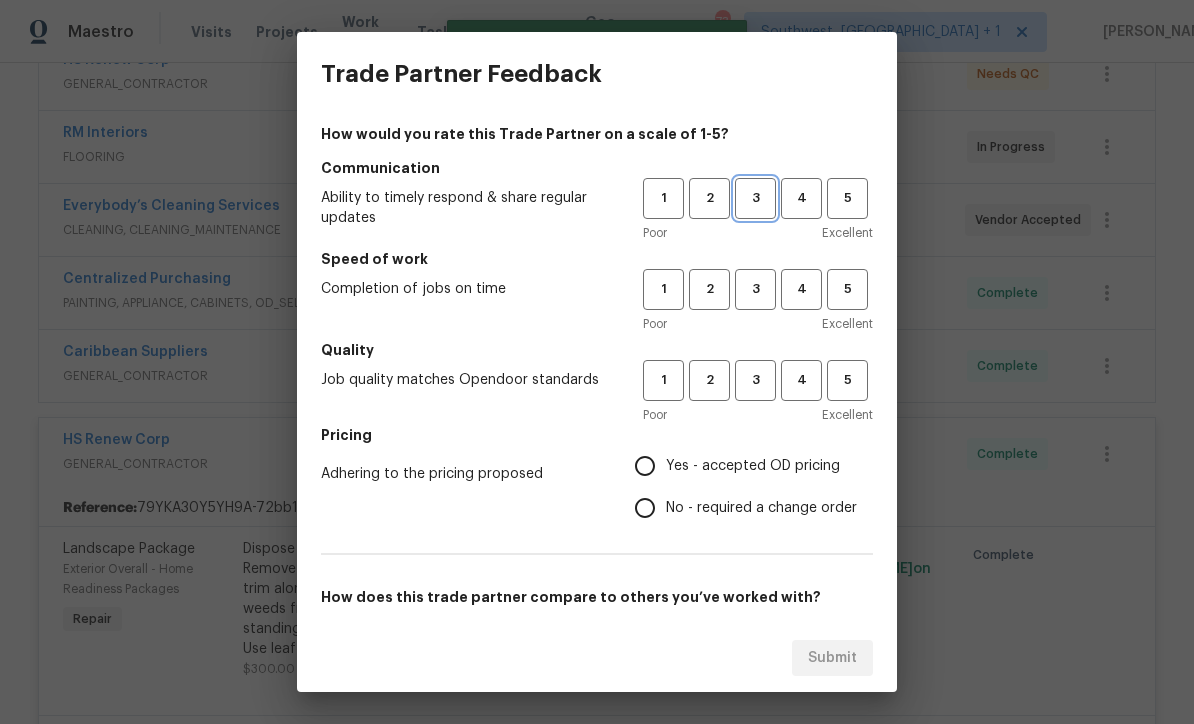 click on "3" at bounding box center (755, 198) 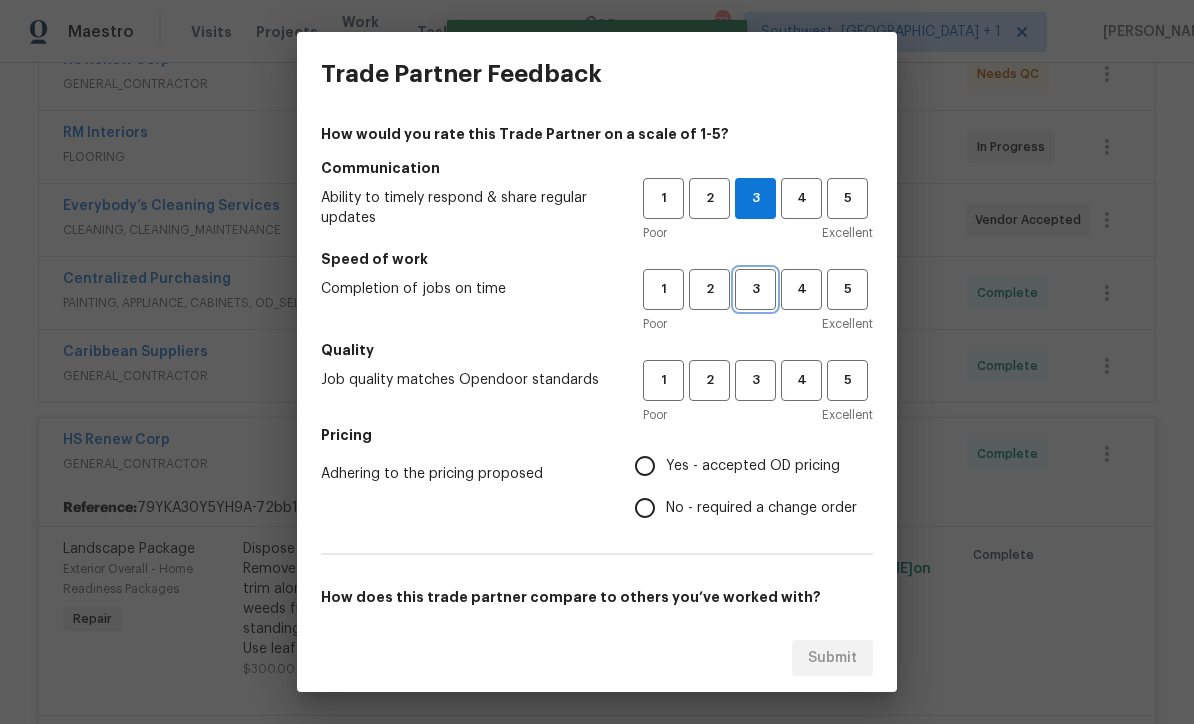 click on "3" at bounding box center (755, 289) 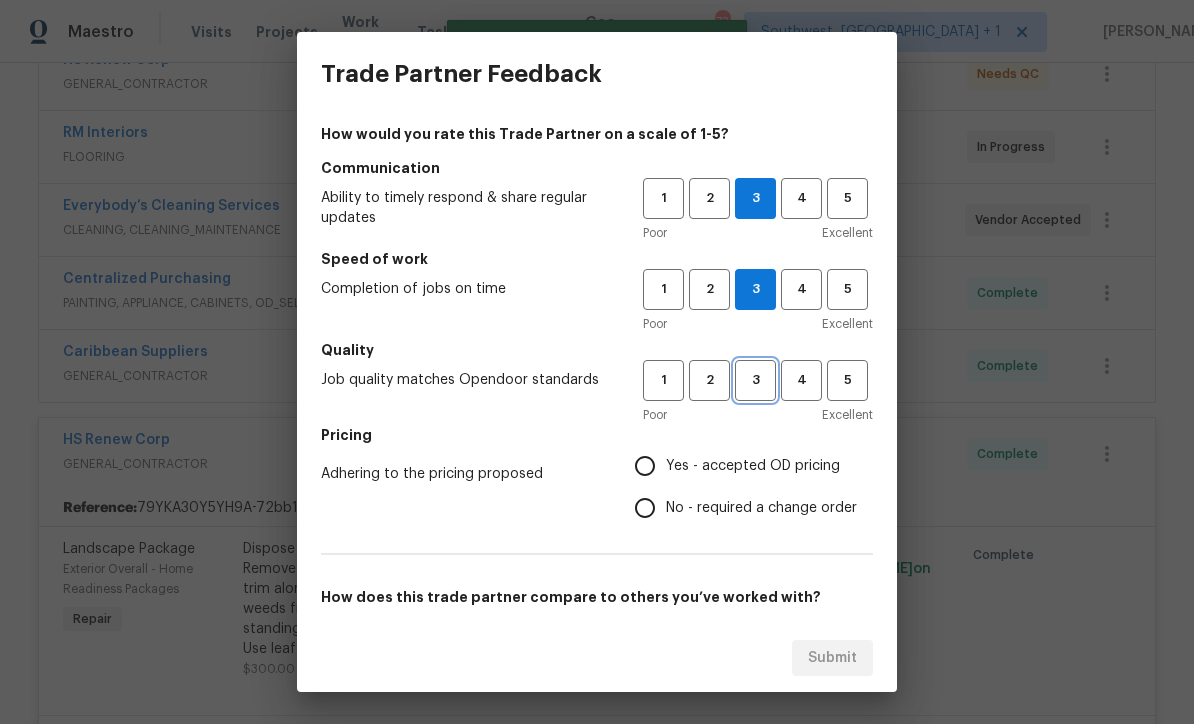 click on "3" at bounding box center [755, 380] 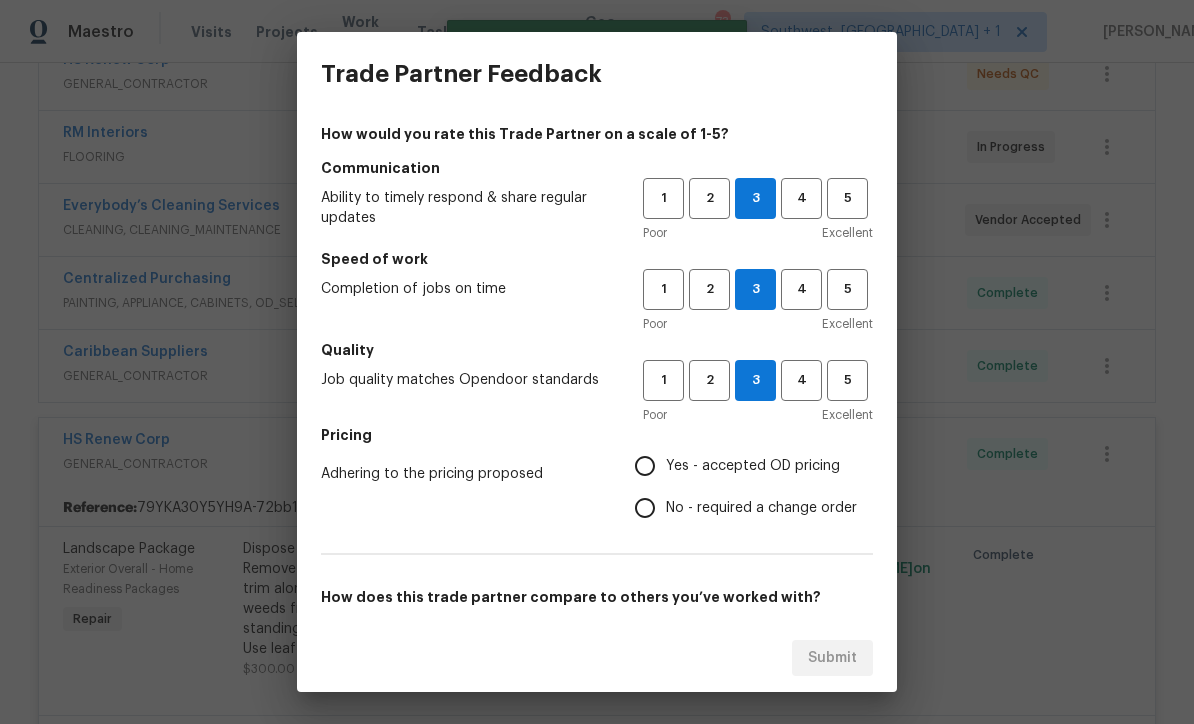 click on "Yes - accepted OD pricing" at bounding box center [740, 466] 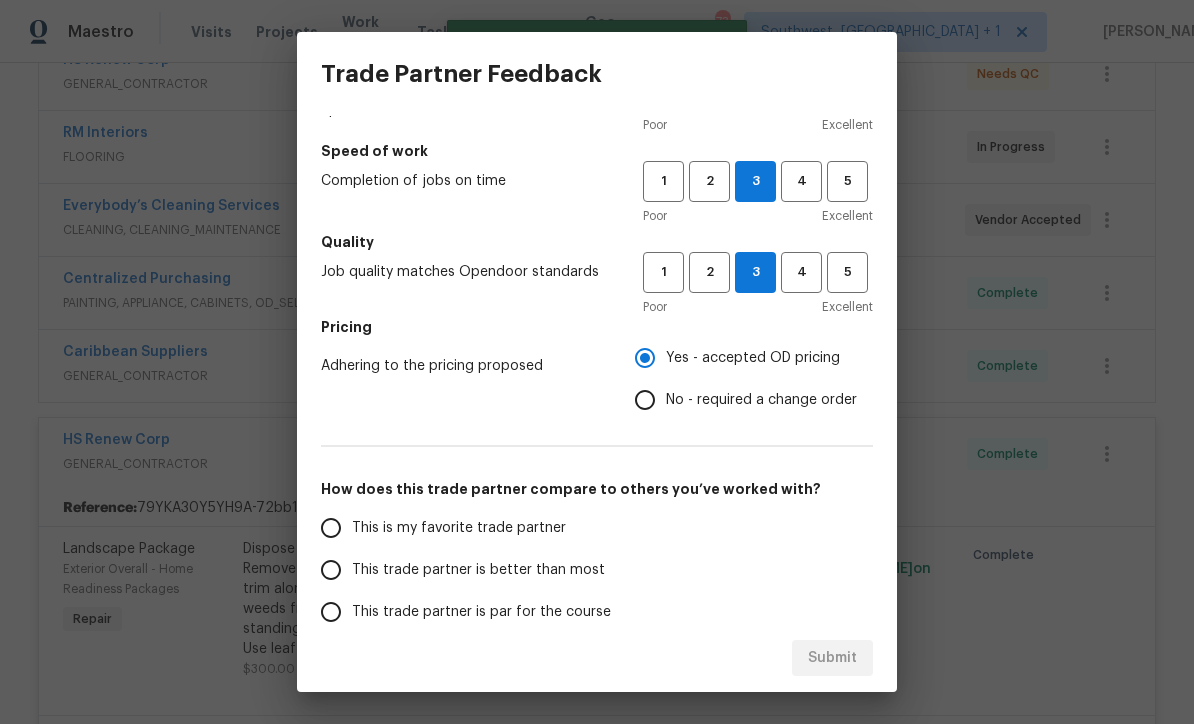 scroll, scrollTop: 250, scrollLeft: 0, axis: vertical 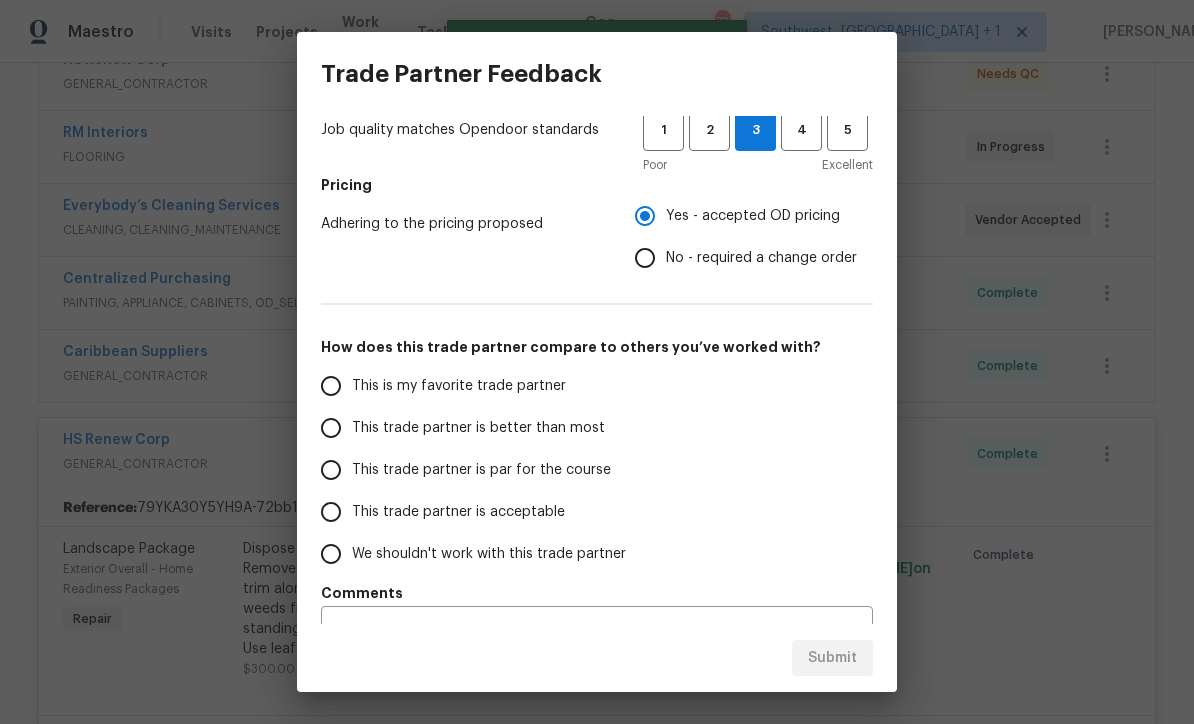 click on "This trade partner is par for the course" at bounding box center (331, 470) 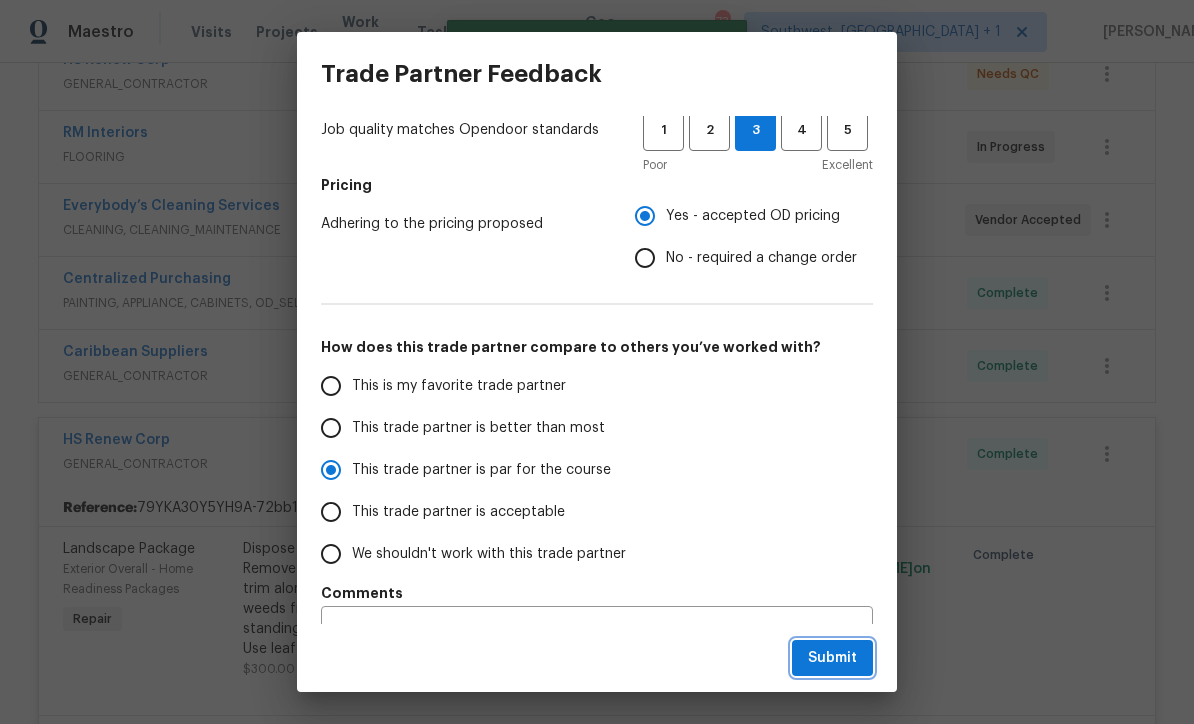 click on "Submit" at bounding box center (832, 658) 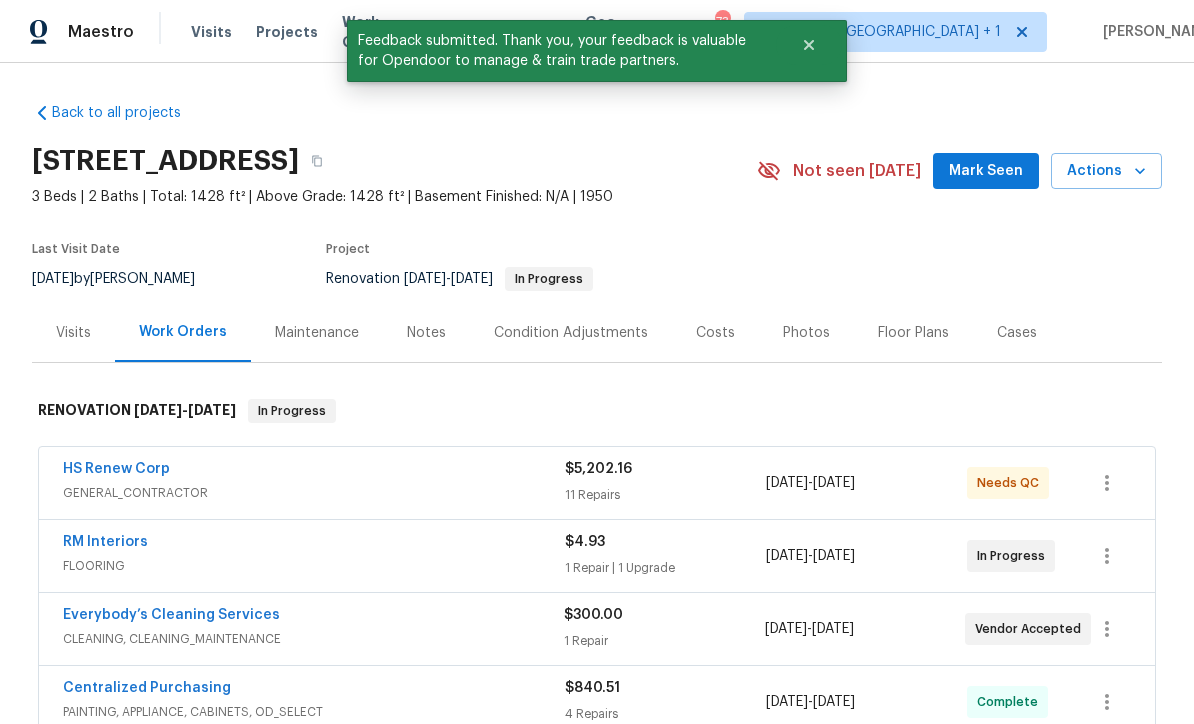 scroll, scrollTop: 0, scrollLeft: 0, axis: both 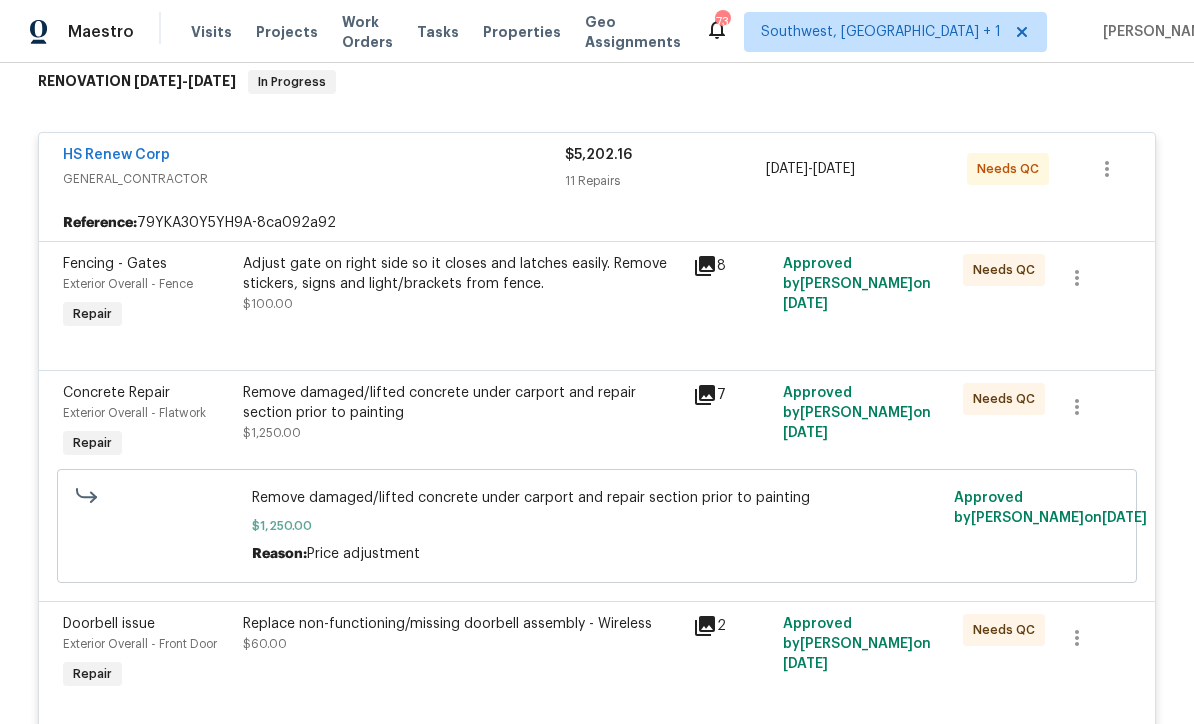 click on "Adjust gate on right side so it closes and latches easily. Remove stickers, signs and light/brackets from fence. $100.00" at bounding box center (462, 284) 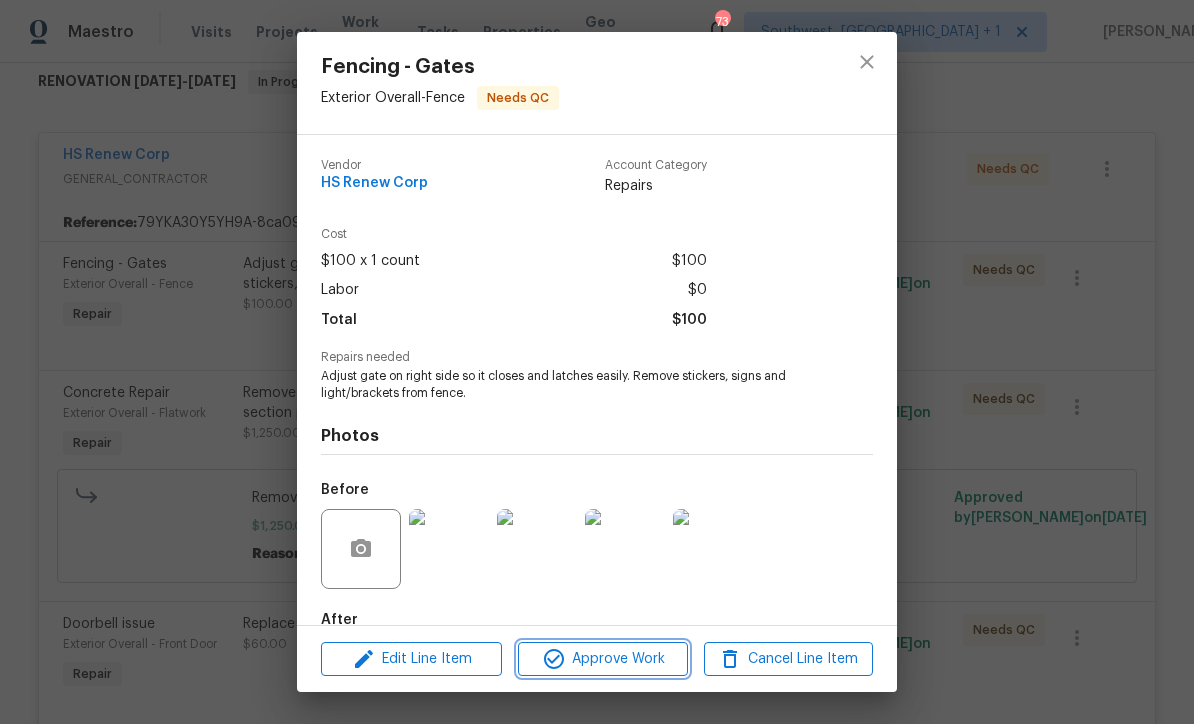 click on "Approve Work" at bounding box center [602, 659] 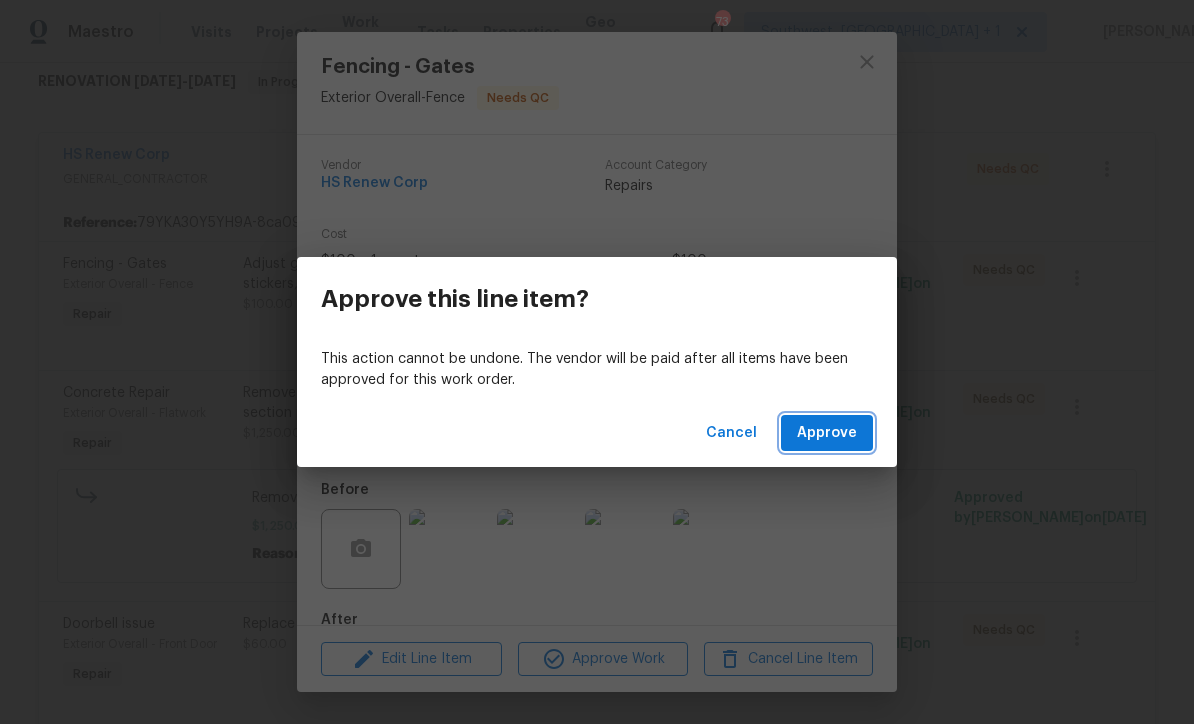 click on "Approve" at bounding box center (827, 433) 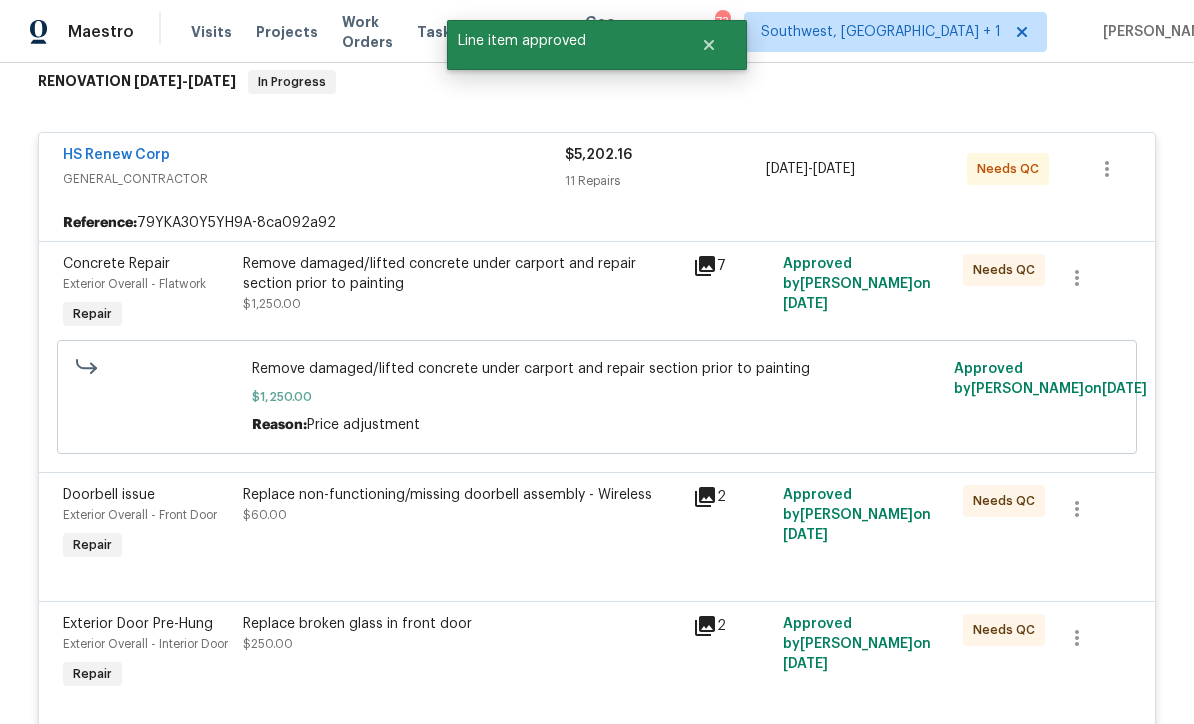 click on "Remove damaged/lifted concrete under carport and repair section prior to painting $1,250.00" at bounding box center (462, 284) 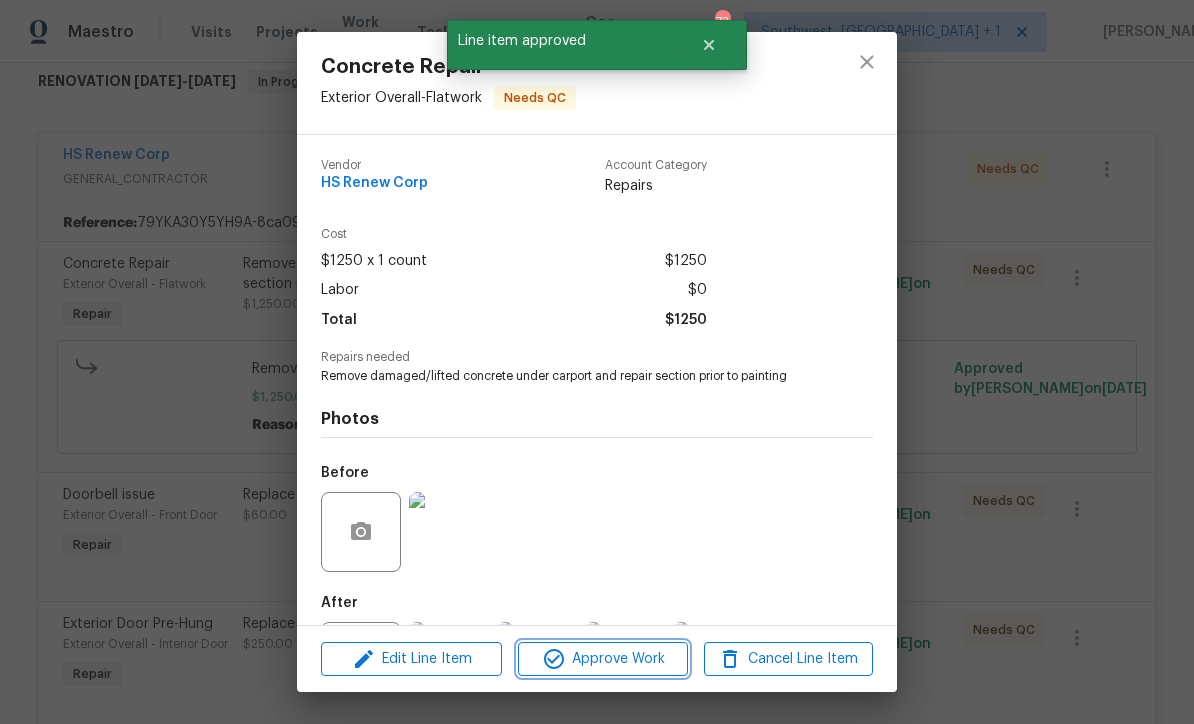 click on "Approve Work" at bounding box center (602, 659) 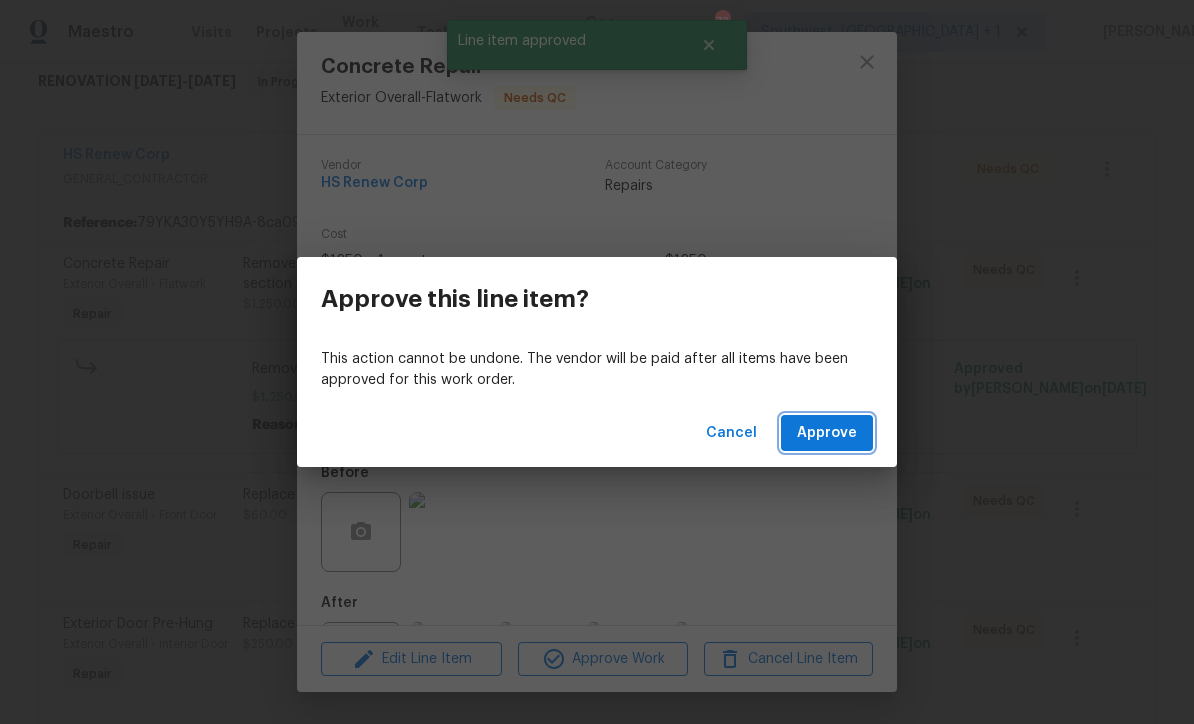 click on "Approve" at bounding box center [827, 433] 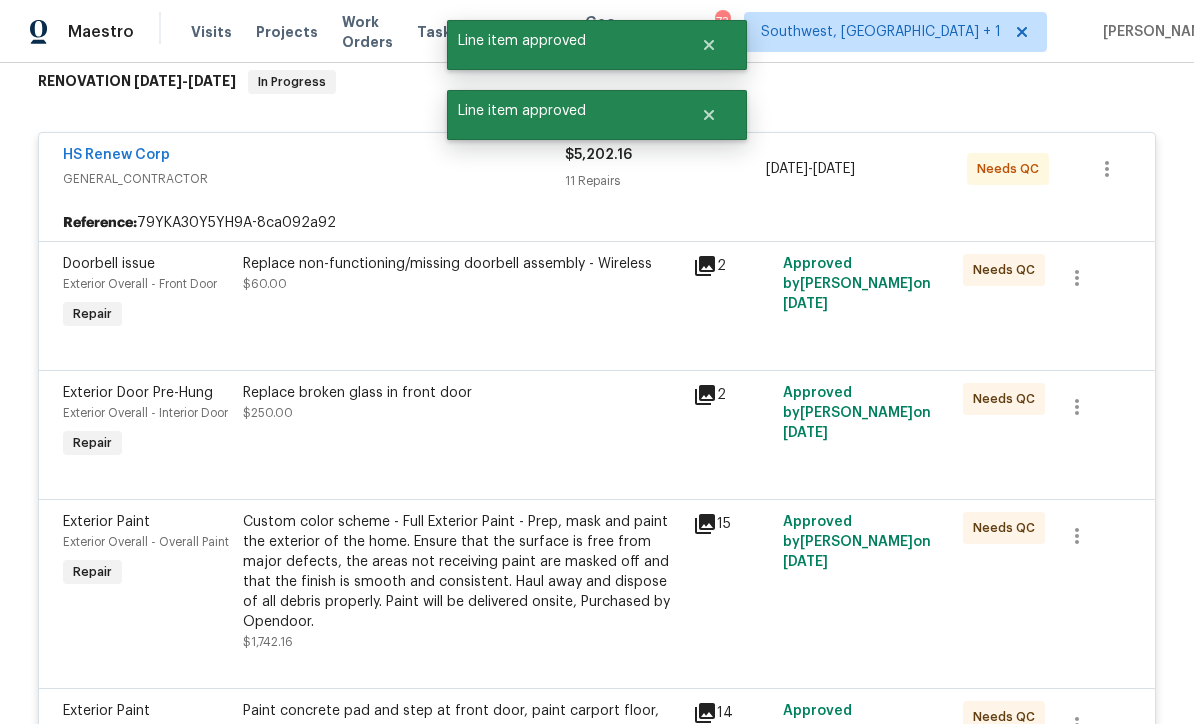 click on "Replace non-functioning/missing doorbell assembly - Wireless $60.00" at bounding box center (462, 294) 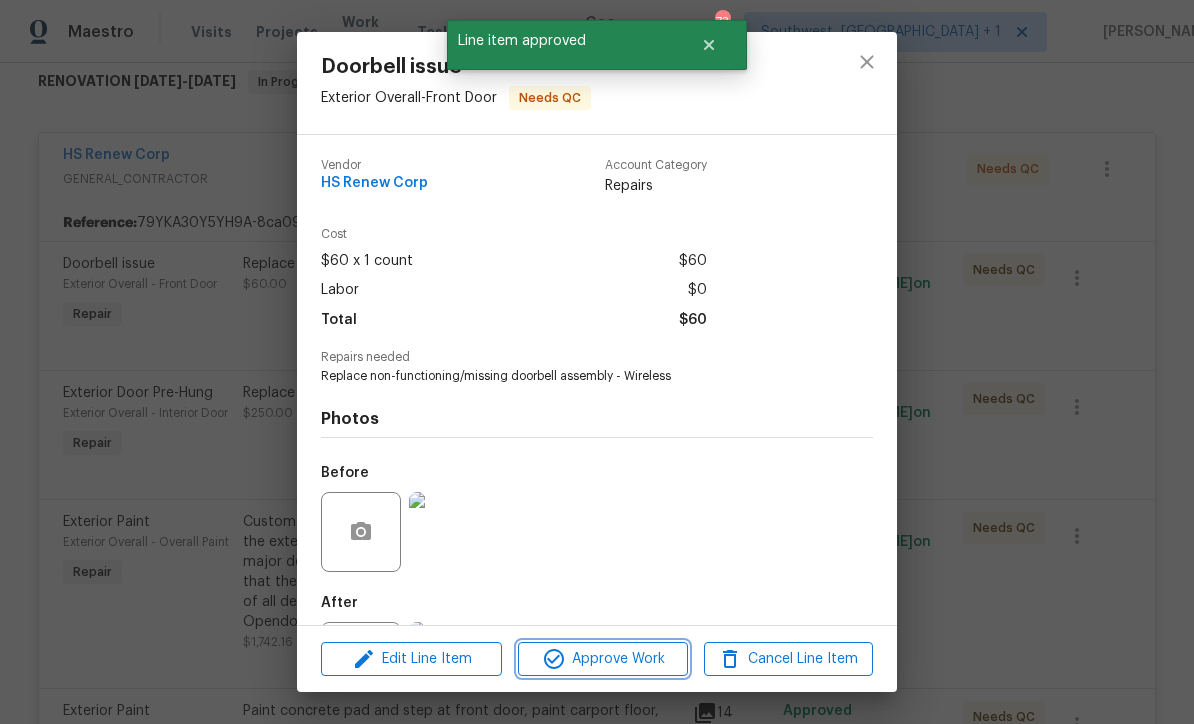 click on "Approve Work" at bounding box center [602, 659] 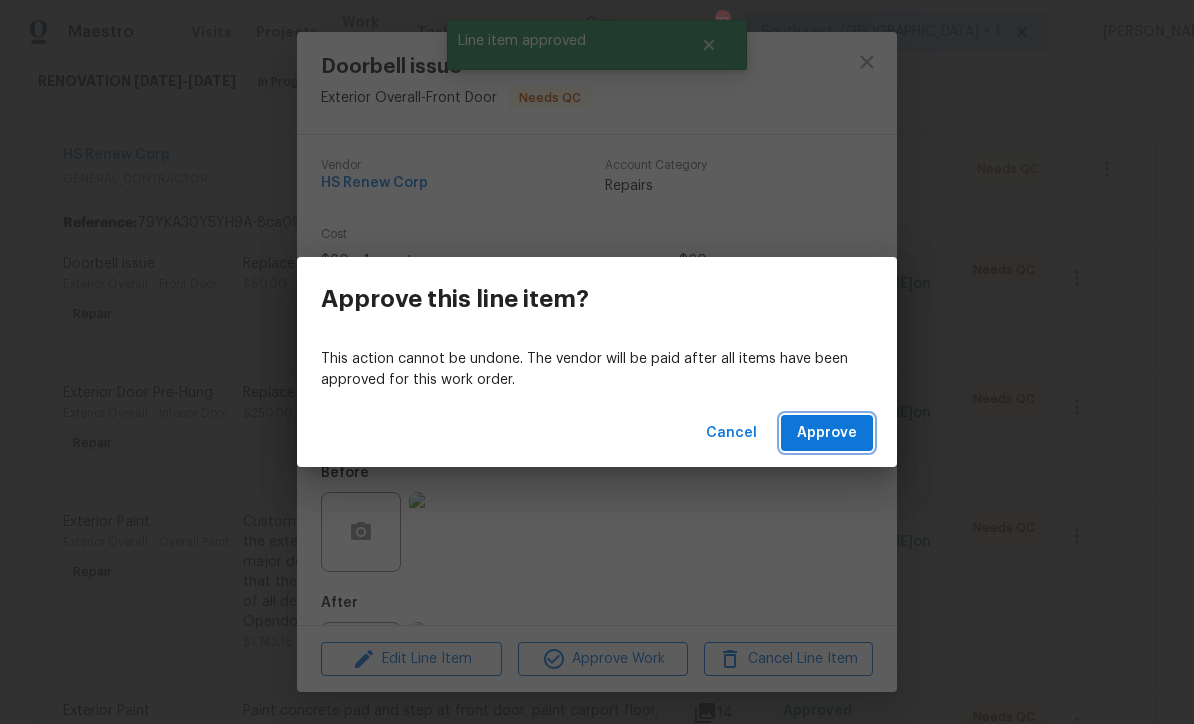 click on "Approve" at bounding box center (827, 433) 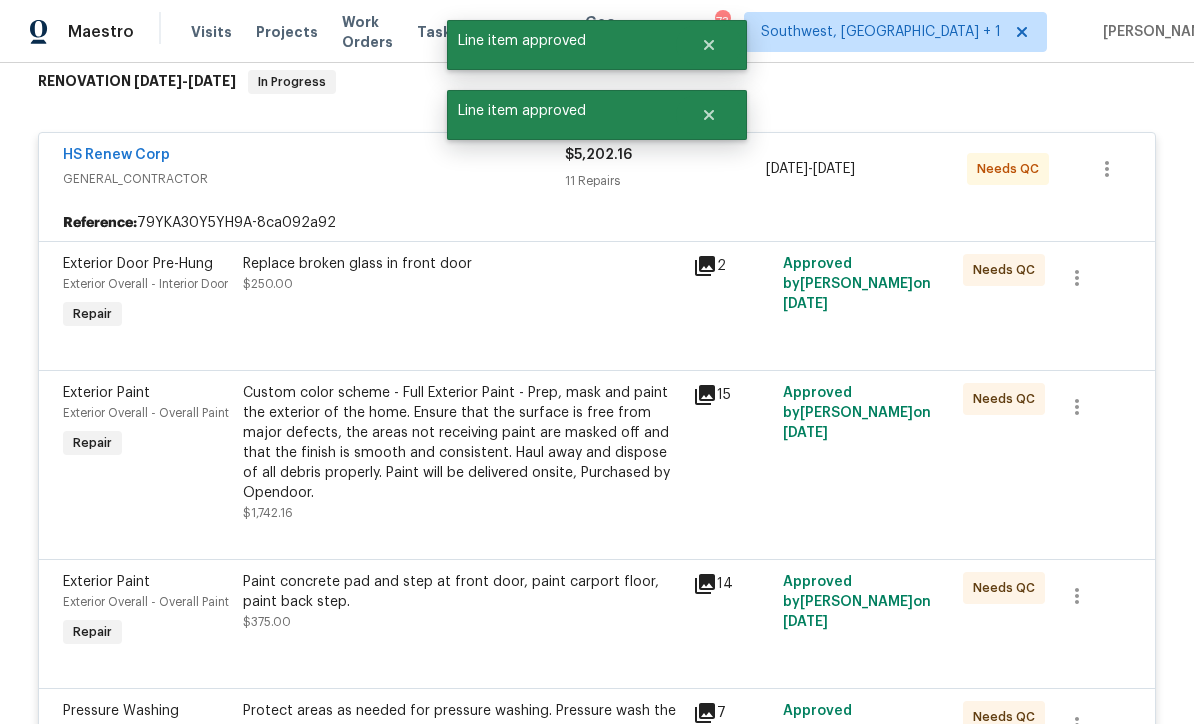 click on "Replace broken glass in front door $250.00" at bounding box center (462, 294) 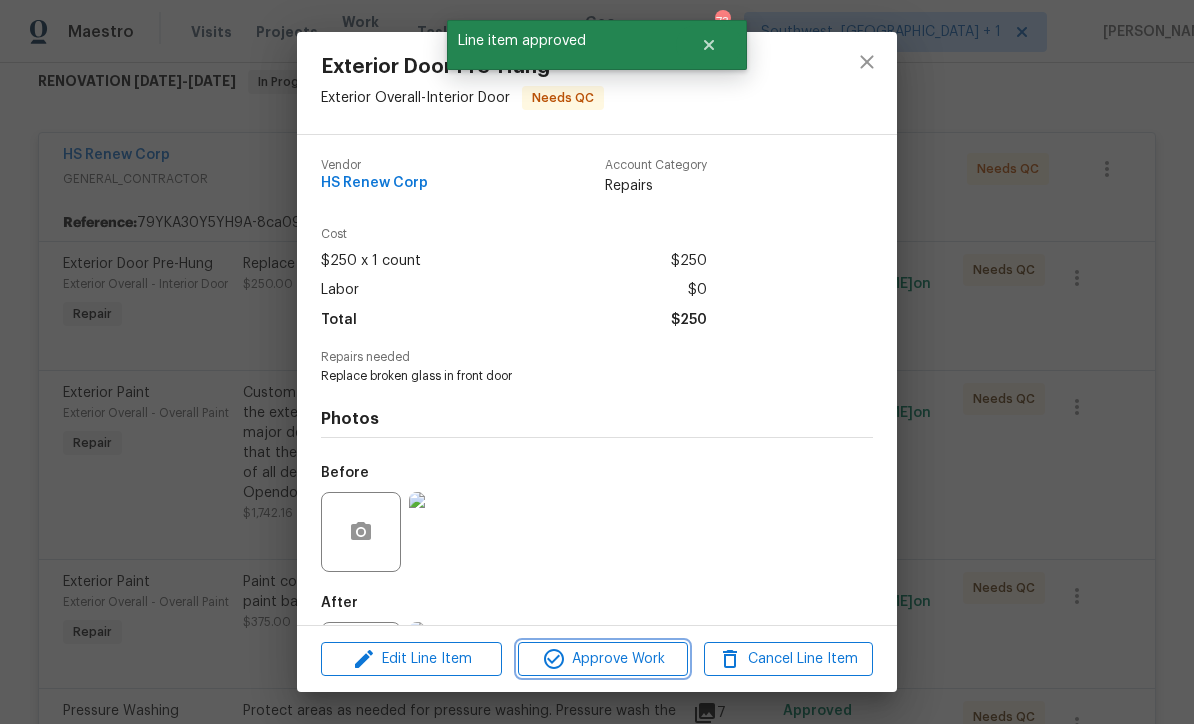 click on "Approve Work" at bounding box center [602, 659] 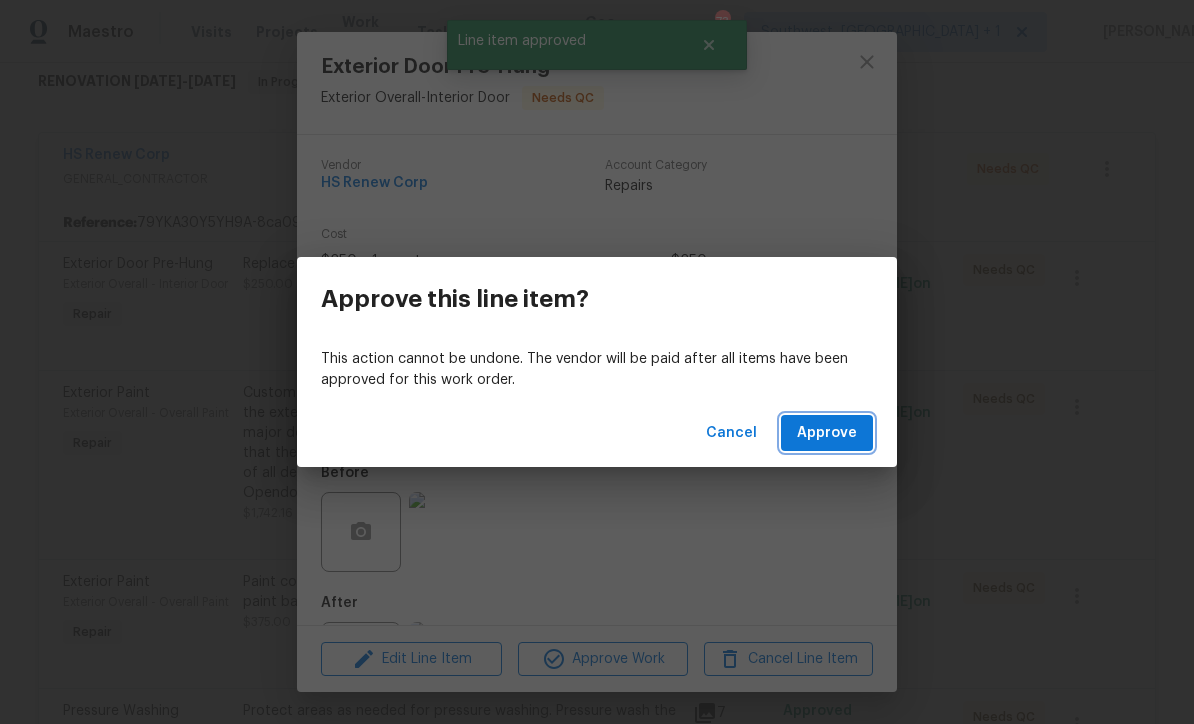 click on "Approve" at bounding box center (827, 433) 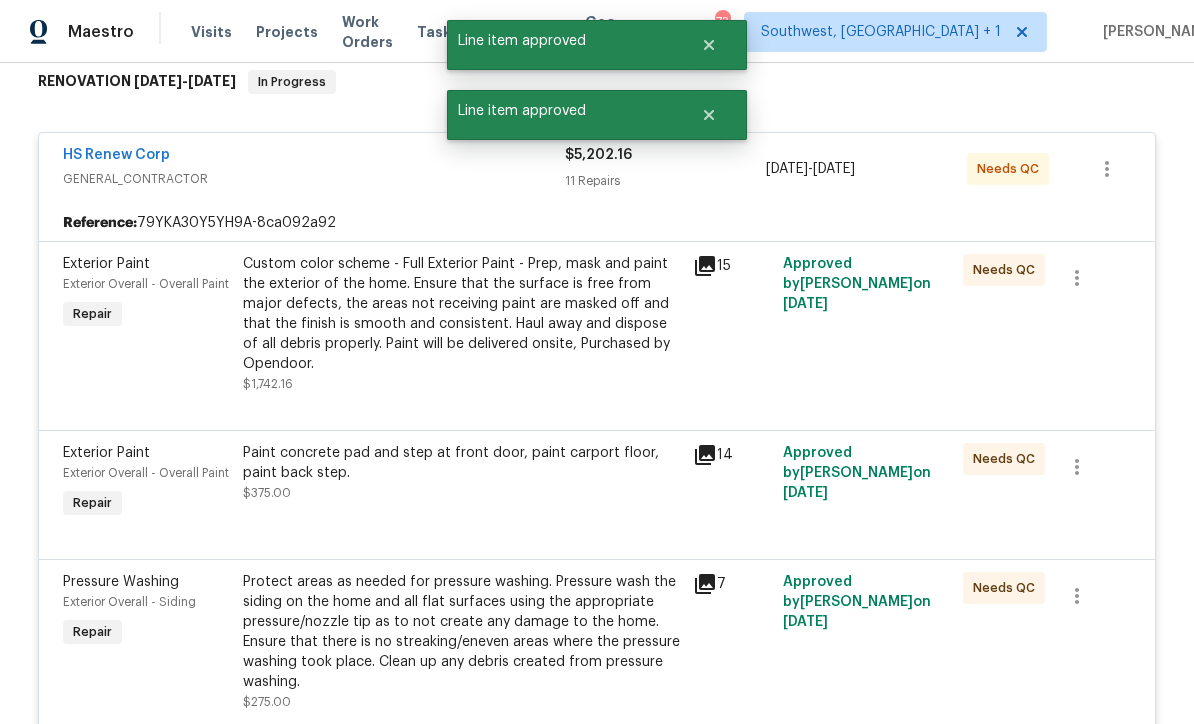 click on "Custom color scheme - Full Exterior Paint - Prep, mask and paint the exterior of the home. Ensure that the surface is free from major defects, the areas not receiving paint are masked off and that the finish is smooth and consistent. Haul away and dispose of all debris properly. Paint will be delivered onsite, Purchased by Opendoor." at bounding box center (462, 314) 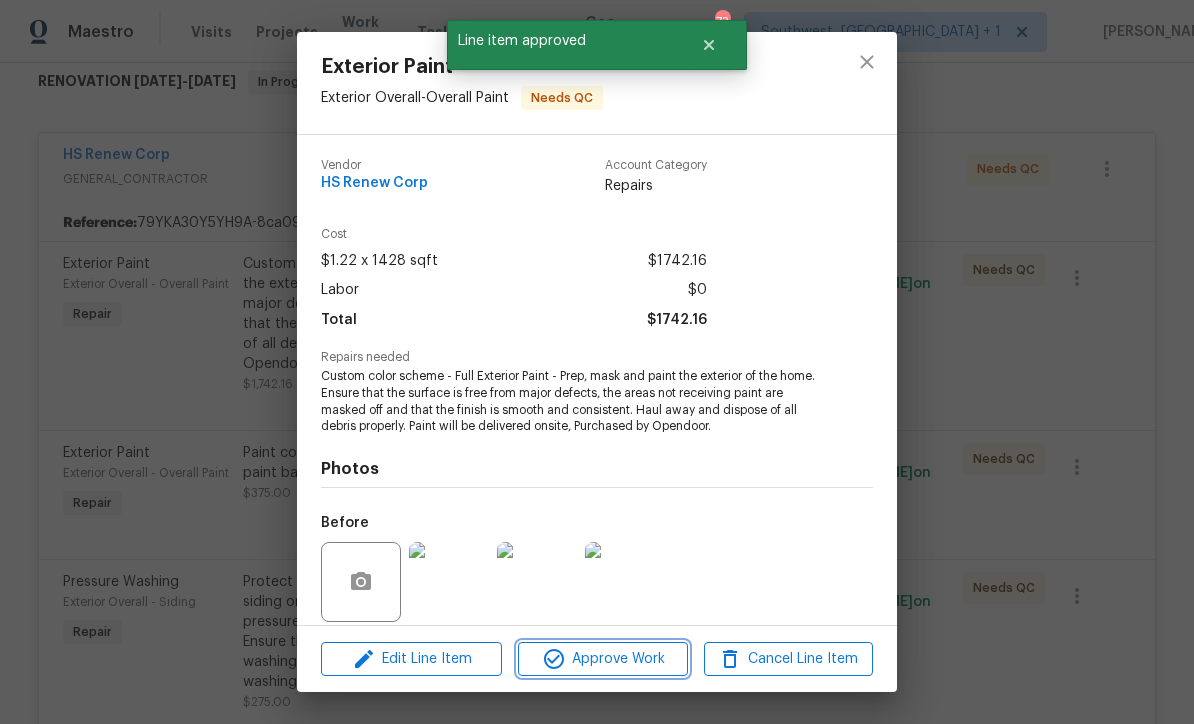 click on "Approve Work" at bounding box center [602, 659] 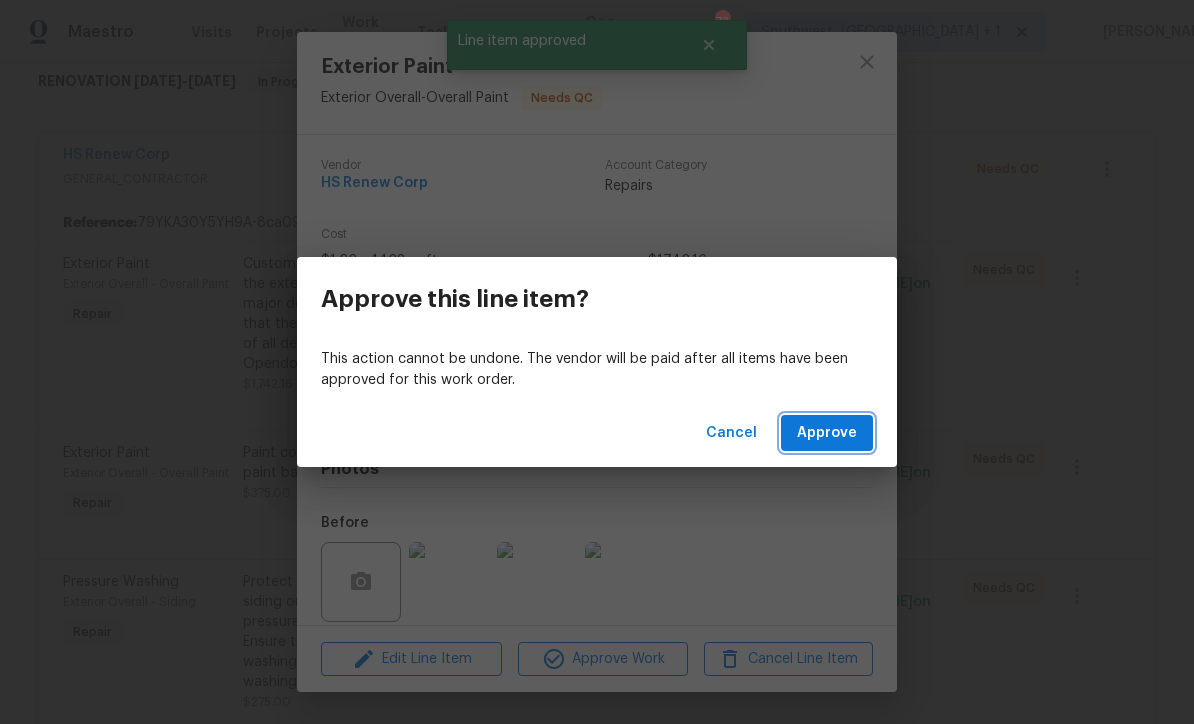 click on "Approve" at bounding box center [827, 433] 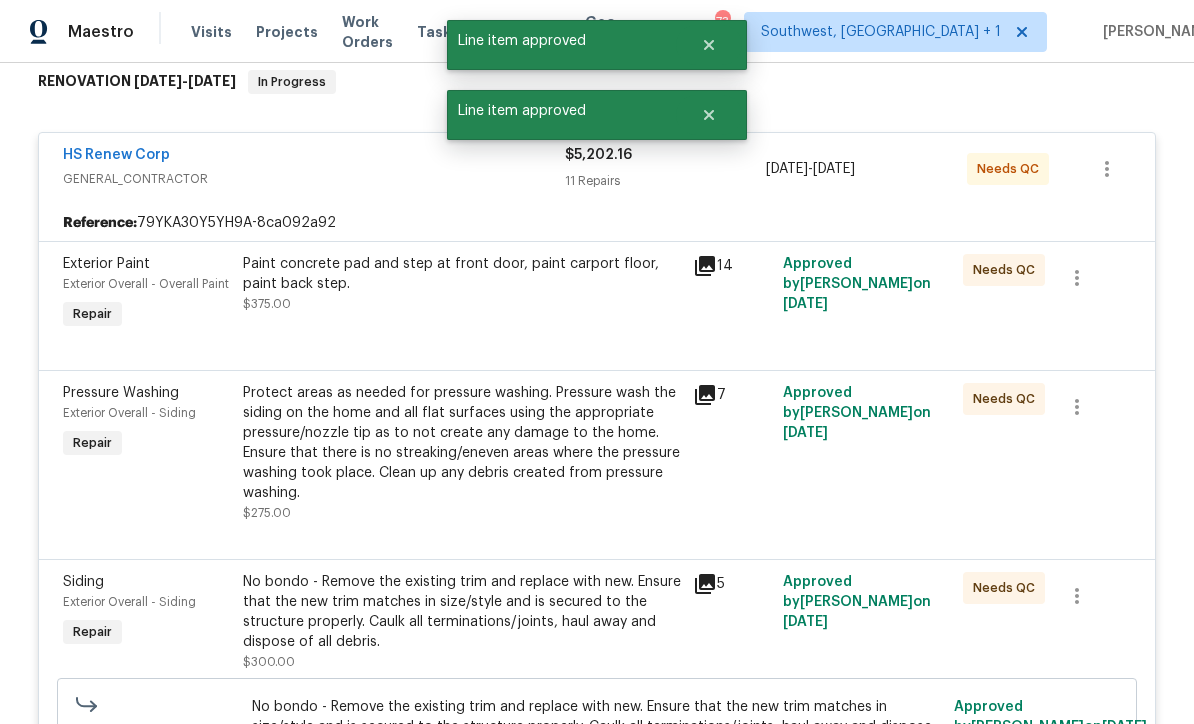 click on "Paint concrete pad and step at front door, paint carport floor, paint back step. $375.00" at bounding box center [462, 294] 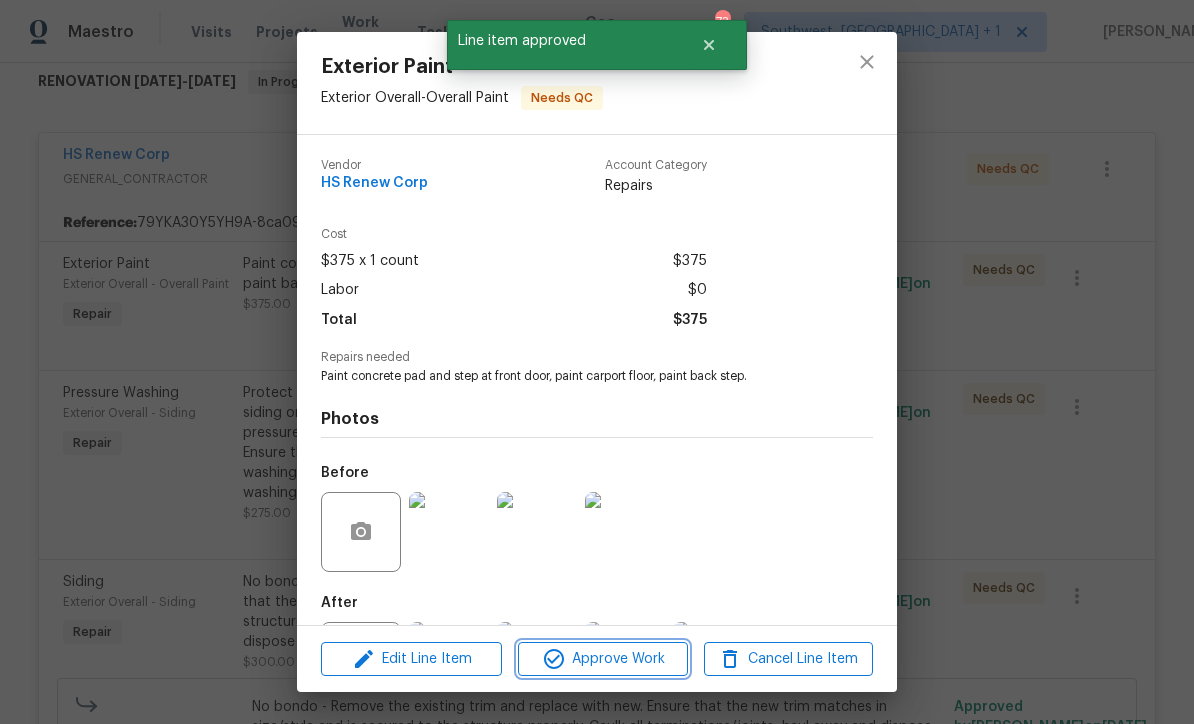 click on "Approve Work" at bounding box center (602, 659) 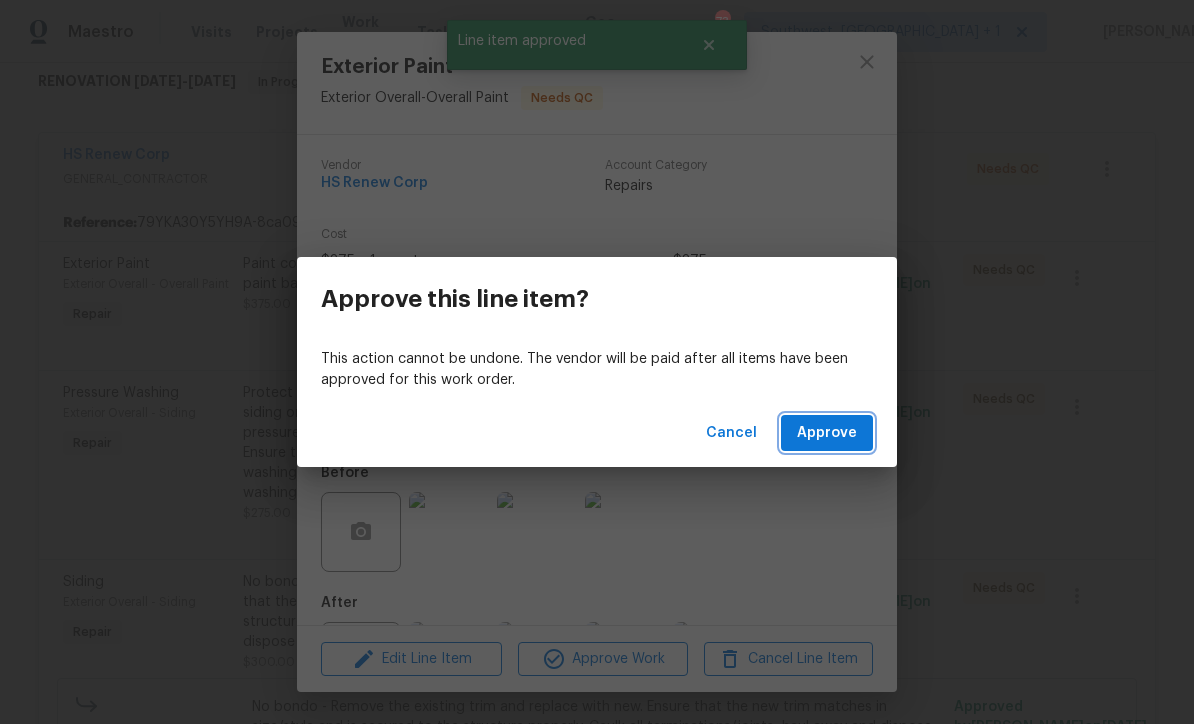 click on "Approve" at bounding box center [827, 433] 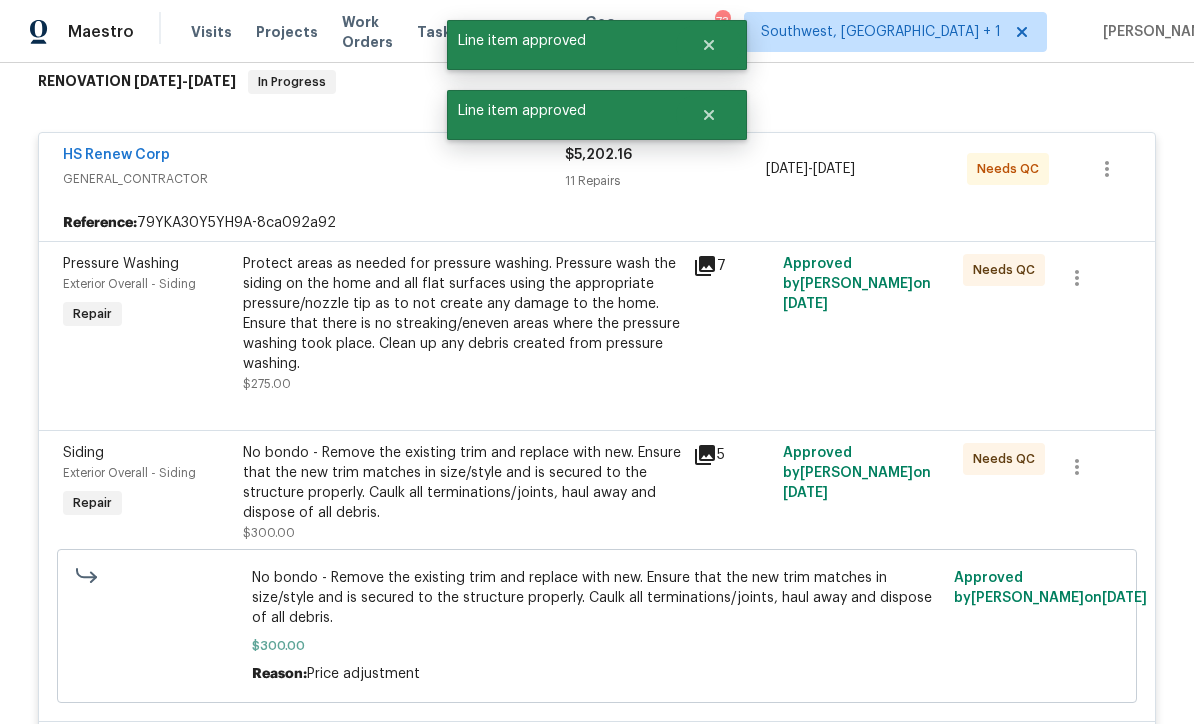 click on "Protect areas as needed for pressure washing. Pressure wash the siding on the home and all flat surfaces using the appropriate pressure/nozzle tip as to not create any damage to the home. Ensure that there is no streaking/eneven areas where the pressure washing took place. Clean up any debris created from pressure washing." at bounding box center [462, 314] 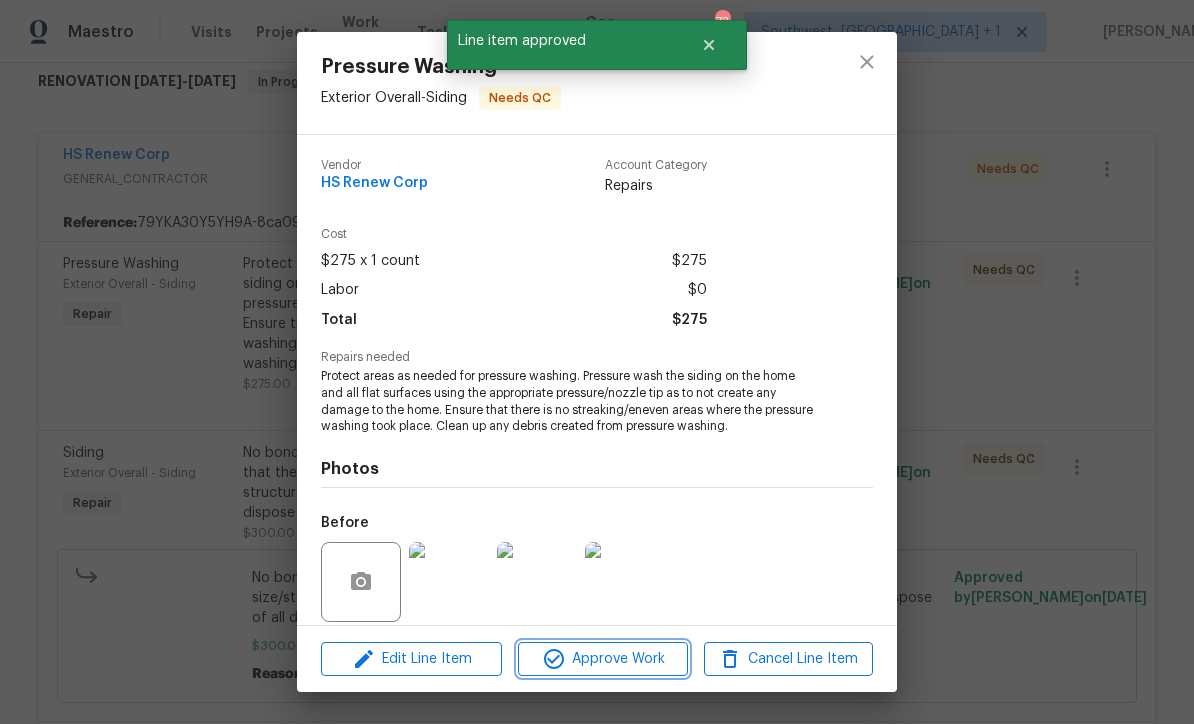 click on "Approve Work" at bounding box center (602, 659) 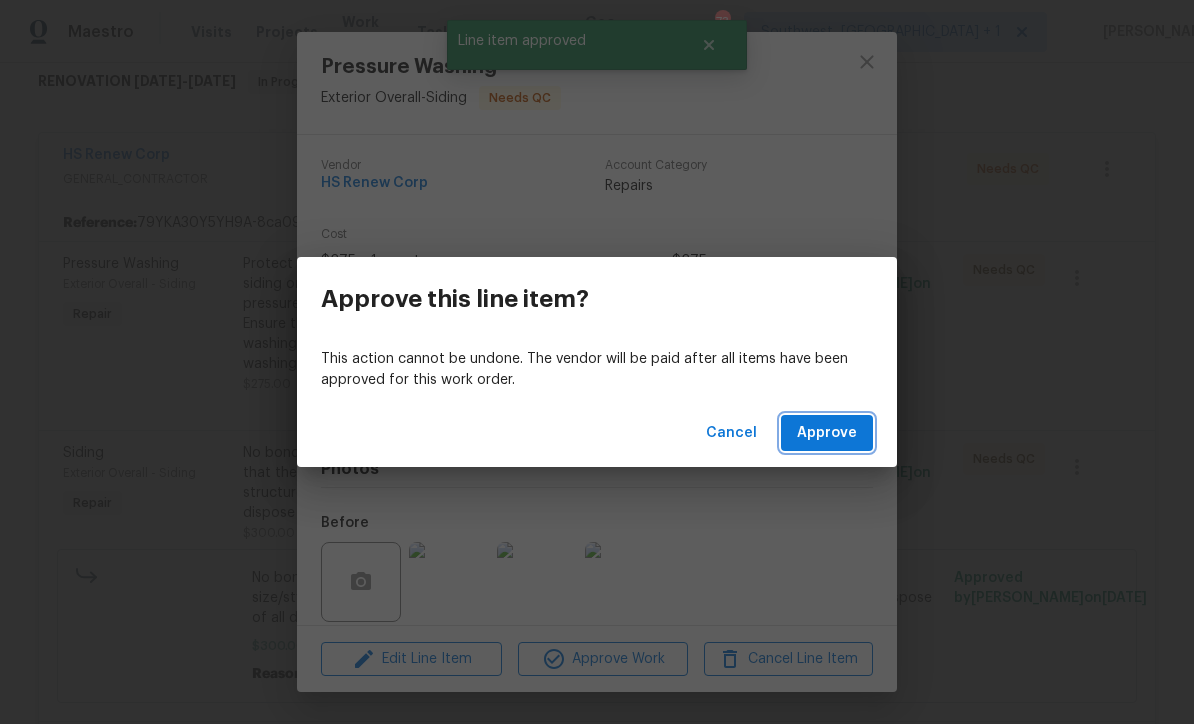 click on "Approve" at bounding box center [827, 433] 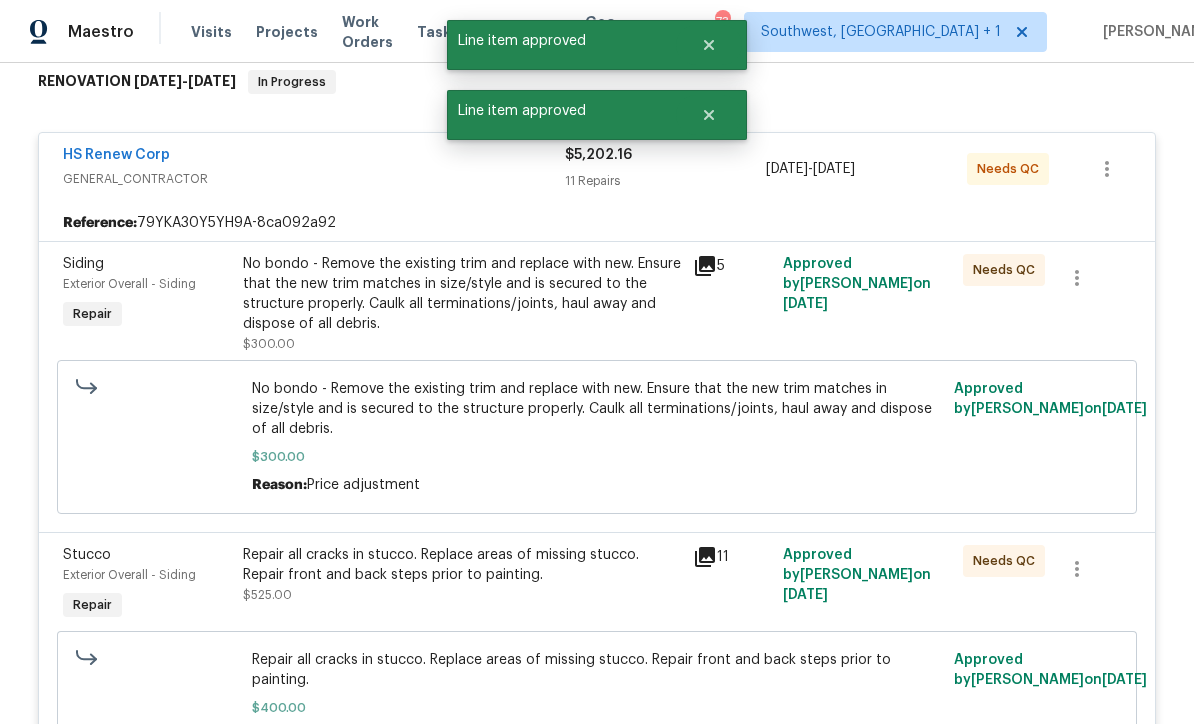 click on "No bondo - Remove the existing trim and replace with new. Ensure that the new trim matches in size/style and is secured to the structure properly. Caulk all terminations/joints, haul away and dispose of all debris." at bounding box center (462, 294) 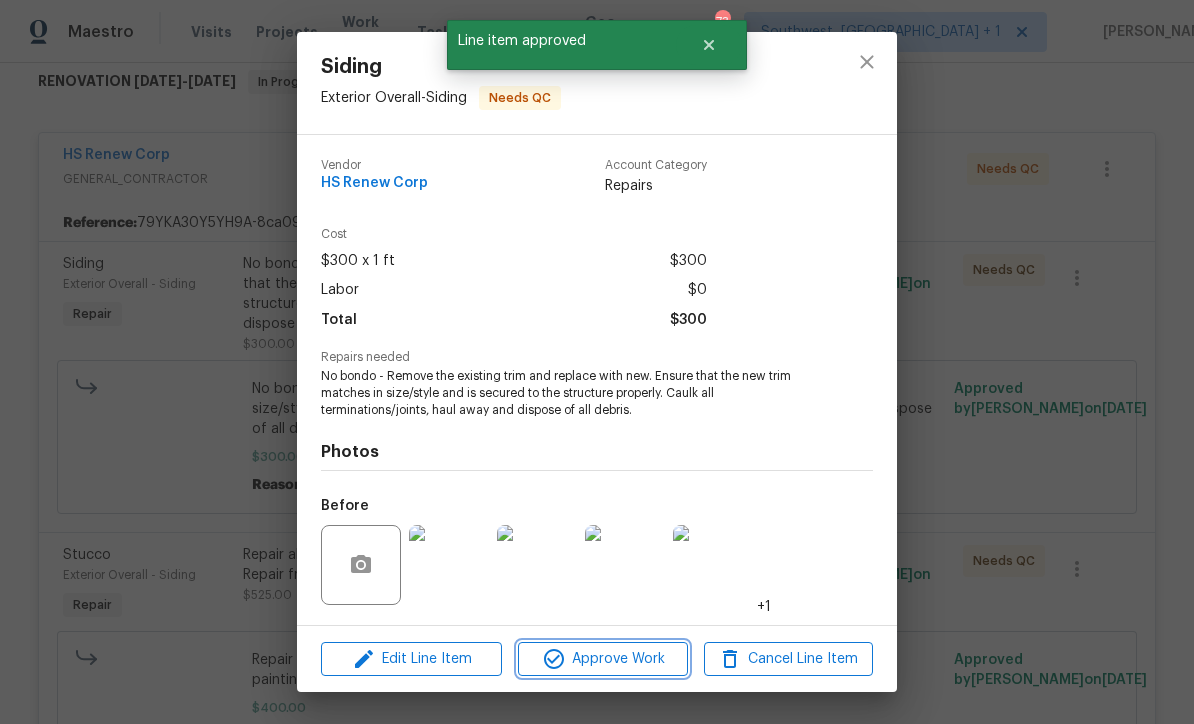 click on "Approve Work" at bounding box center (602, 659) 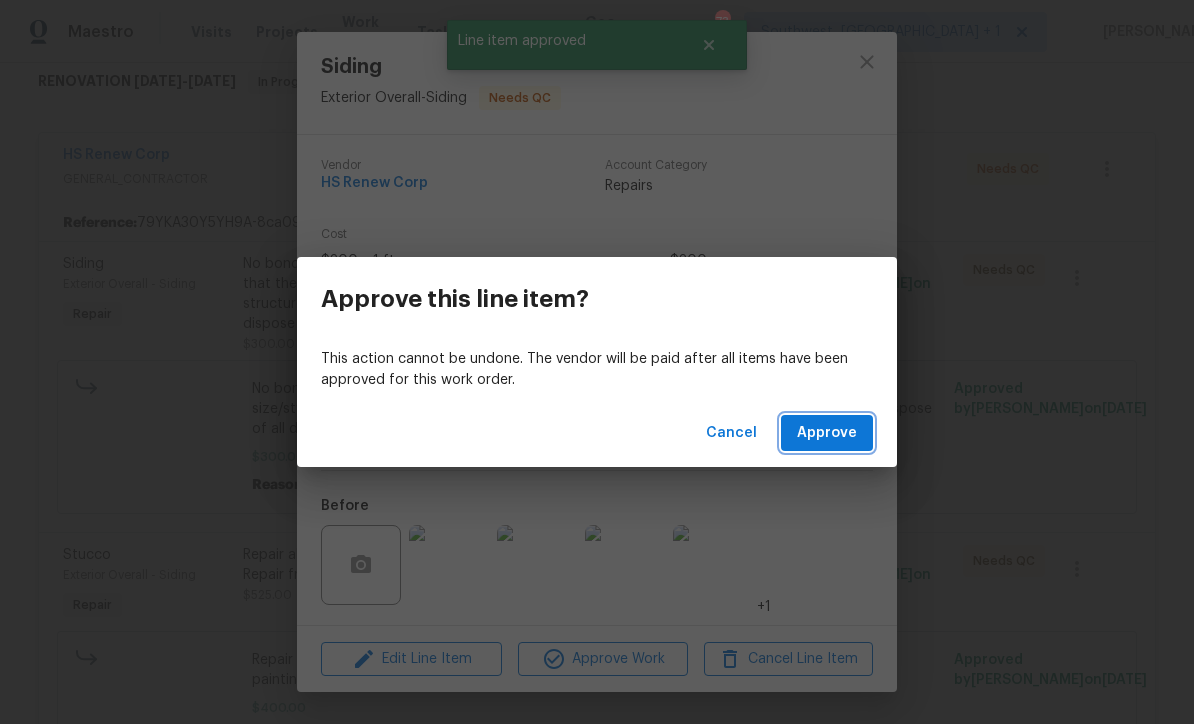 click on "Approve" at bounding box center (827, 433) 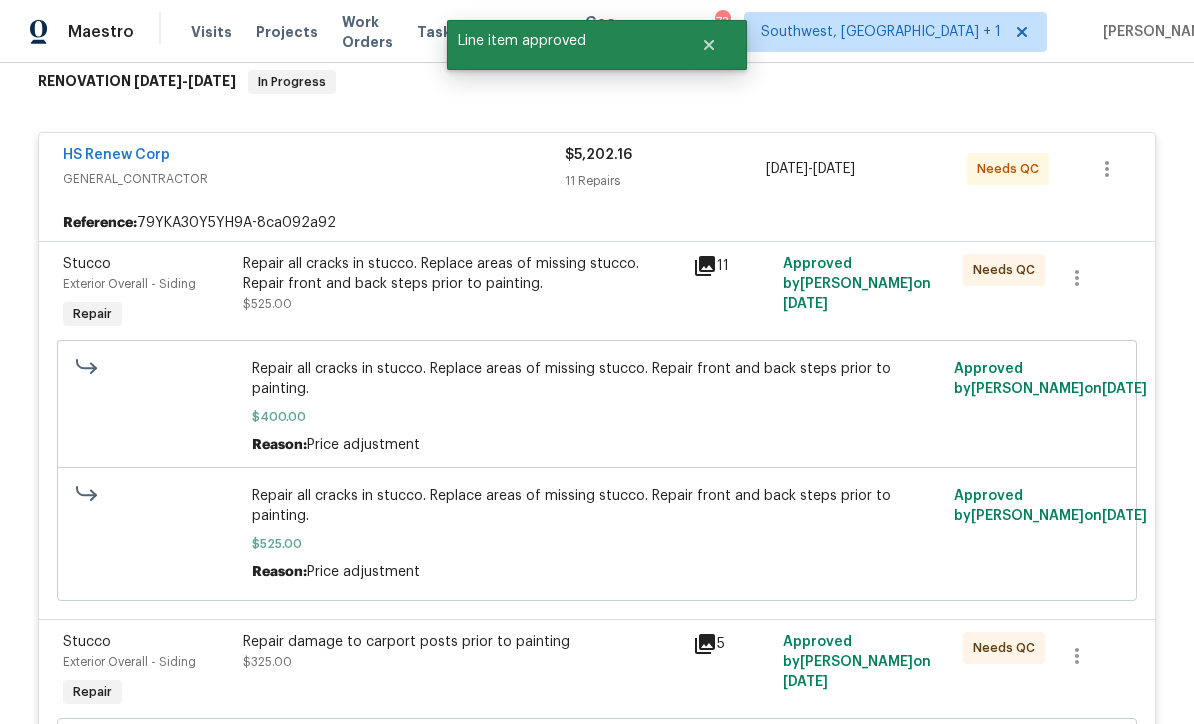 click on "Repair all cracks in stucco. Replace areas of missing stucco. Repair front and back steps prior to painting. $525.00" at bounding box center [462, 284] 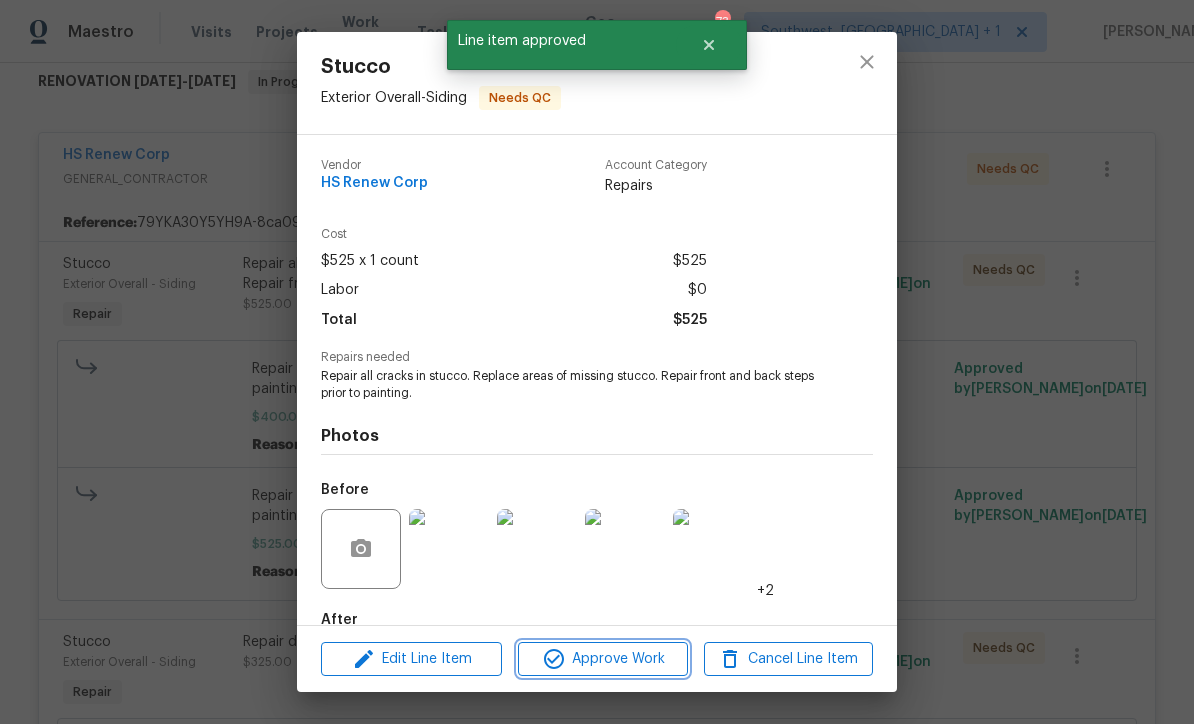 click on "Approve Work" at bounding box center [602, 659] 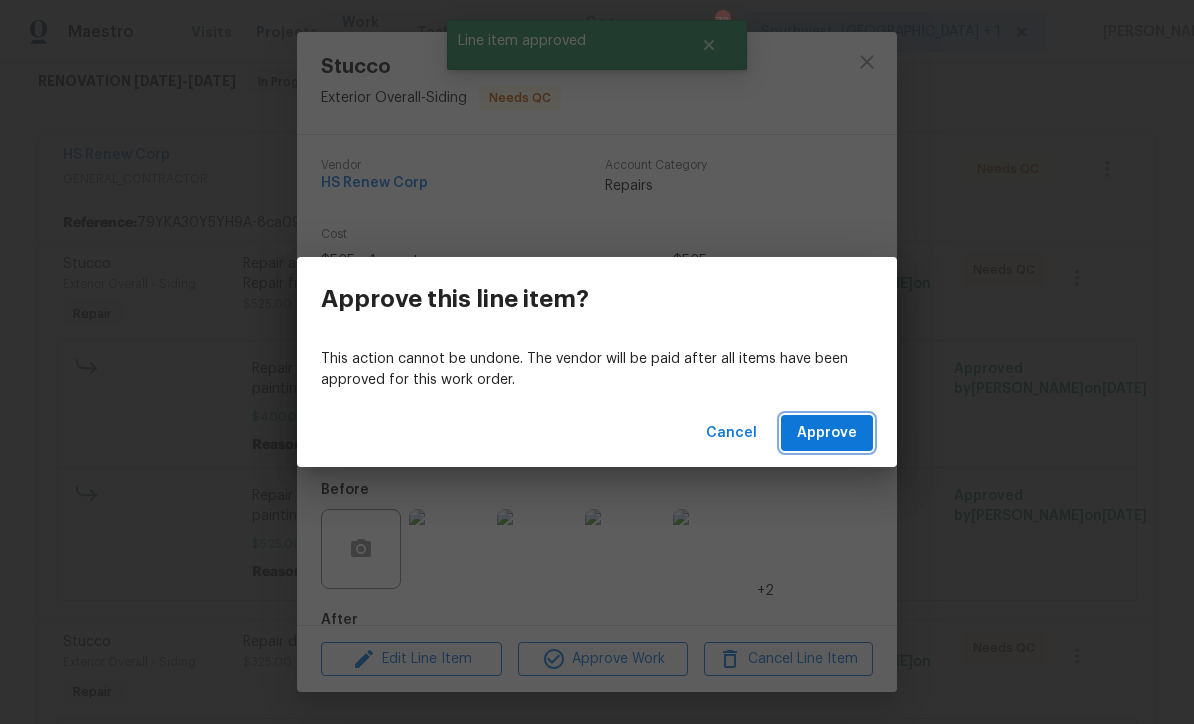click on "Approve" at bounding box center (827, 433) 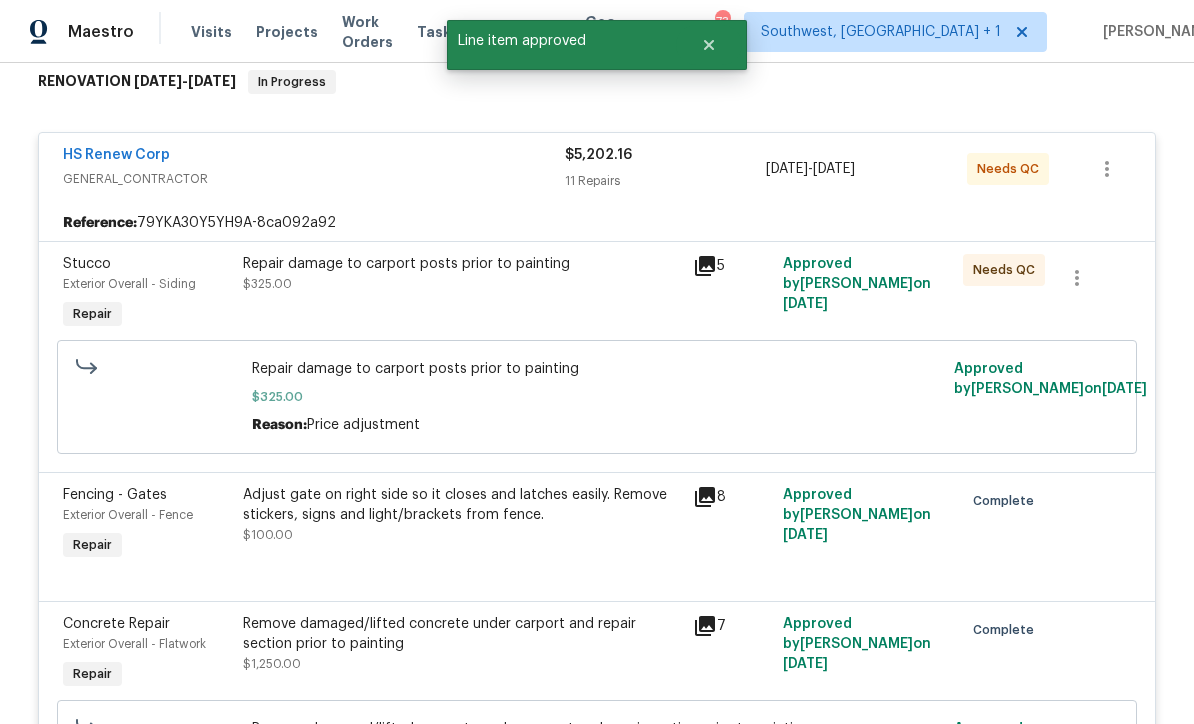 click on "Repair damage to carport posts prior to painting $325.00" at bounding box center (462, 274) 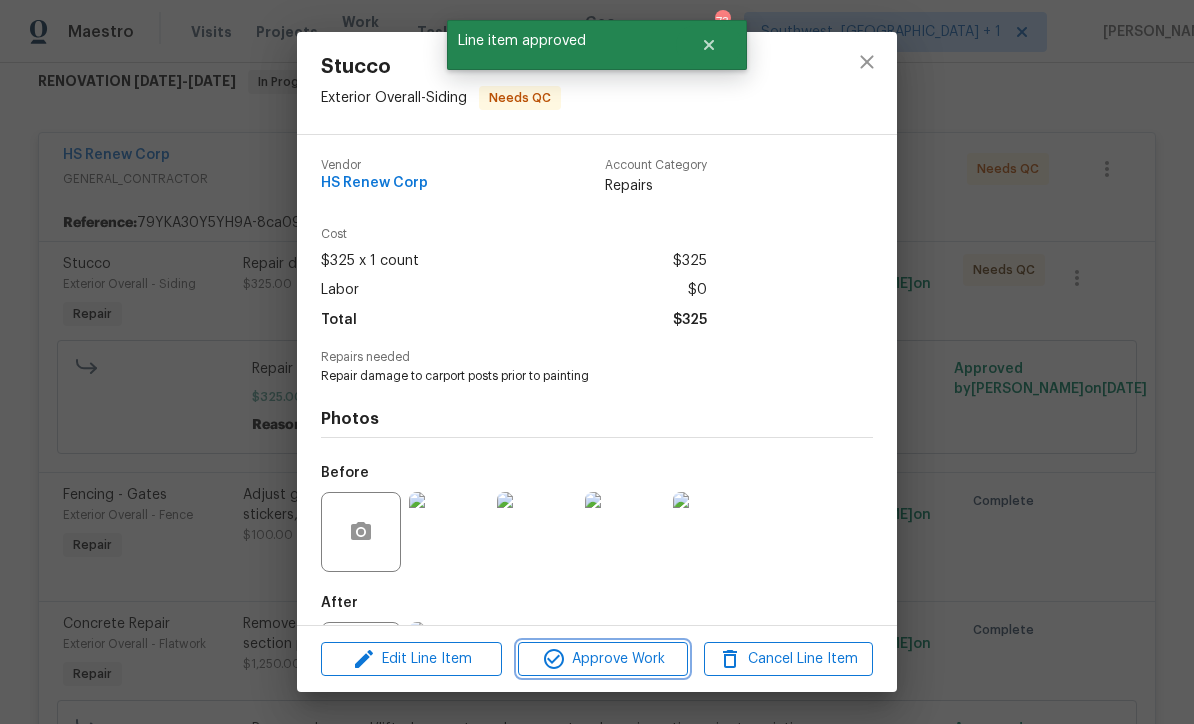 click on "Approve Work" at bounding box center (602, 659) 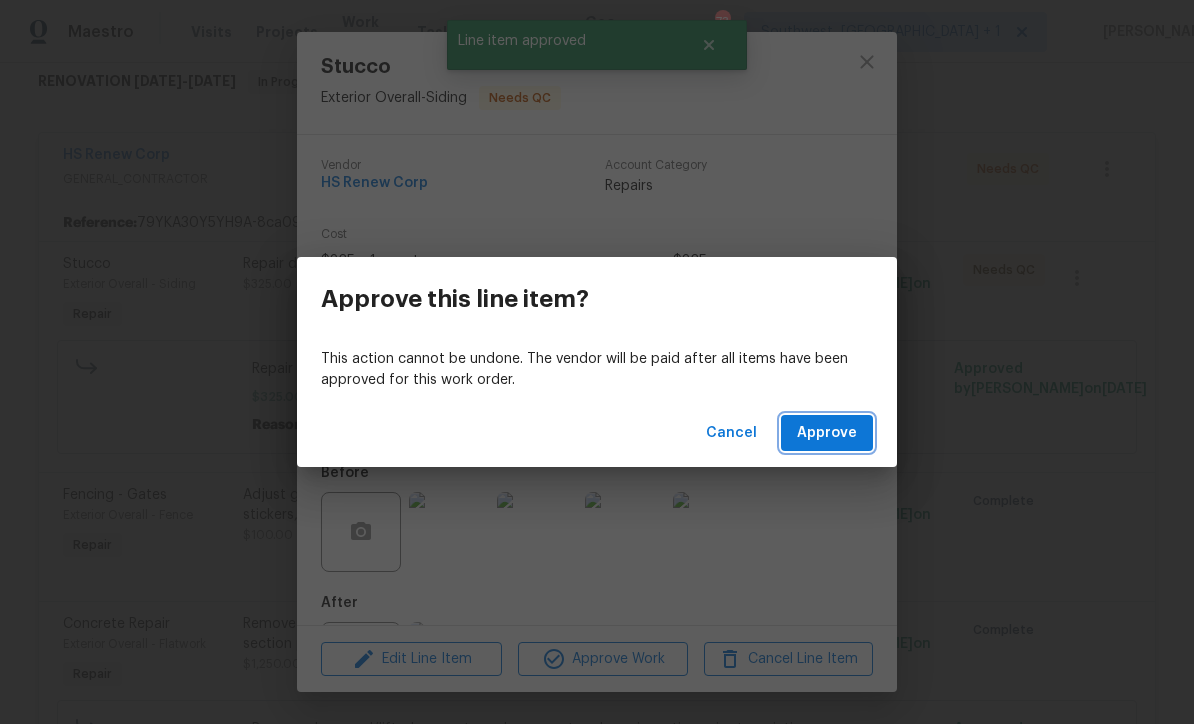 click on "Approve" at bounding box center (827, 433) 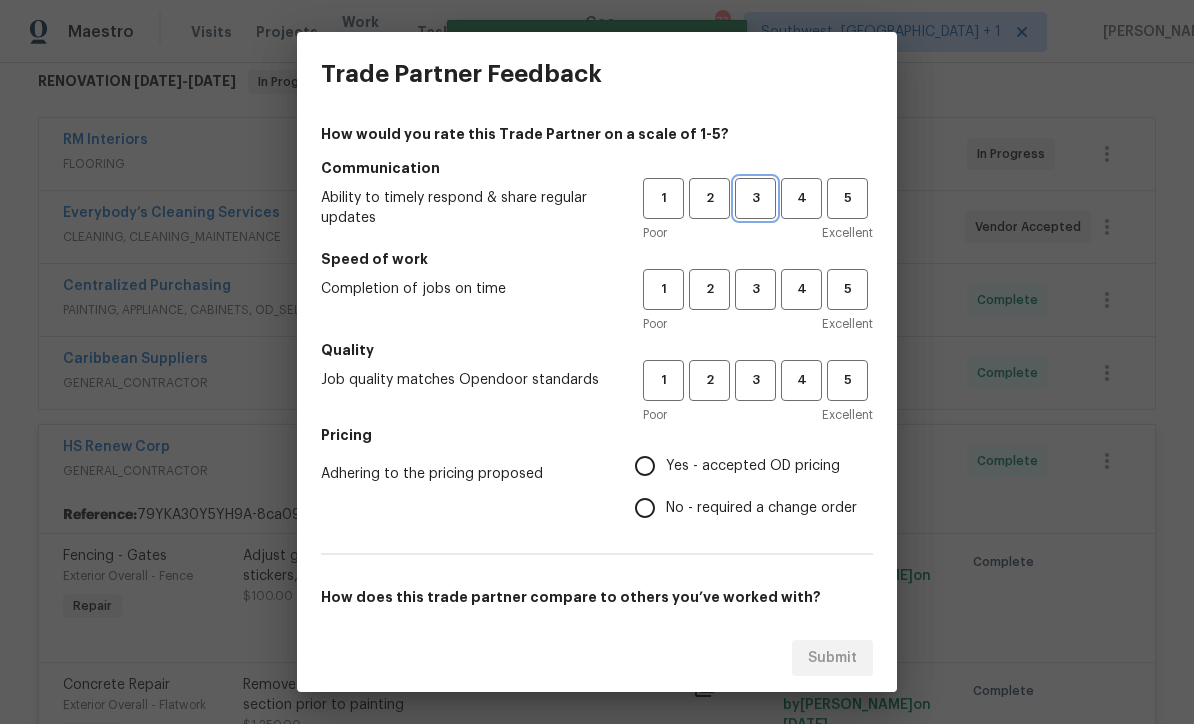 click on "3" at bounding box center (755, 198) 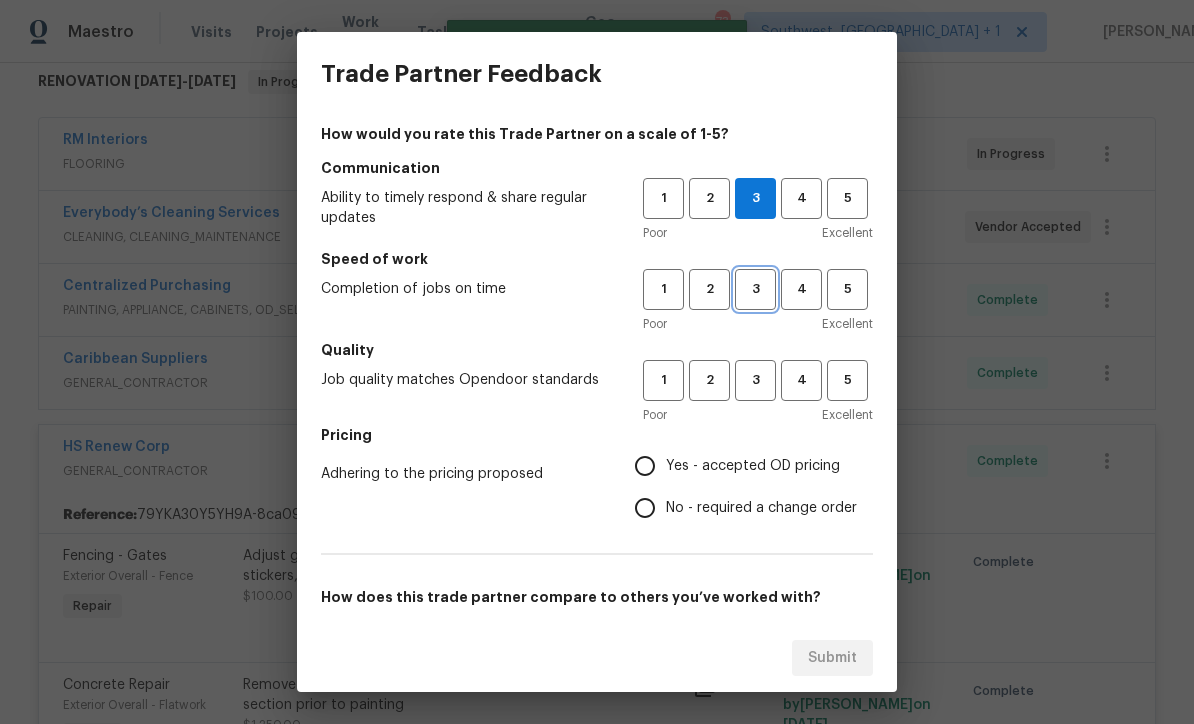 click on "3" at bounding box center (755, 289) 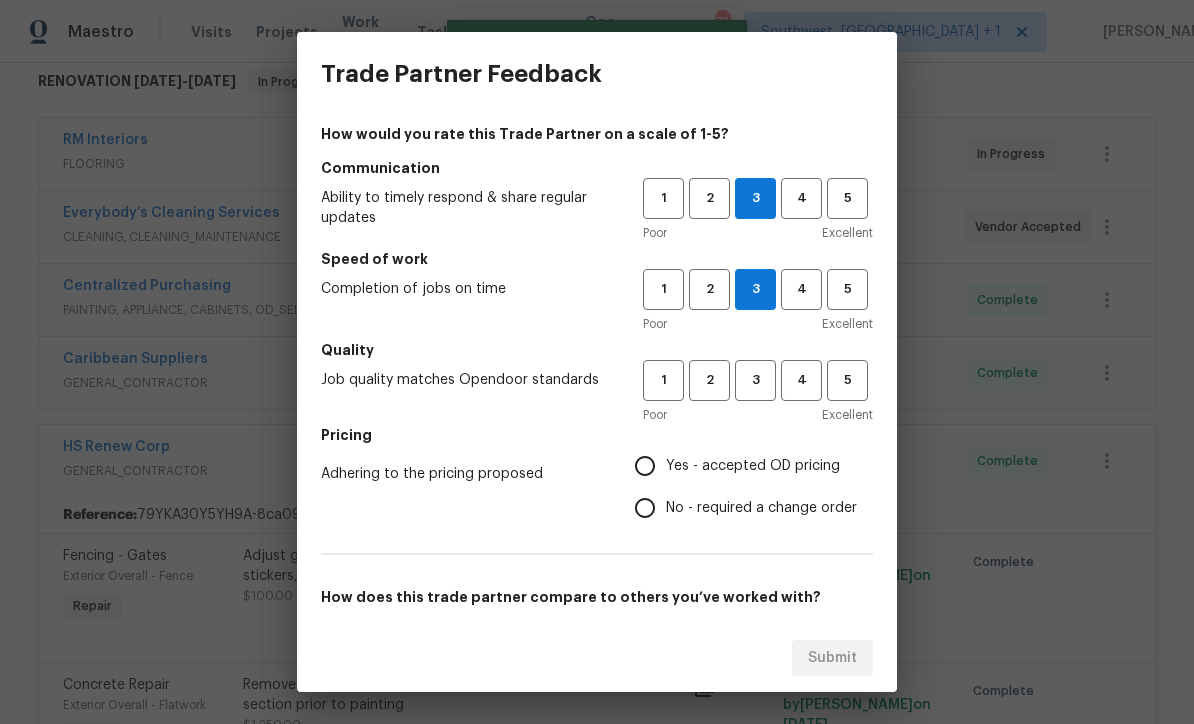click on "Poor Excellent" at bounding box center [758, 415] 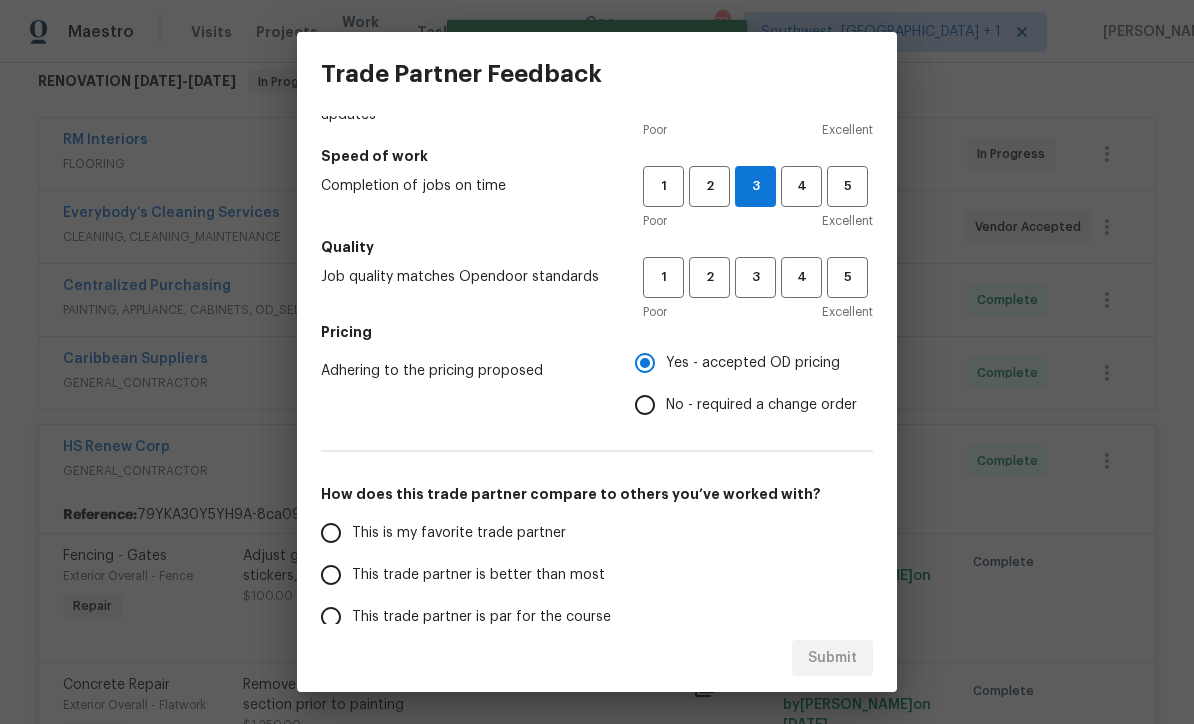 scroll, scrollTop: 243, scrollLeft: 0, axis: vertical 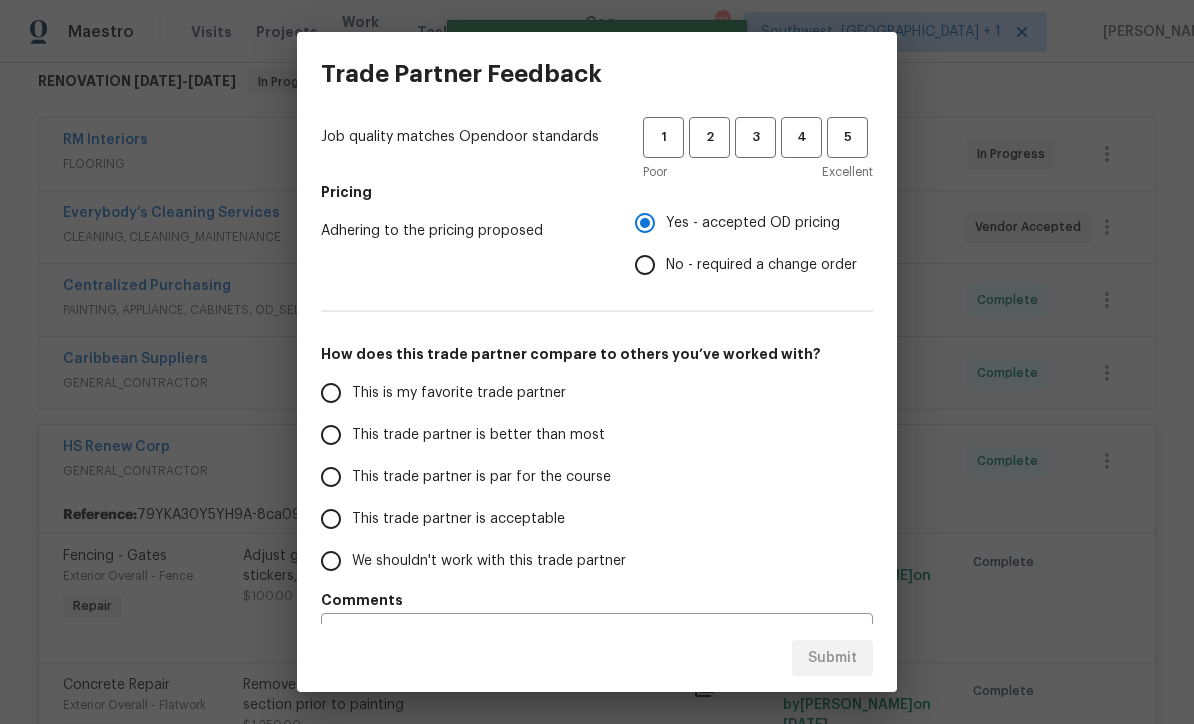 click on "This trade partner is par for the course" at bounding box center (331, 477) 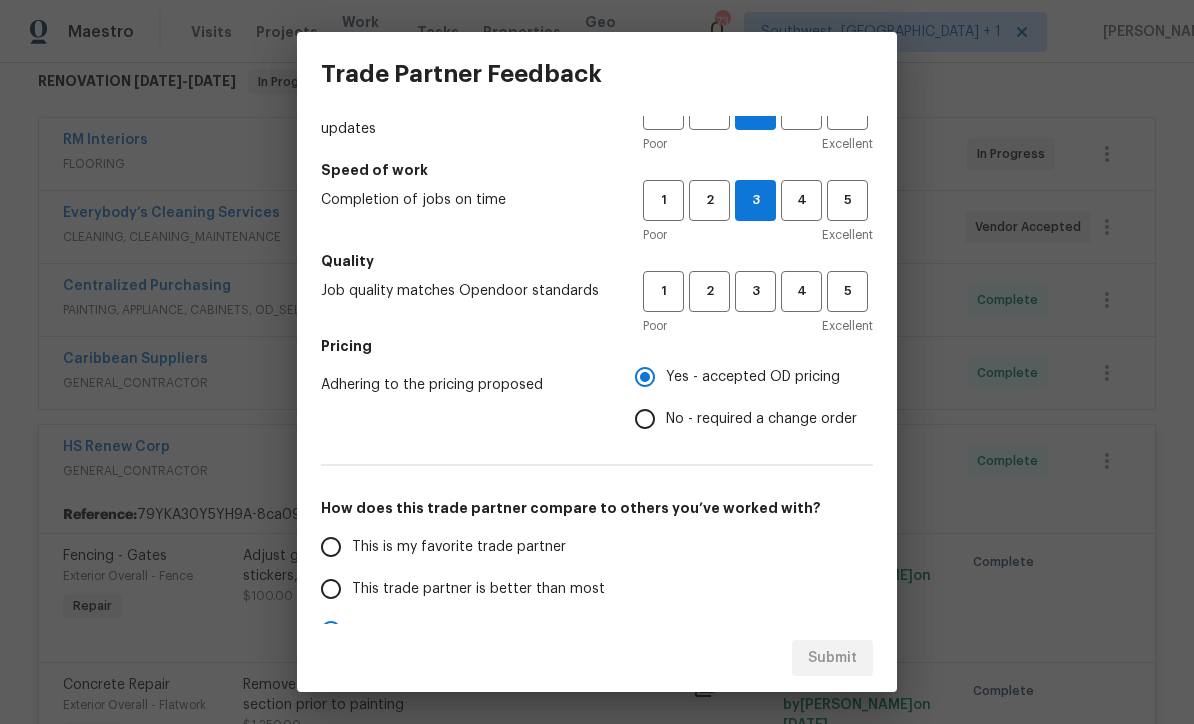 scroll, scrollTop: 92, scrollLeft: 0, axis: vertical 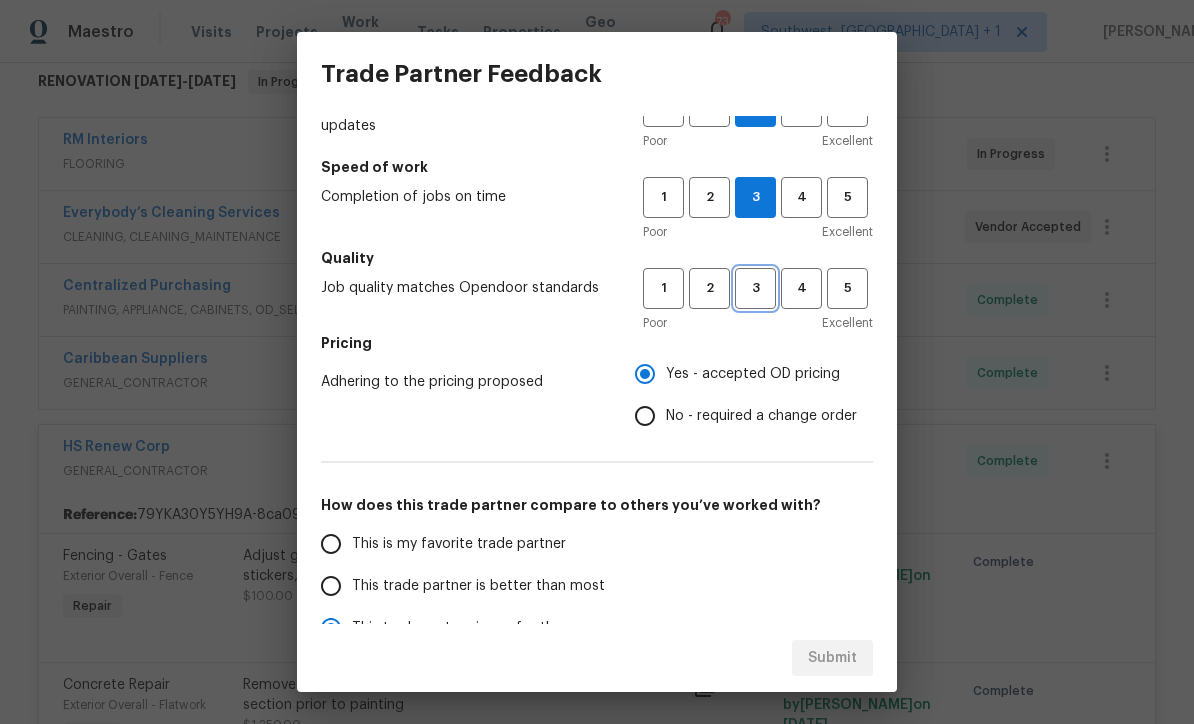 click on "3" at bounding box center [755, 288] 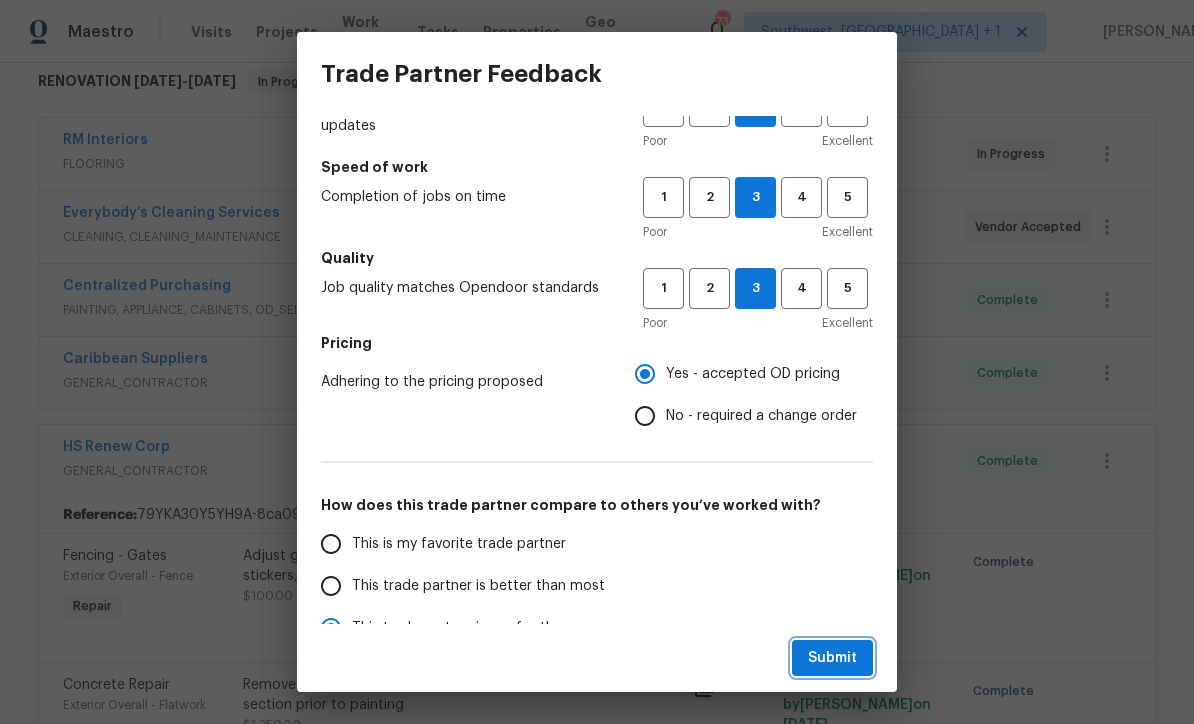click on "Submit" at bounding box center (832, 658) 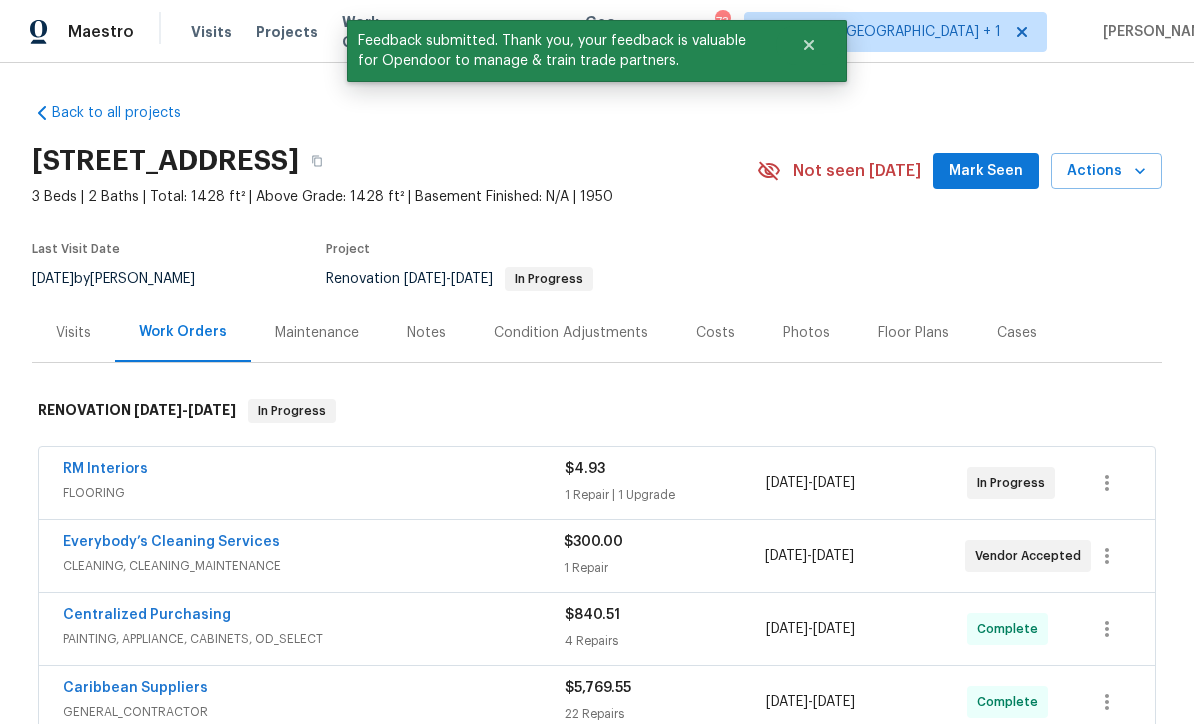 scroll, scrollTop: 0, scrollLeft: 0, axis: both 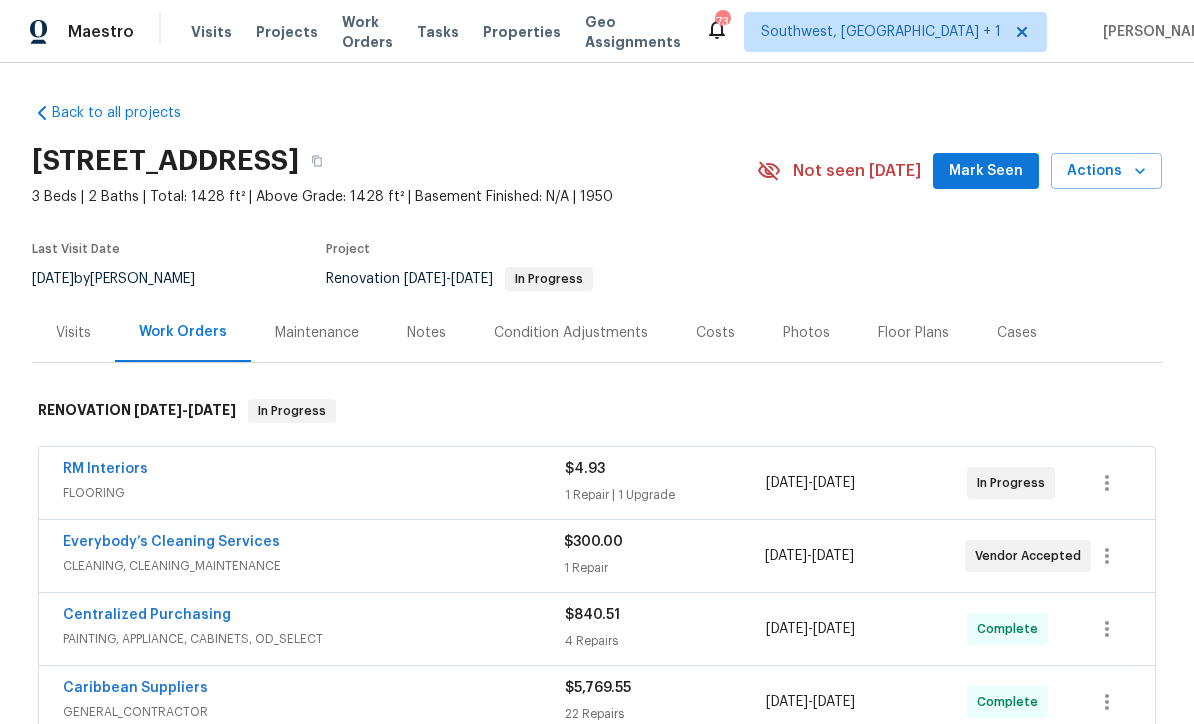 click on "Work Orders" at bounding box center [367, 32] 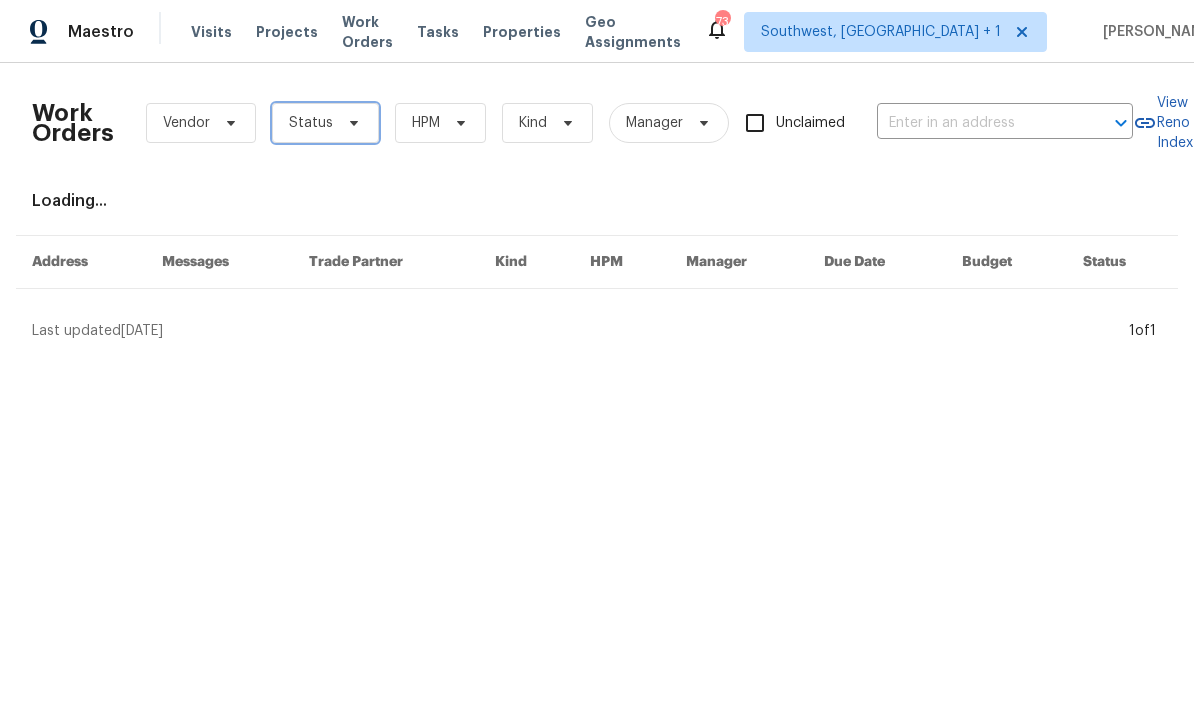 click on "Status" at bounding box center [311, 123] 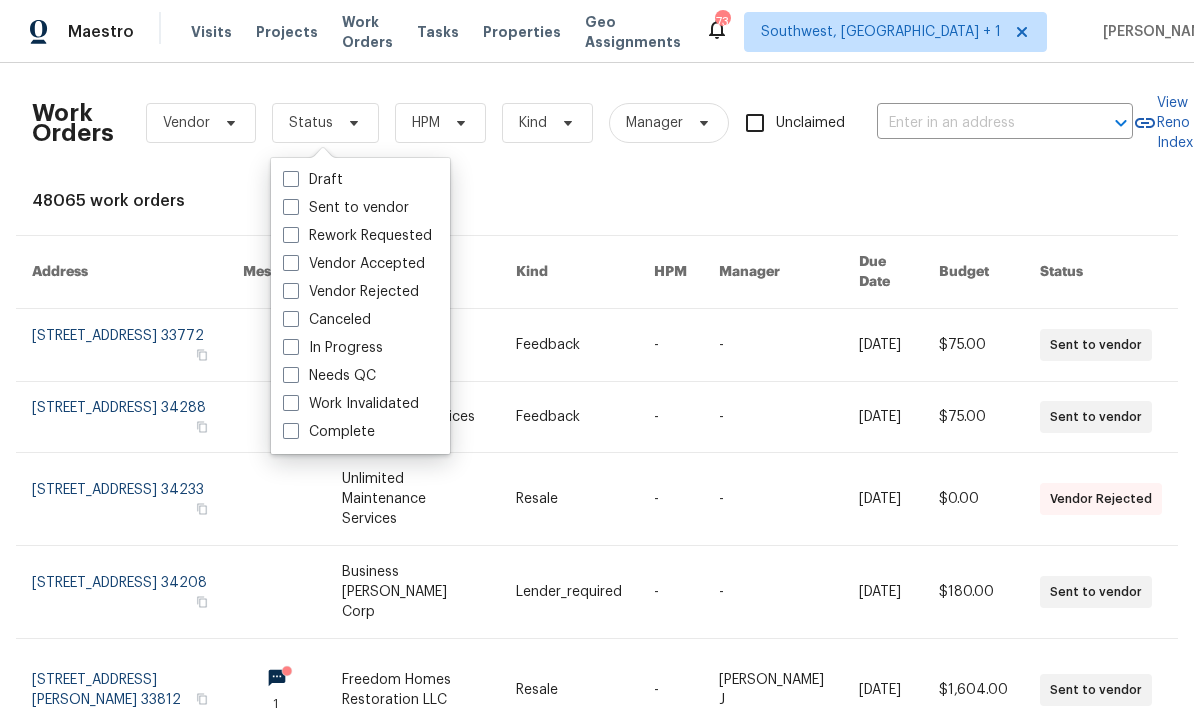 click at bounding box center [291, 375] 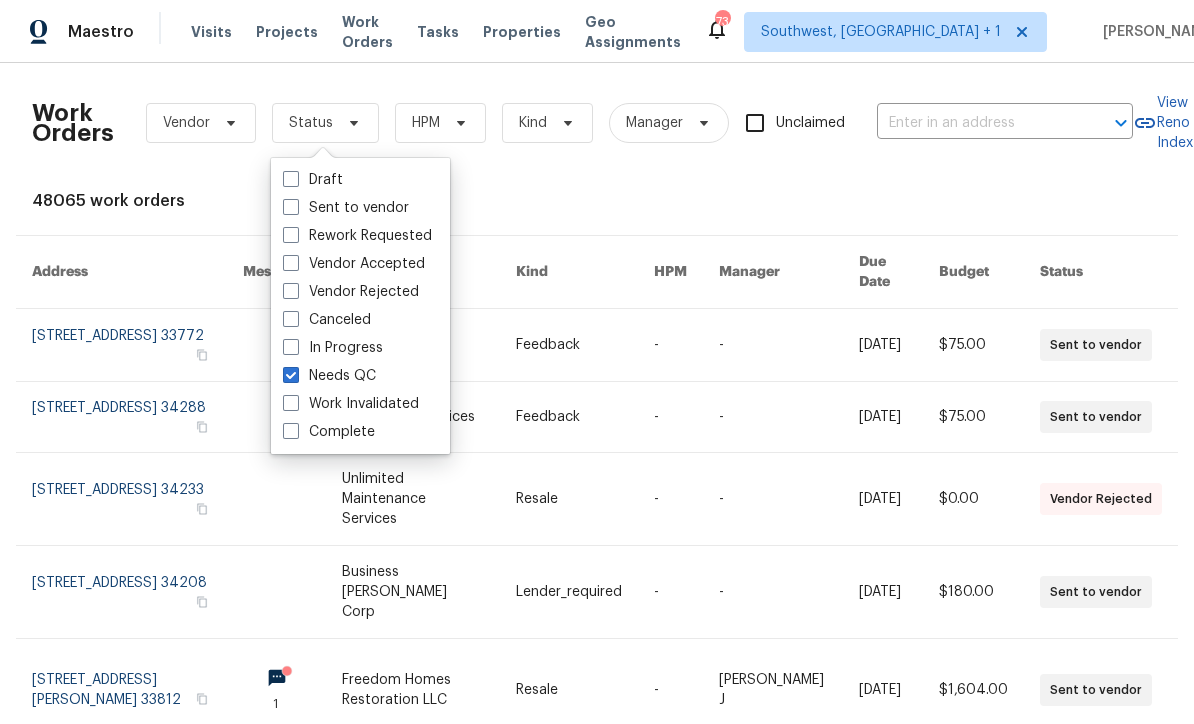 checkbox on "true" 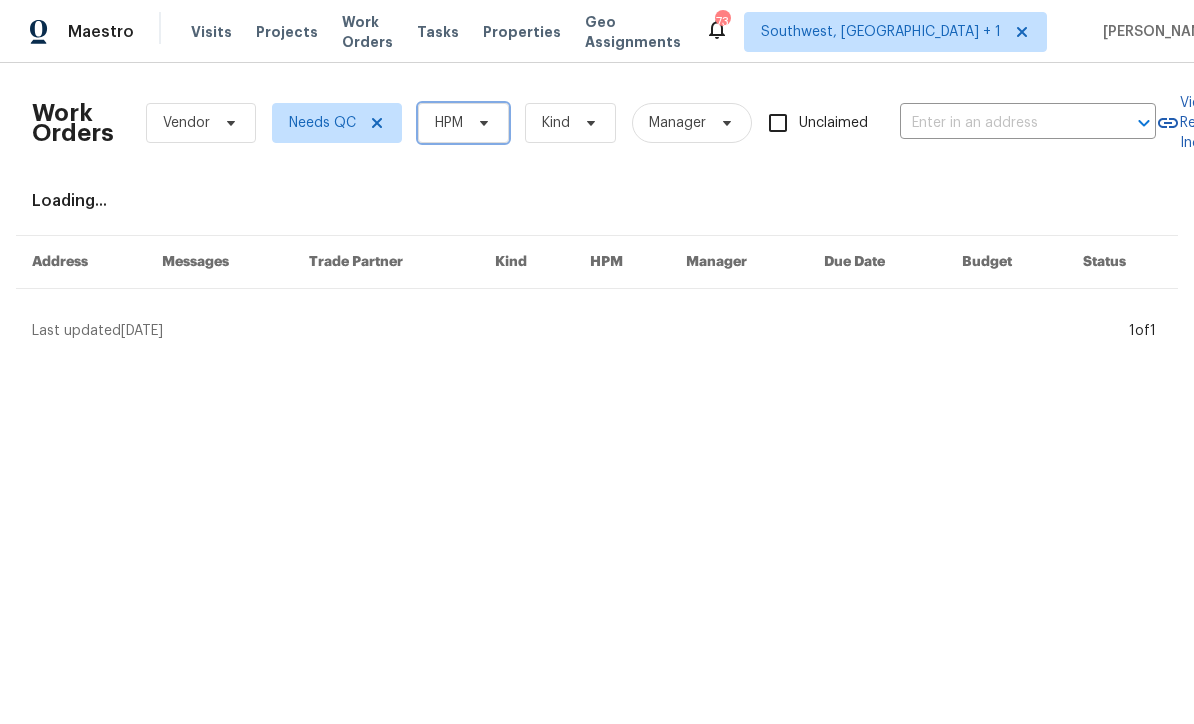 click 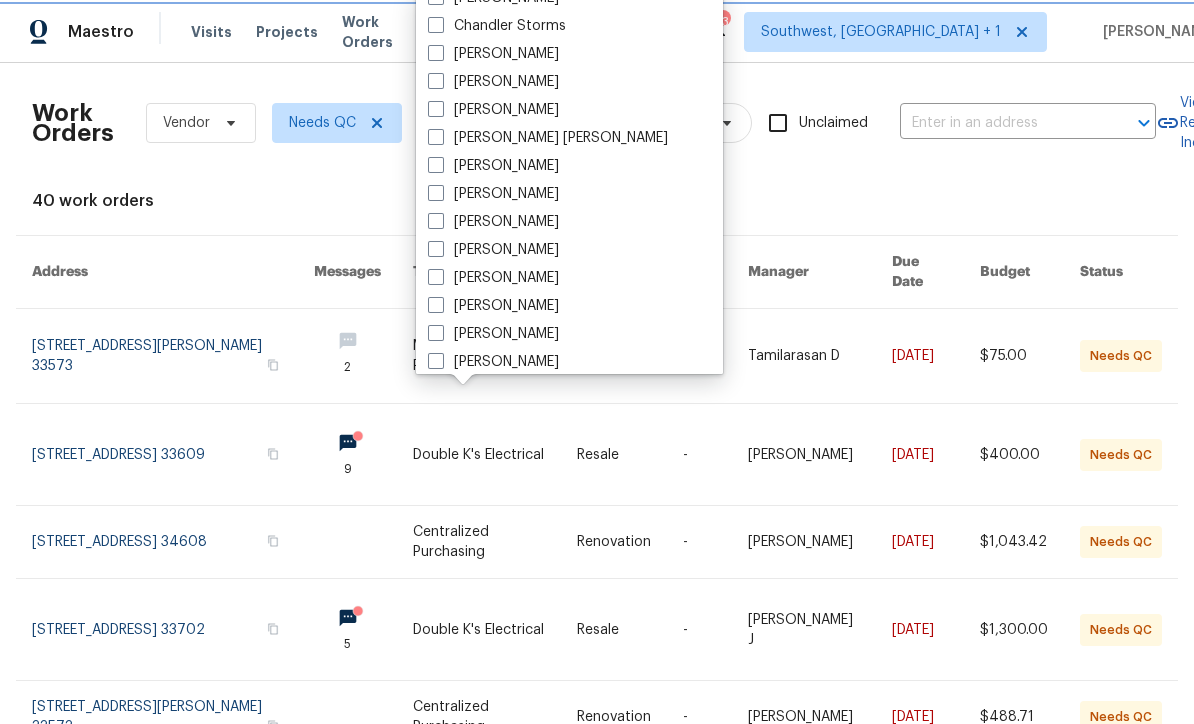 scroll, scrollTop: 137, scrollLeft: 0, axis: vertical 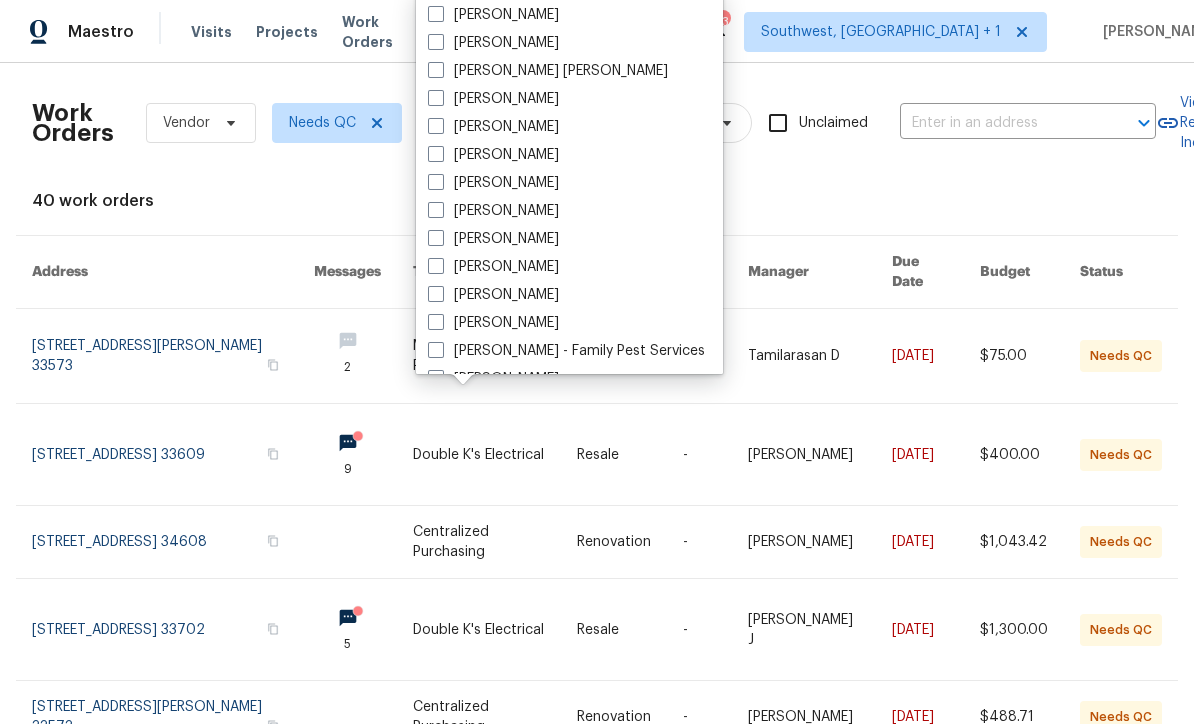 click at bounding box center [436, 266] 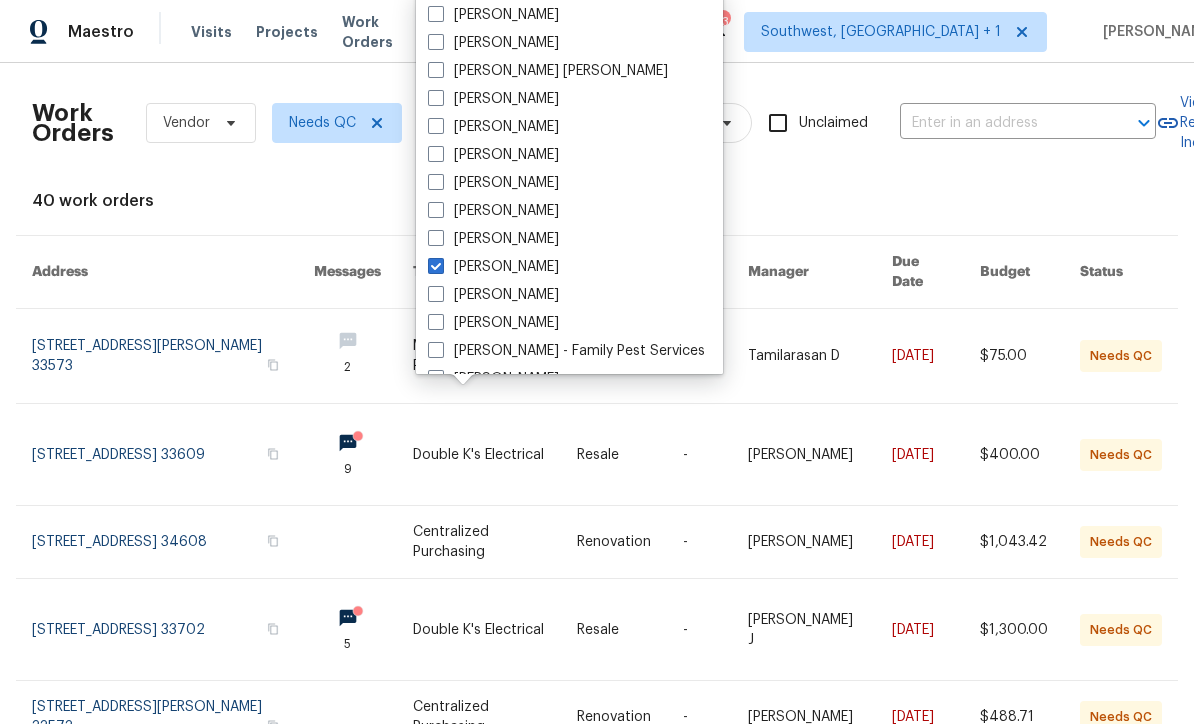 checkbox on "true" 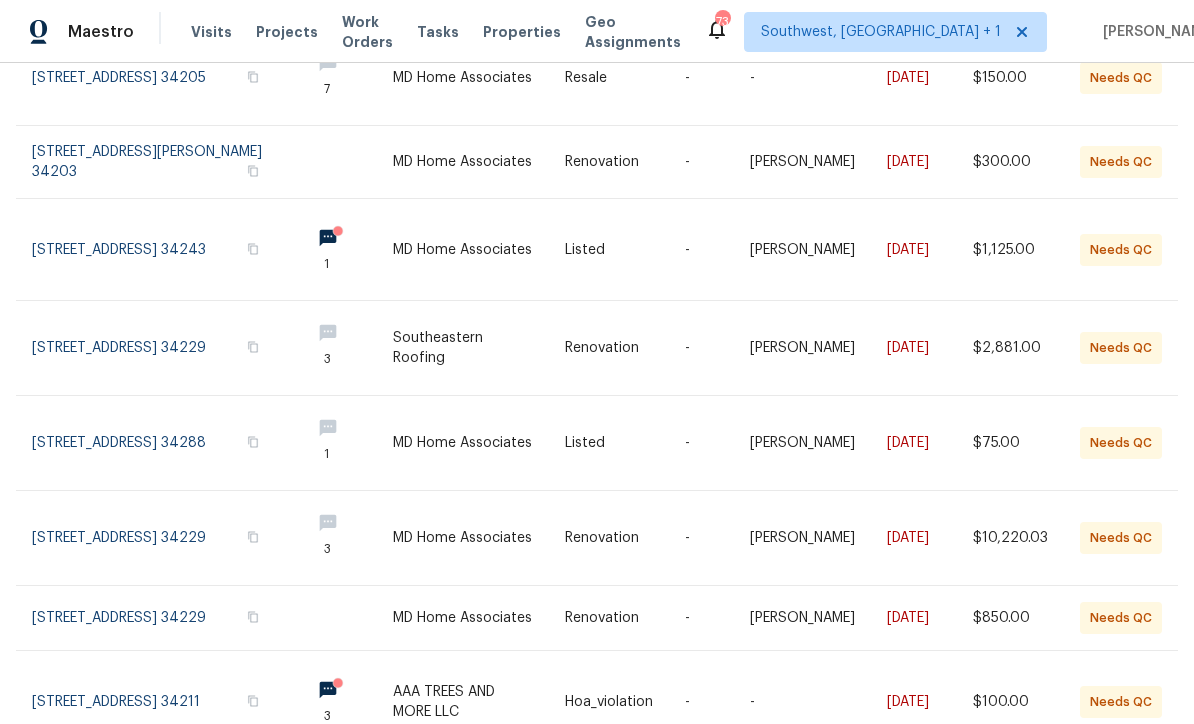 scroll, scrollTop: 278, scrollLeft: 0, axis: vertical 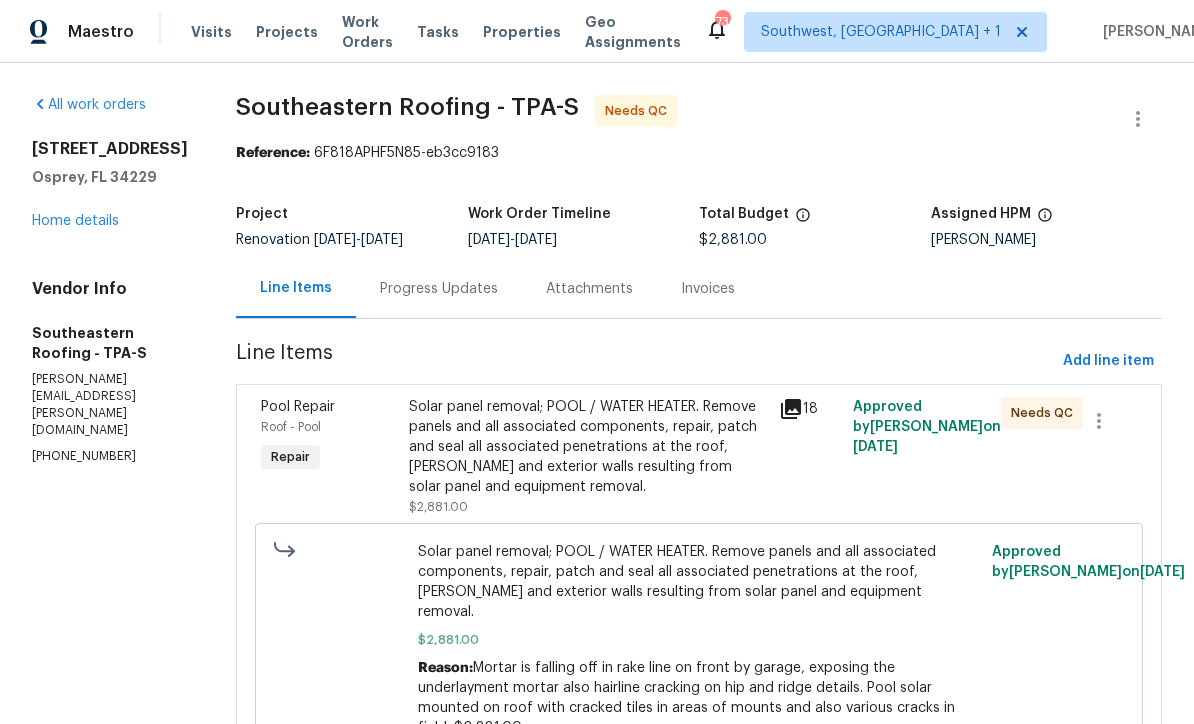 click on "Solar panel removal; POOL / WATER HEATER. Remove panels and all associated components, repair, patch and seal all associated penetrations at the roof, [PERSON_NAME] and exterior walls resulting from solar panel and equipment removal." at bounding box center [588, 447] 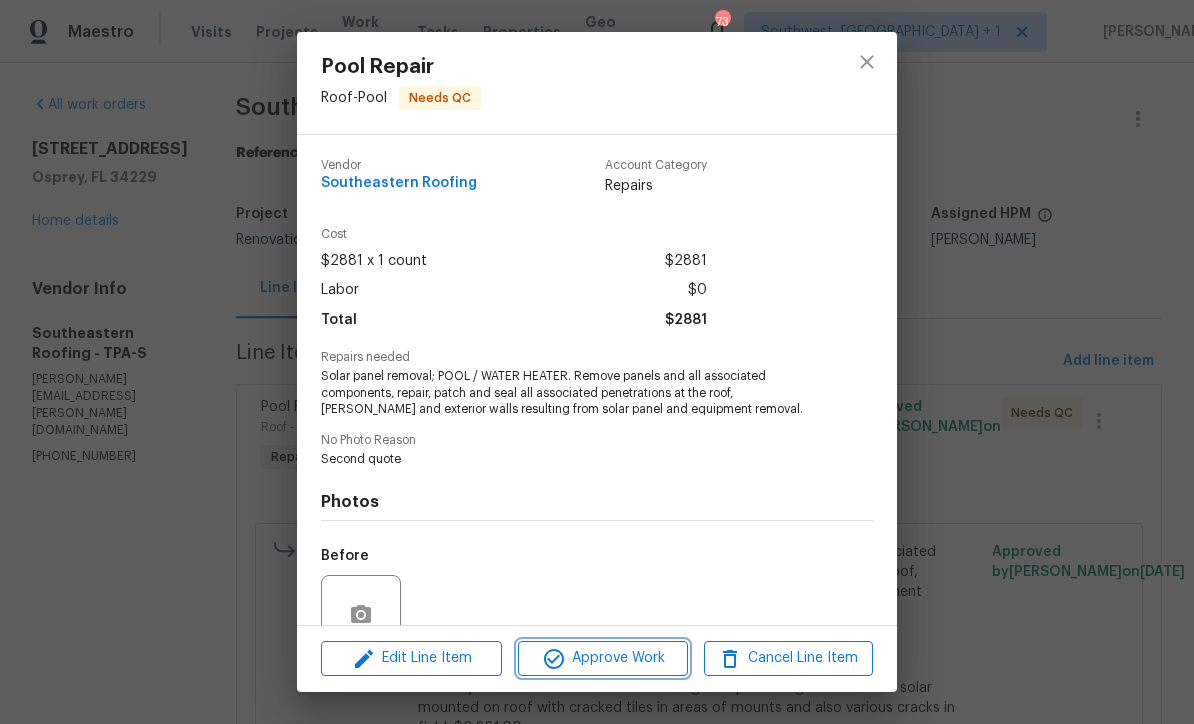 click on "Approve Work" at bounding box center (602, 658) 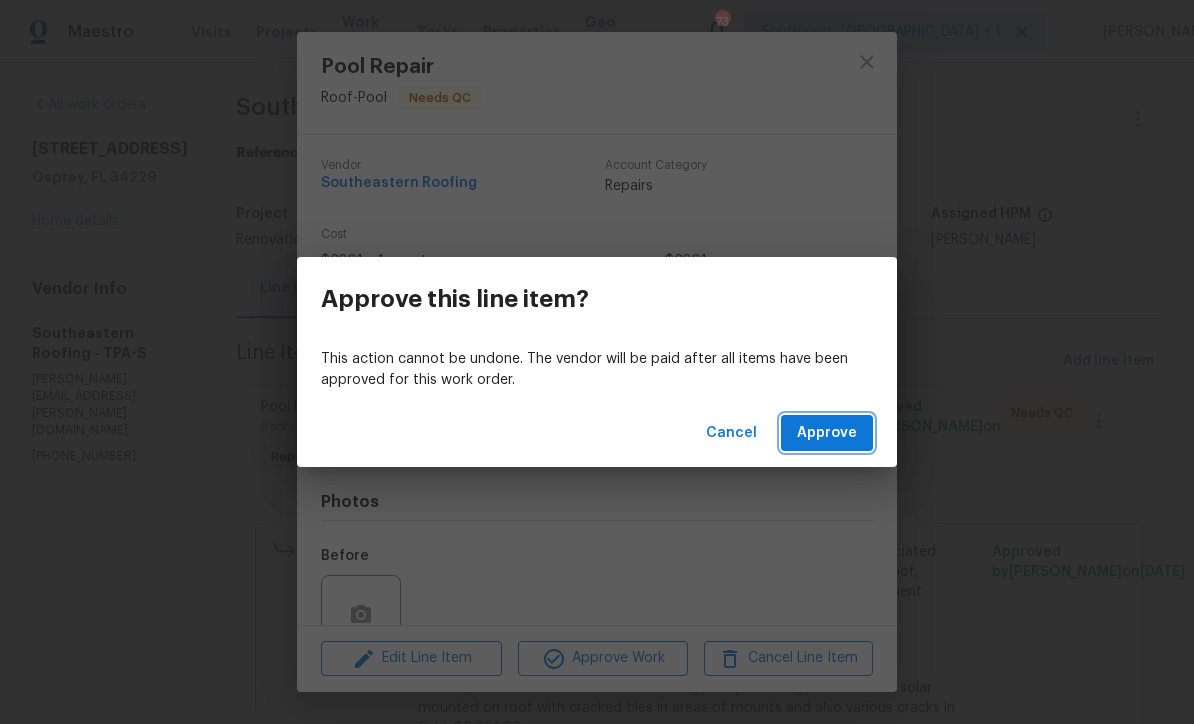 click on "Approve" at bounding box center (827, 433) 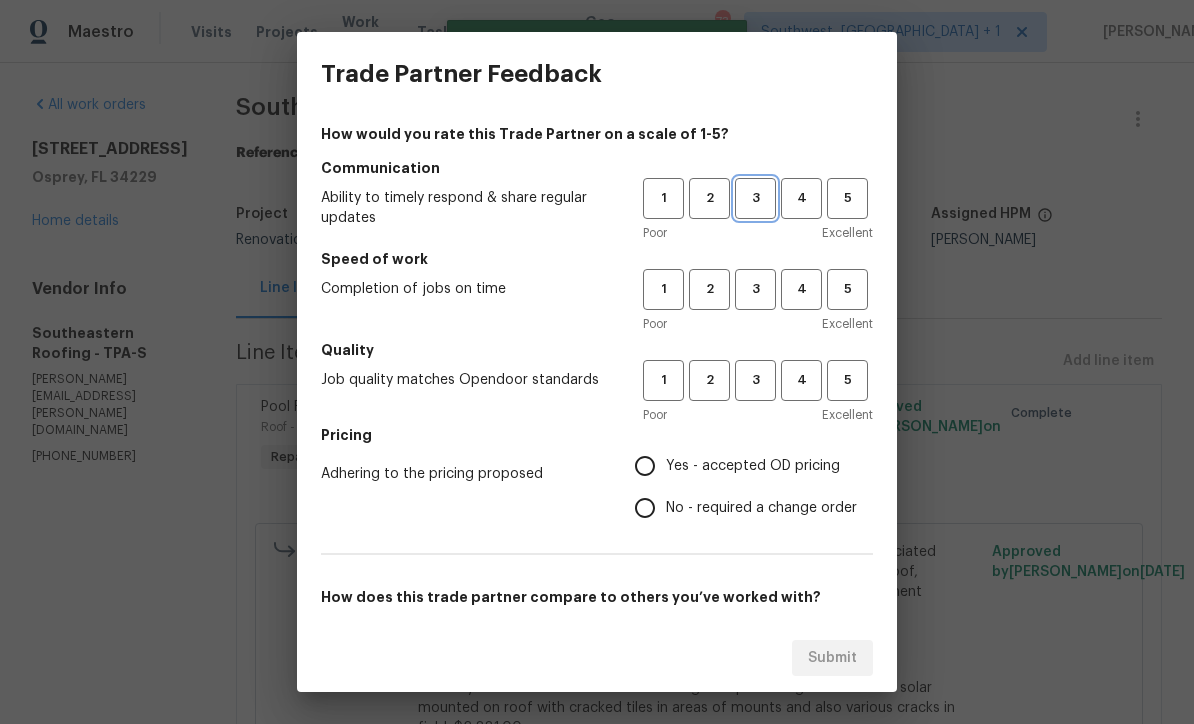 click on "3" at bounding box center (755, 198) 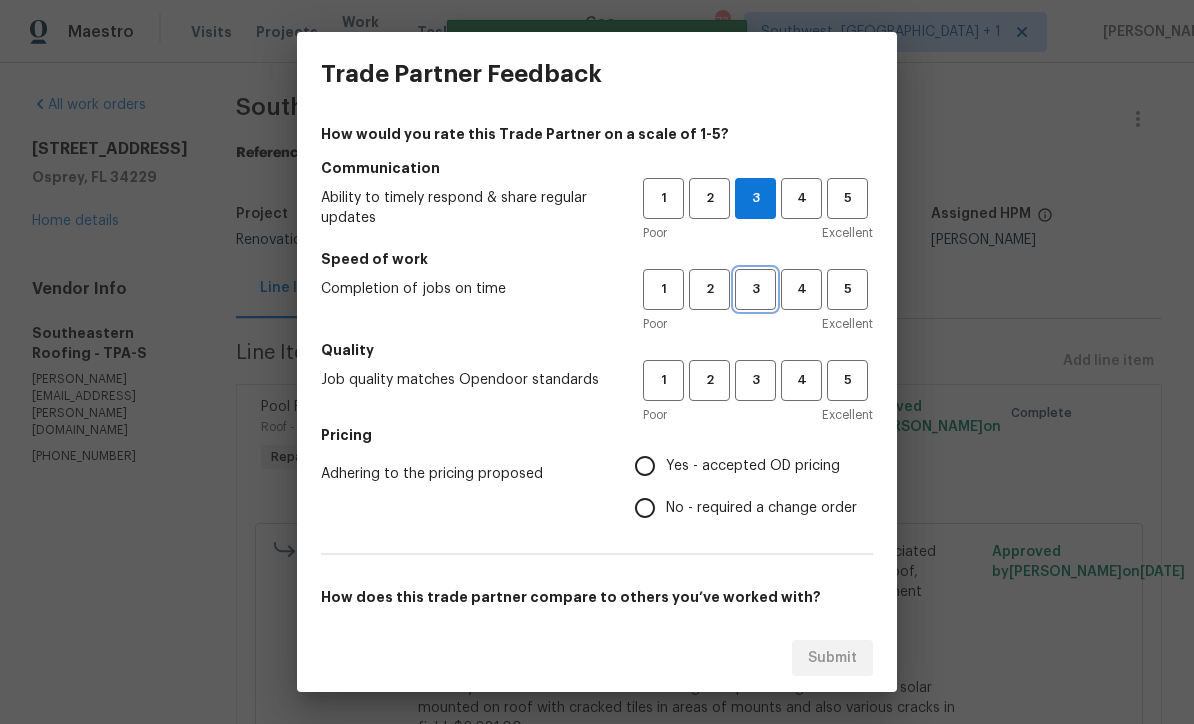 click on "3" at bounding box center [755, 289] 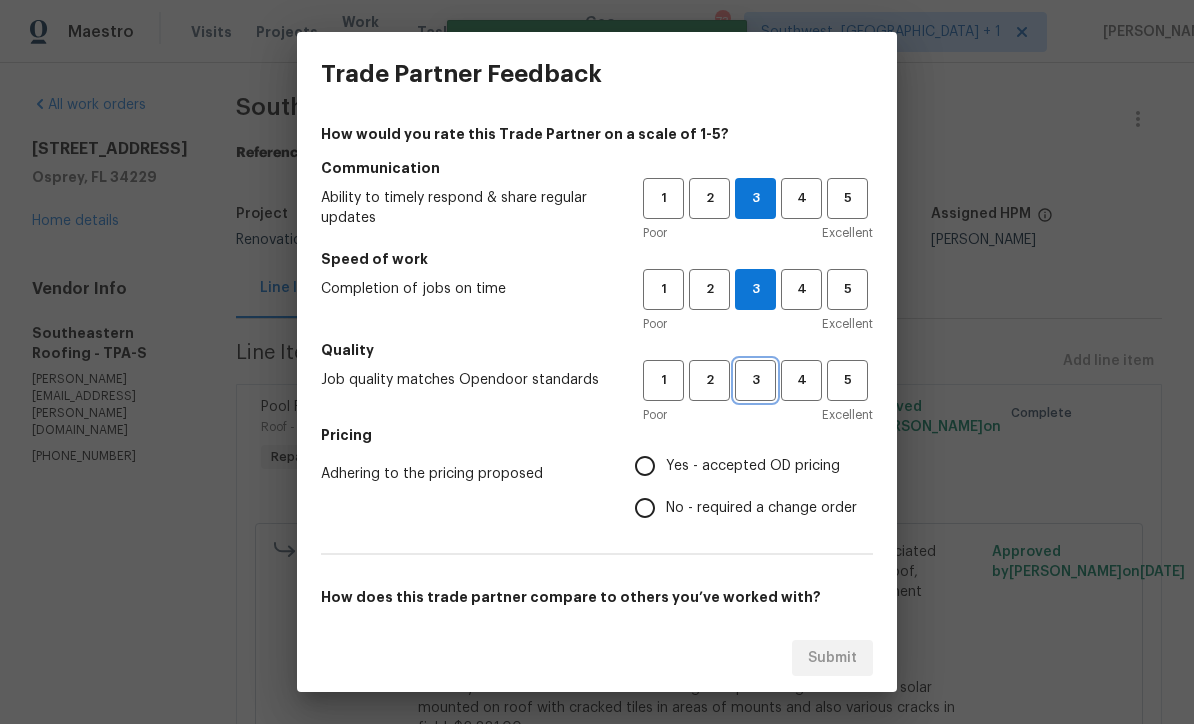 click on "3" at bounding box center [755, 380] 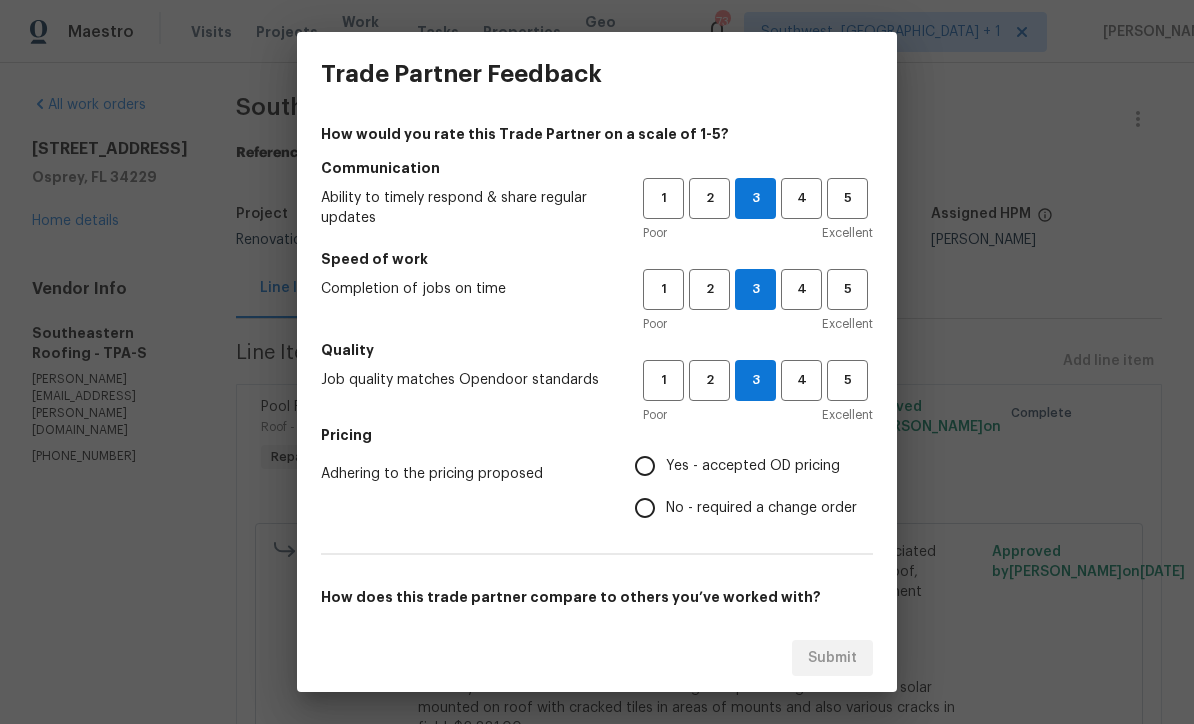 click on "Yes - accepted OD pricing" at bounding box center (645, 466) 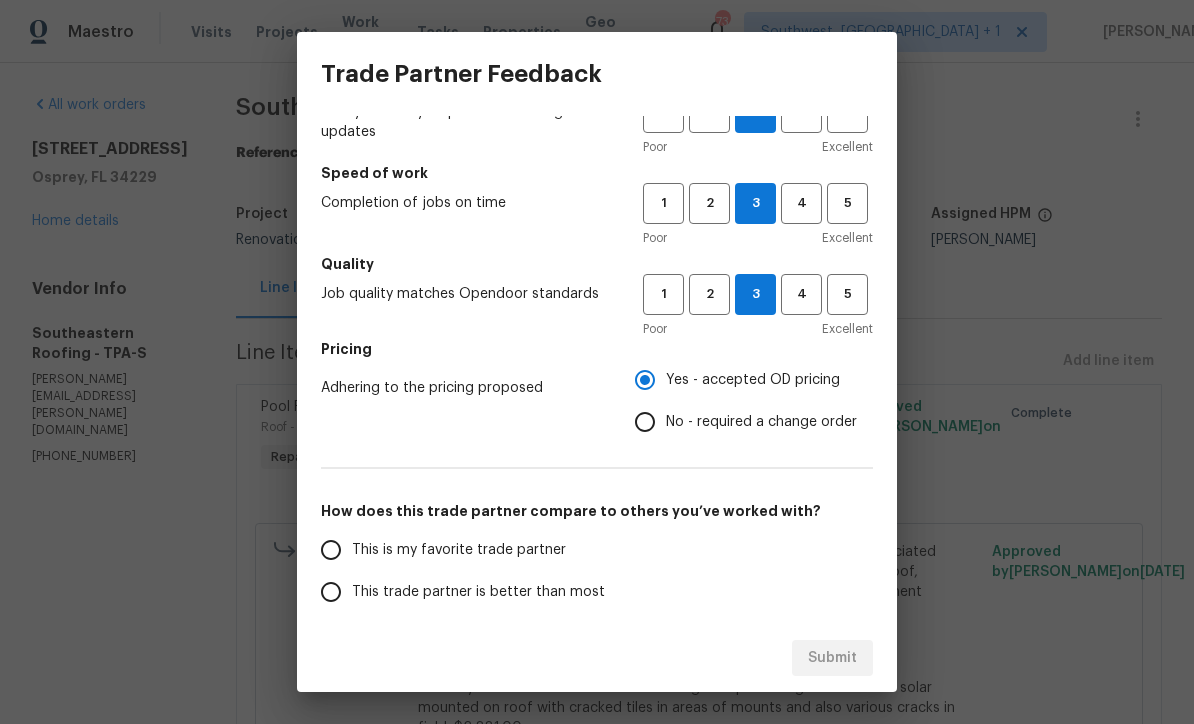 scroll, scrollTop: 143, scrollLeft: 0, axis: vertical 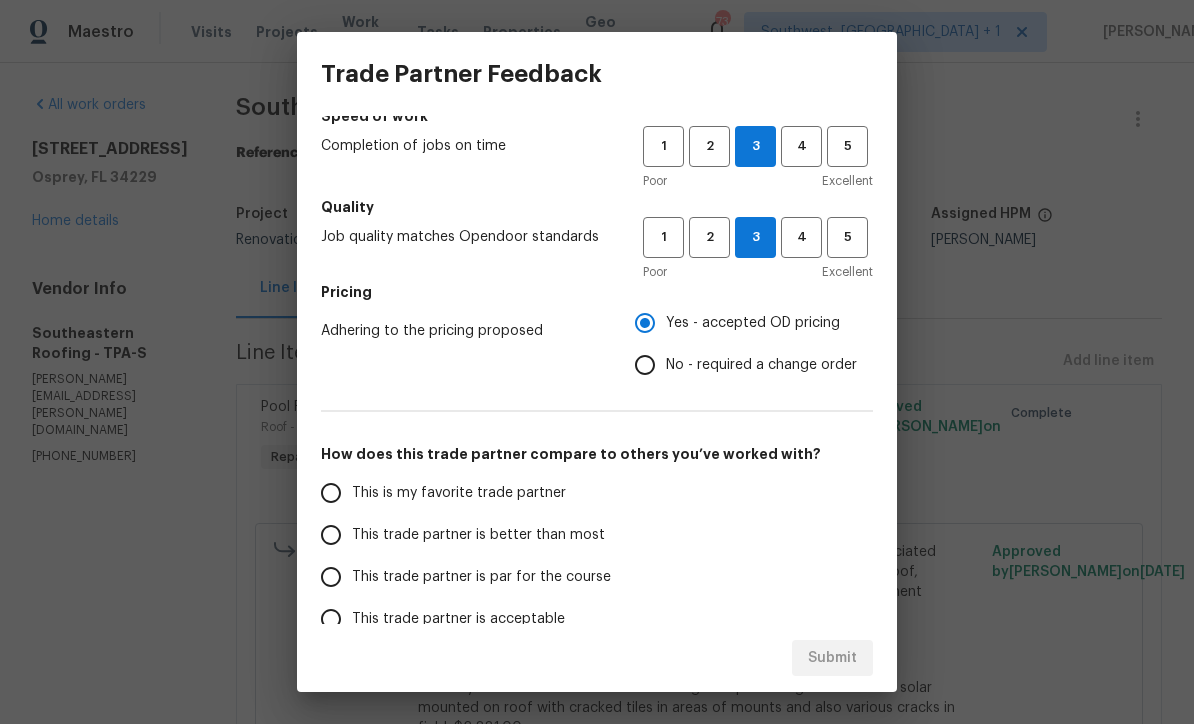 click on "This trade partner is par for the course" at bounding box center [331, 577] 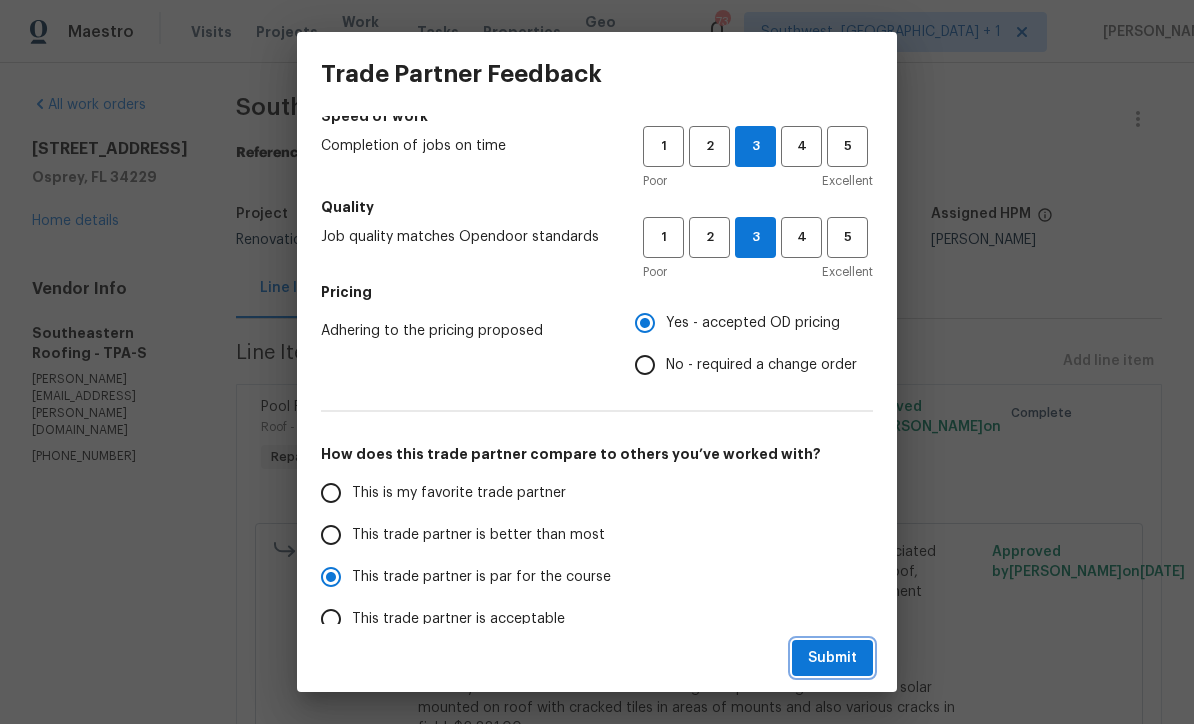 click on "Submit" at bounding box center (832, 658) 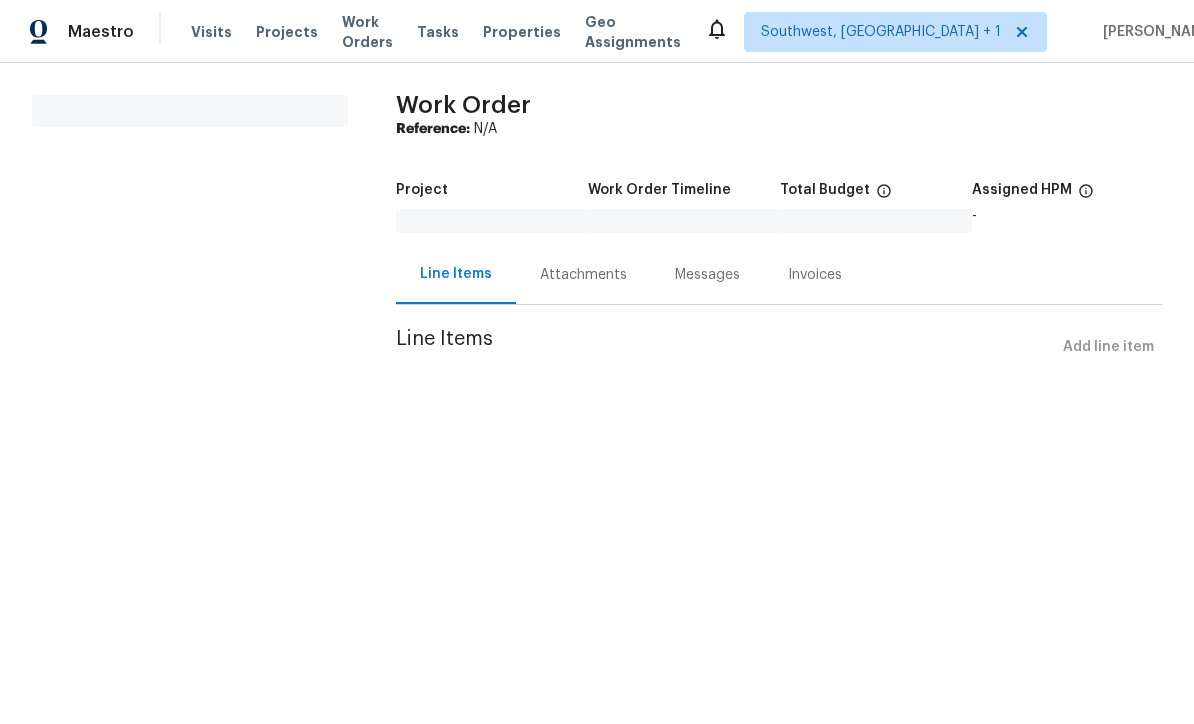 scroll, scrollTop: 0, scrollLeft: 0, axis: both 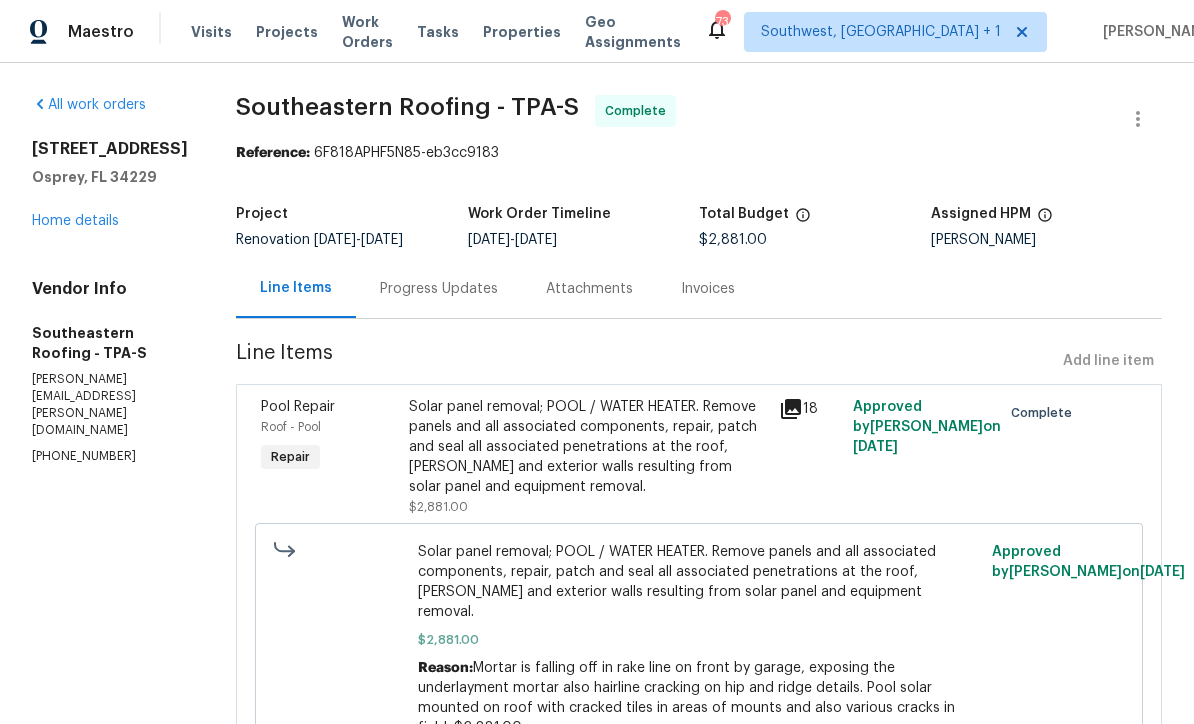 click on "Work Orders" at bounding box center (367, 32) 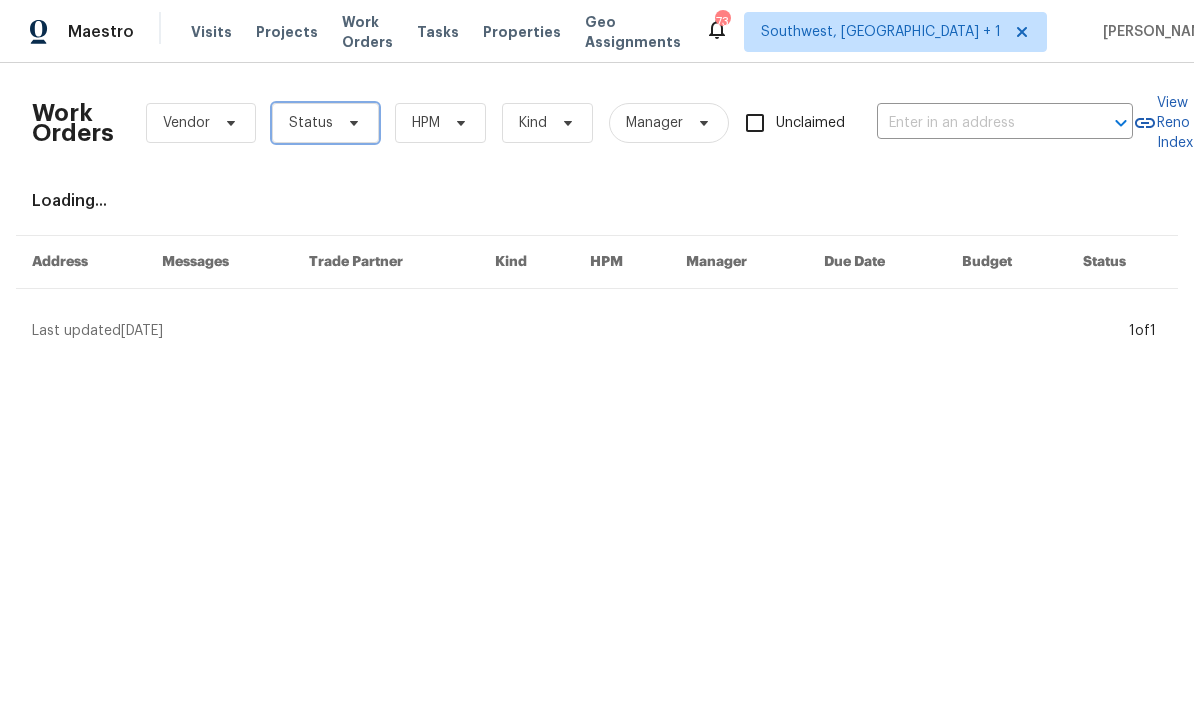 click on "Status" at bounding box center [325, 123] 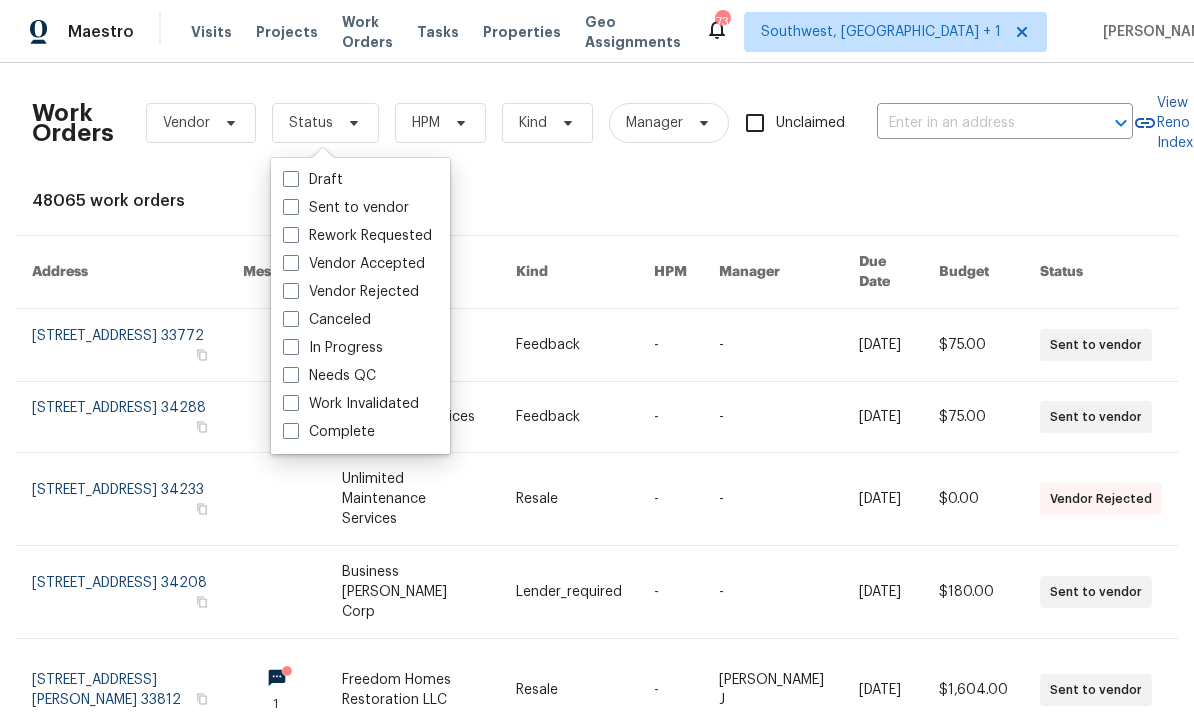 click at bounding box center [291, 375] 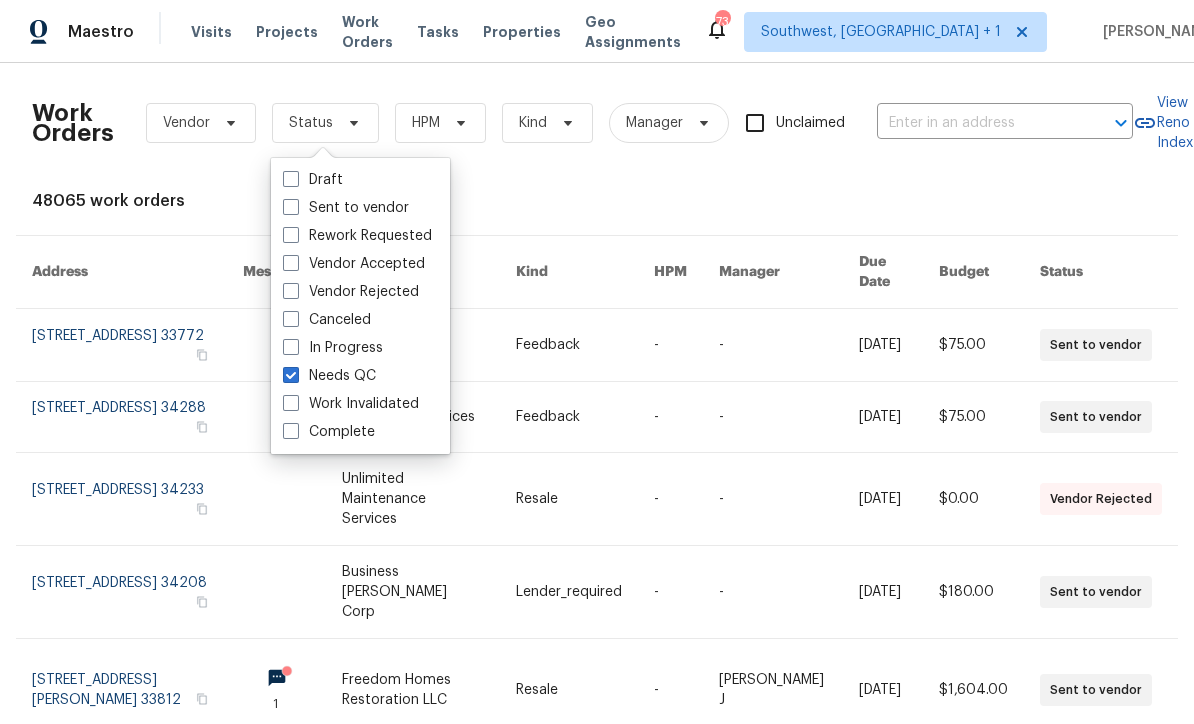 checkbox on "true" 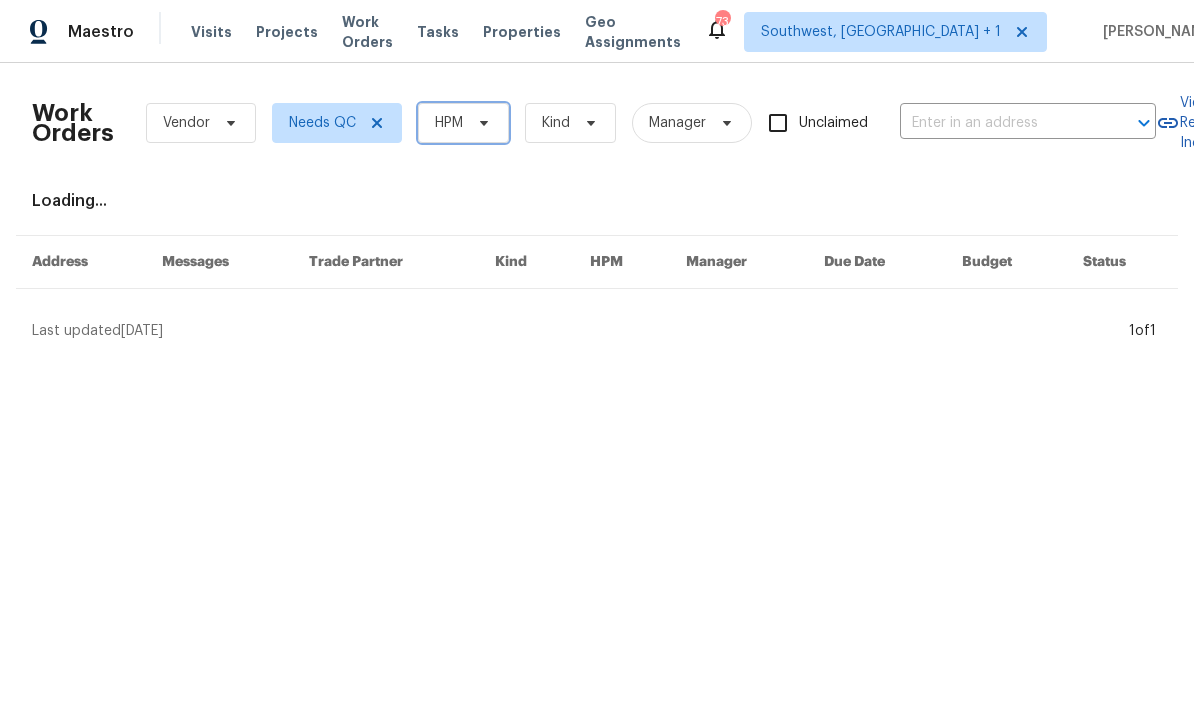 click on "HPM" at bounding box center (463, 123) 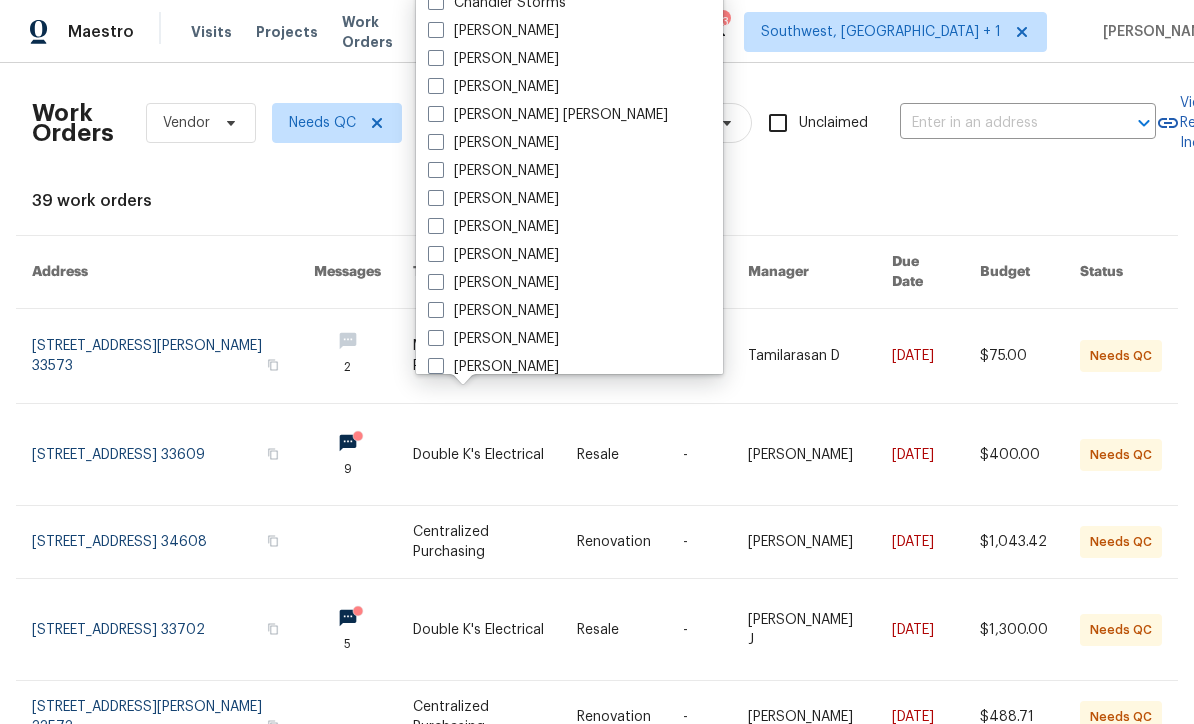 scroll, scrollTop: 188, scrollLeft: 0, axis: vertical 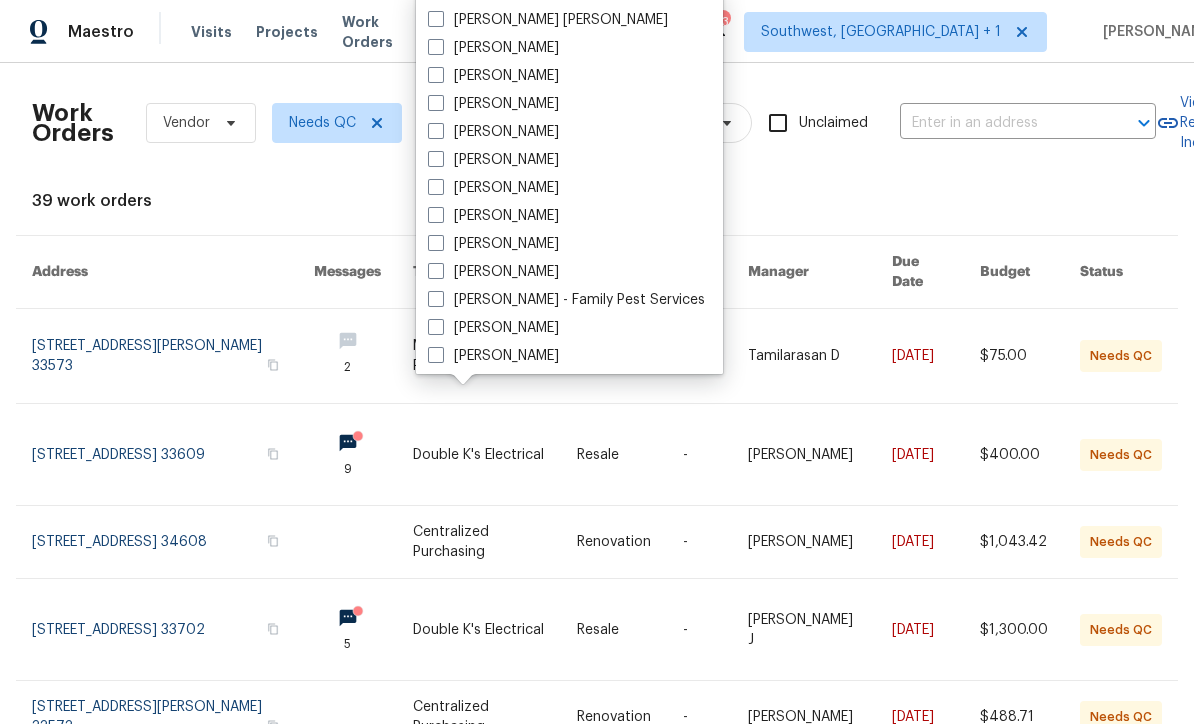 click at bounding box center [436, 215] 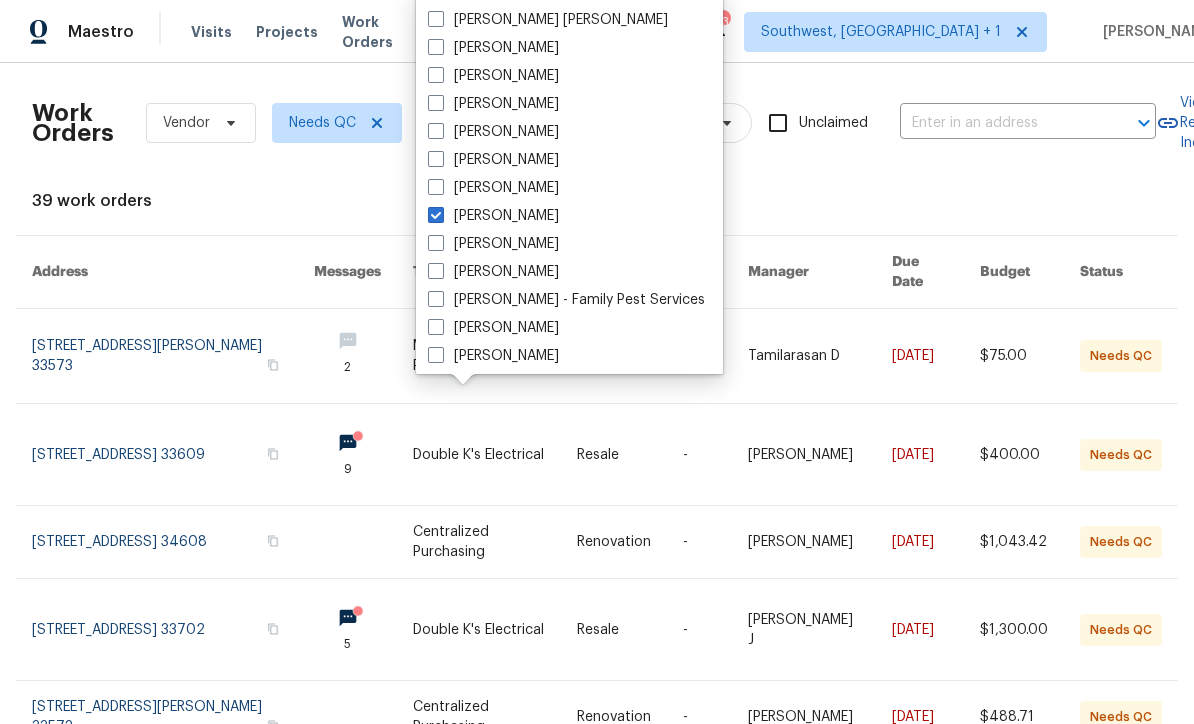 checkbox on "true" 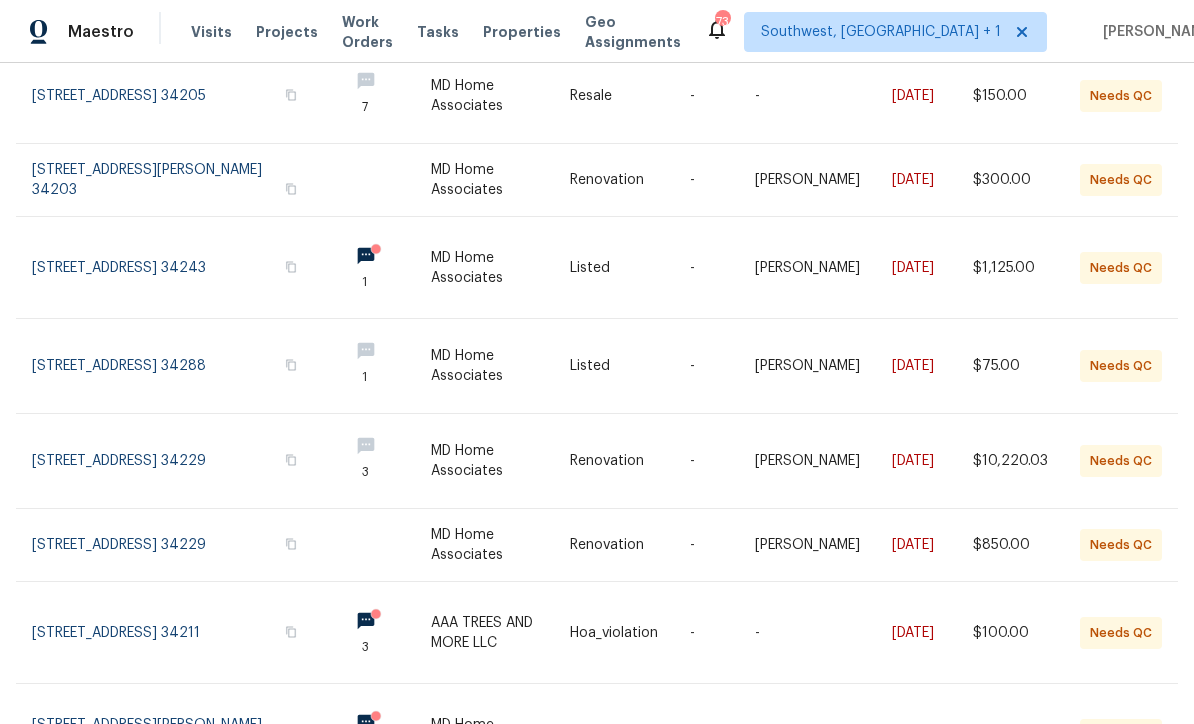 scroll, scrollTop: 266, scrollLeft: 0, axis: vertical 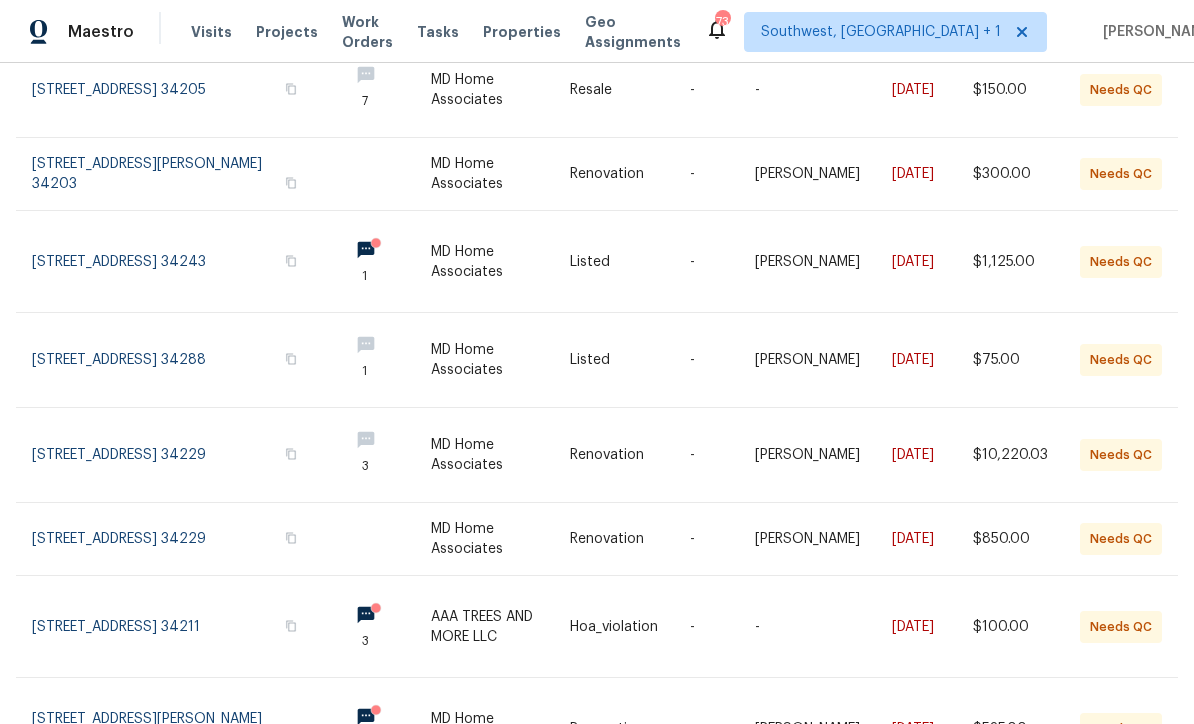 click at bounding box center [630, 360] 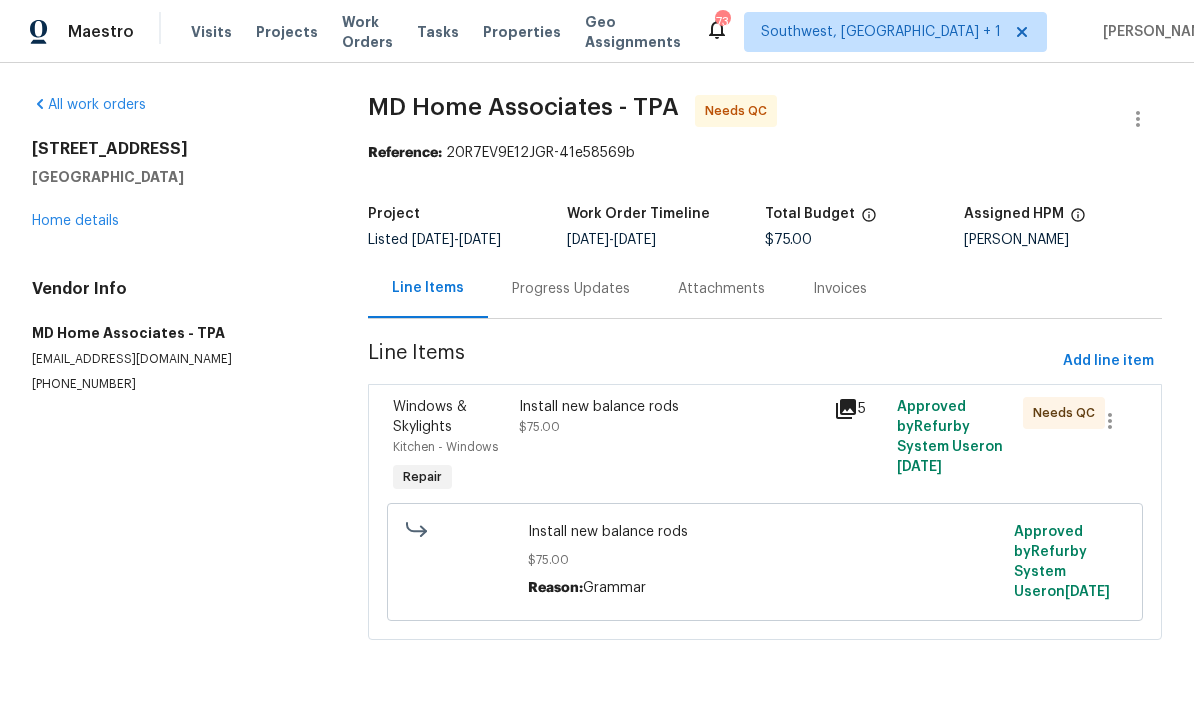 click on "Progress Updates" at bounding box center [571, 289] 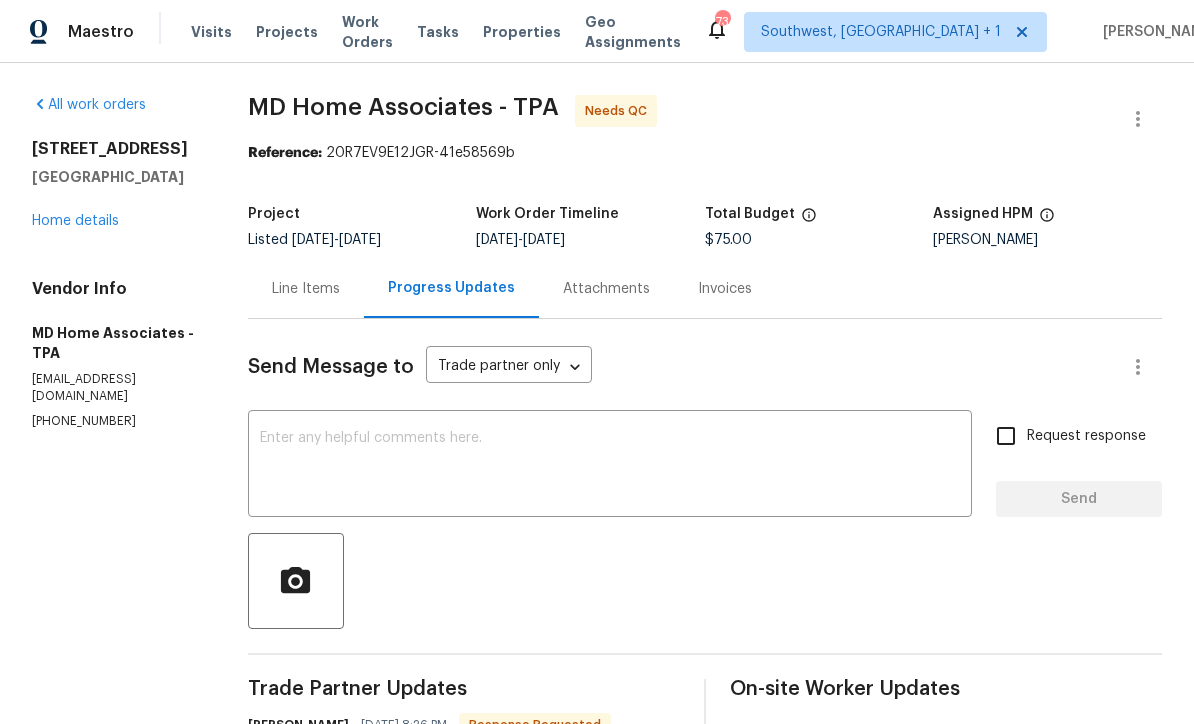 scroll, scrollTop: 0, scrollLeft: 0, axis: both 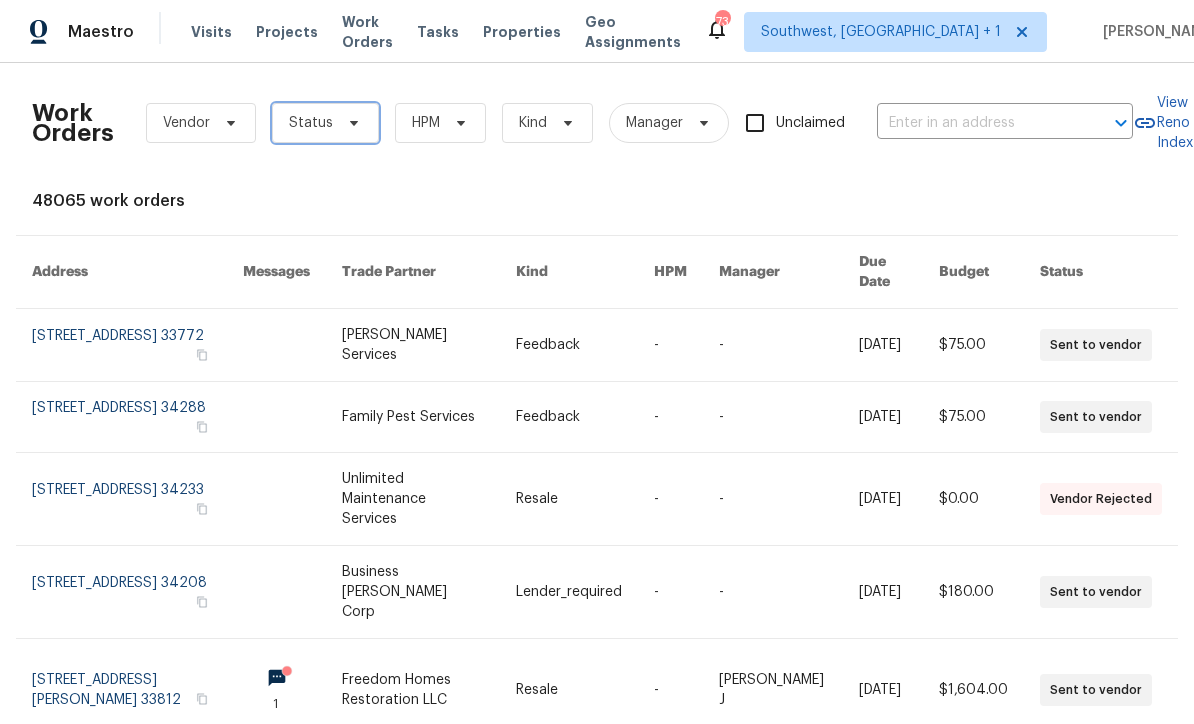 click on "Status" at bounding box center (325, 123) 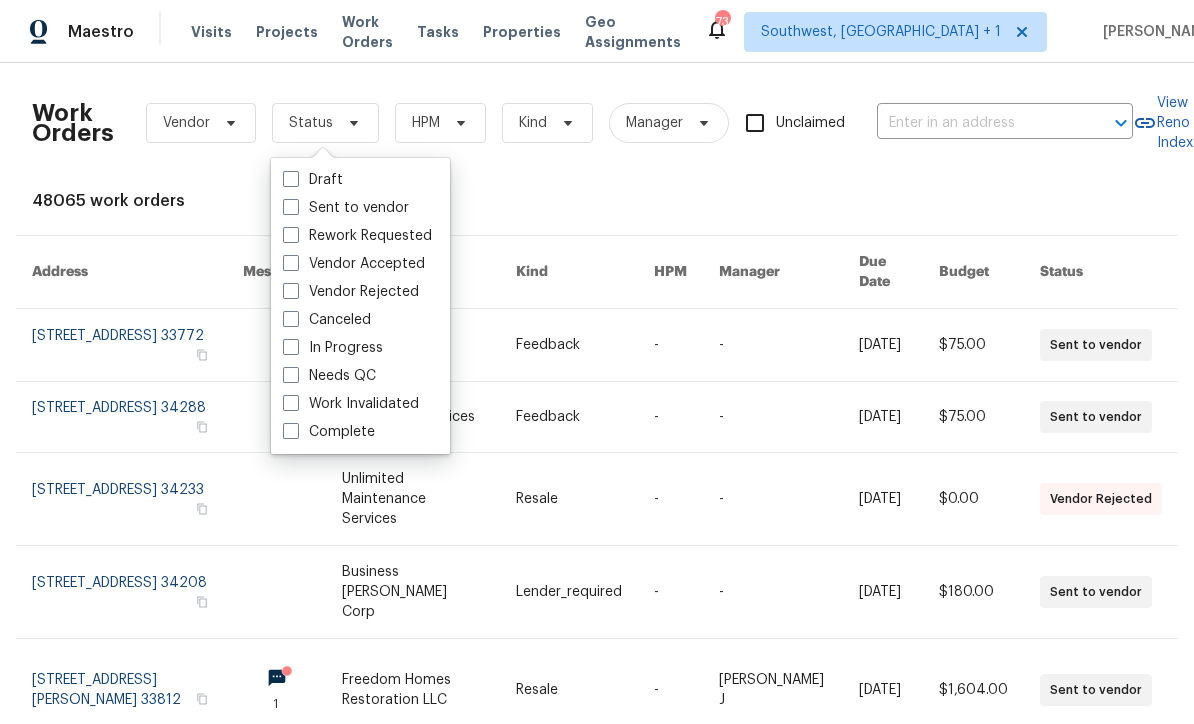 click on "Needs QC" at bounding box center (329, 376) 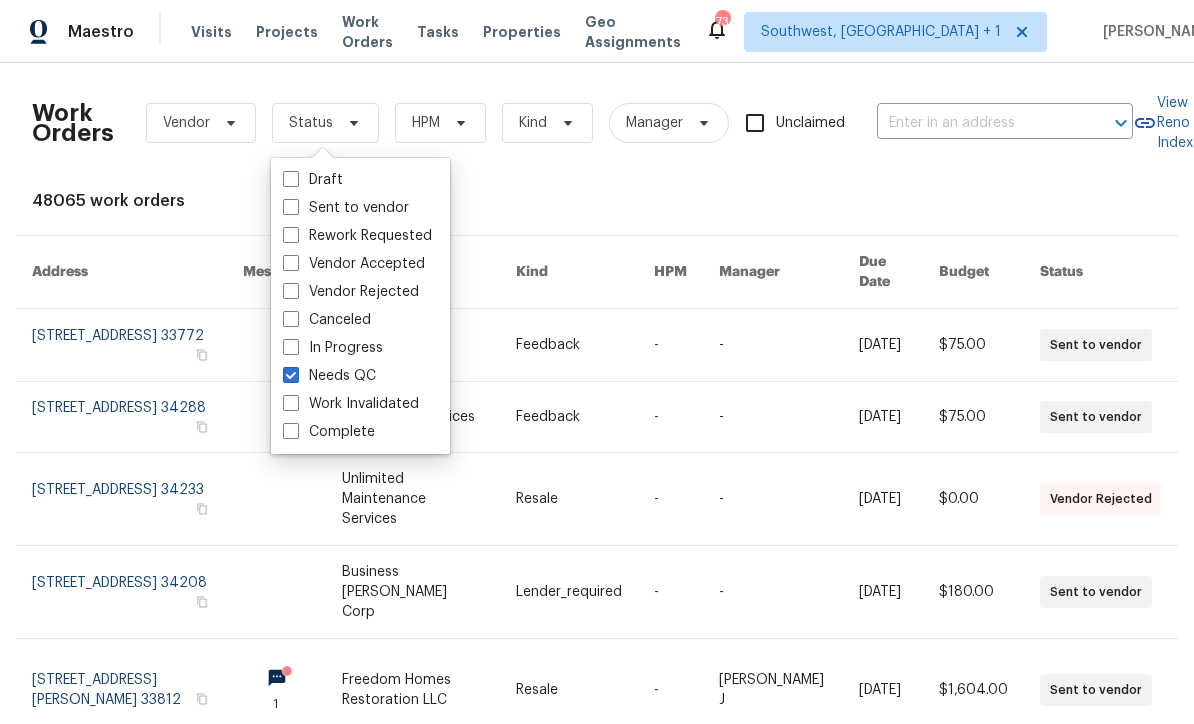 checkbox on "true" 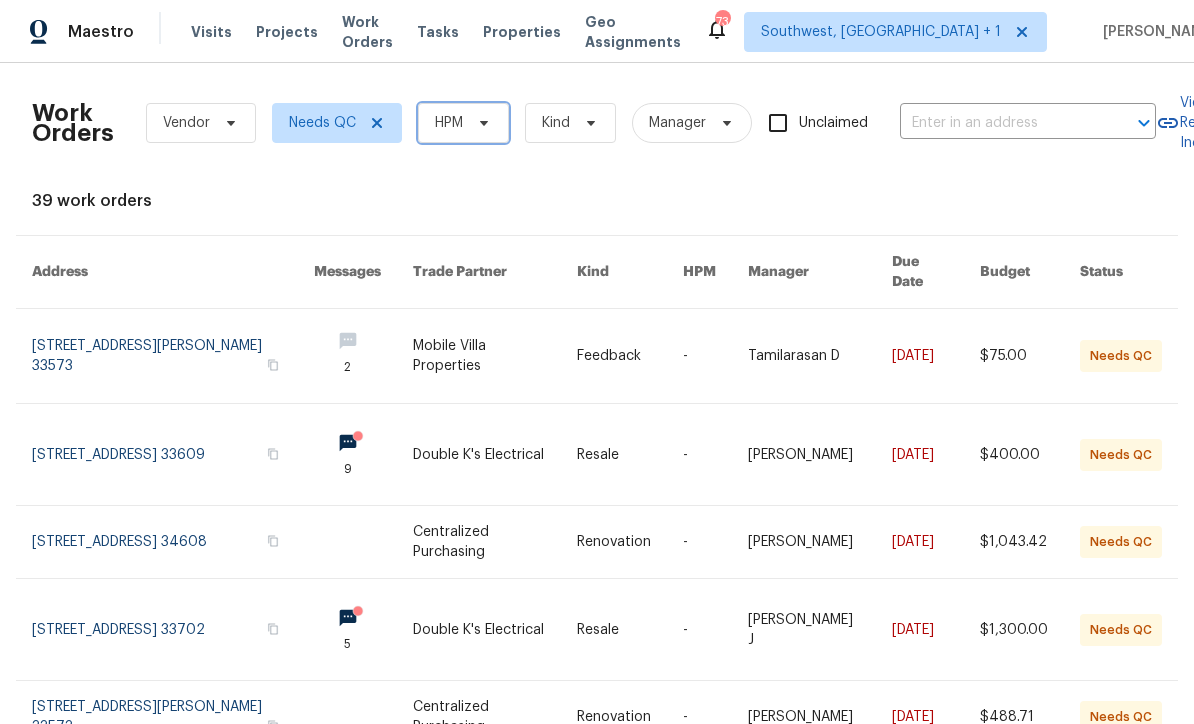 click 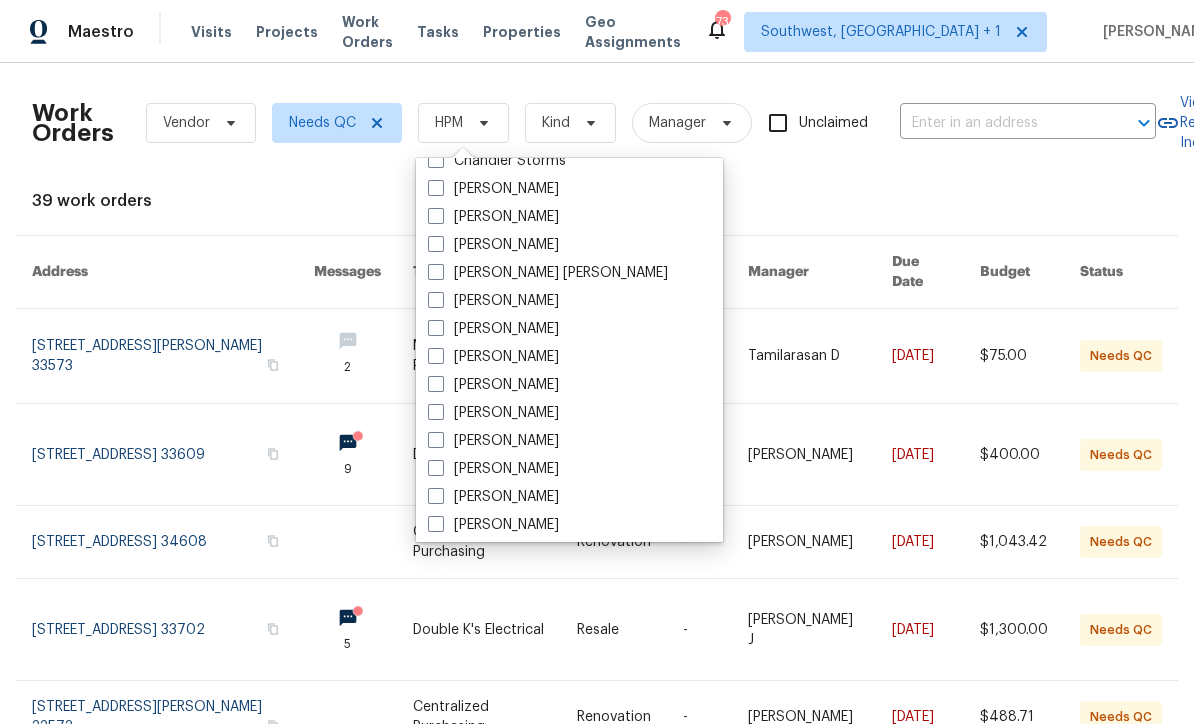 scroll, scrollTop: 206, scrollLeft: 0, axis: vertical 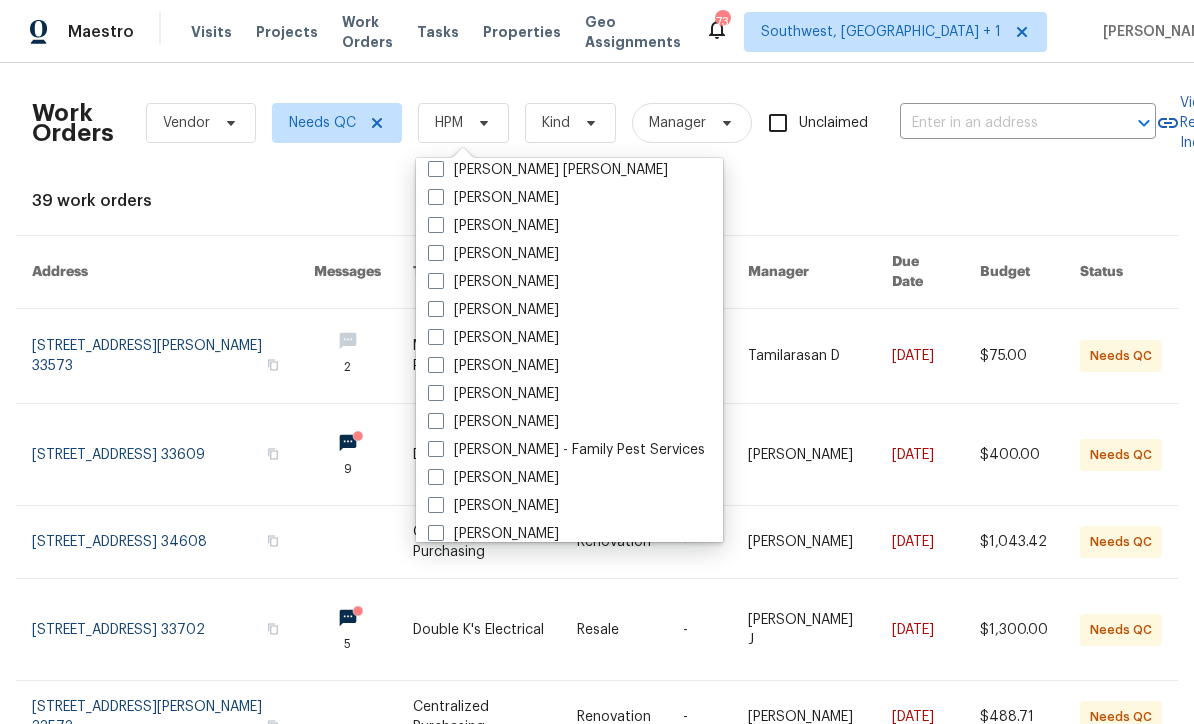 click on "[PERSON_NAME]" at bounding box center (493, 366) 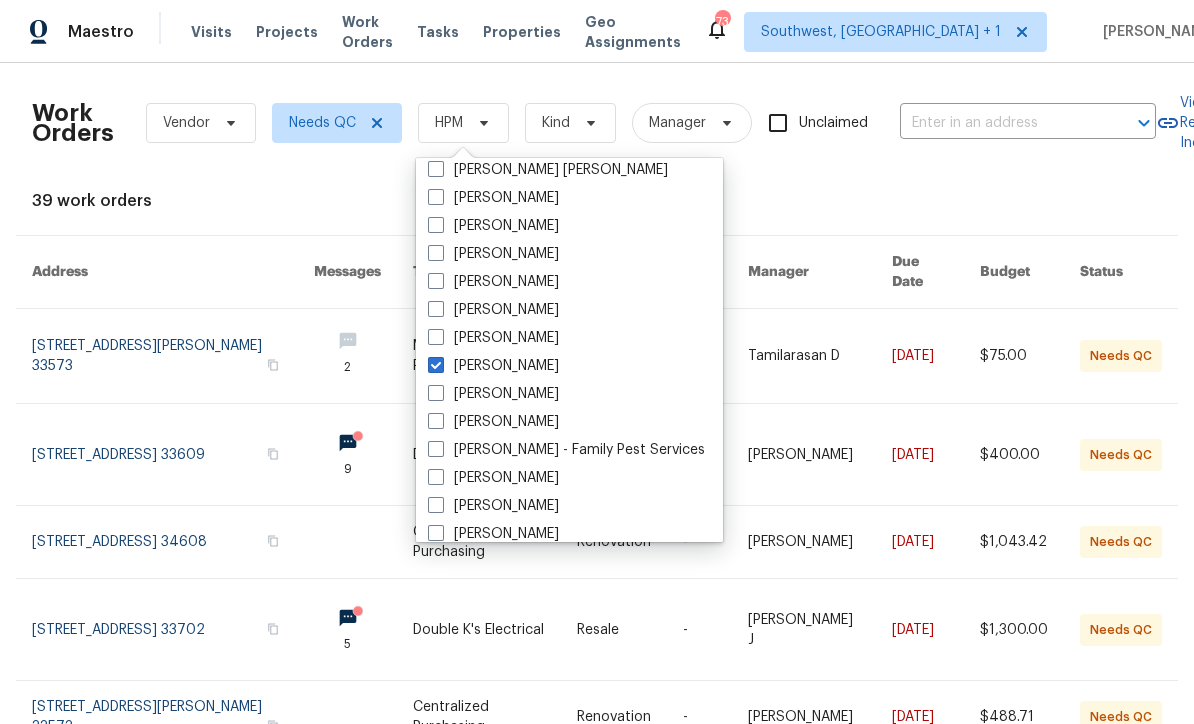 checkbox on "true" 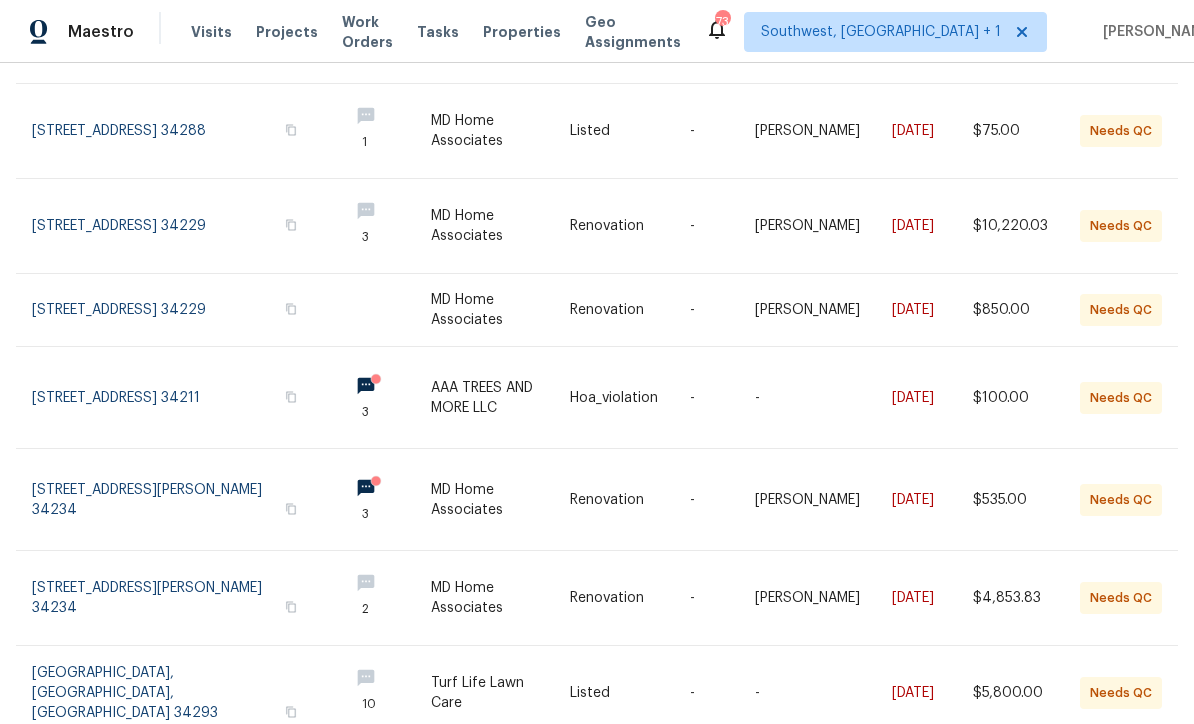 scroll, scrollTop: 494, scrollLeft: 0, axis: vertical 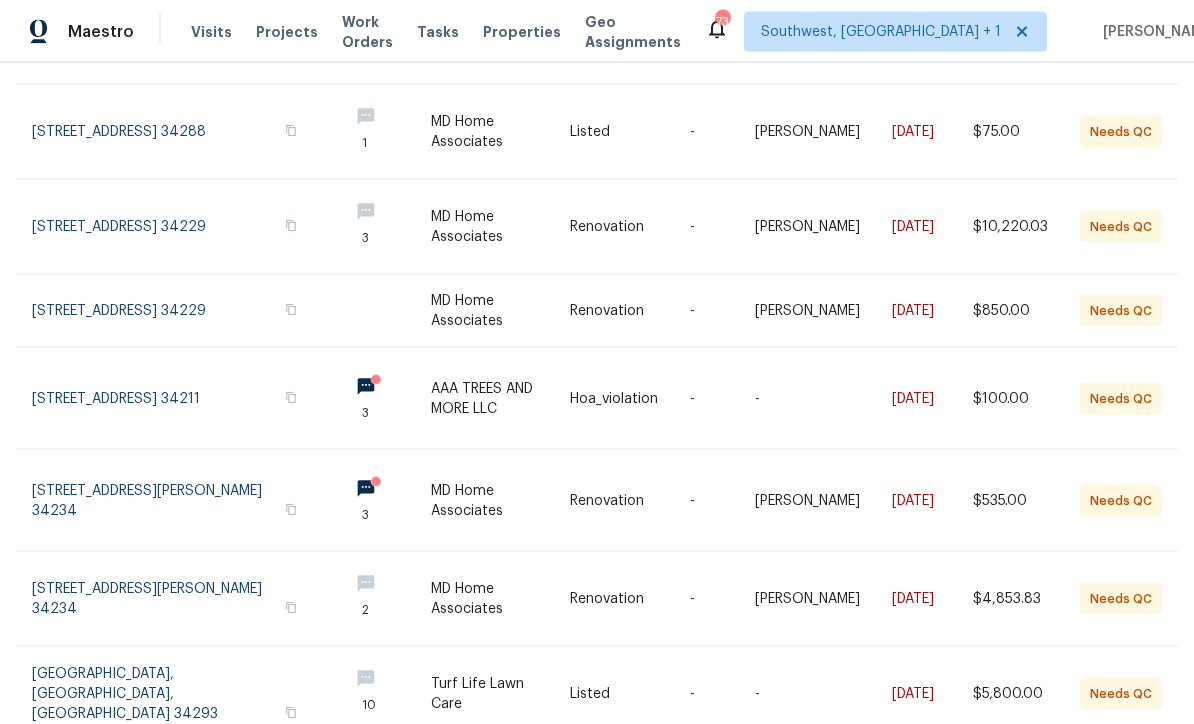 click at bounding box center (630, 694) 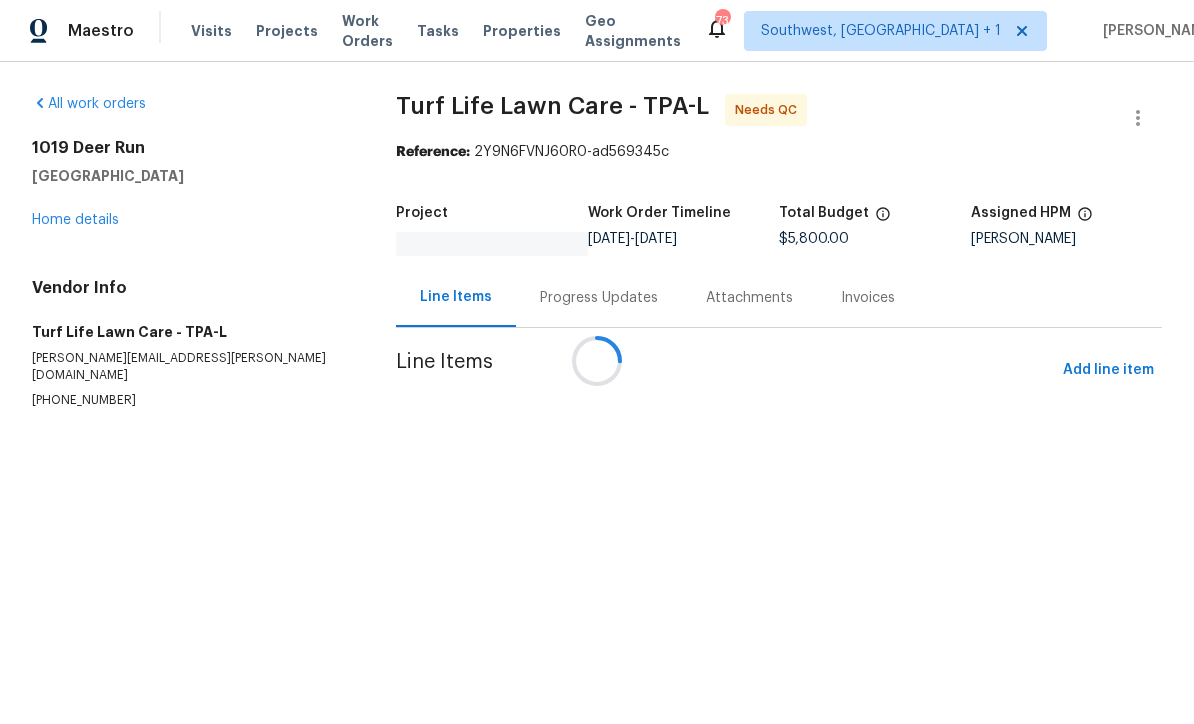 scroll, scrollTop: 1, scrollLeft: 0, axis: vertical 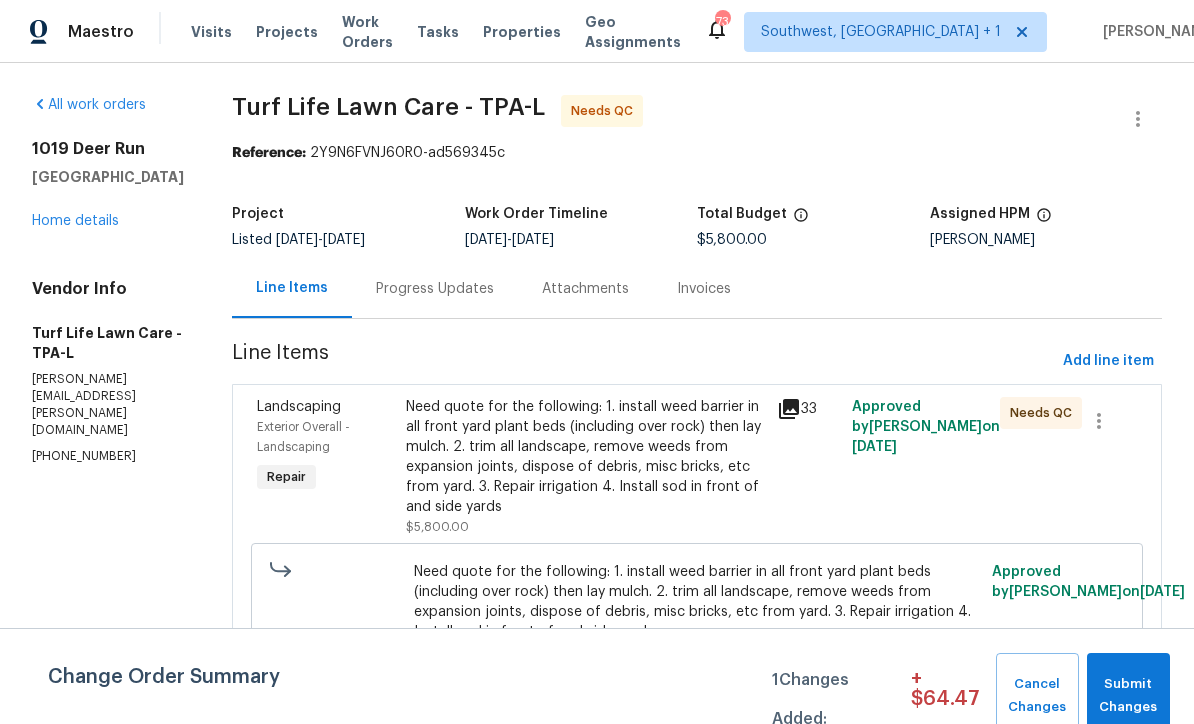click on "Progress Updates" at bounding box center (435, 289) 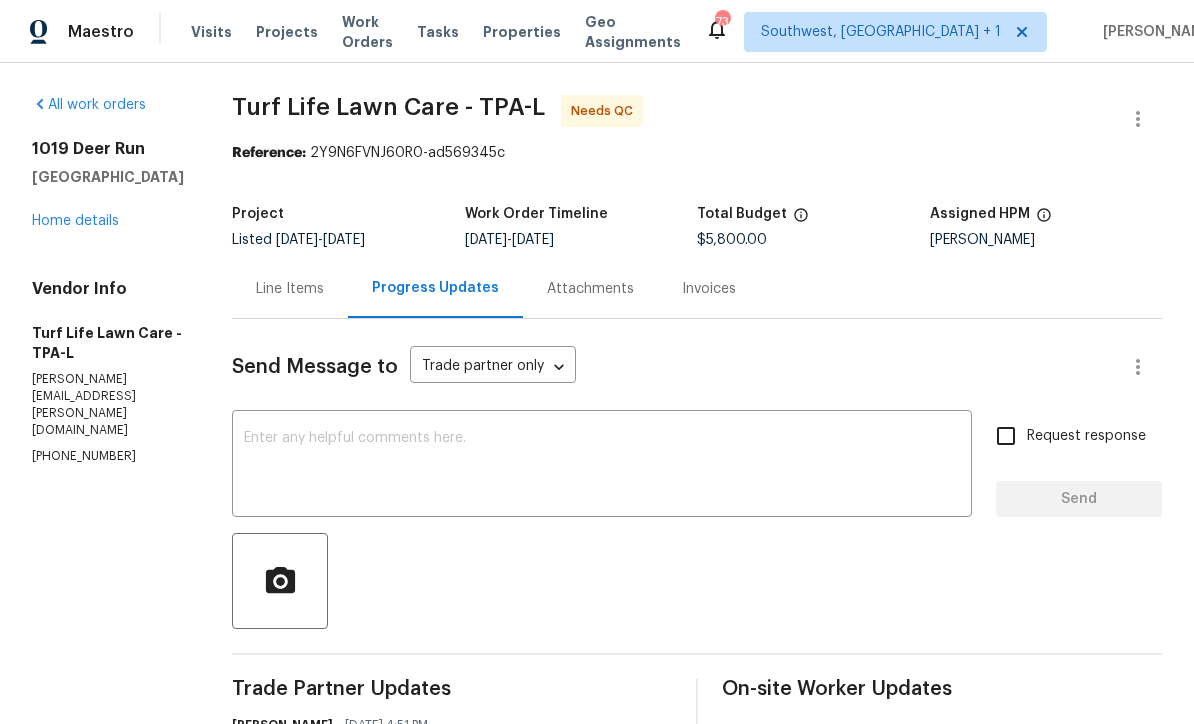 scroll, scrollTop: 0, scrollLeft: 0, axis: both 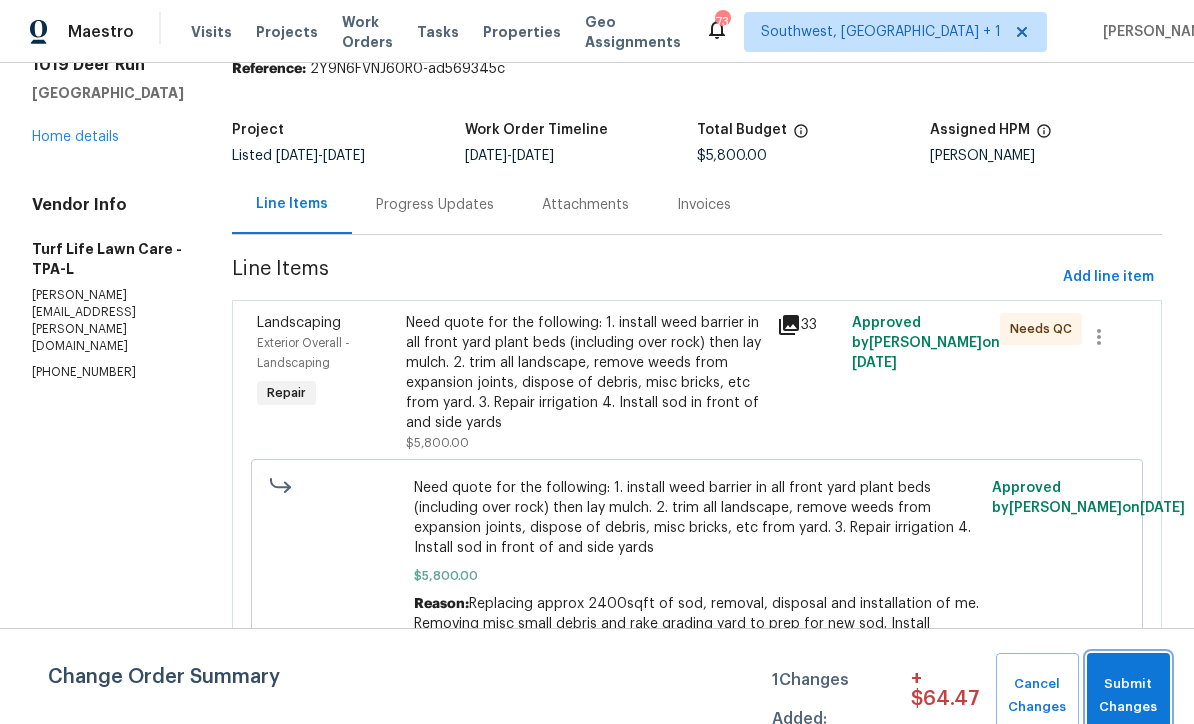 click on "Submit Changes" at bounding box center [1128, 696] 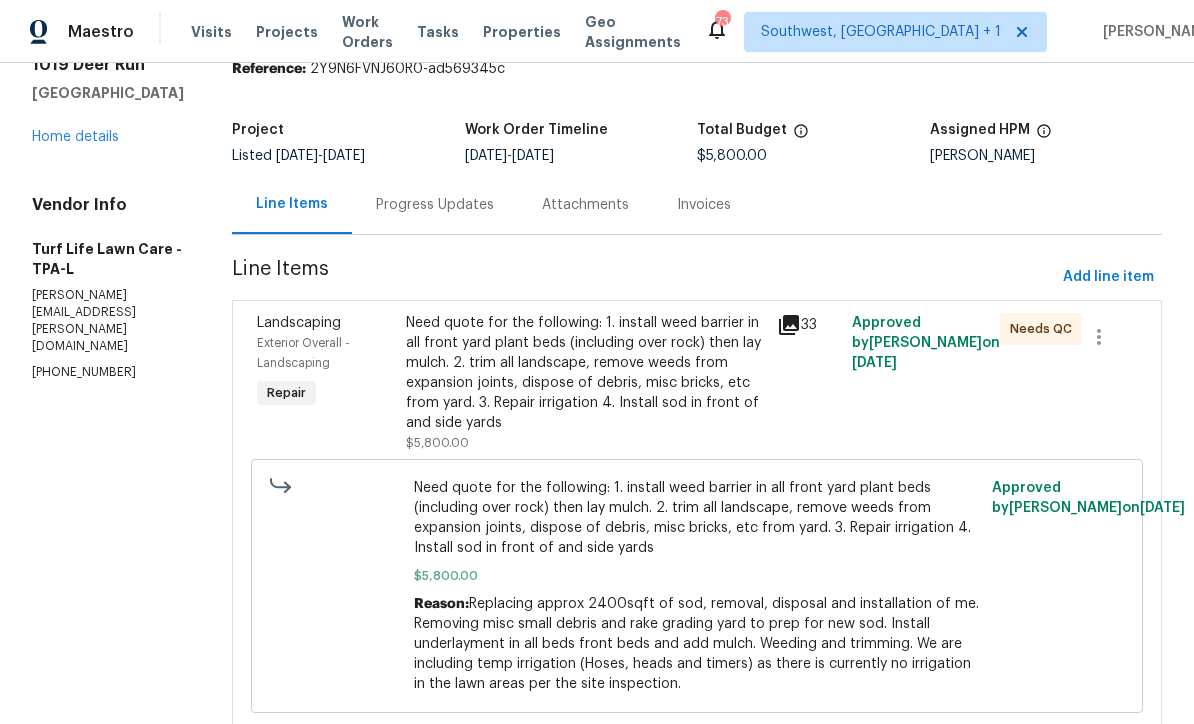 scroll, scrollTop: 66, scrollLeft: 0, axis: vertical 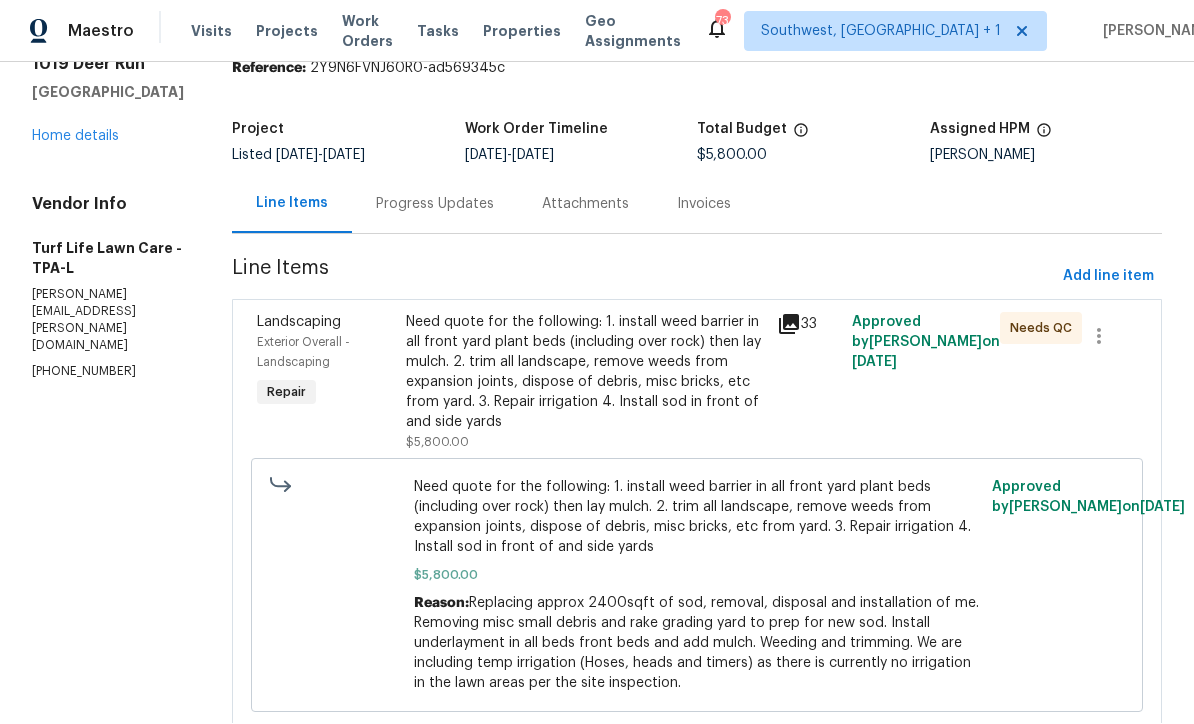 click on "Need quote for the following: 1. install weed barrier in all front yard plant beds (including over rock) then lay mulch. 2. trim all landscape, remove weeds from expansion joints, dispose of debris, misc bricks, etc from yard. 3. Repair irrigation 4. Install sod in front of and side yards" at bounding box center (586, 373) 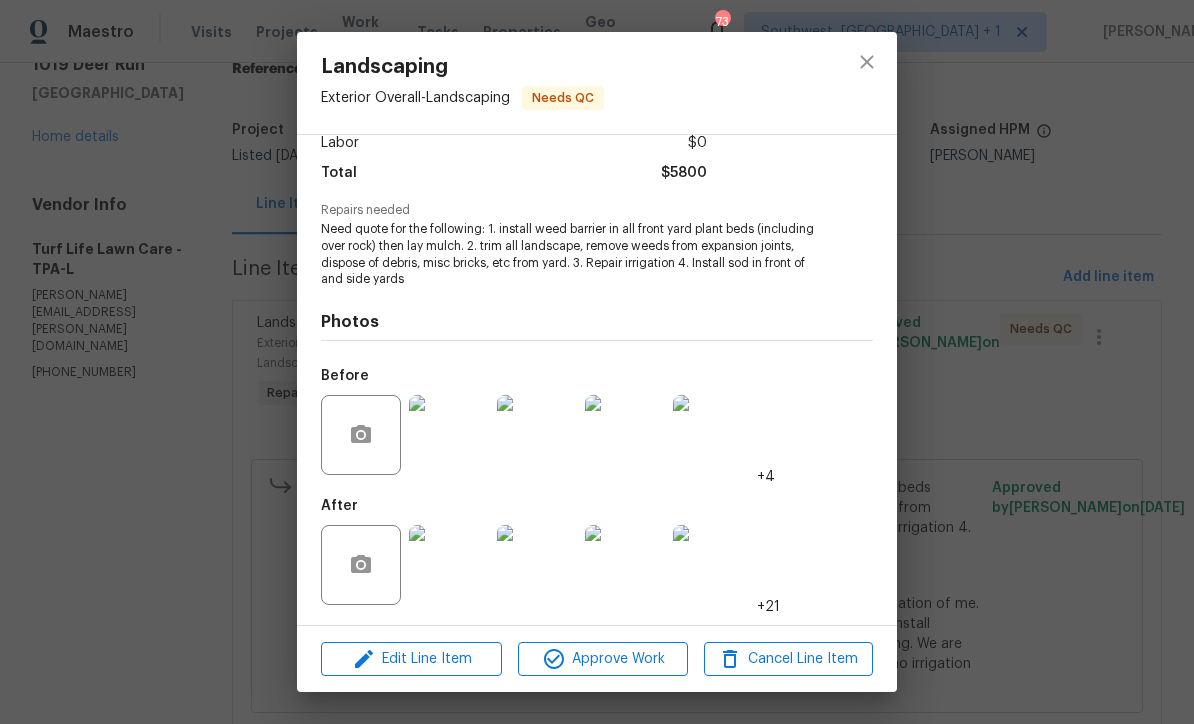scroll, scrollTop: 150, scrollLeft: 0, axis: vertical 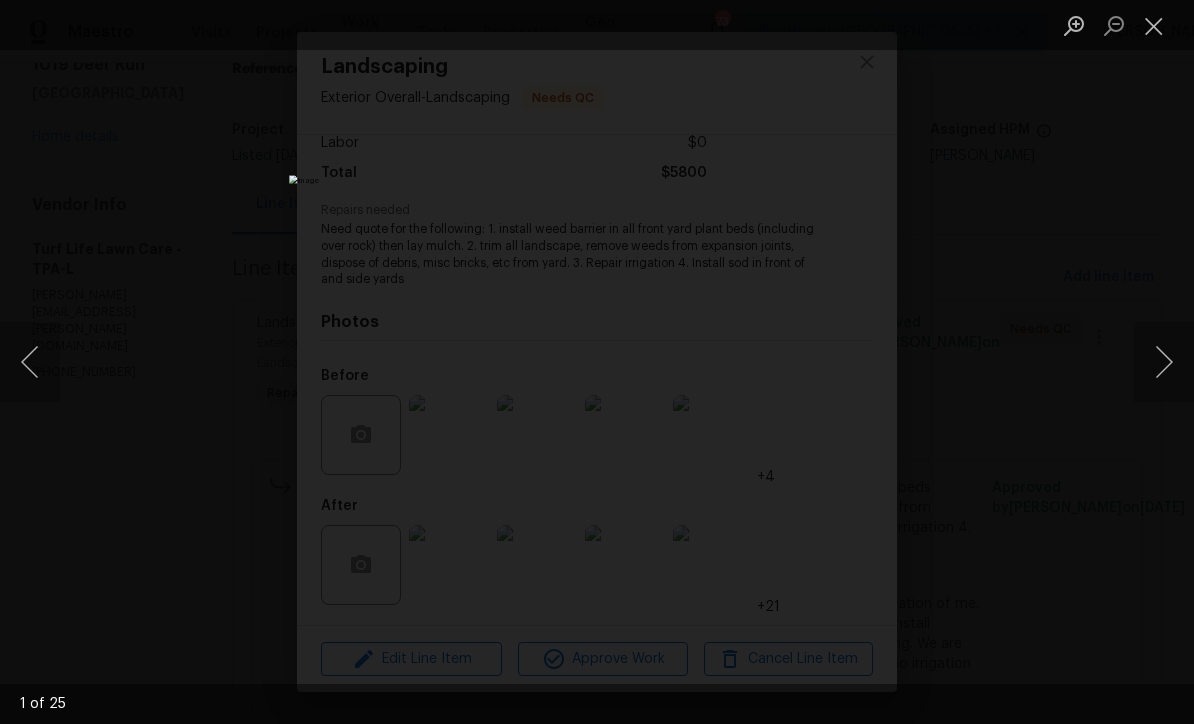 click at bounding box center [1164, 362] 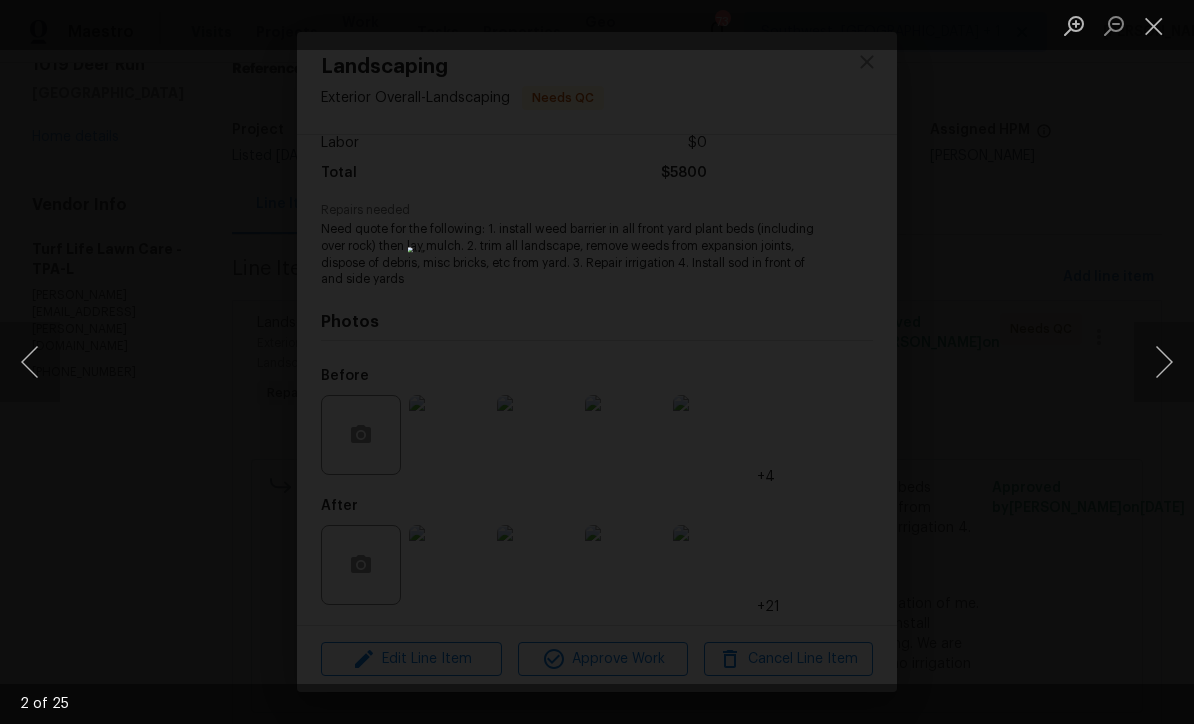 click at bounding box center [1164, 362] 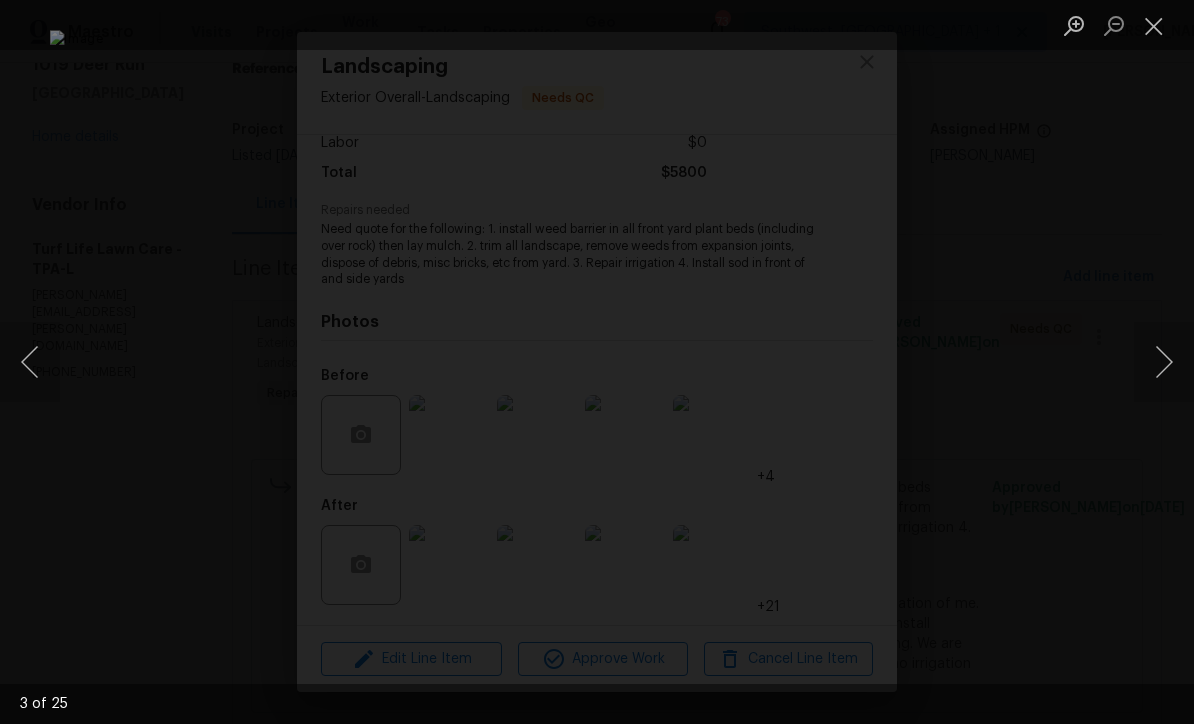 click at bounding box center [1164, 362] 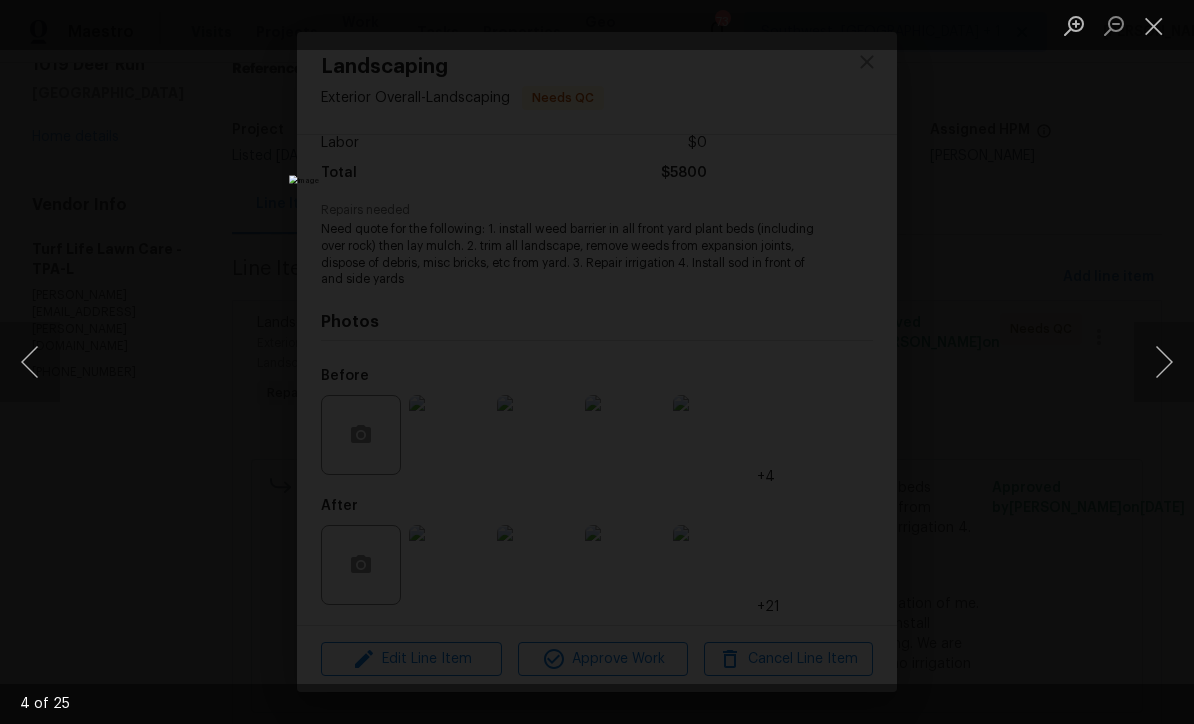click at bounding box center (1164, 362) 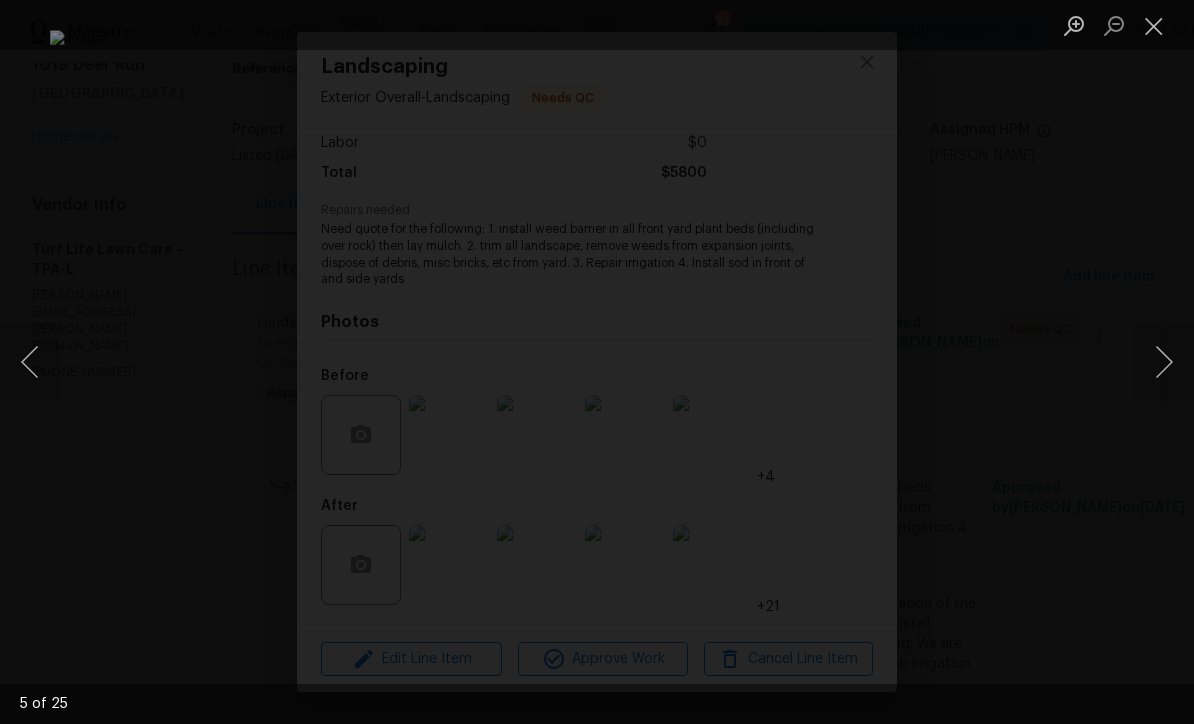 click at bounding box center (1164, 362) 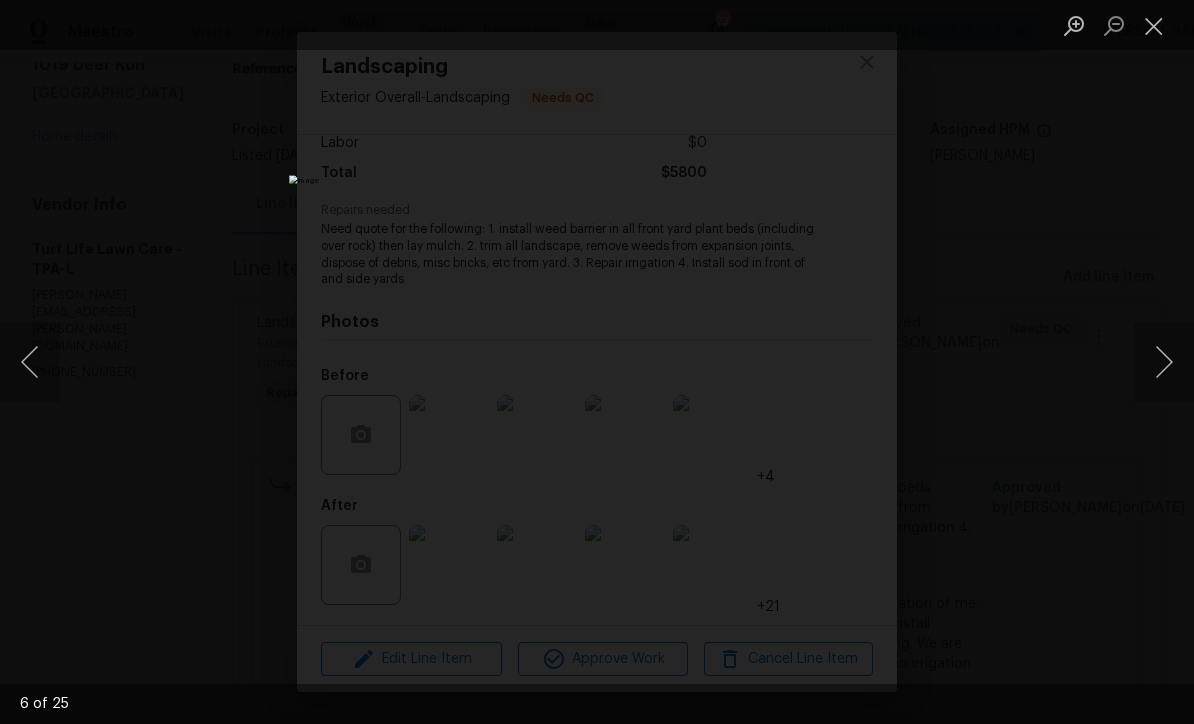 click at bounding box center (1164, 362) 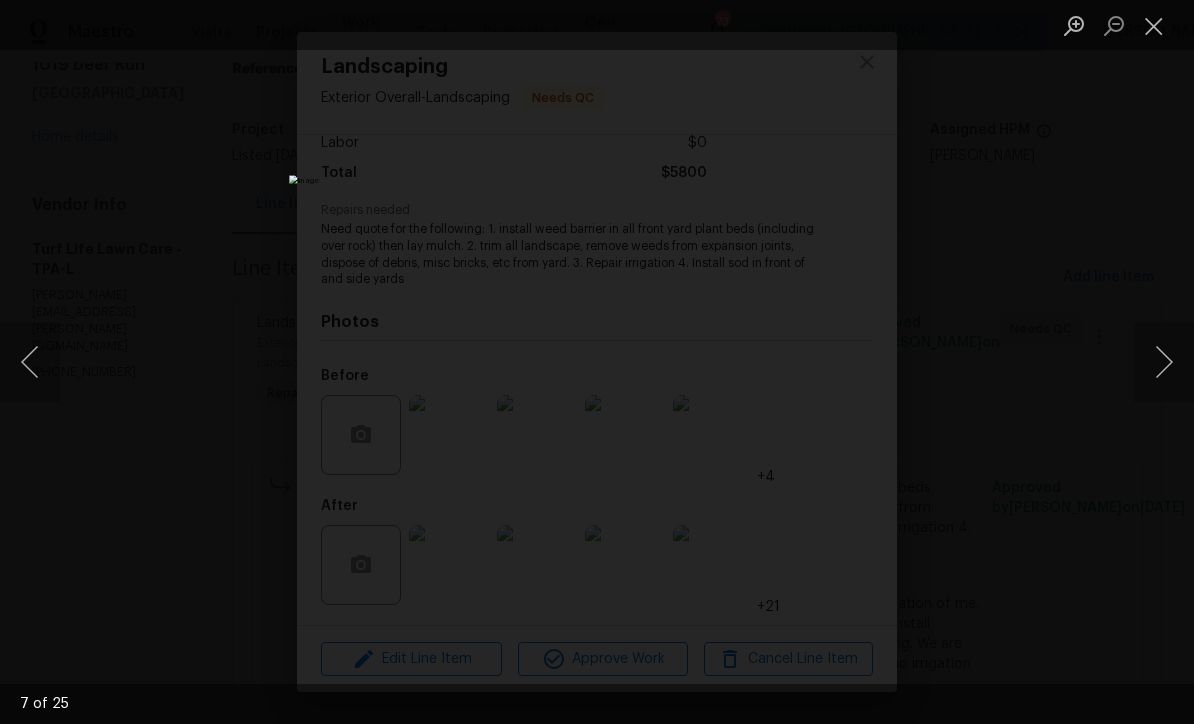click at bounding box center [1164, 362] 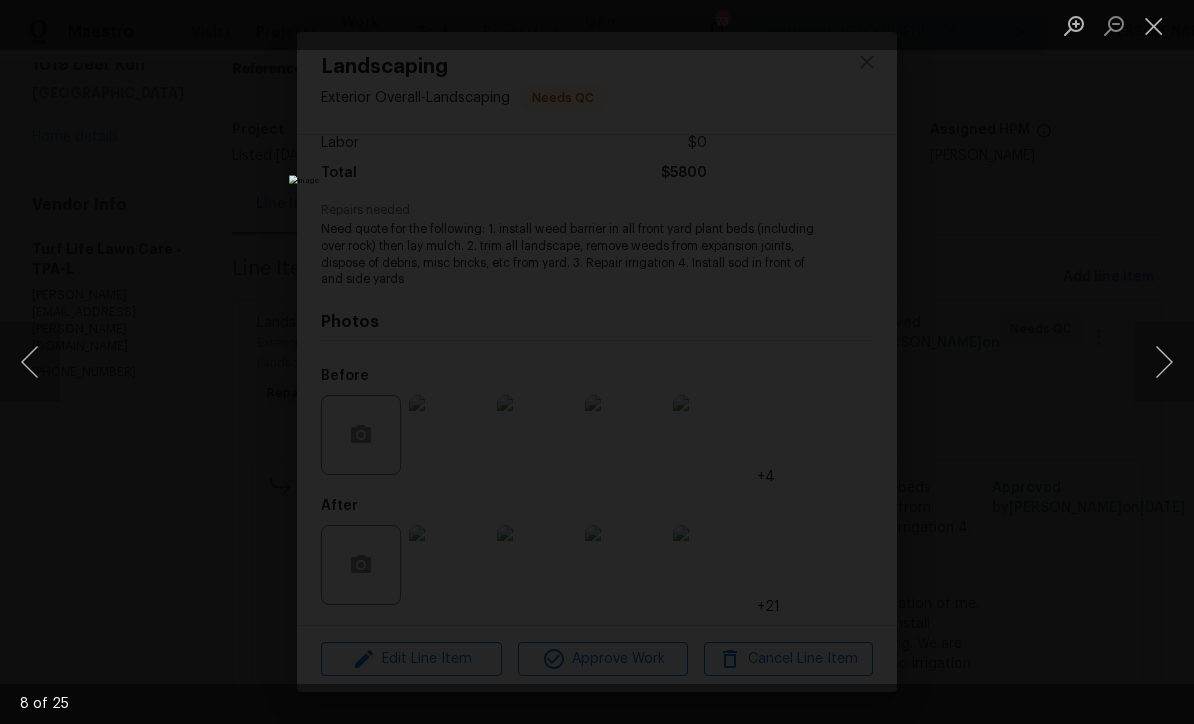 click at bounding box center (1164, 362) 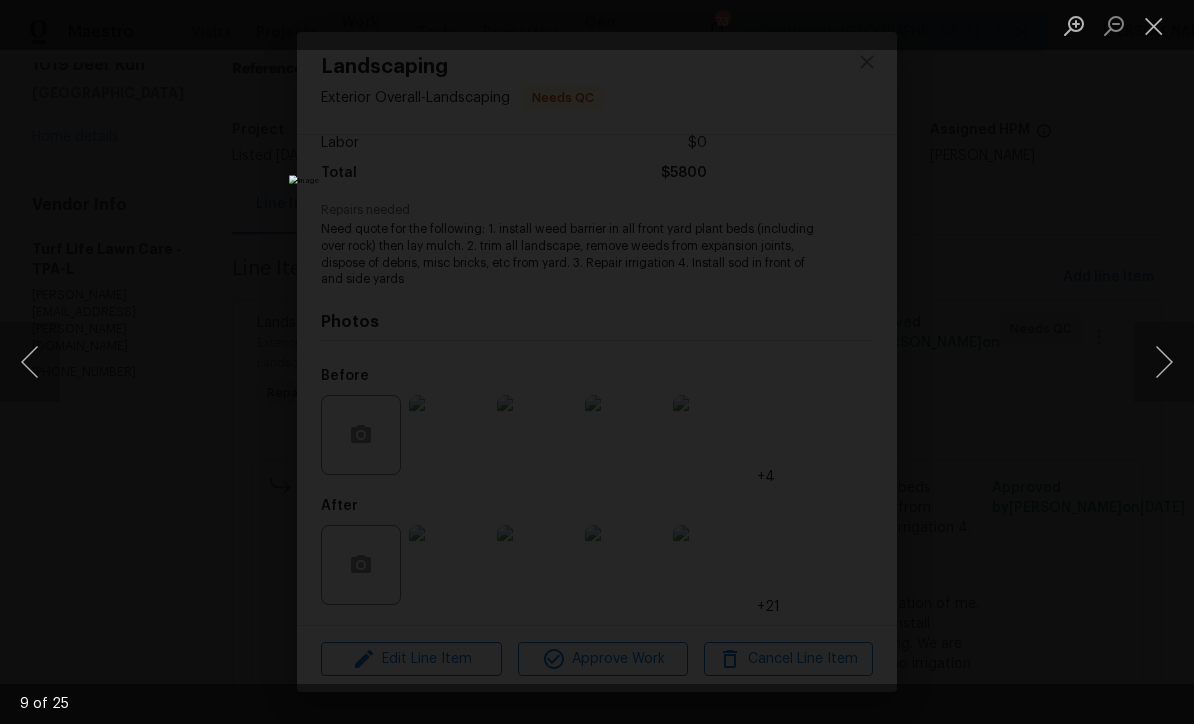 click at bounding box center (1164, 362) 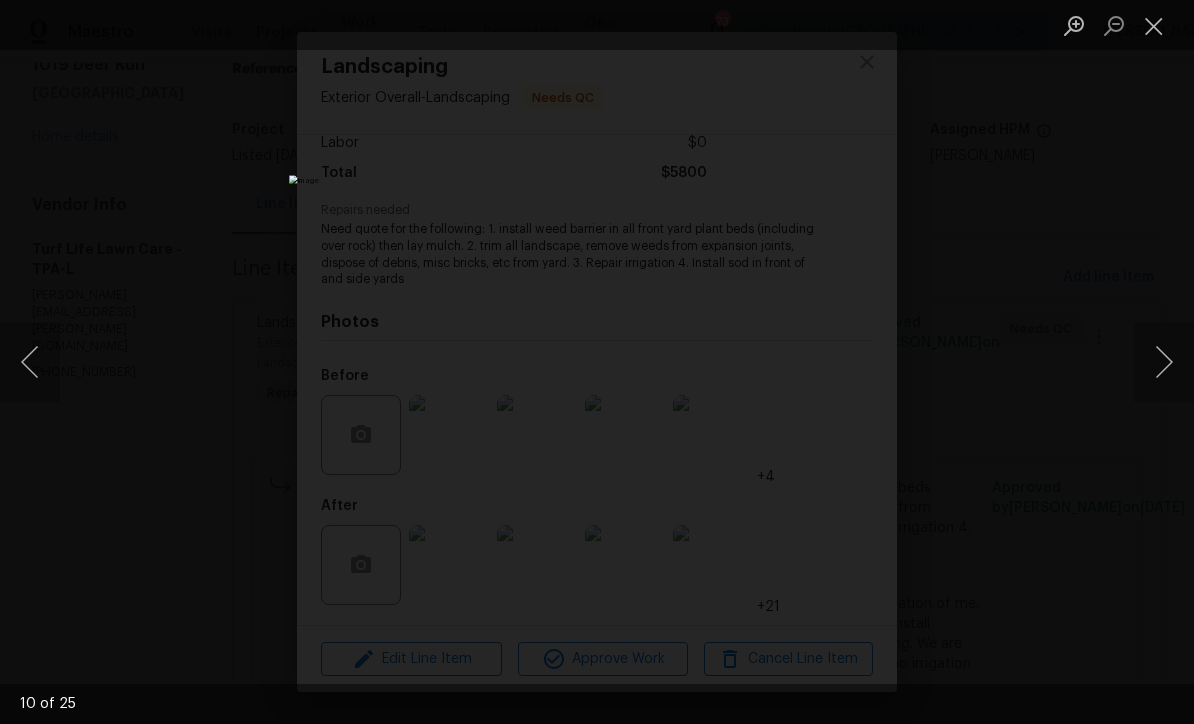 click at bounding box center [1164, 362] 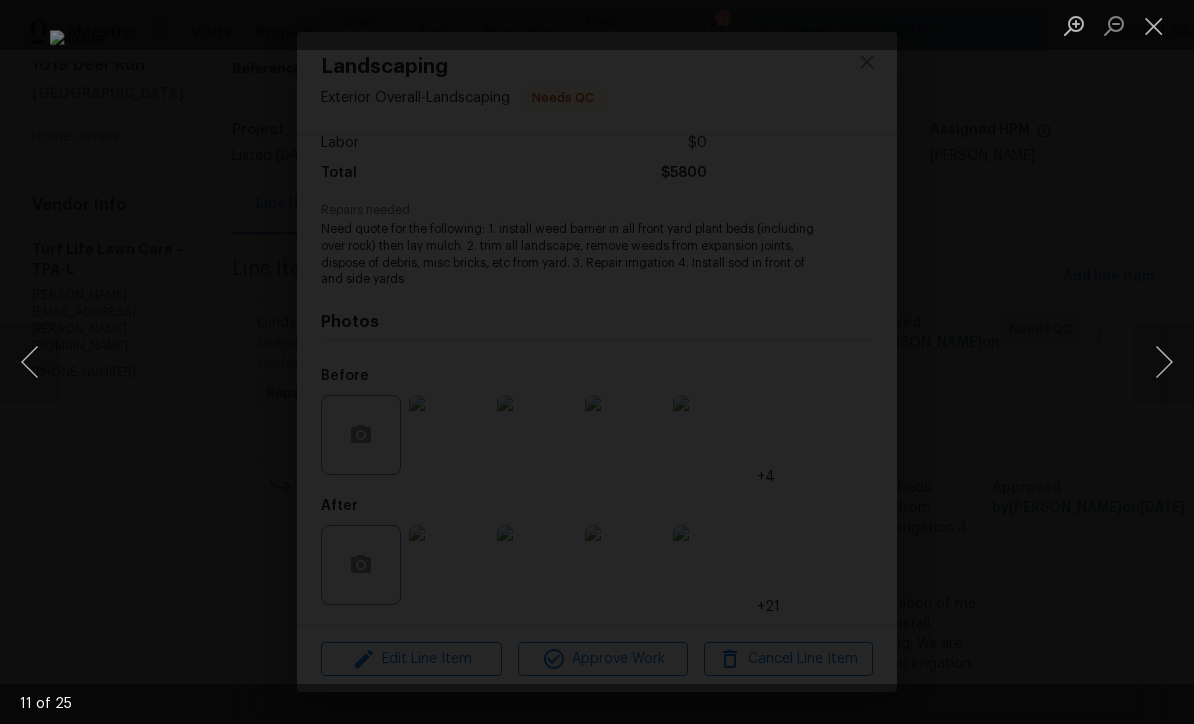 click at bounding box center (1164, 362) 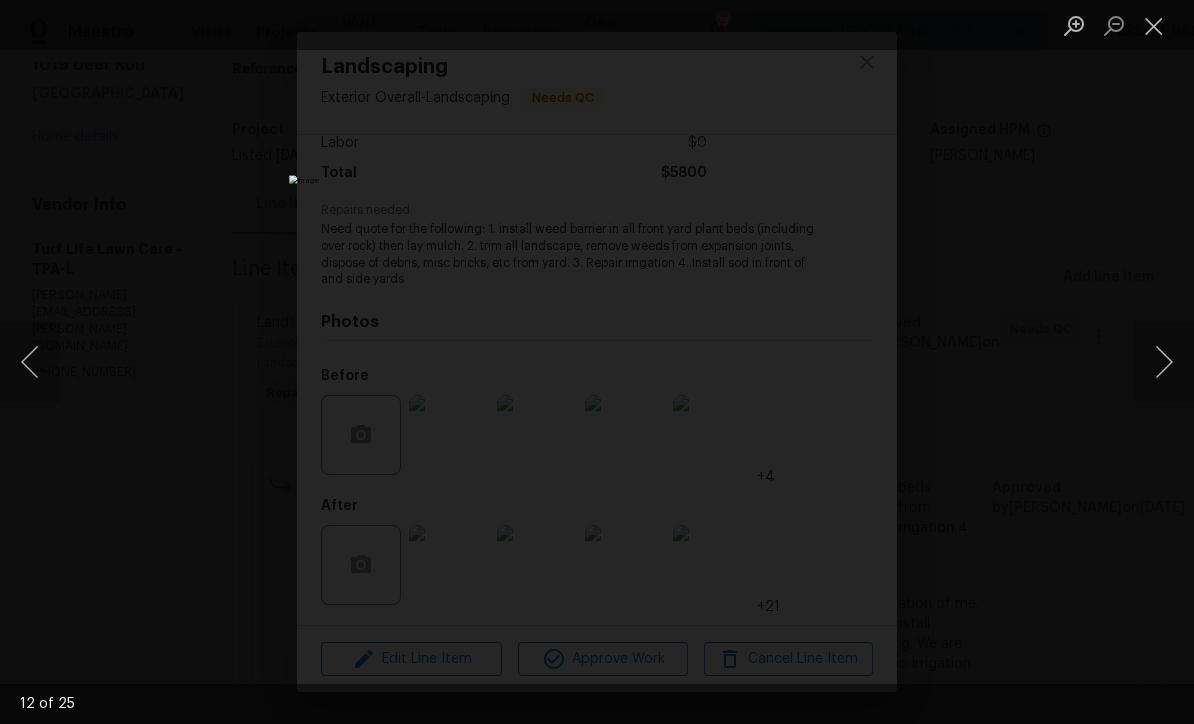 click at bounding box center [1164, 362] 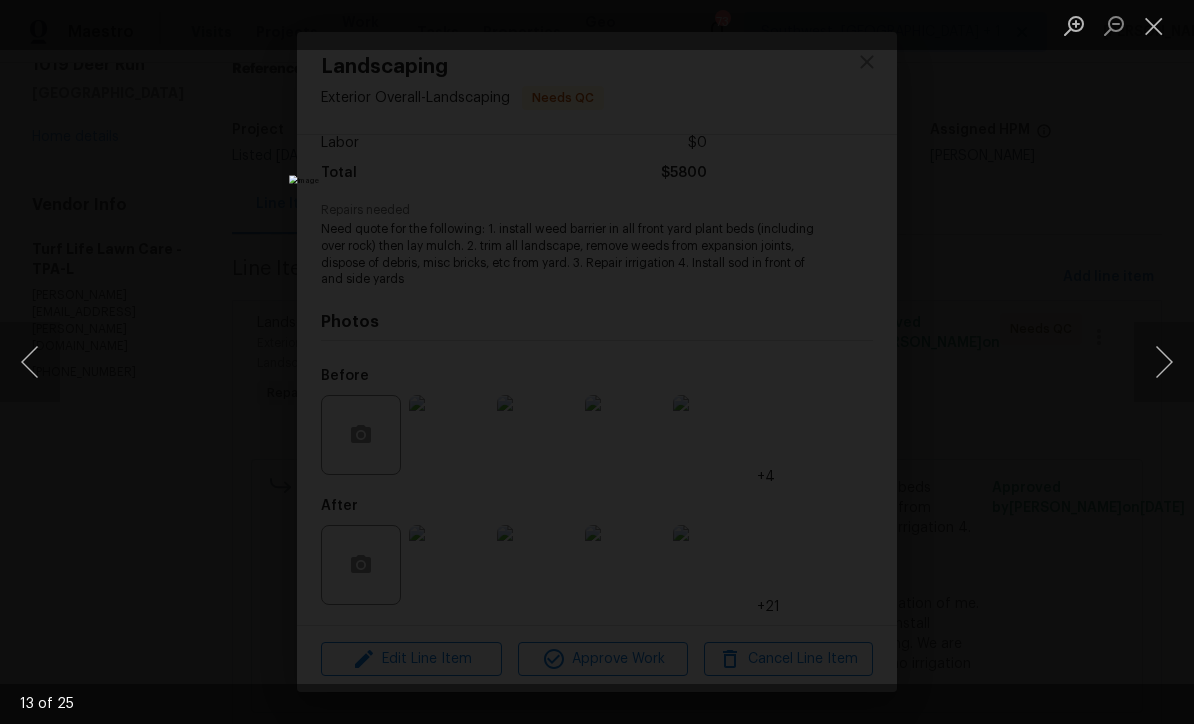 click at bounding box center [1164, 362] 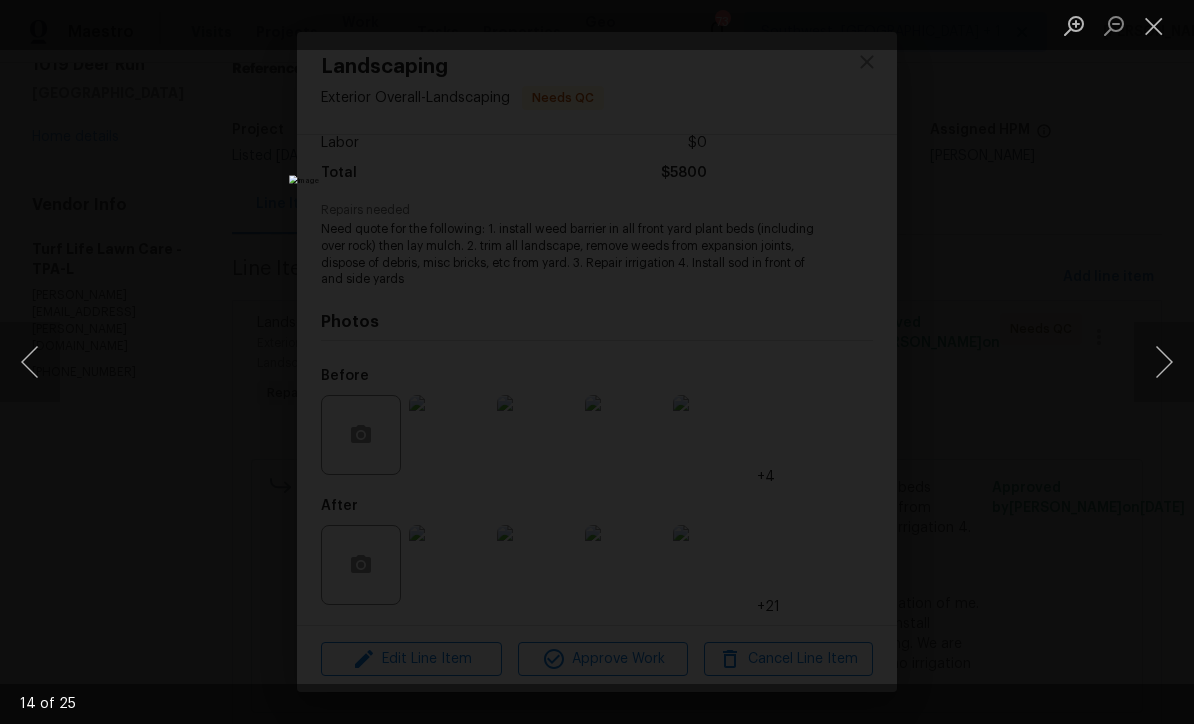 click at bounding box center (1164, 362) 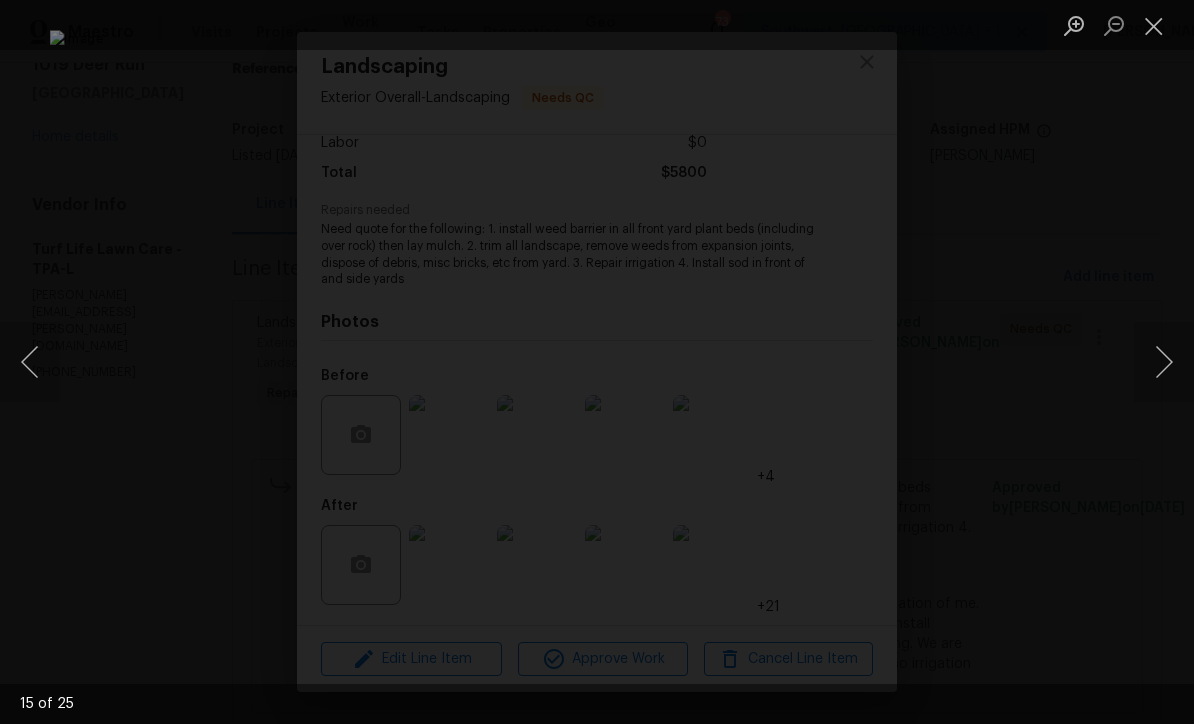 click at bounding box center [1164, 362] 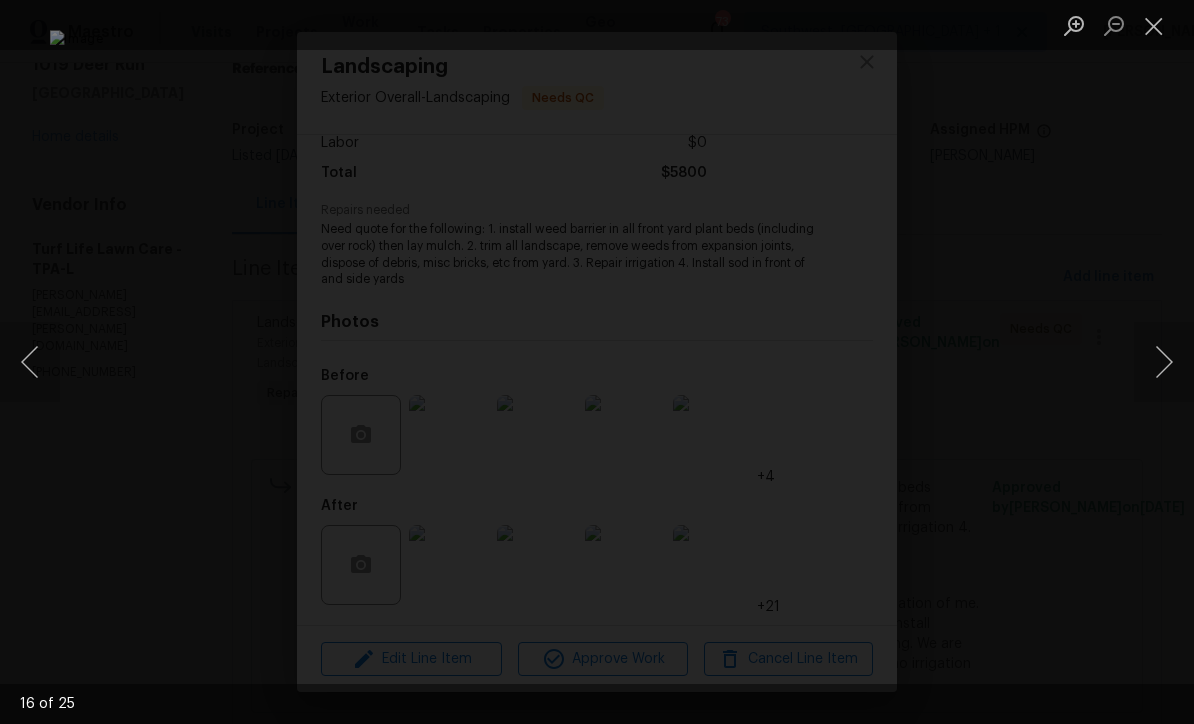 click at bounding box center [1164, 362] 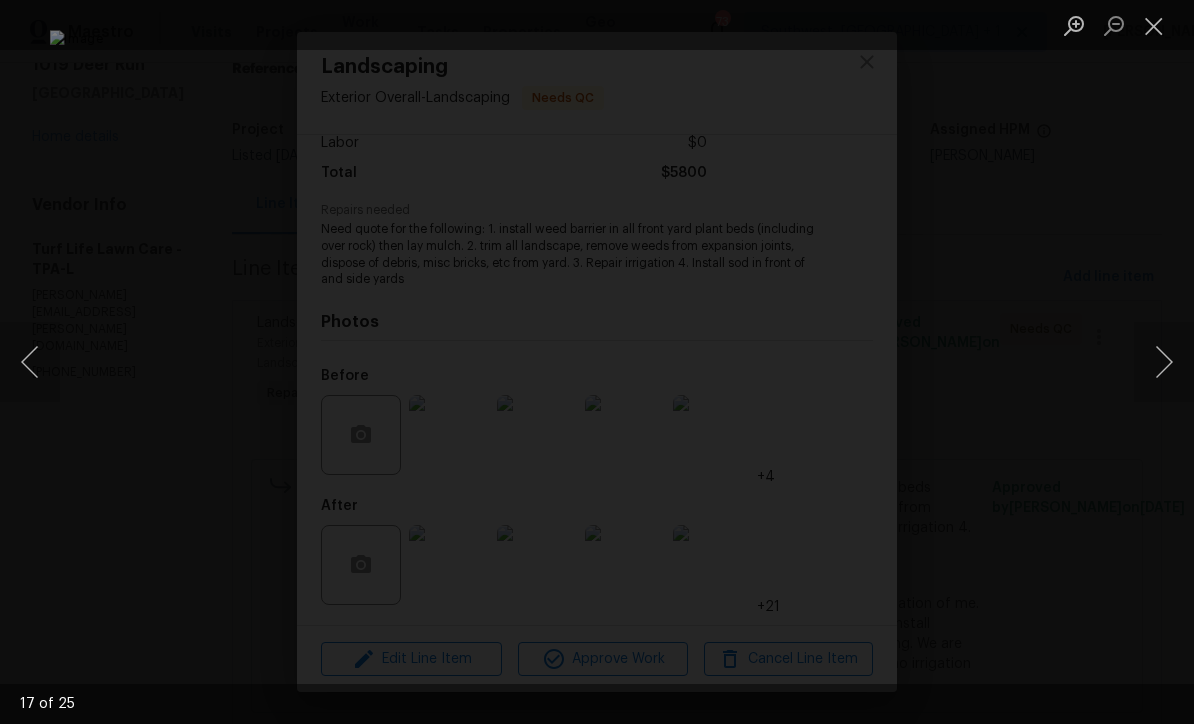 click at bounding box center (1164, 362) 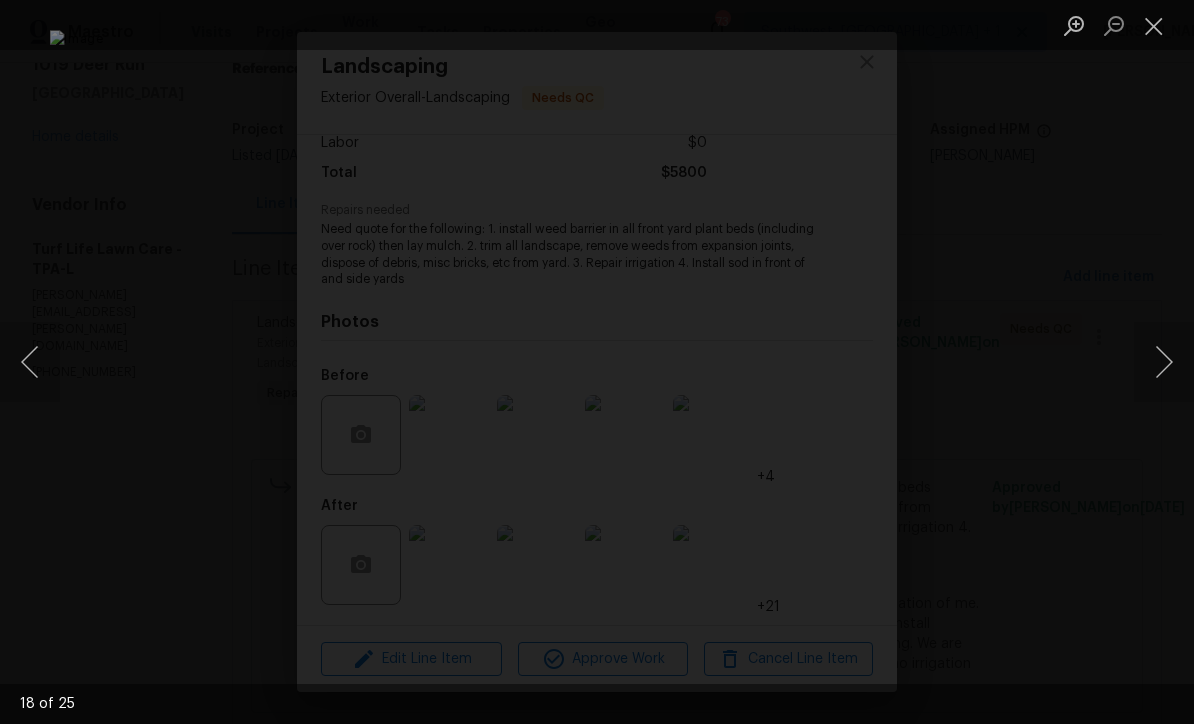 click at bounding box center (1164, 362) 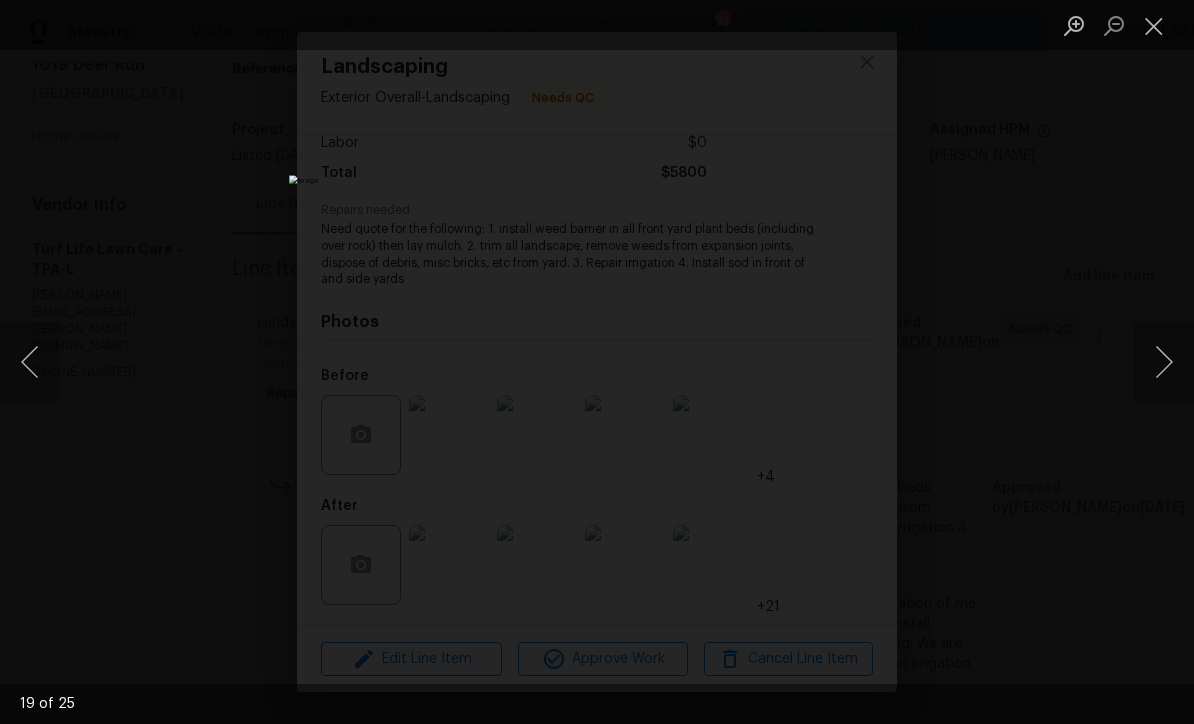 click at bounding box center [1164, 362] 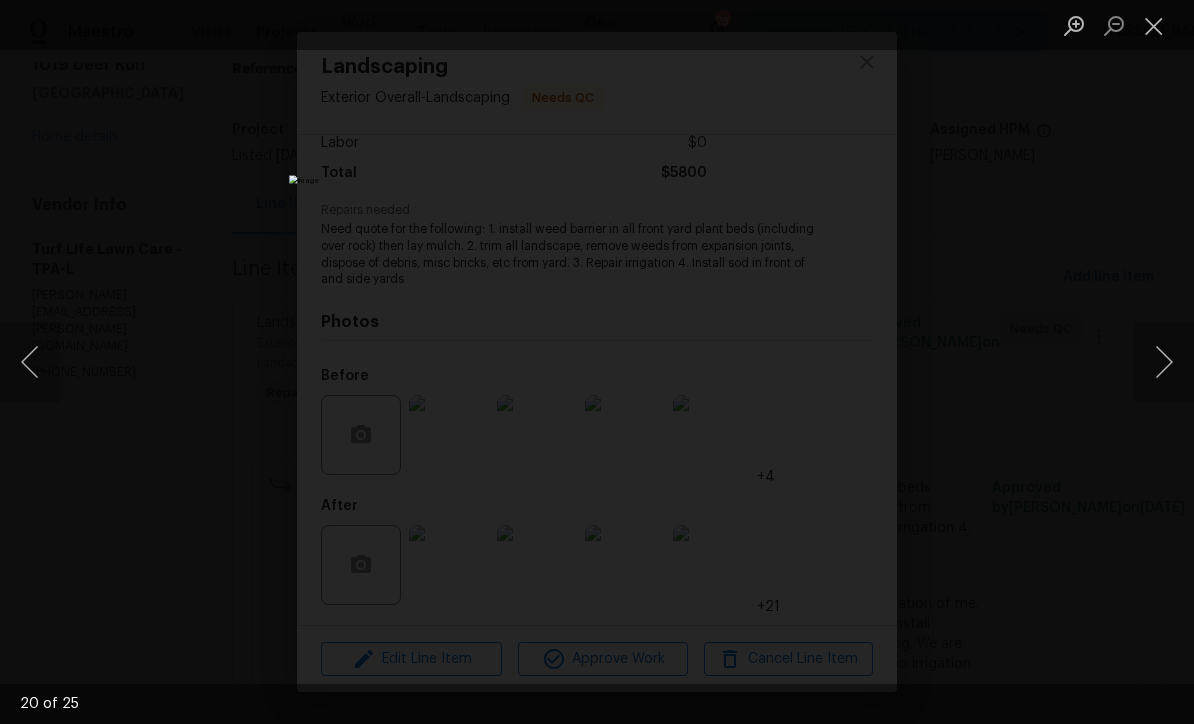 click at bounding box center [1164, 362] 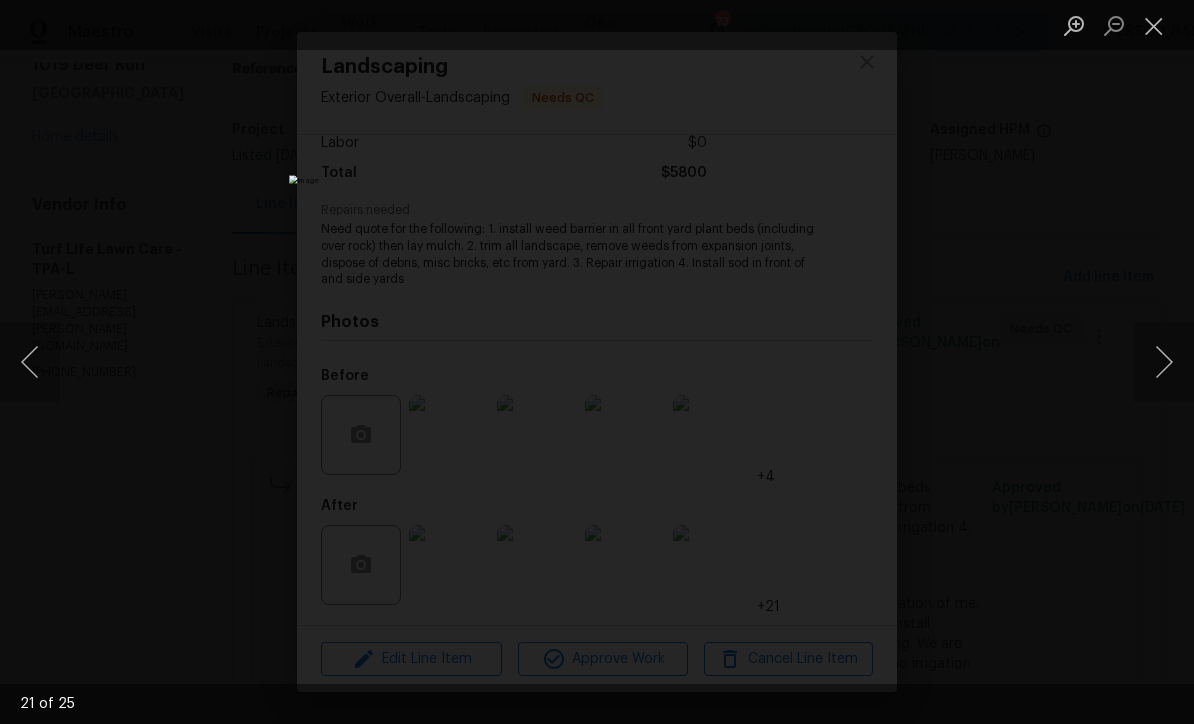 click at bounding box center [1164, 362] 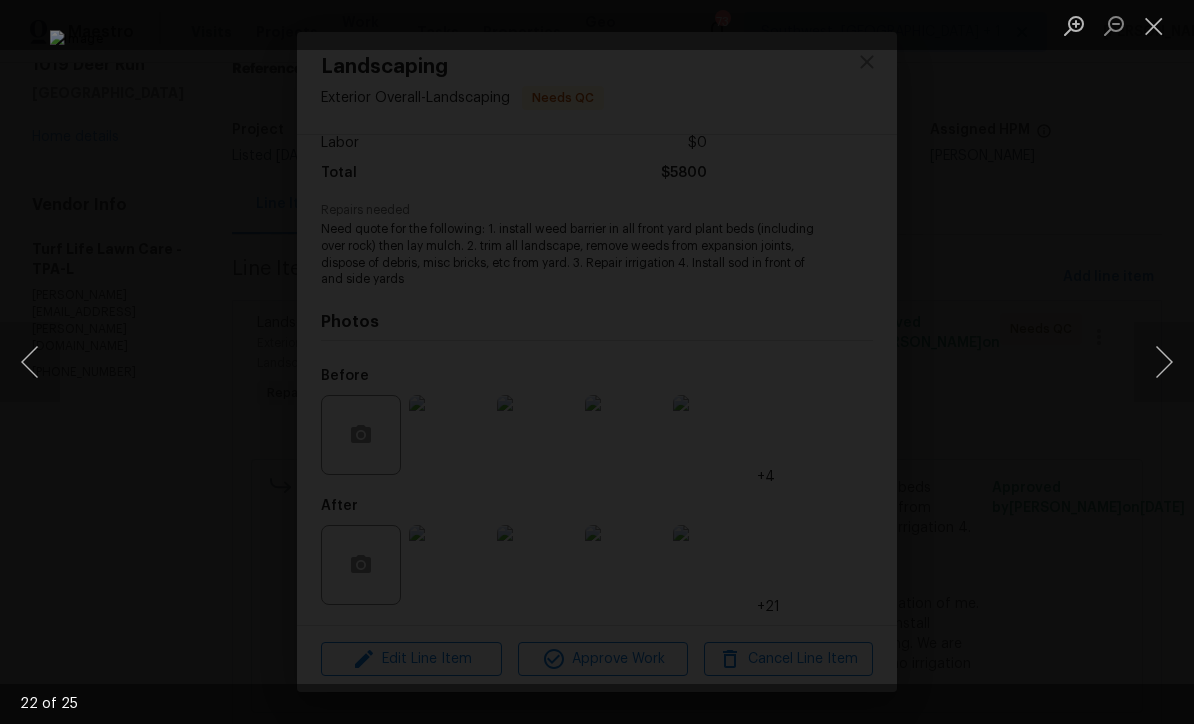 click at bounding box center (1164, 362) 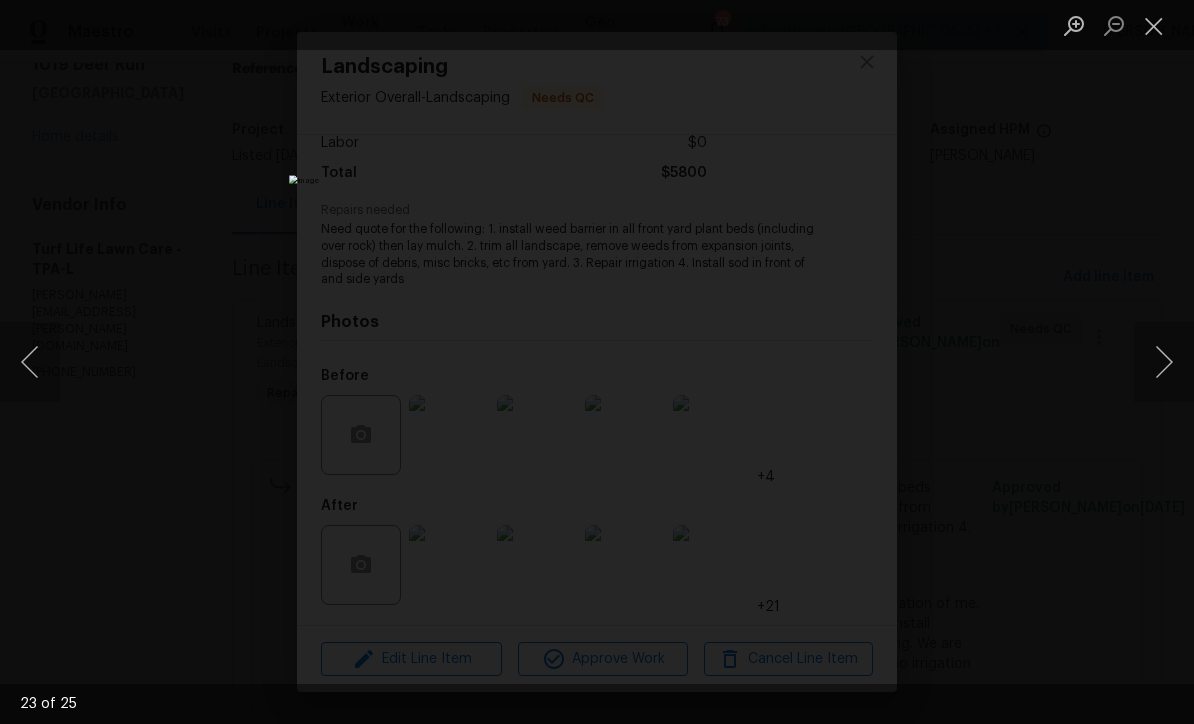 click at bounding box center [1164, 362] 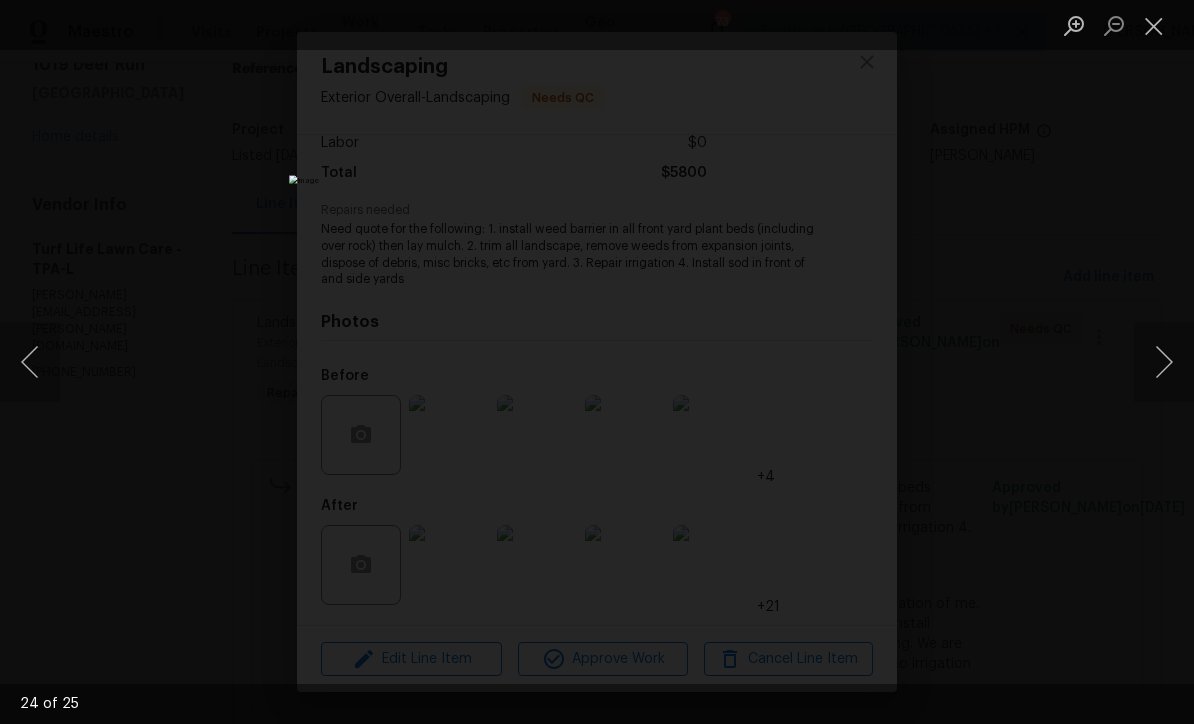 click at bounding box center [1164, 362] 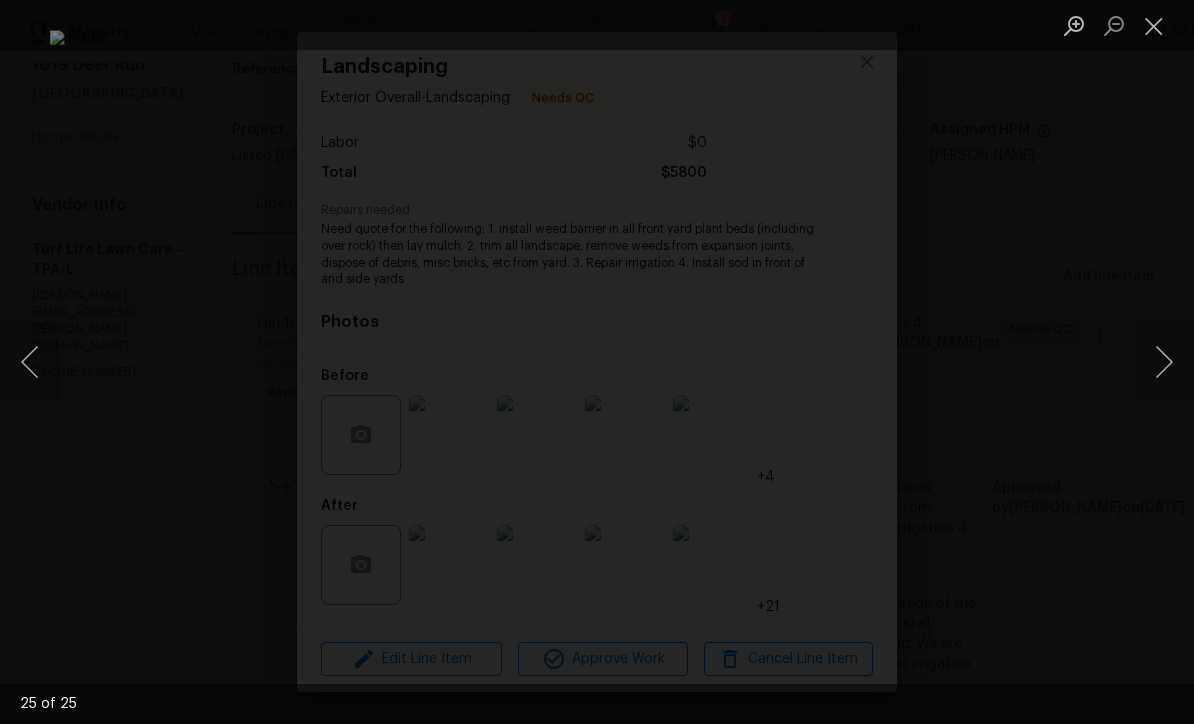 click at bounding box center [1164, 362] 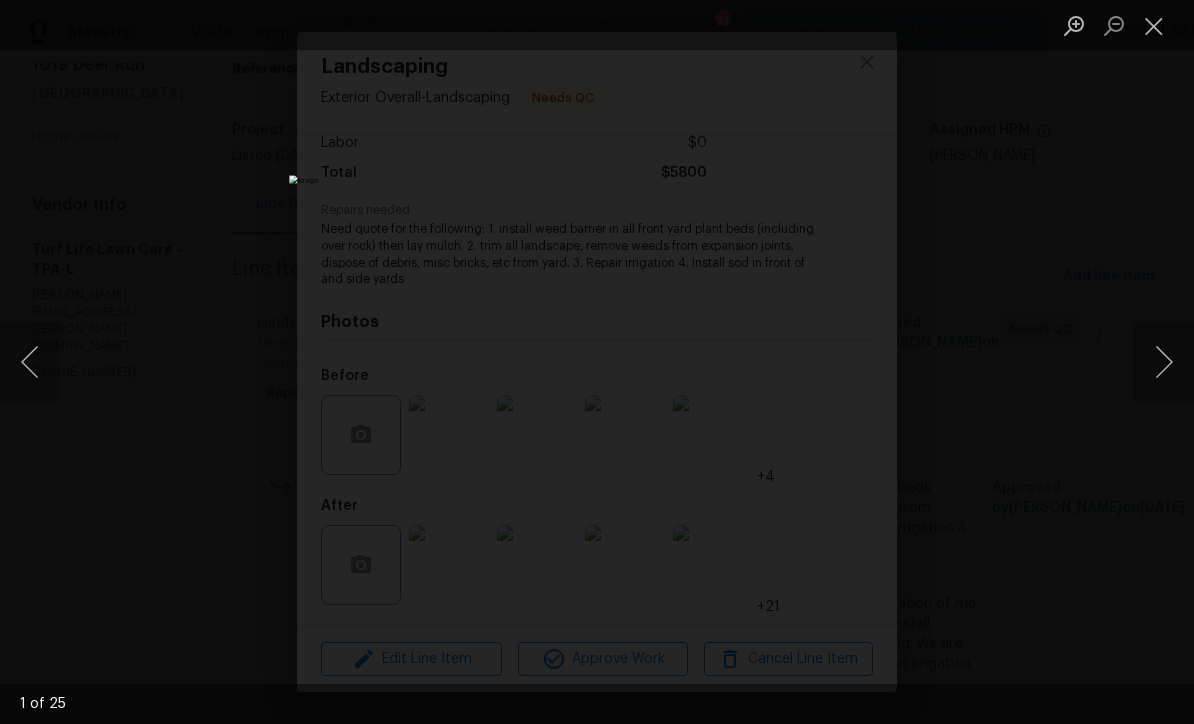 click at bounding box center [1164, 362] 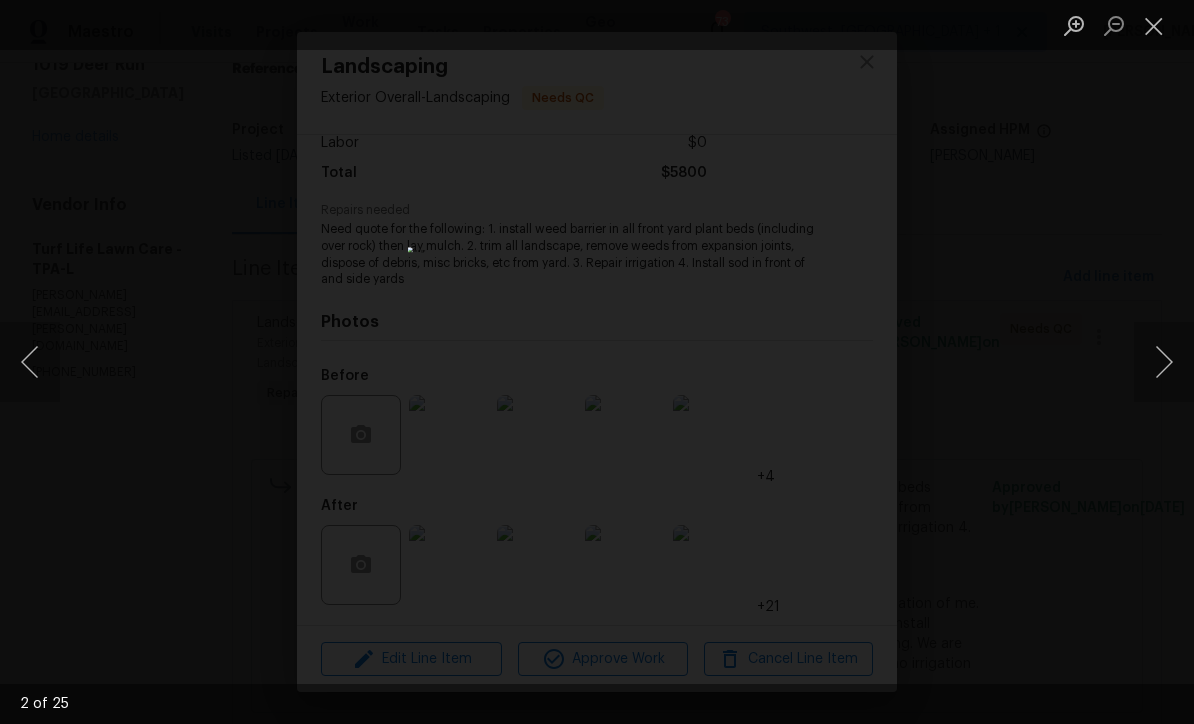 click at bounding box center [1164, 362] 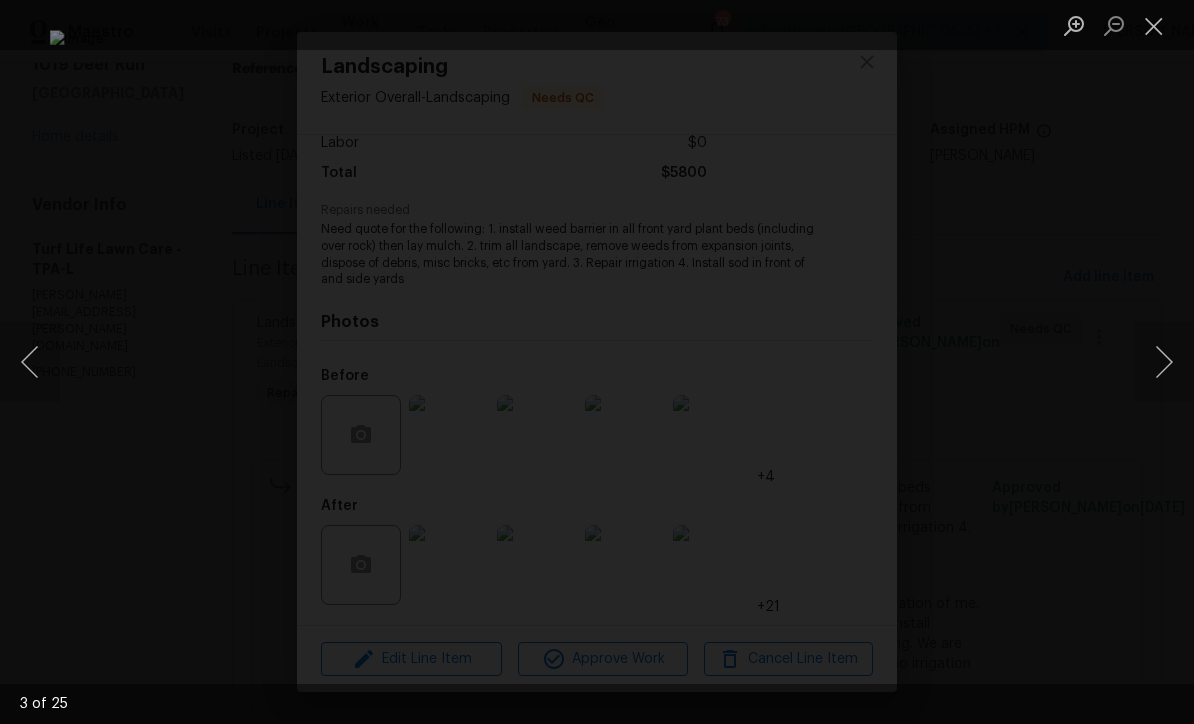 click at bounding box center (1164, 362) 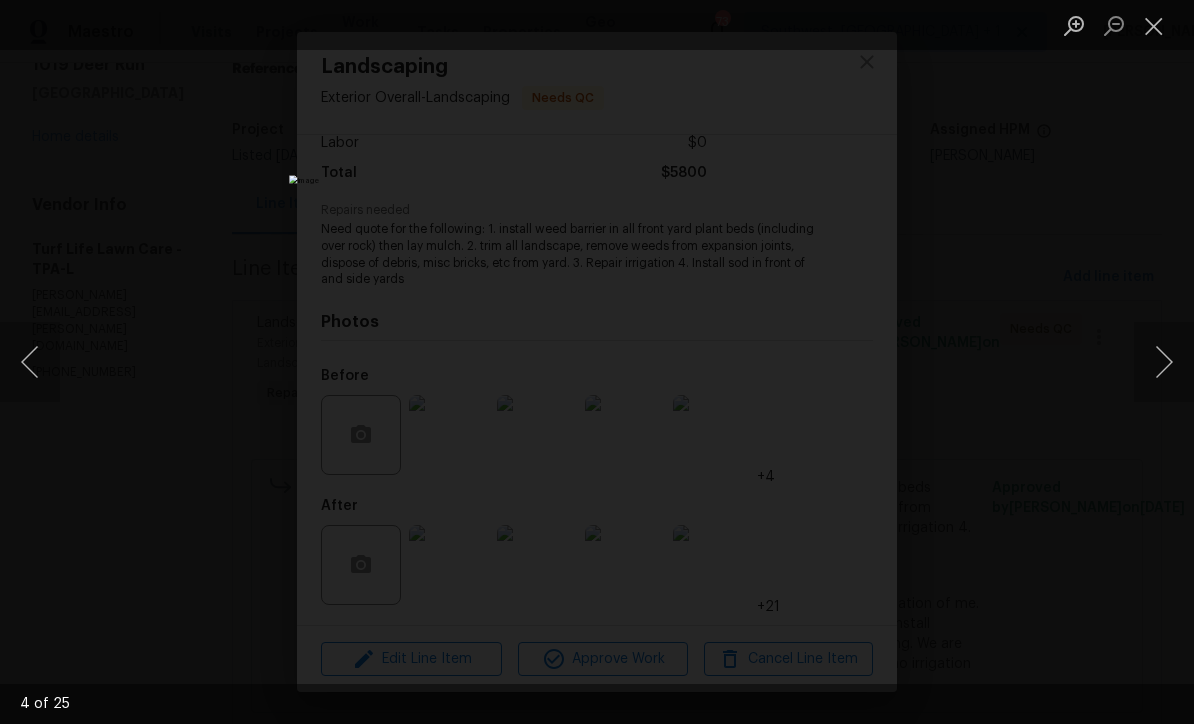 click at bounding box center (1164, 362) 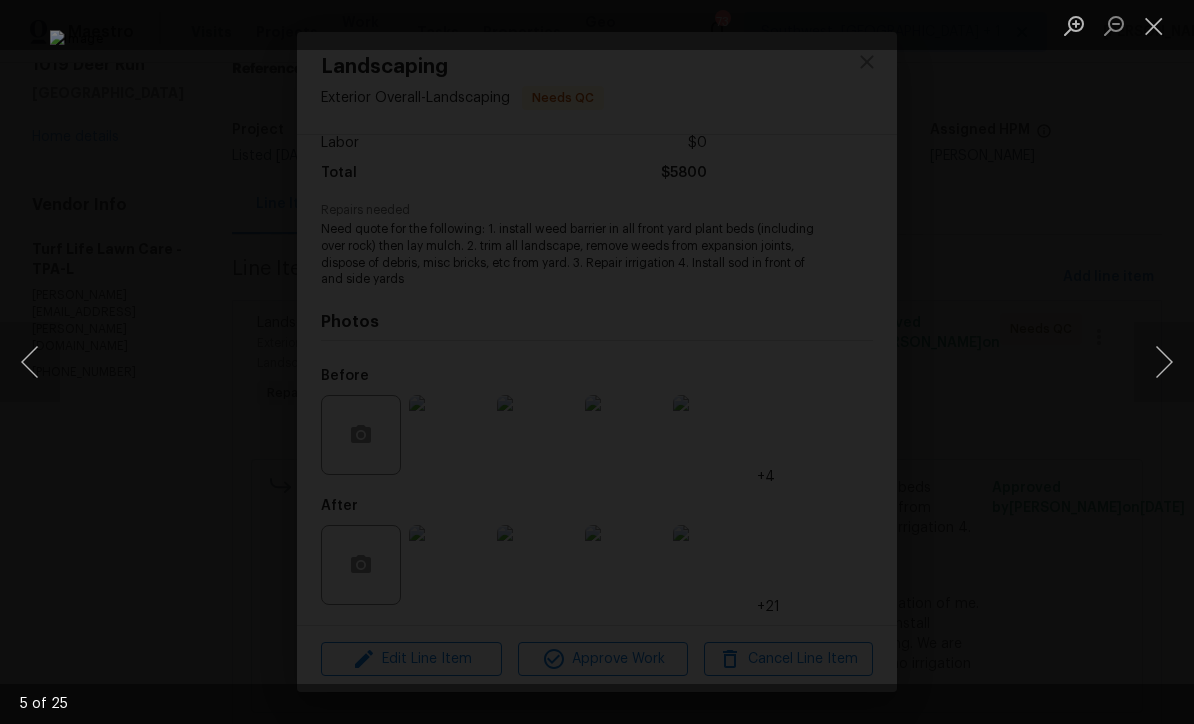 click at bounding box center (1164, 362) 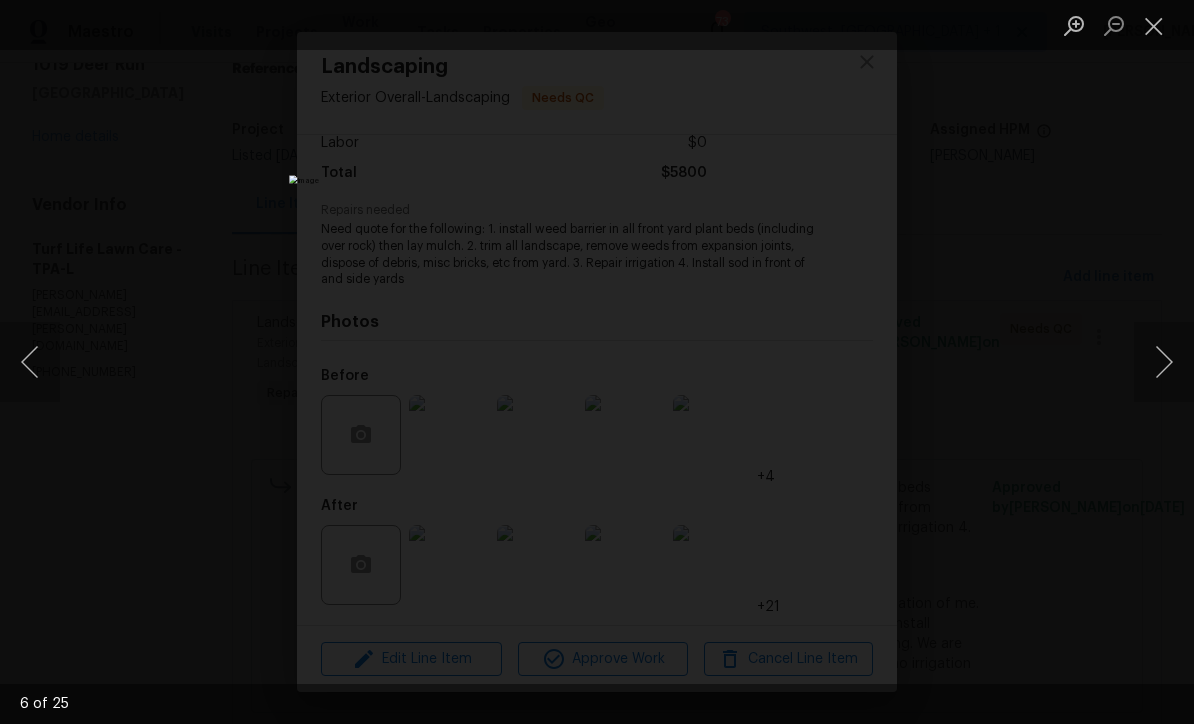 click at bounding box center [1154, 25] 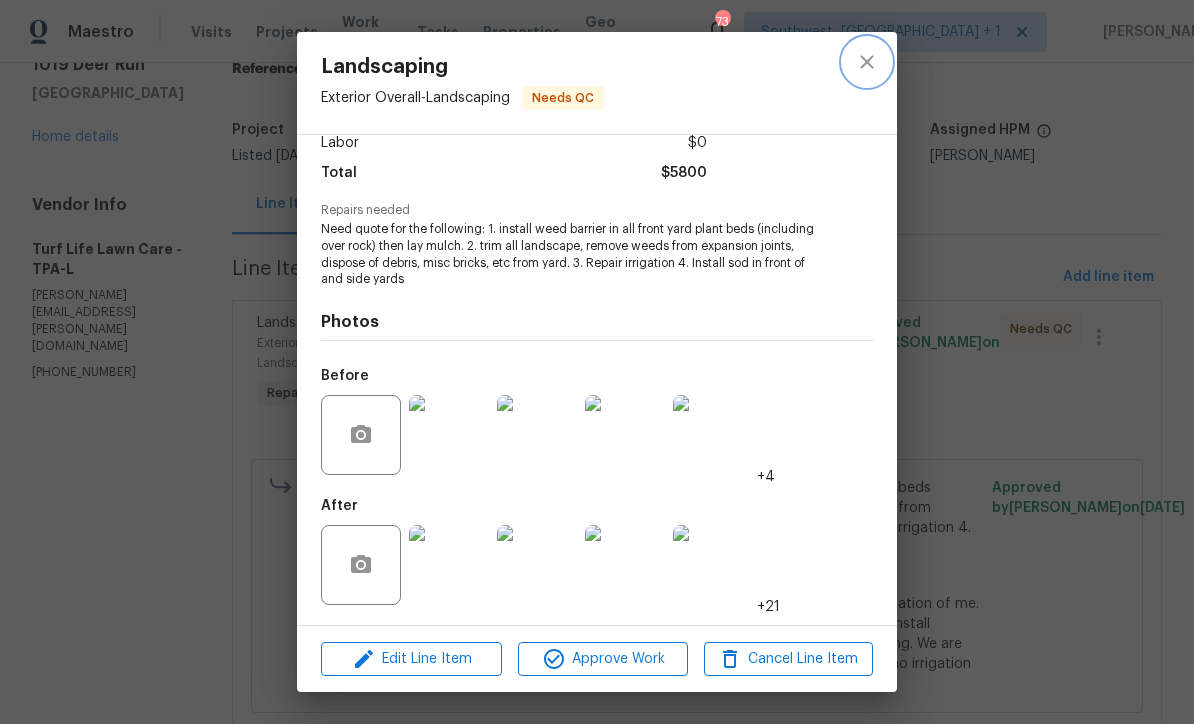 click 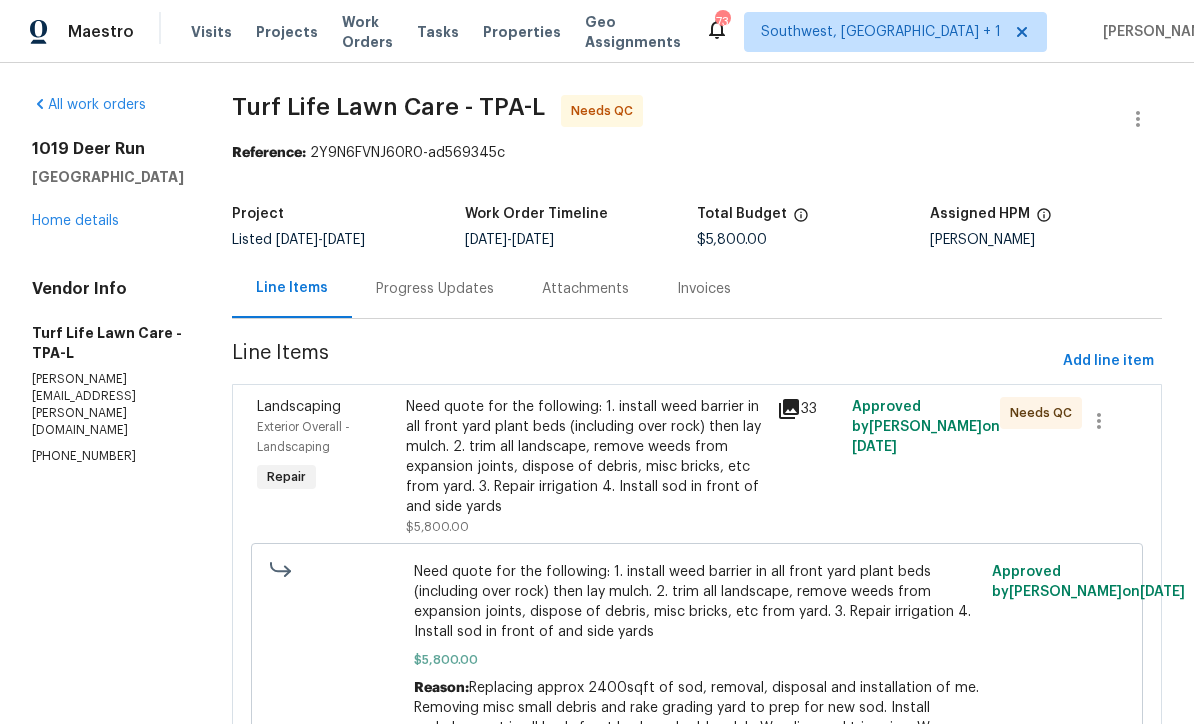 scroll, scrollTop: 0, scrollLeft: 0, axis: both 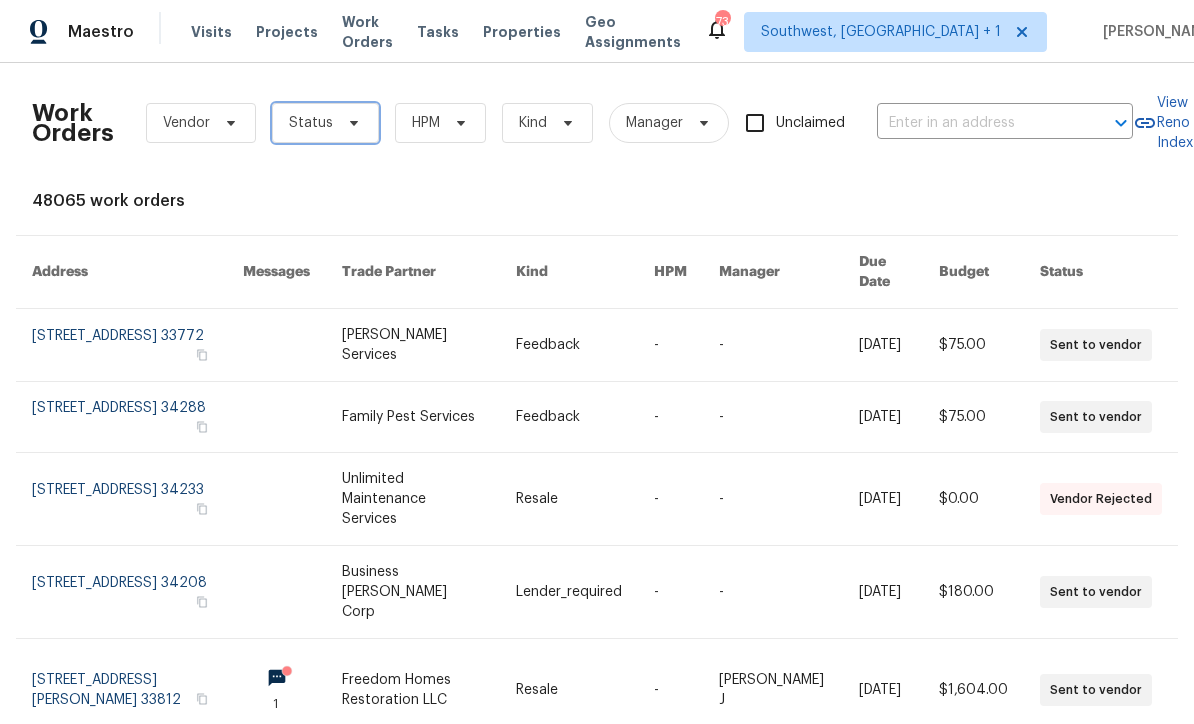 click on "Status" at bounding box center (325, 123) 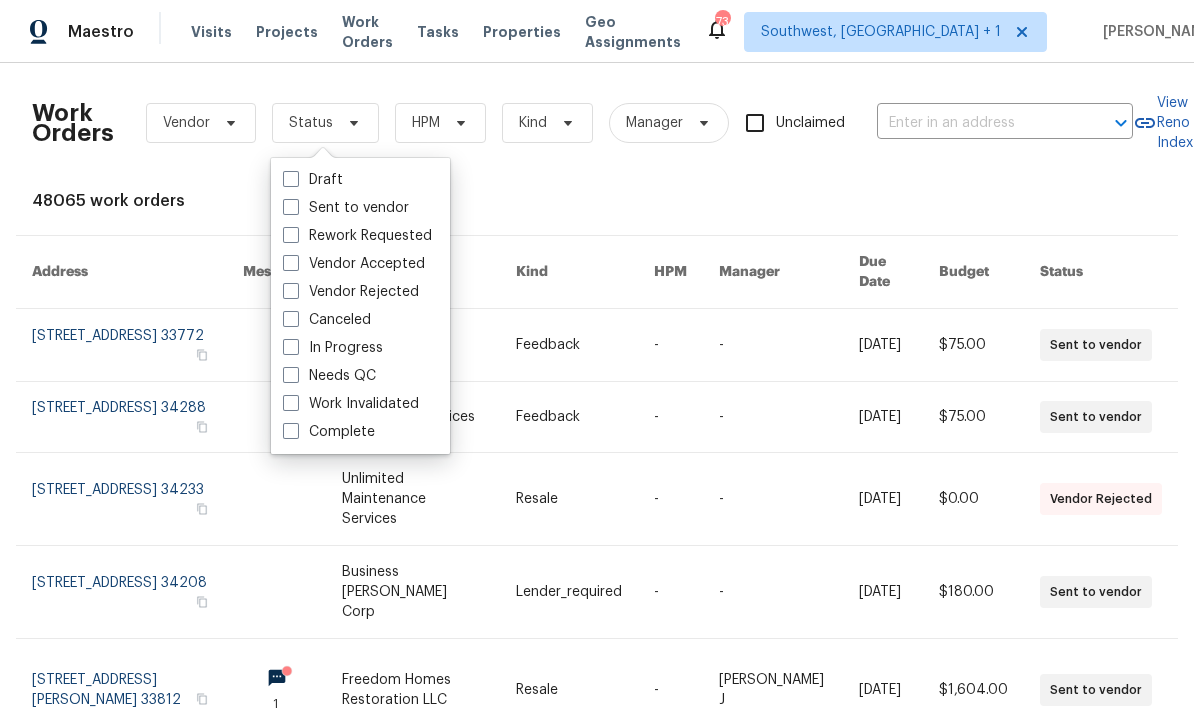 click at bounding box center (291, 375) 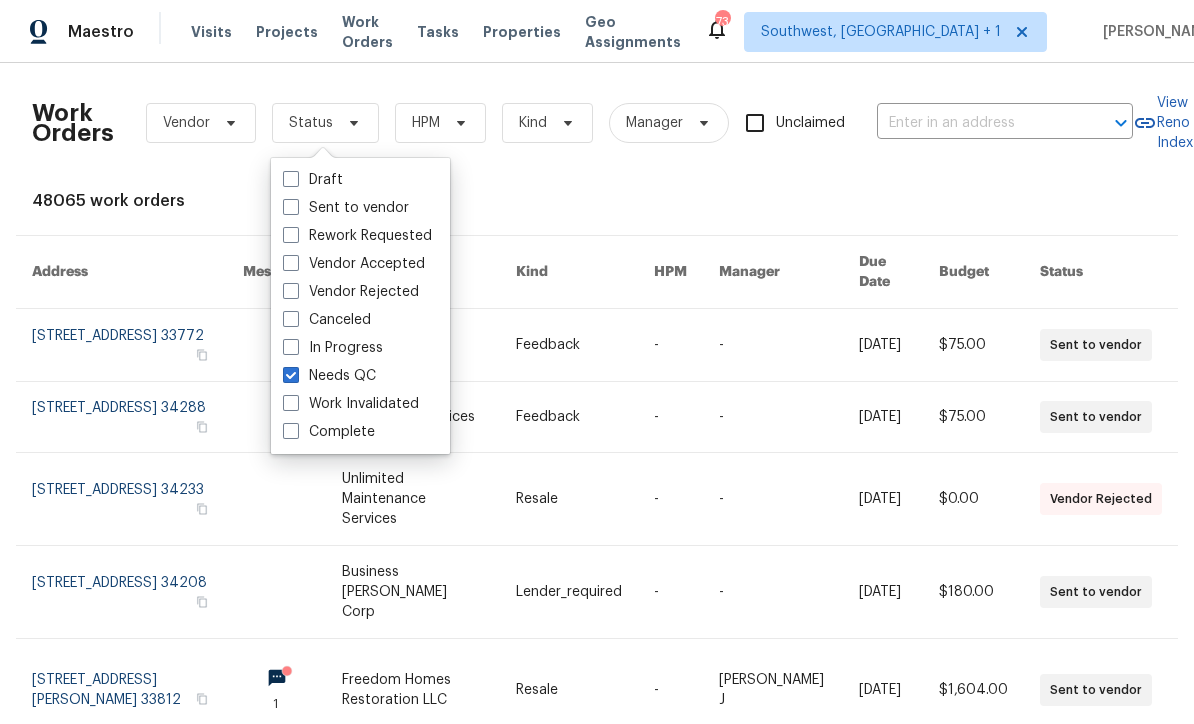 checkbox on "true" 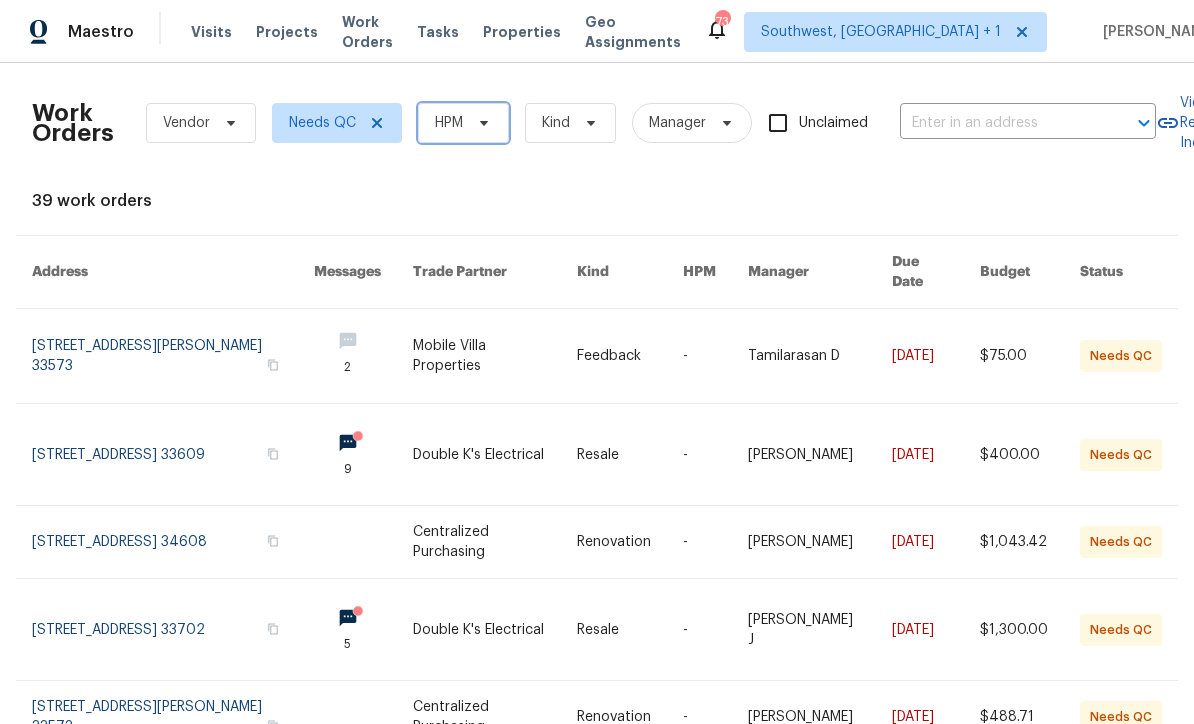 click at bounding box center [481, 123] 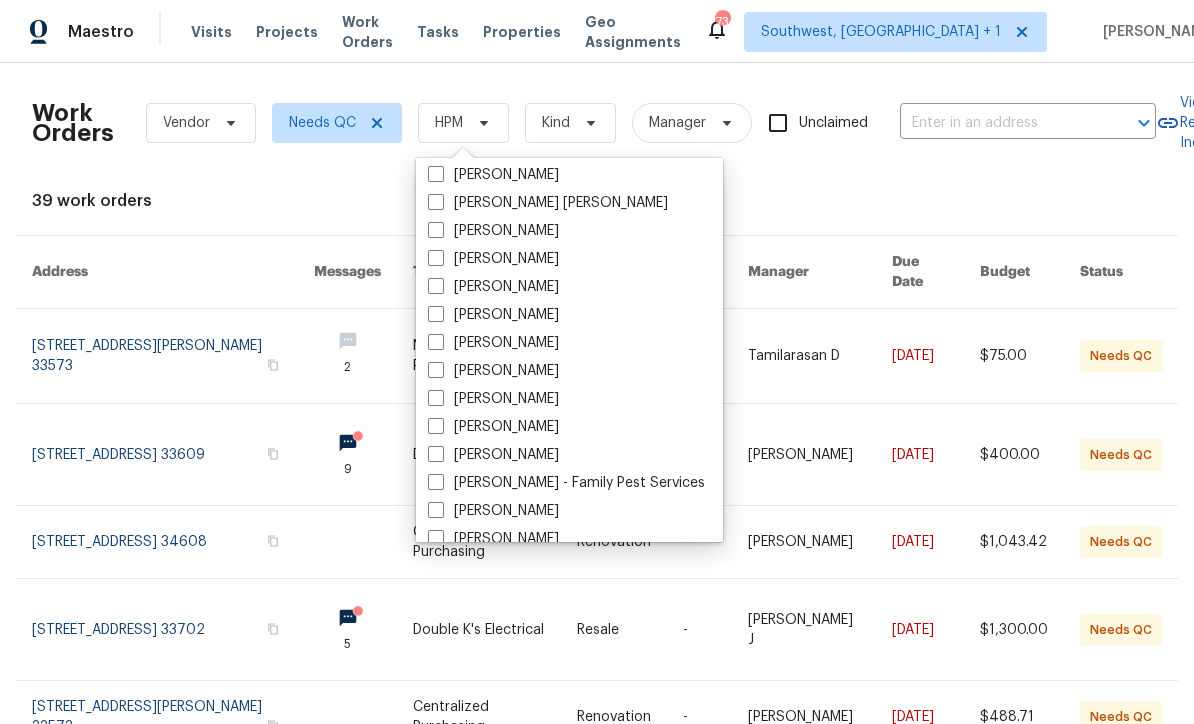 scroll, scrollTop: 178, scrollLeft: 0, axis: vertical 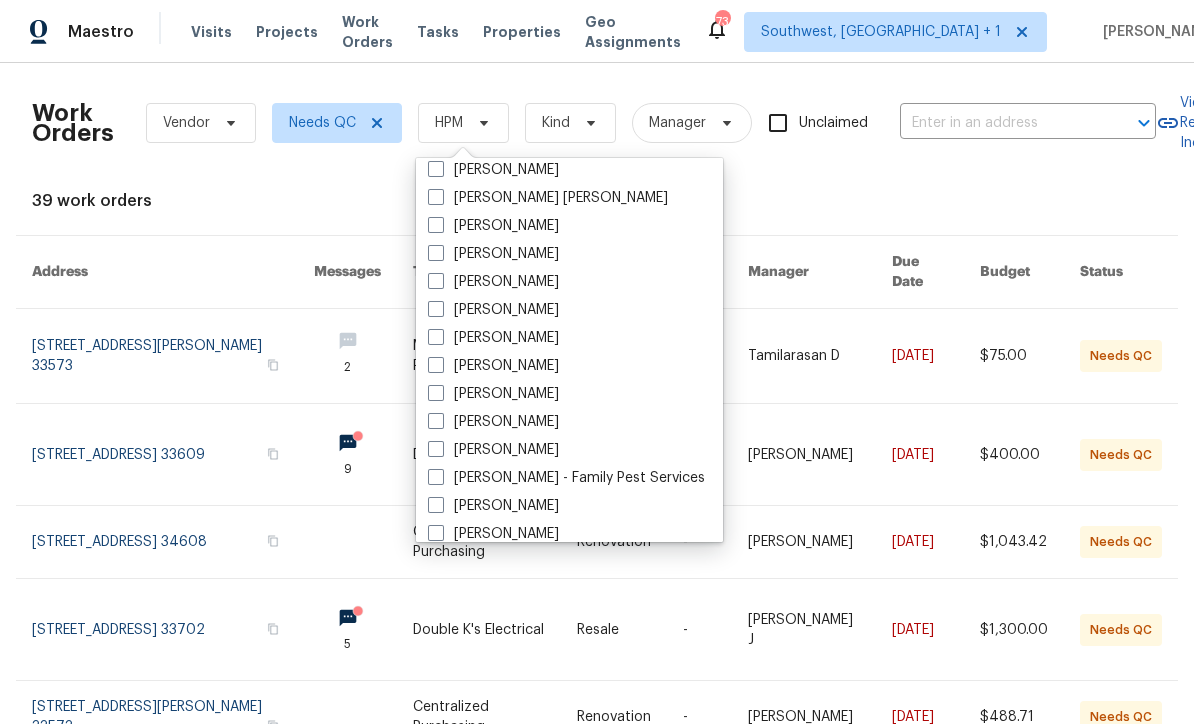 click at bounding box center (436, 393) 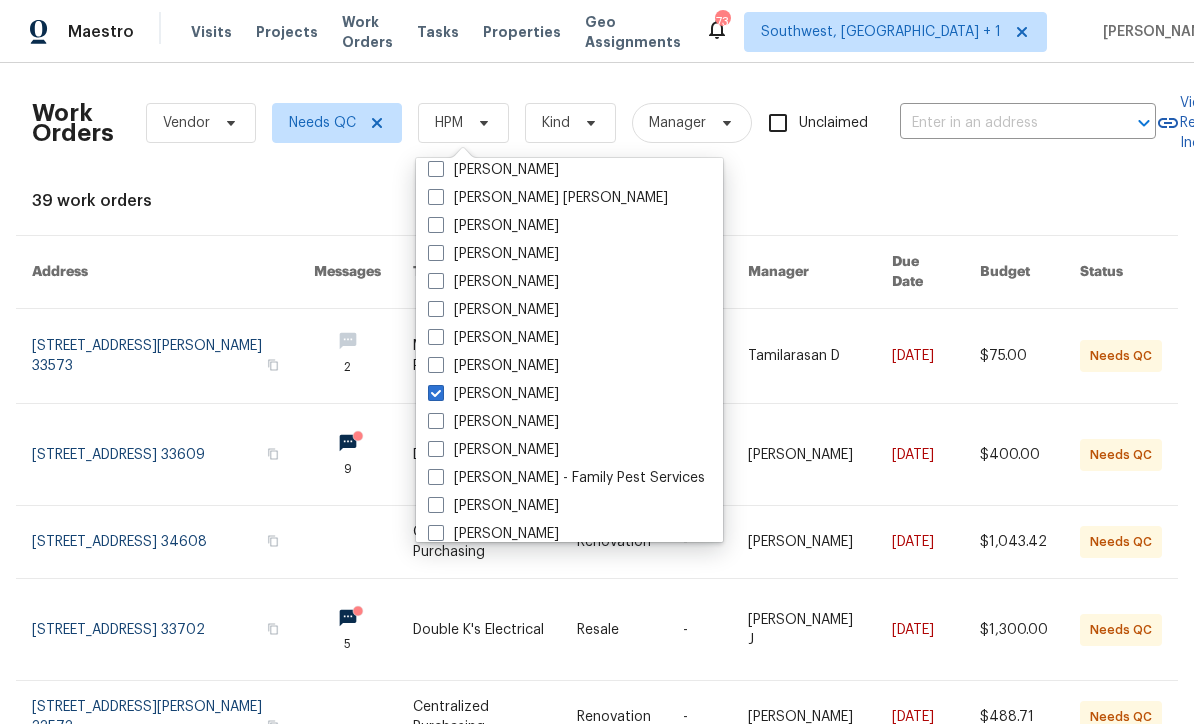 checkbox on "true" 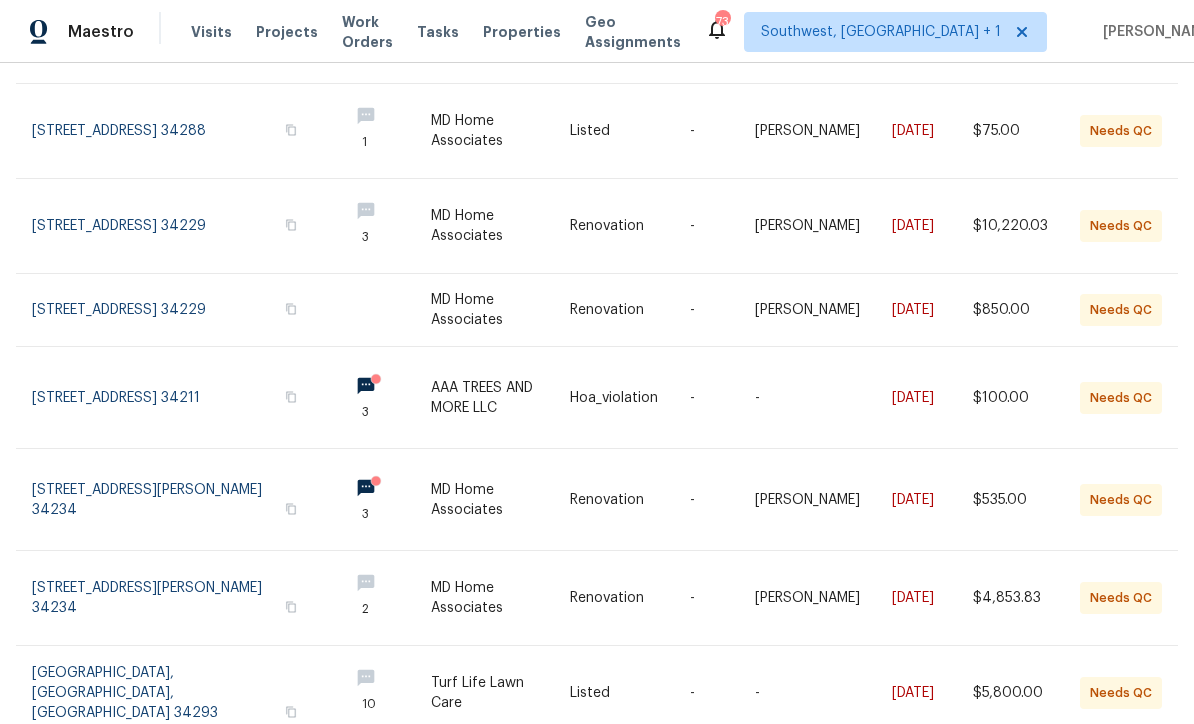 scroll, scrollTop: 494, scrollLeft: 0, axis: vertical 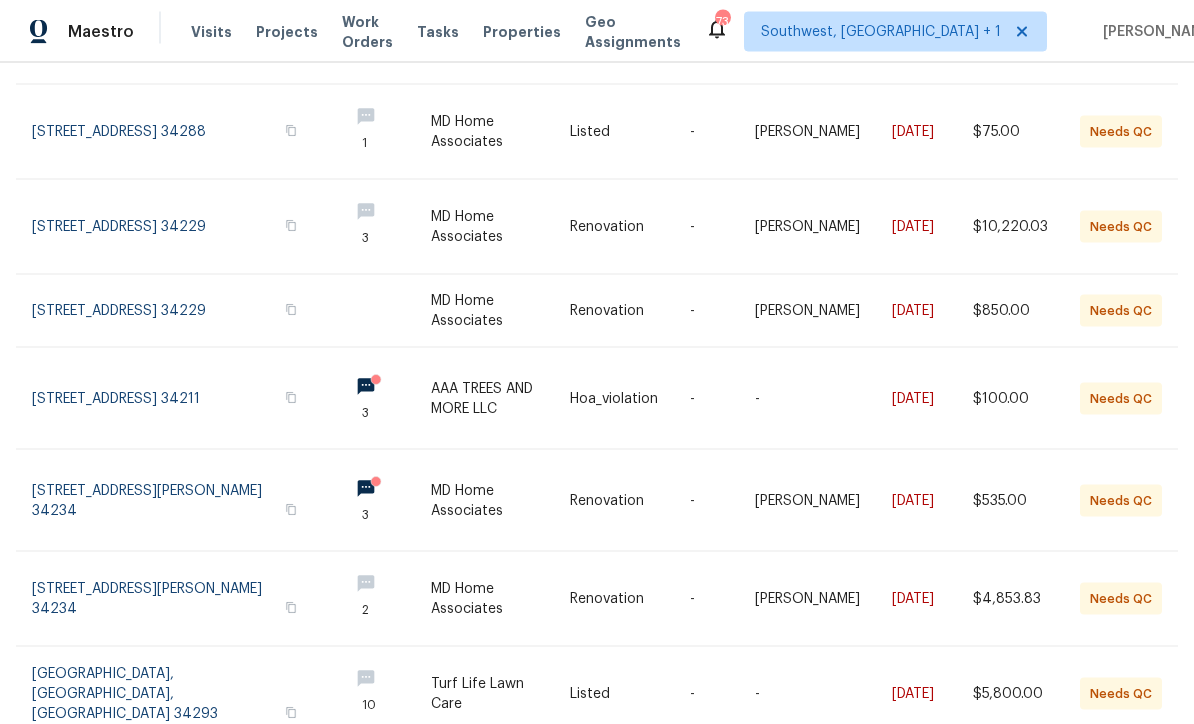 click on "1  of  2" at bounding box center (1136, 784) 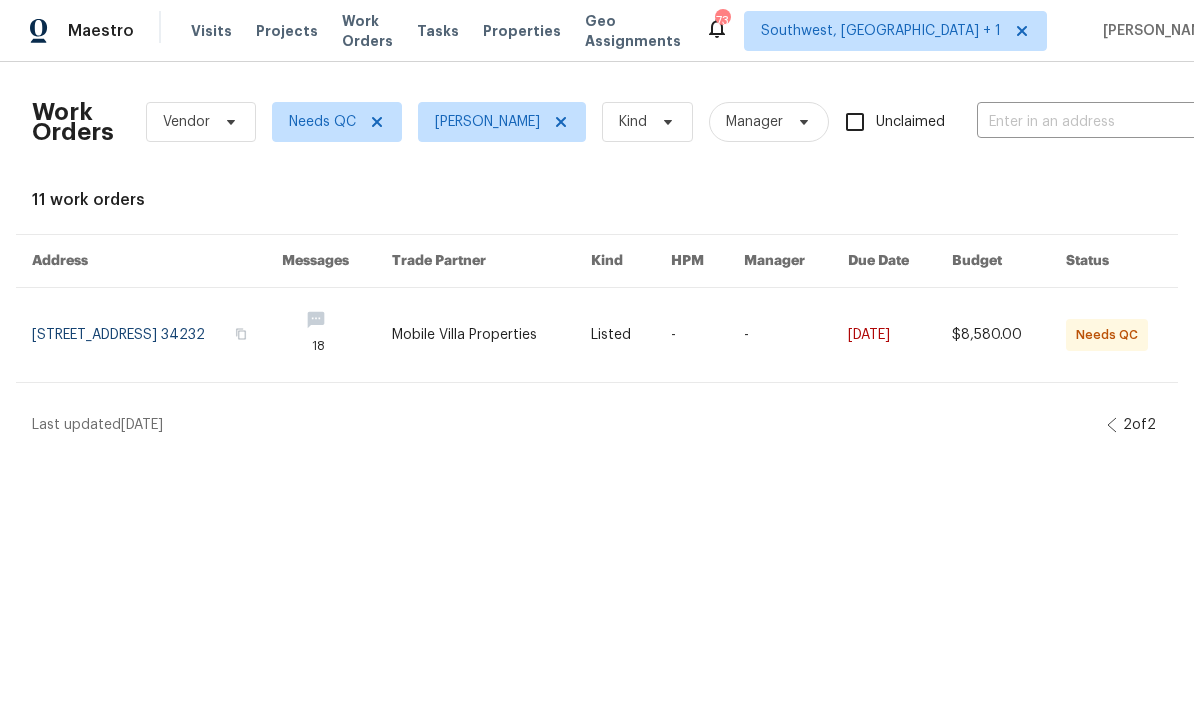 click at bounding box center [491, 336] 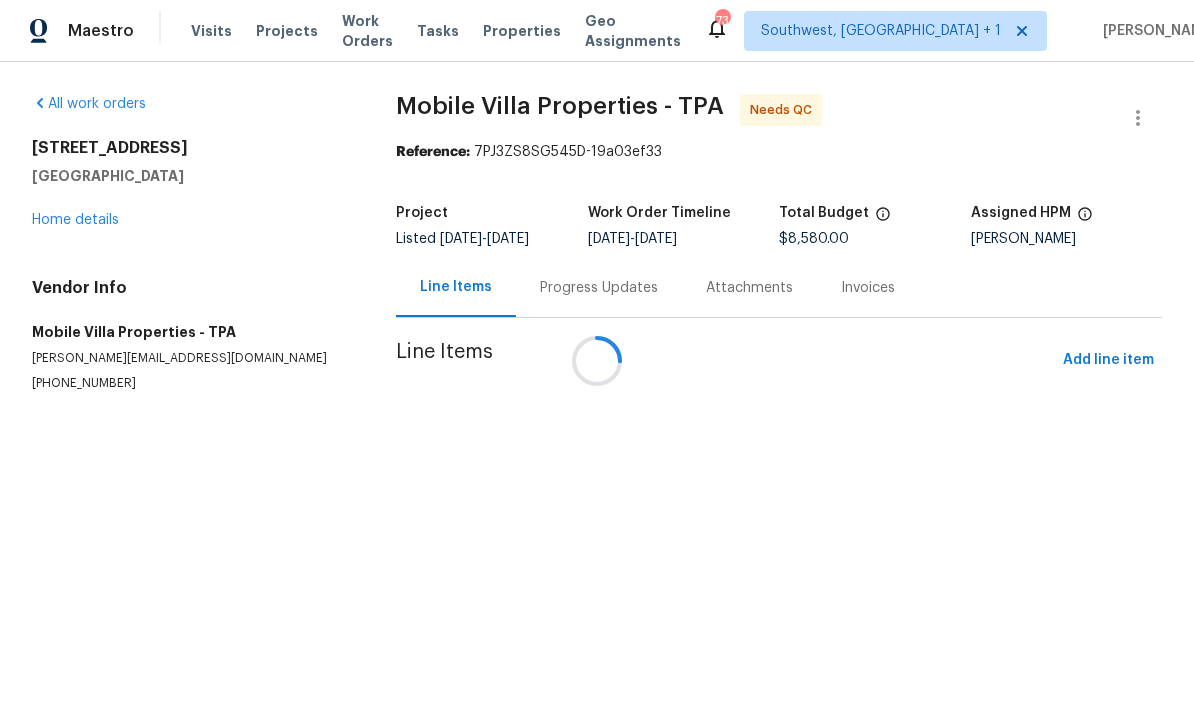 scroll, scrollTop: 1, scrollLeft: 0, axis: vertical 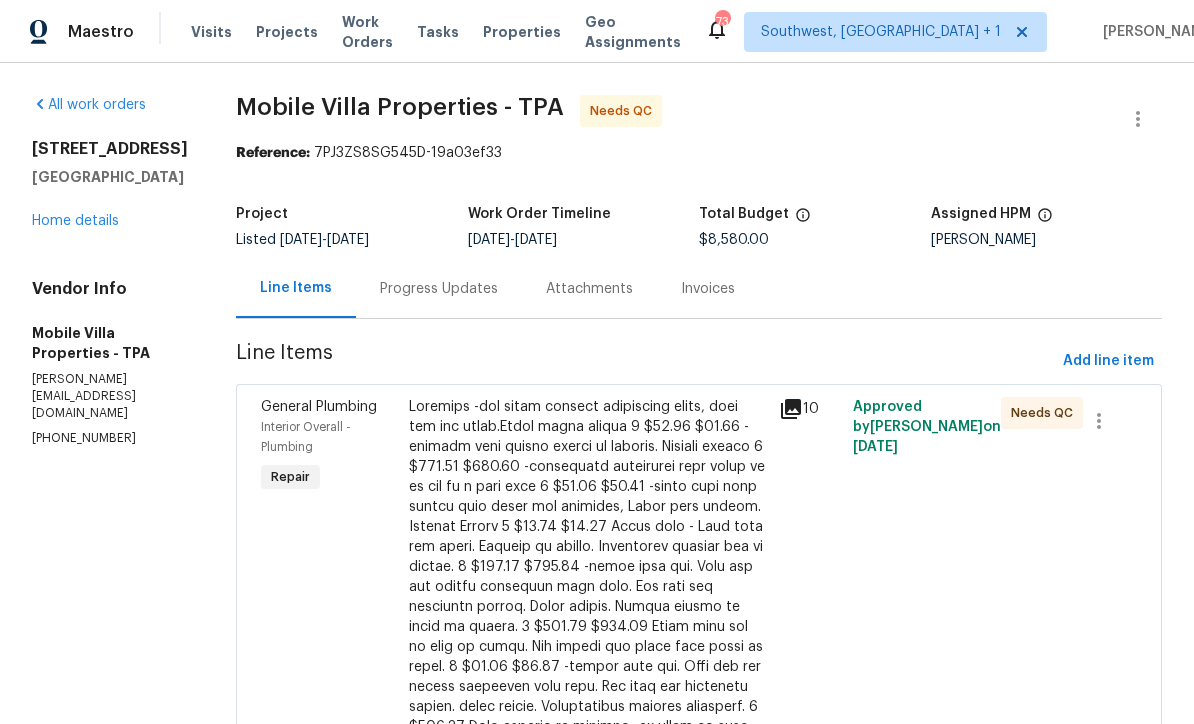 click on "Progress Updates" at bounding box center [439, 289] 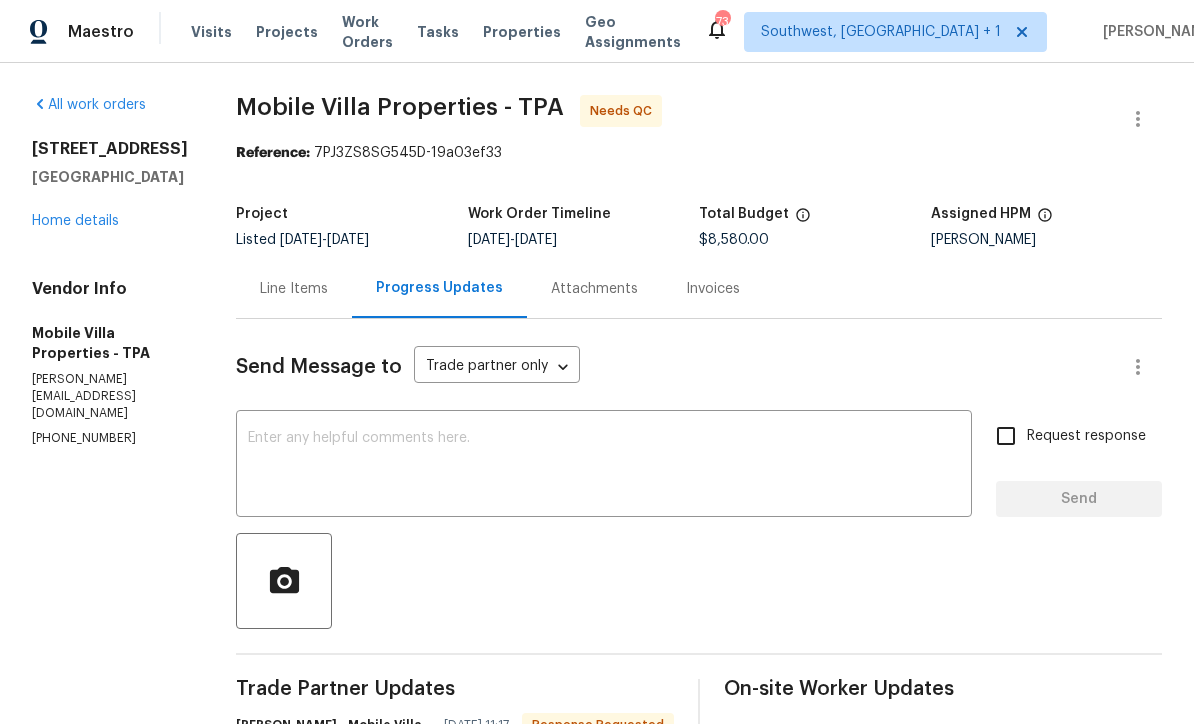 scroll, scrollTop: 0, scrollLeft: 0, axis: both 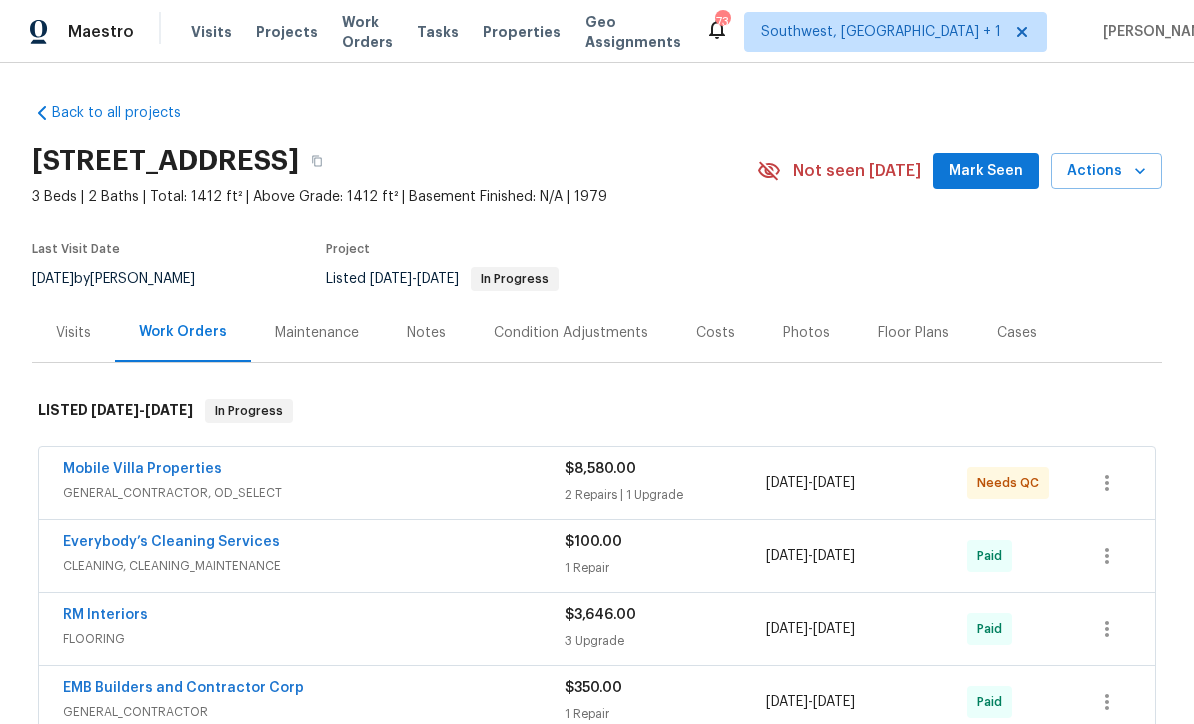 click on "GENERAL_CONTRACTOR, OD_SELECT" at bounding box center [314, 493] 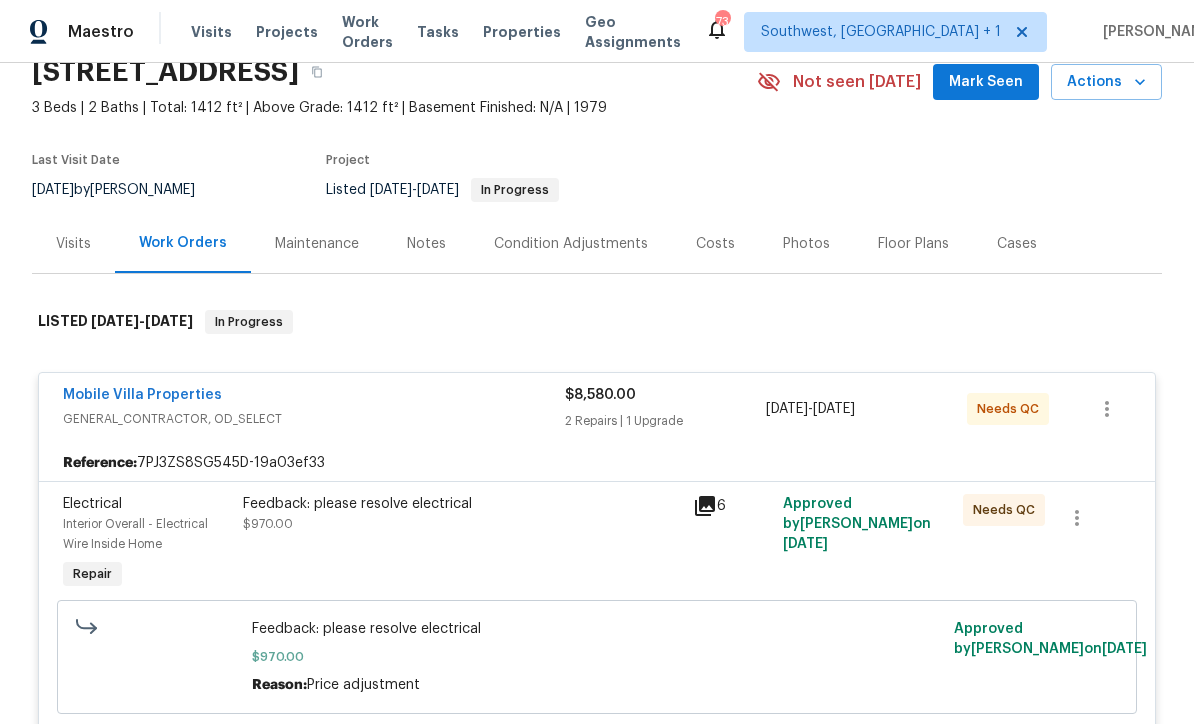 scroll, scrollTop: 263, scrollLeft: 0, axis: vertical 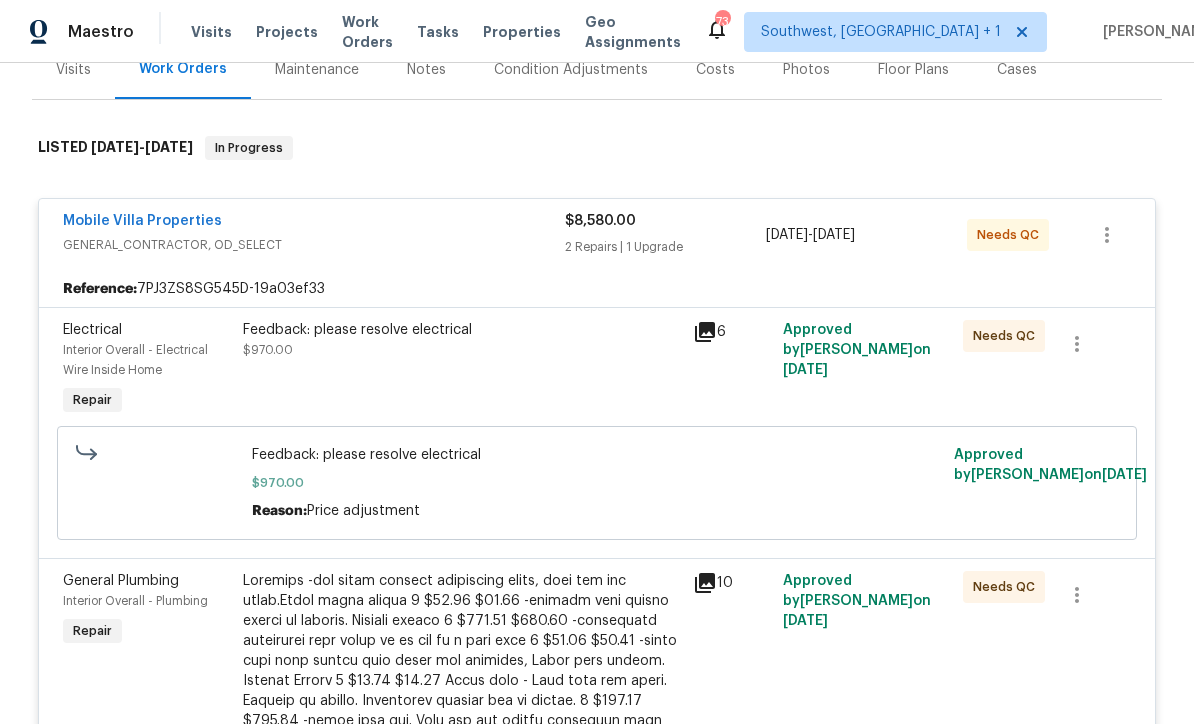 click on "Mobile Villa Properties" at bounding box center [142, 221] 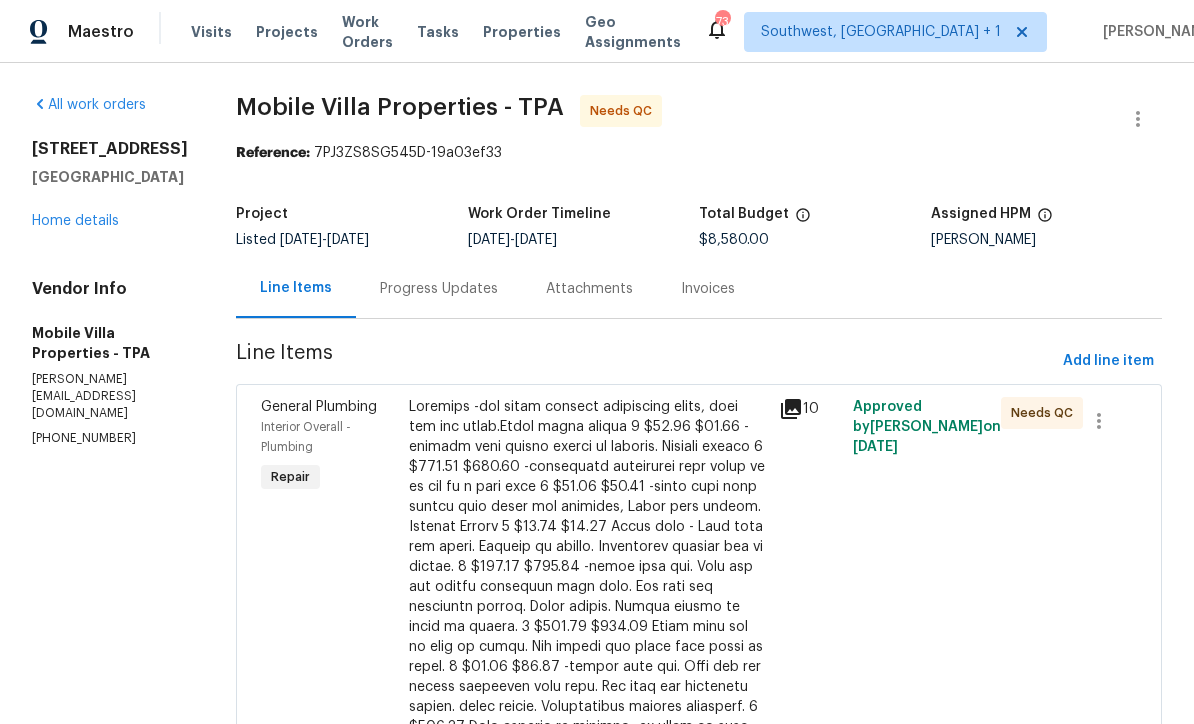 click at bounding box center (588, 777) 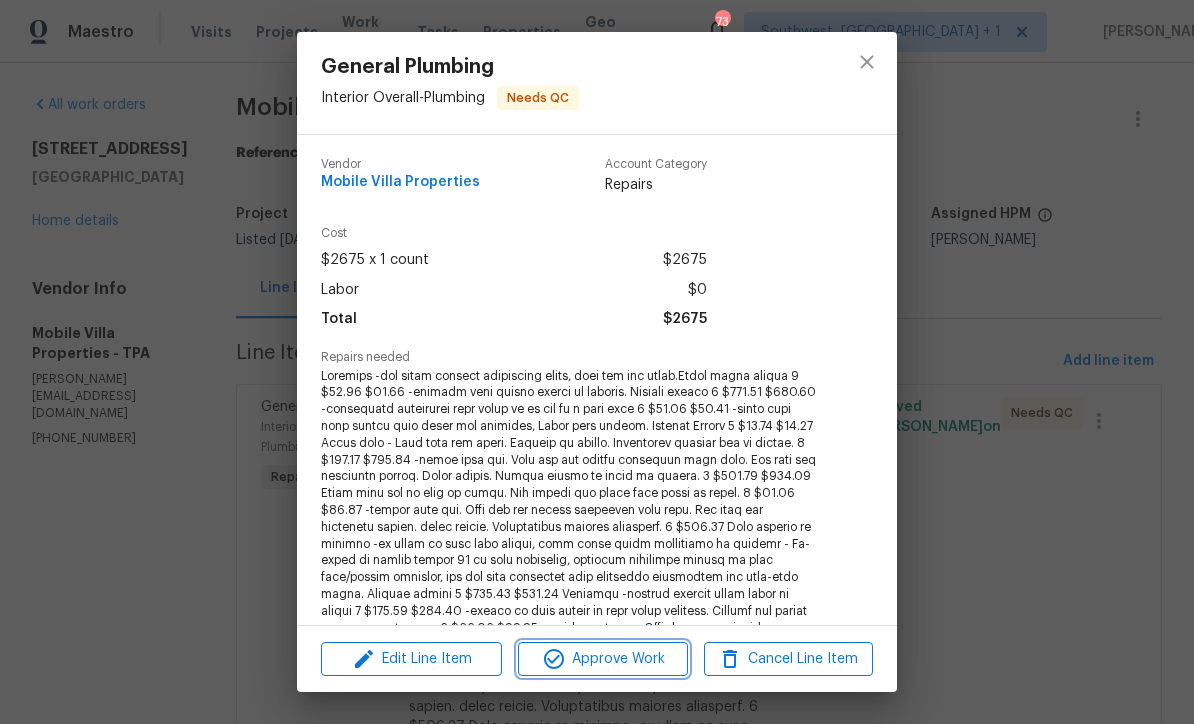 click on "Approve Work" at bounding box center [602, 659] 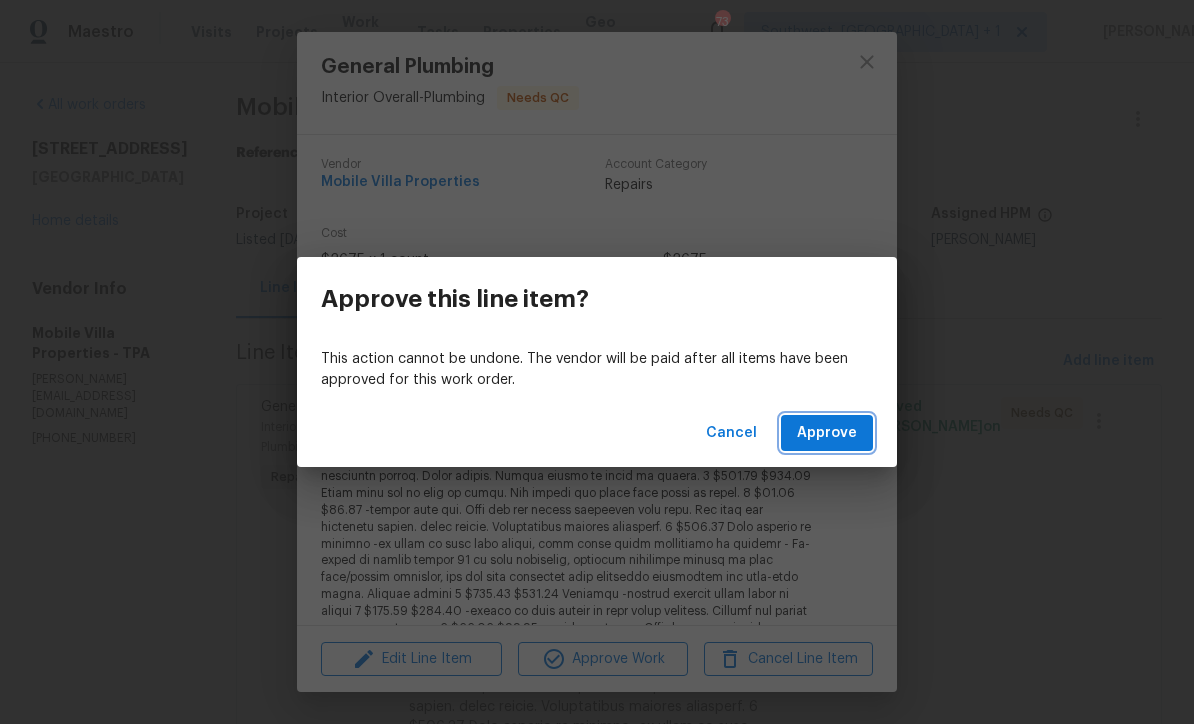 click on "Approve" at bounding box center [827, 433] 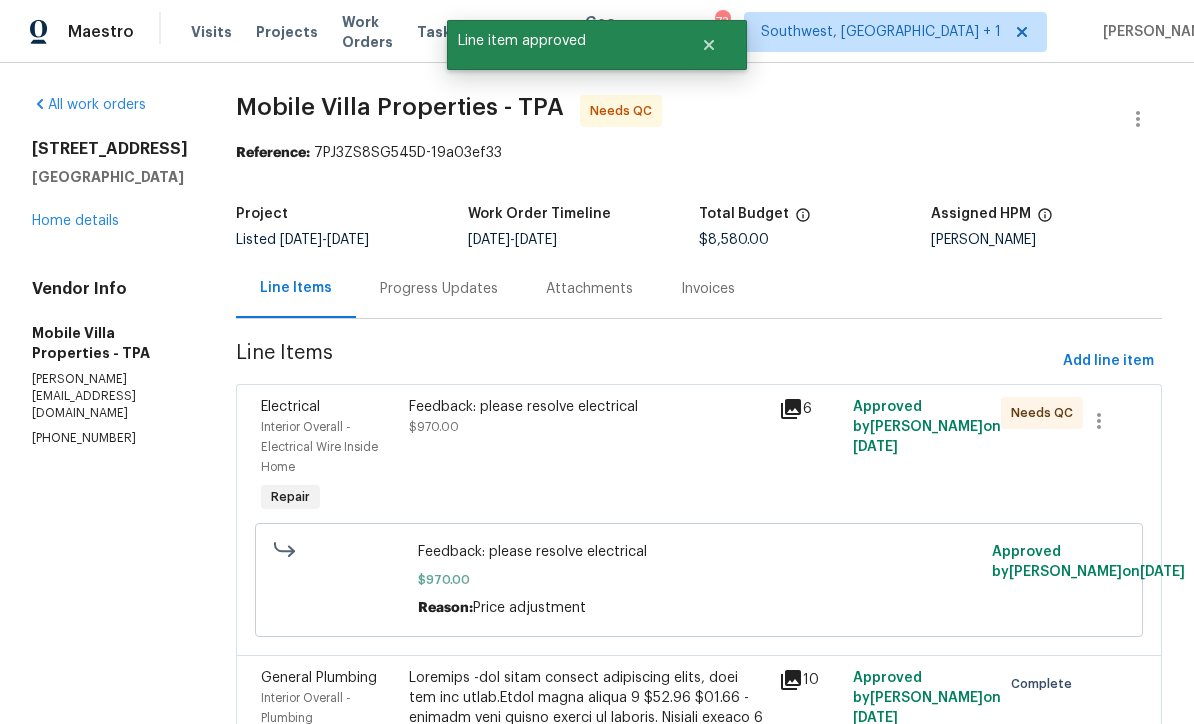 click on "Feedback: please resolve electrical $970.00" at bounding box center [588, 457] 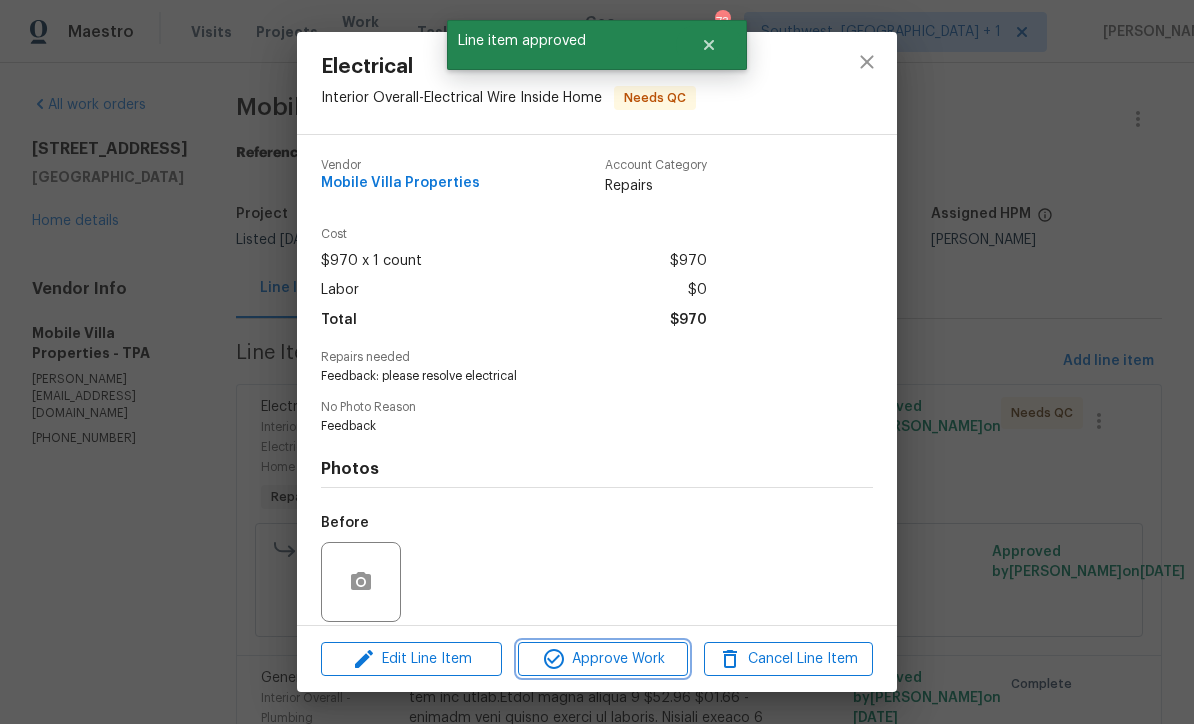 click on "Approve Work" at bounding box center (602, 659) 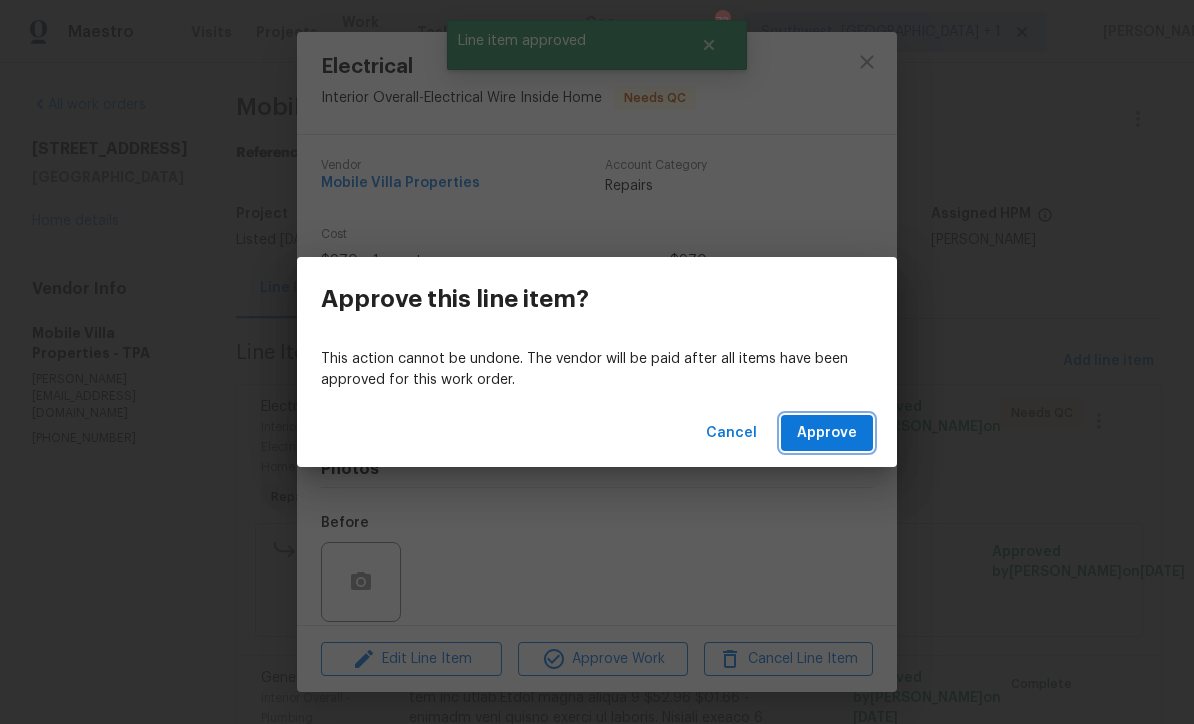 click on "Approve" at bounding box center (827, 433) 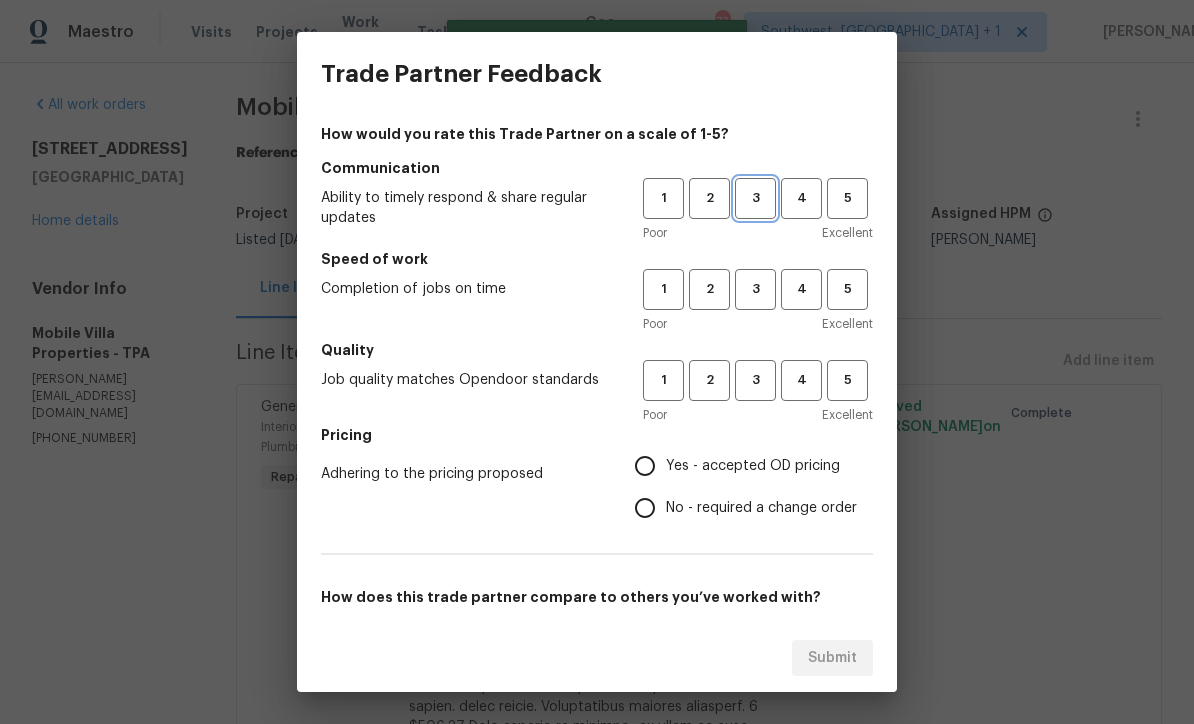 click on "3" at bounding box center [755, 198] 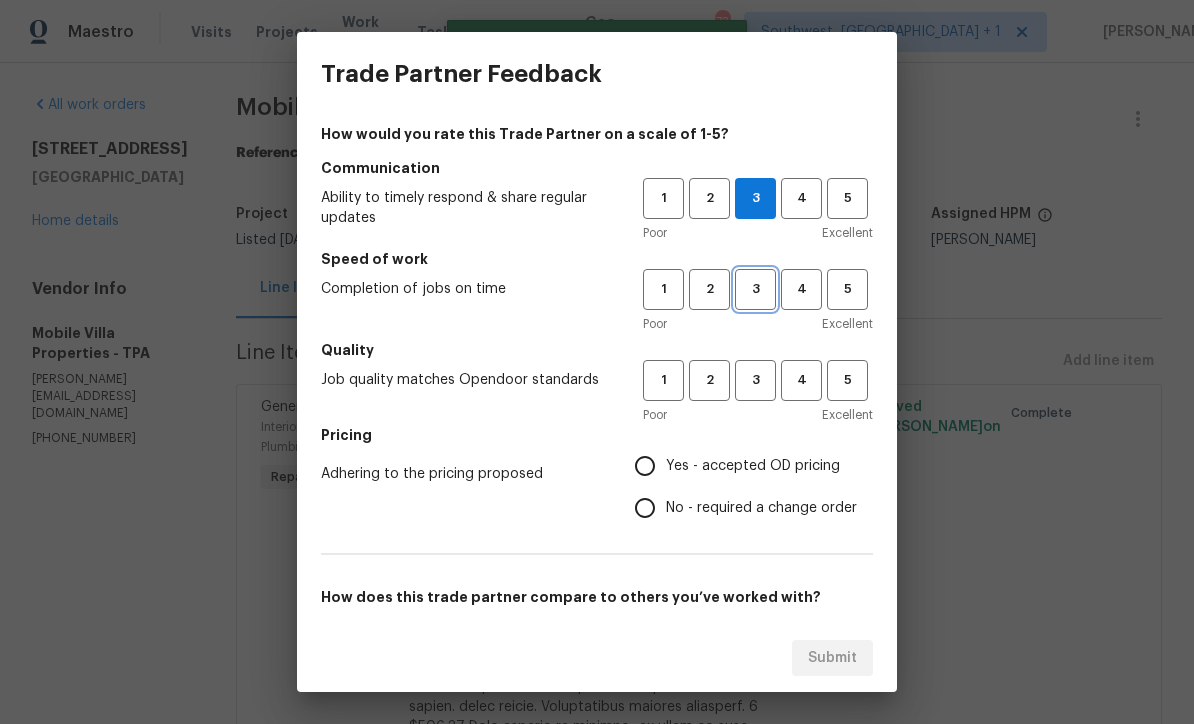 click on "3" at bounding box center (755, 289) 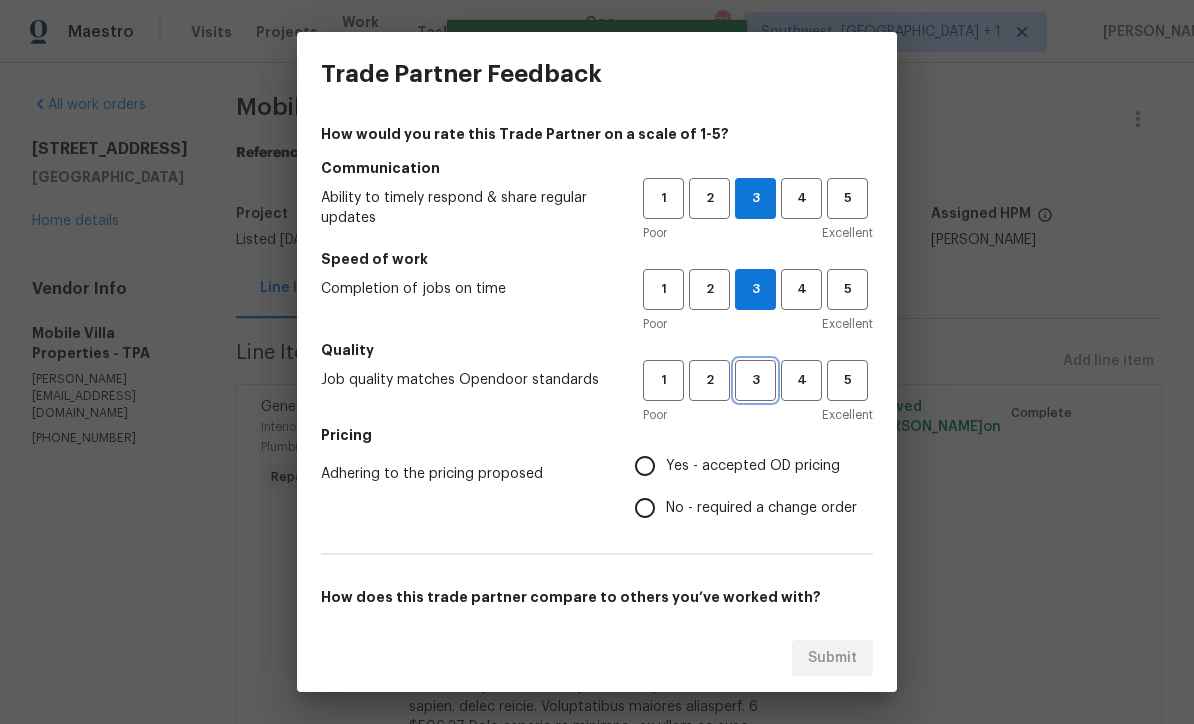 click on "3" at bounding box center [755, 380] 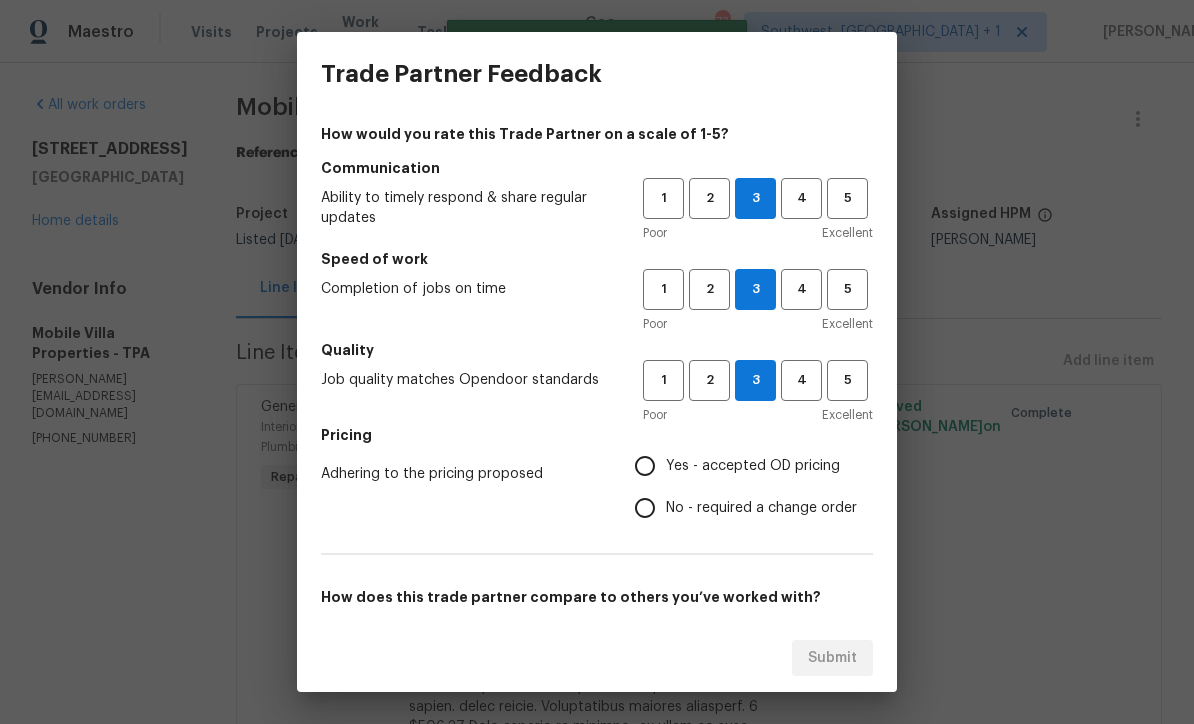 click on "Yes - accepted OD pricing" at bounding box center [645, 466] 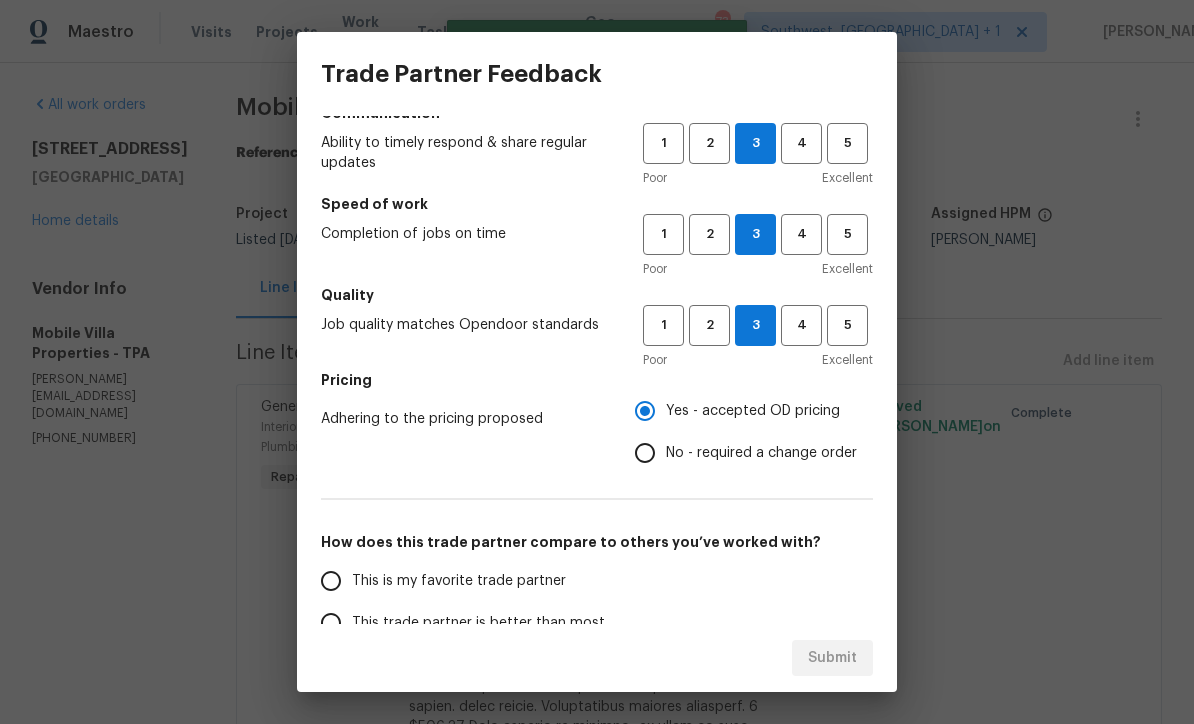 scroll, scrollTop: 191, scrollLeft: 0, axis: vertical 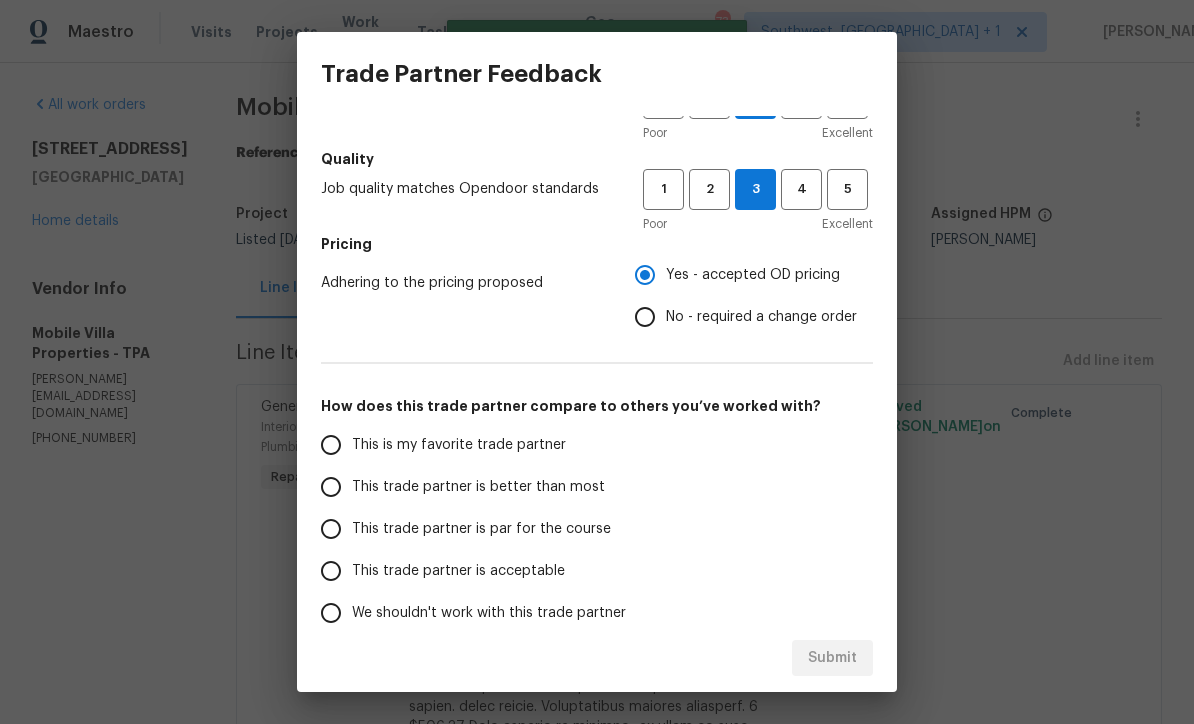 click on "This trade partner is par for the course" at bounding box center (331, 529) 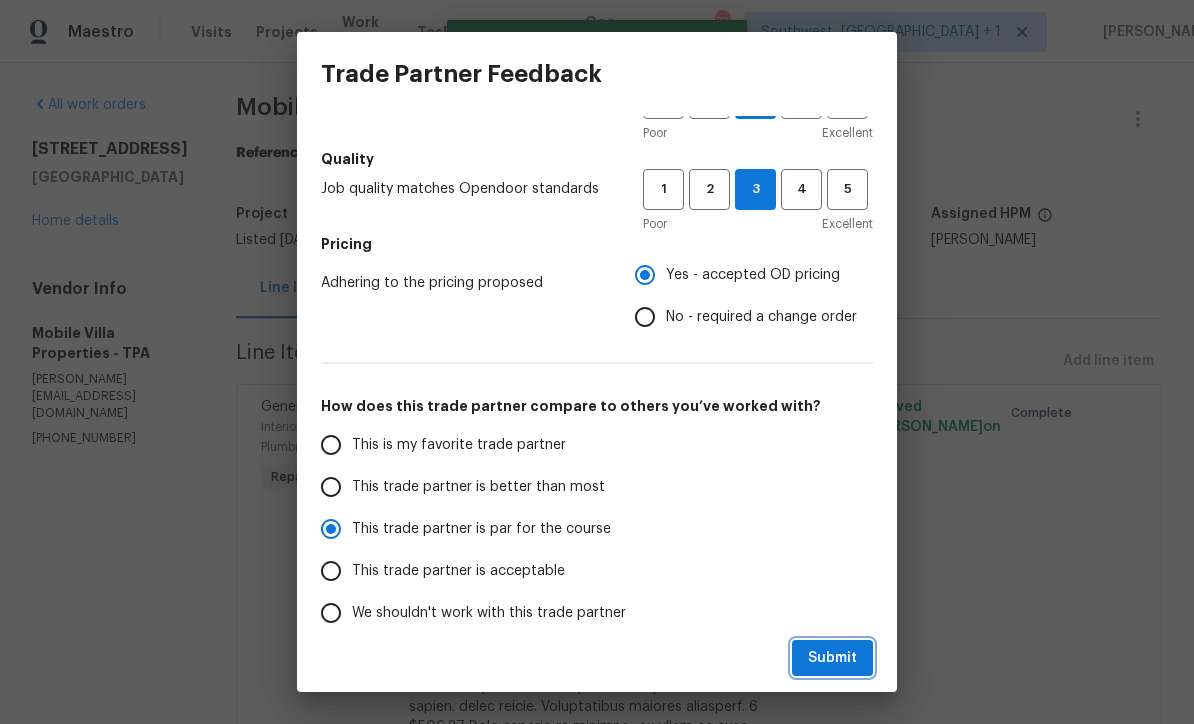 click on "Submit" at bounding box center [832, 658] 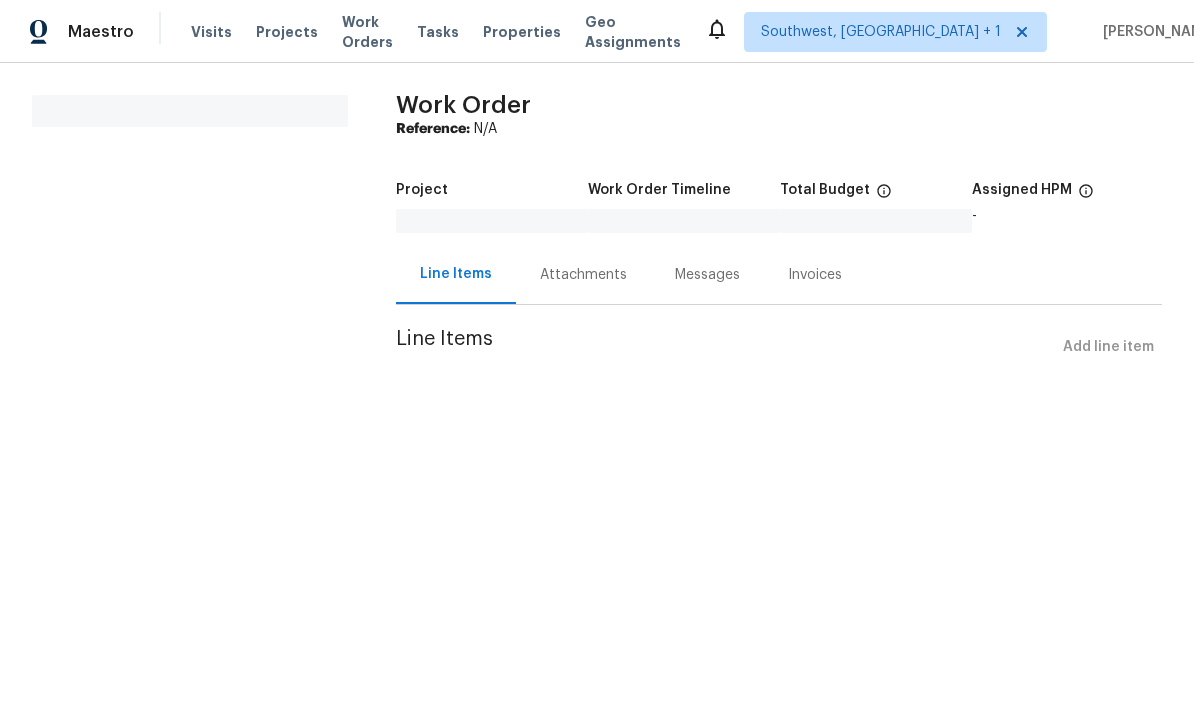scroll, scrollTop: 0, scrollLeft: 0, axis: both 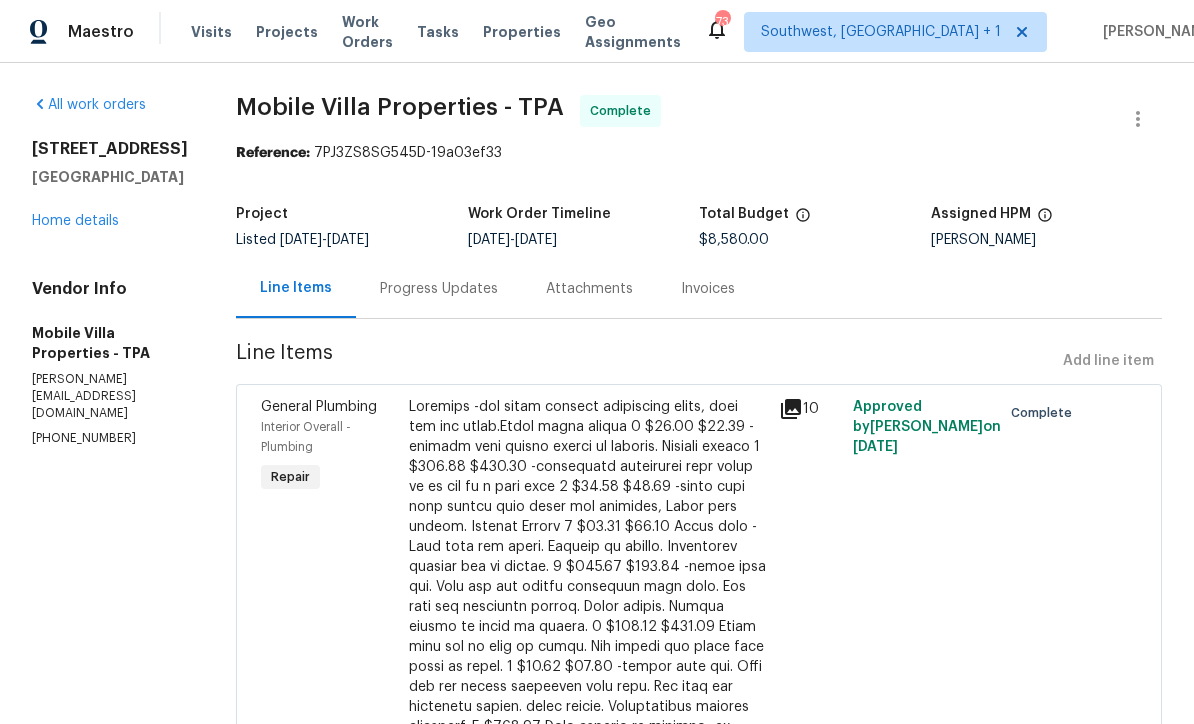 click on "Projects" at bounding box center [287, 32] 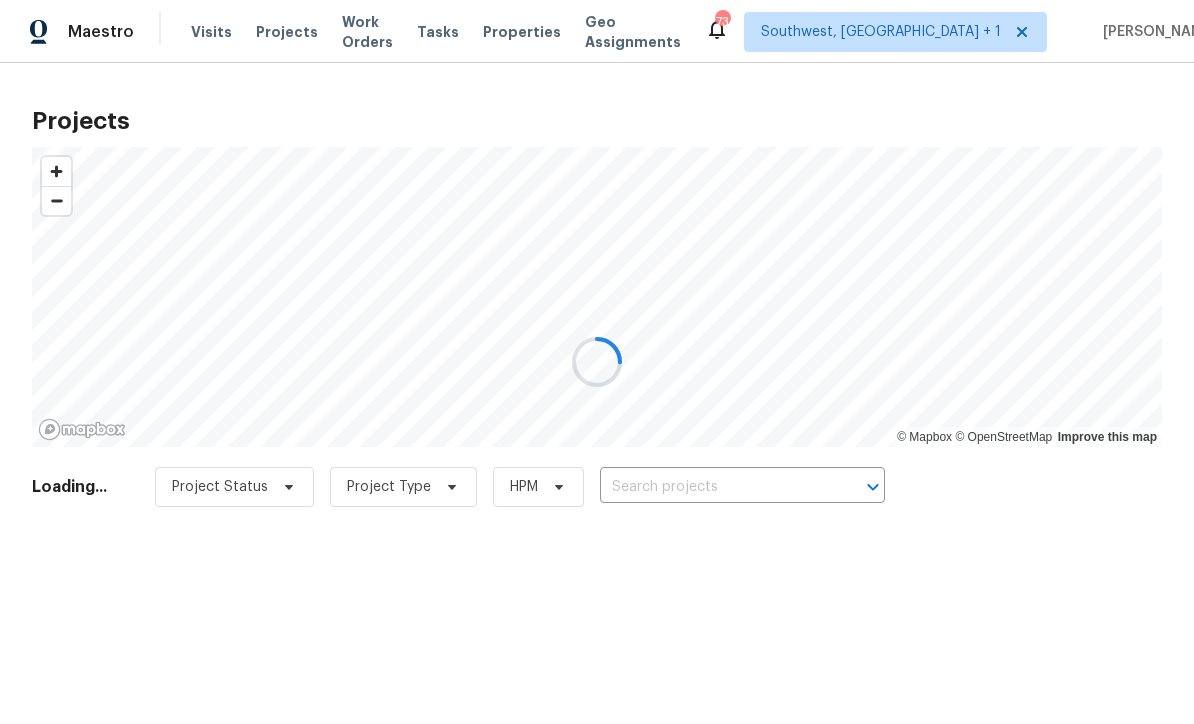 click at bounding box center (597, 362) 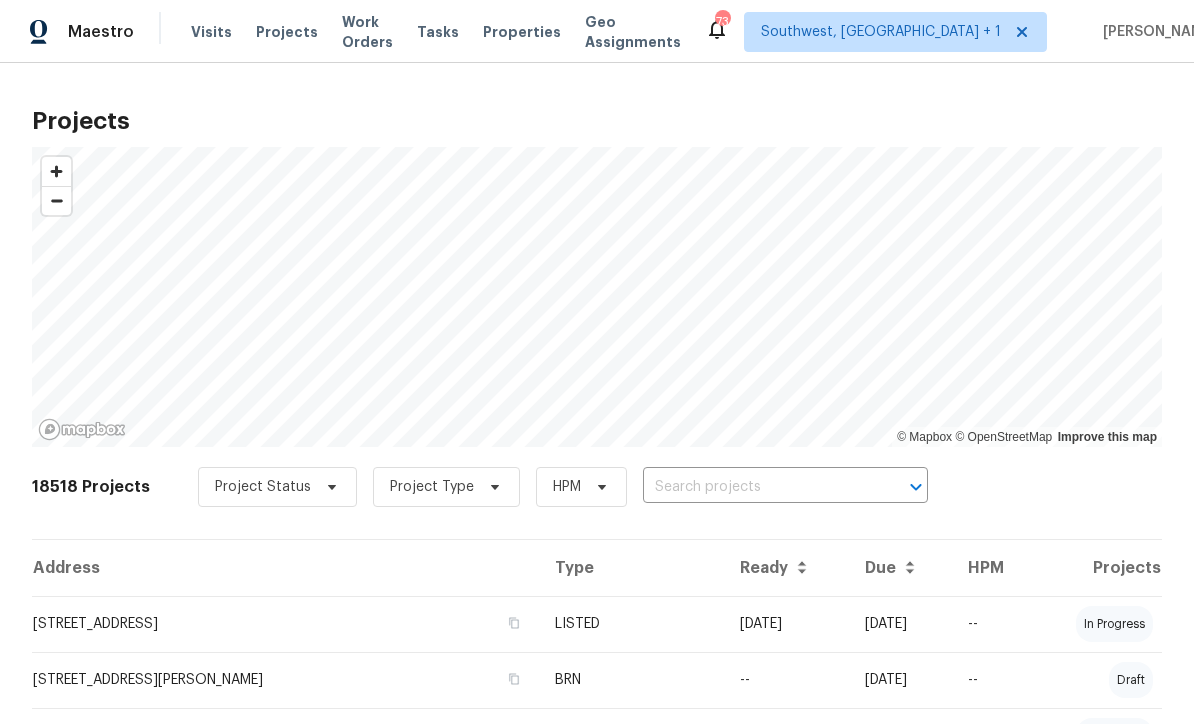 click on "Work Orders" at bounding box center [367, 32] 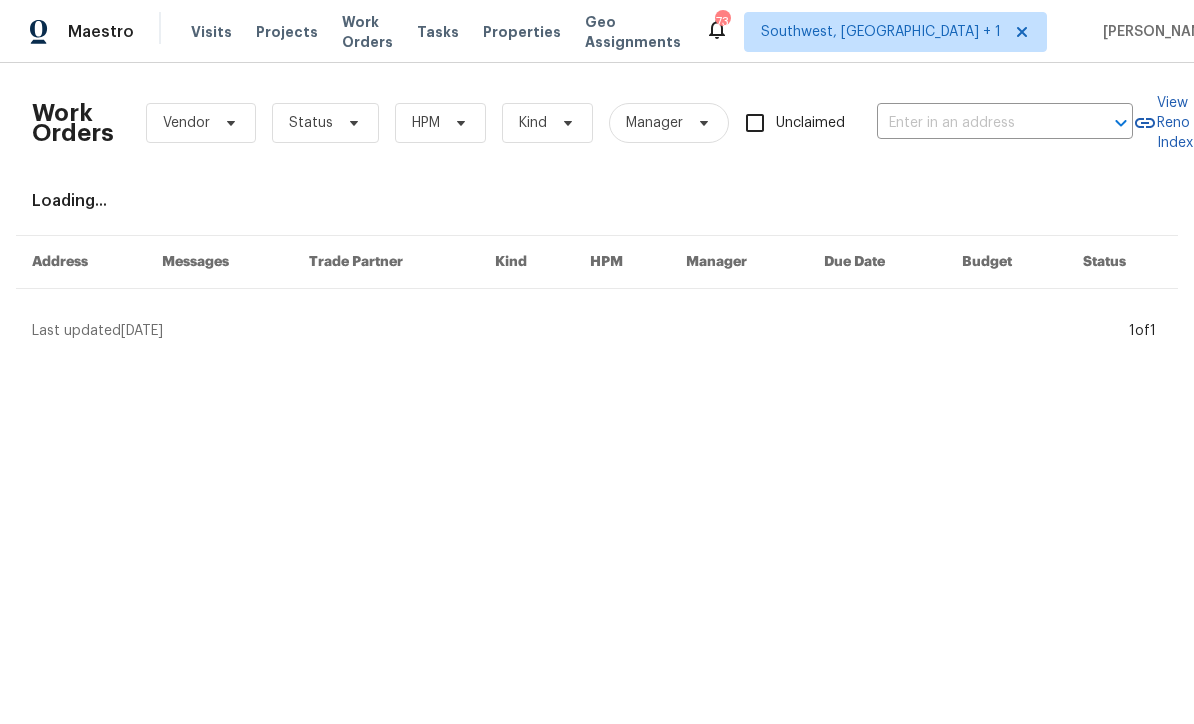 click on "Work Orders" at bounding box center (367, 32) 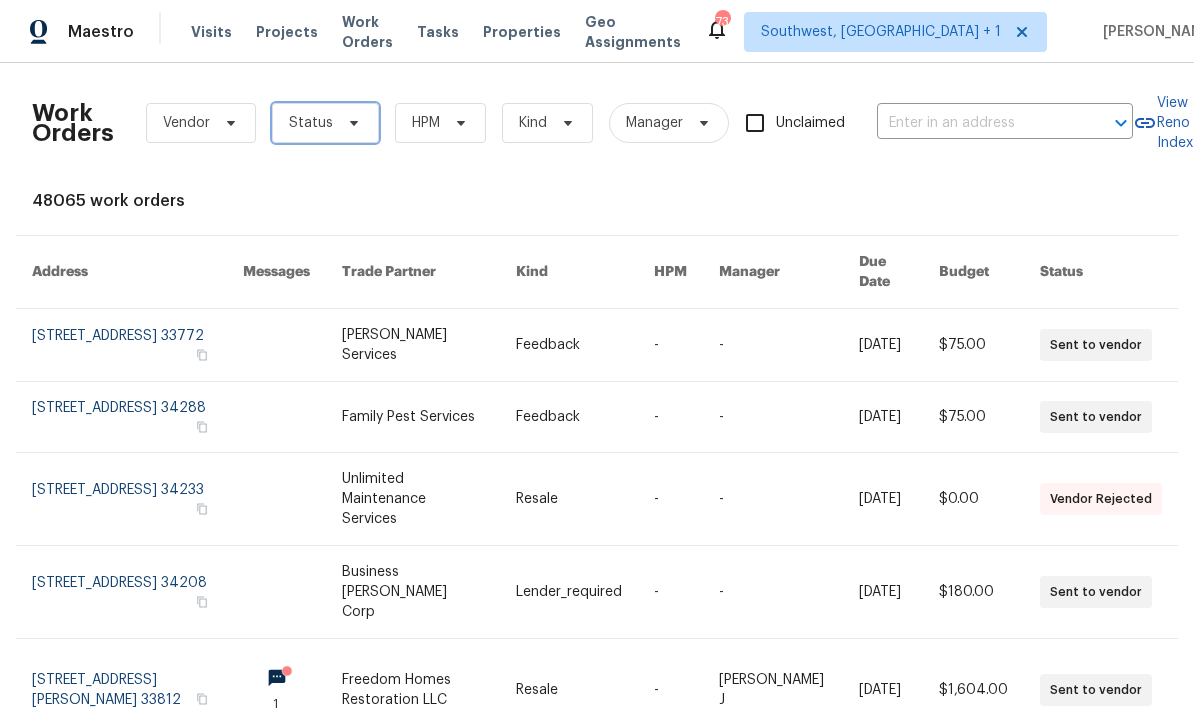 click at bounding box center [351, 123] 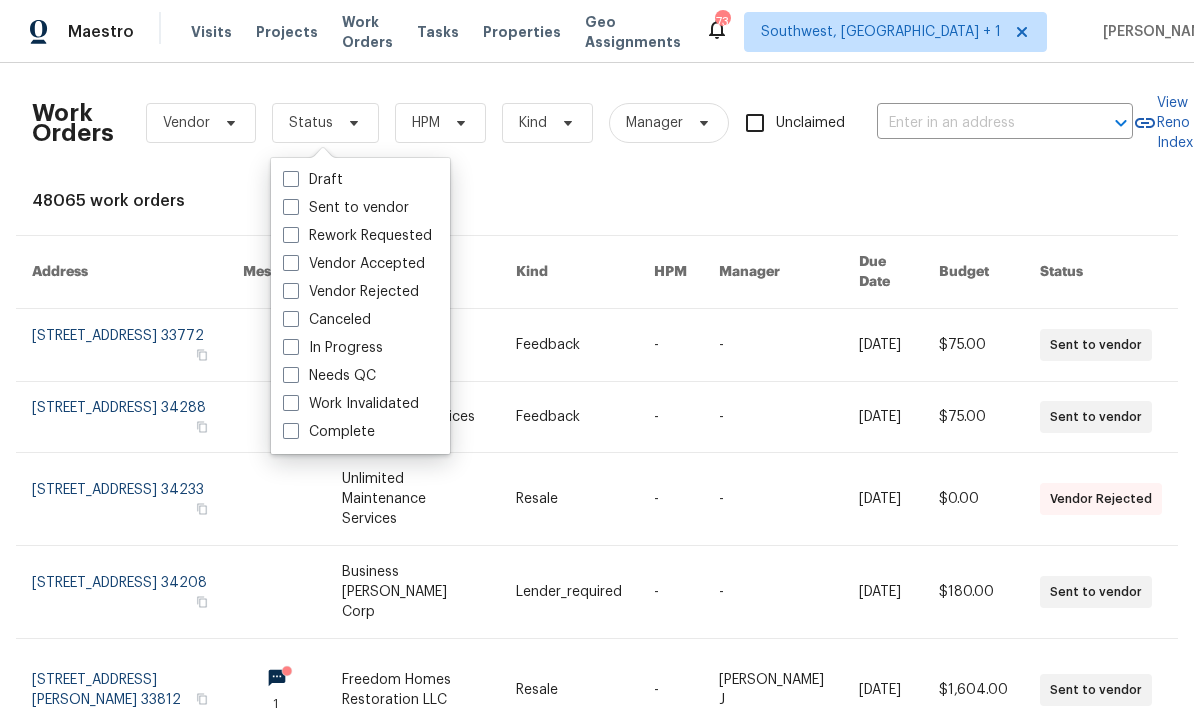 click at bounding box center [291, 375] 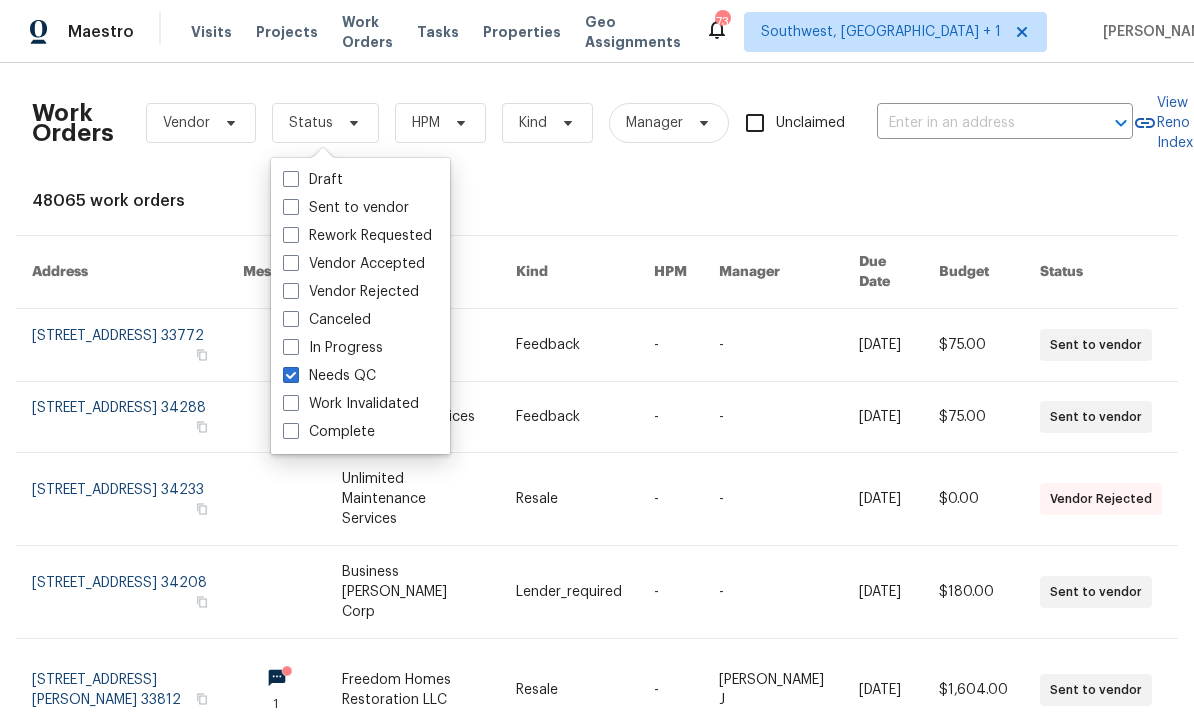 checkbox on "true" 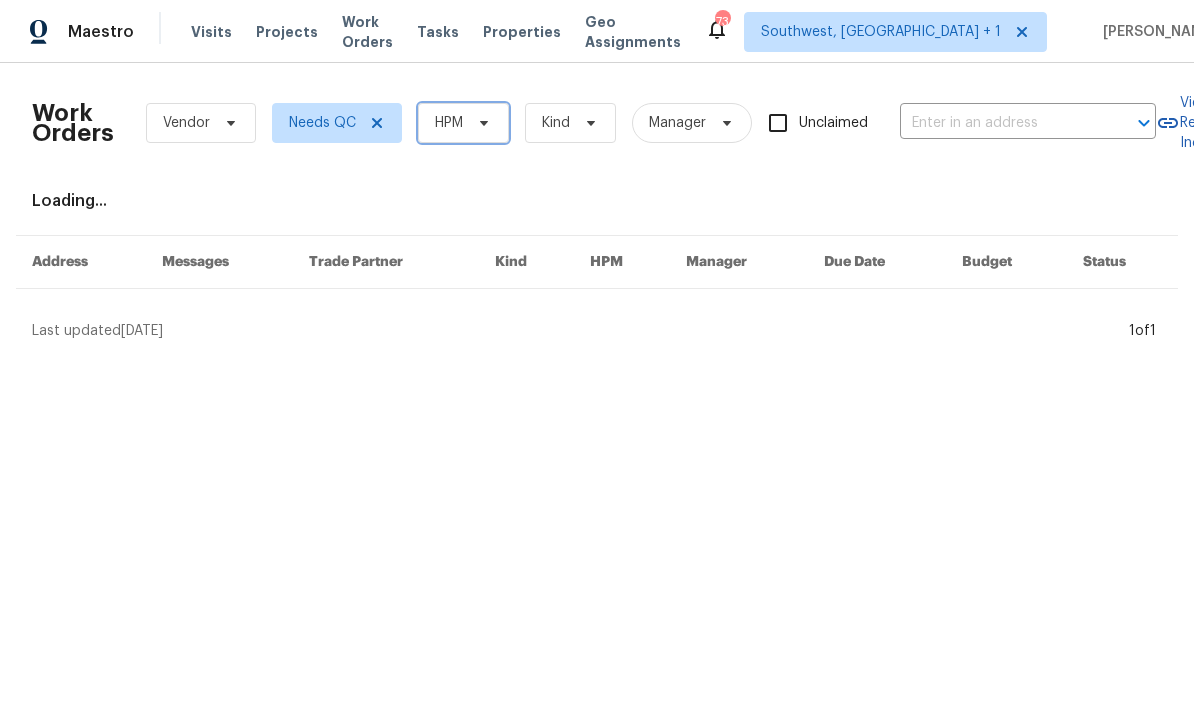 click 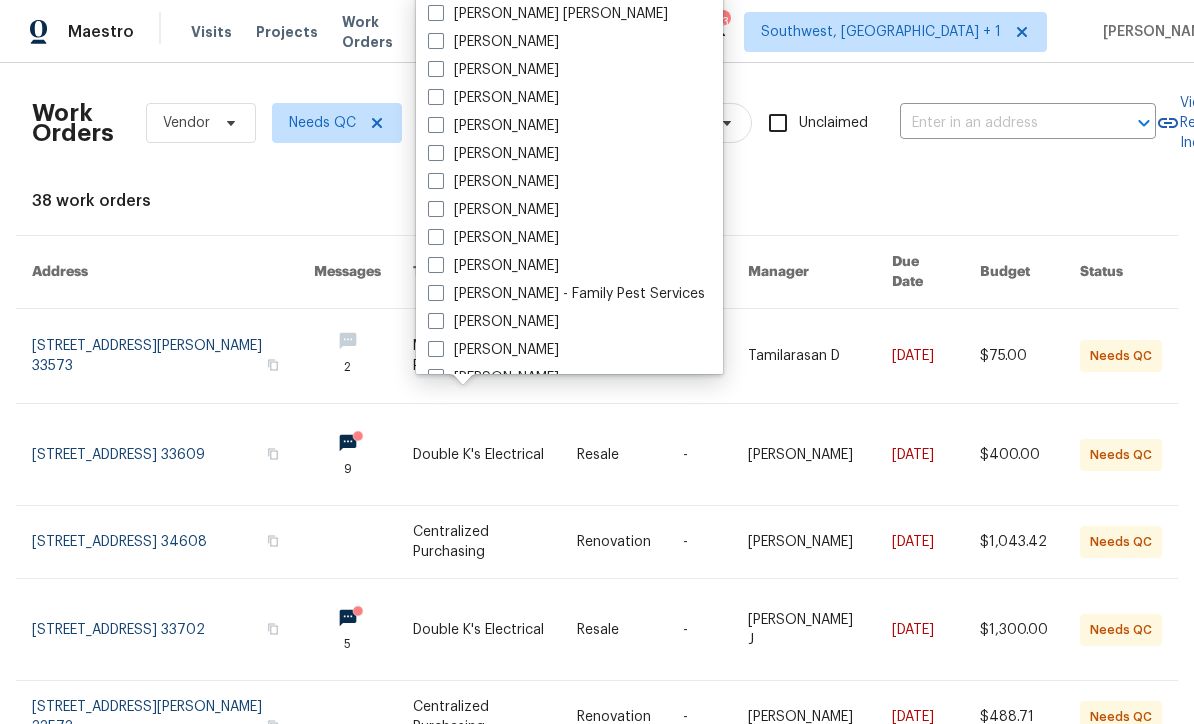 scroll, scrollTop: 199, scrollLeft: 0, axis: vertical 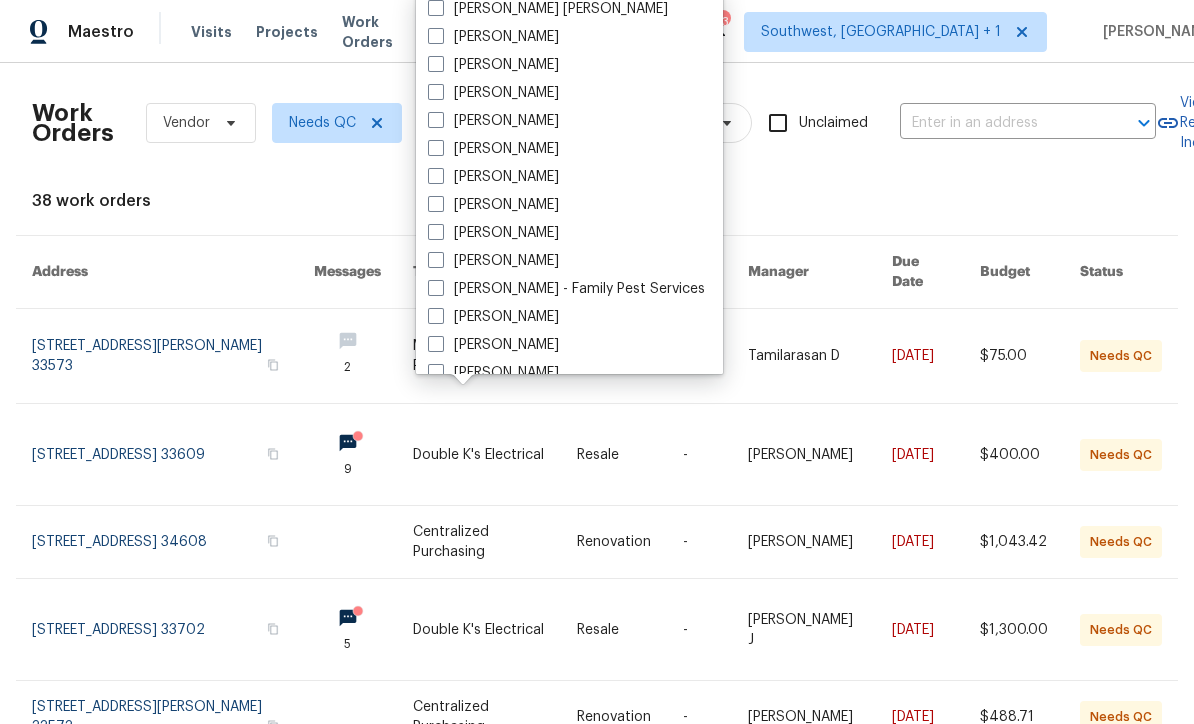 click at bounding box center (436, 204) 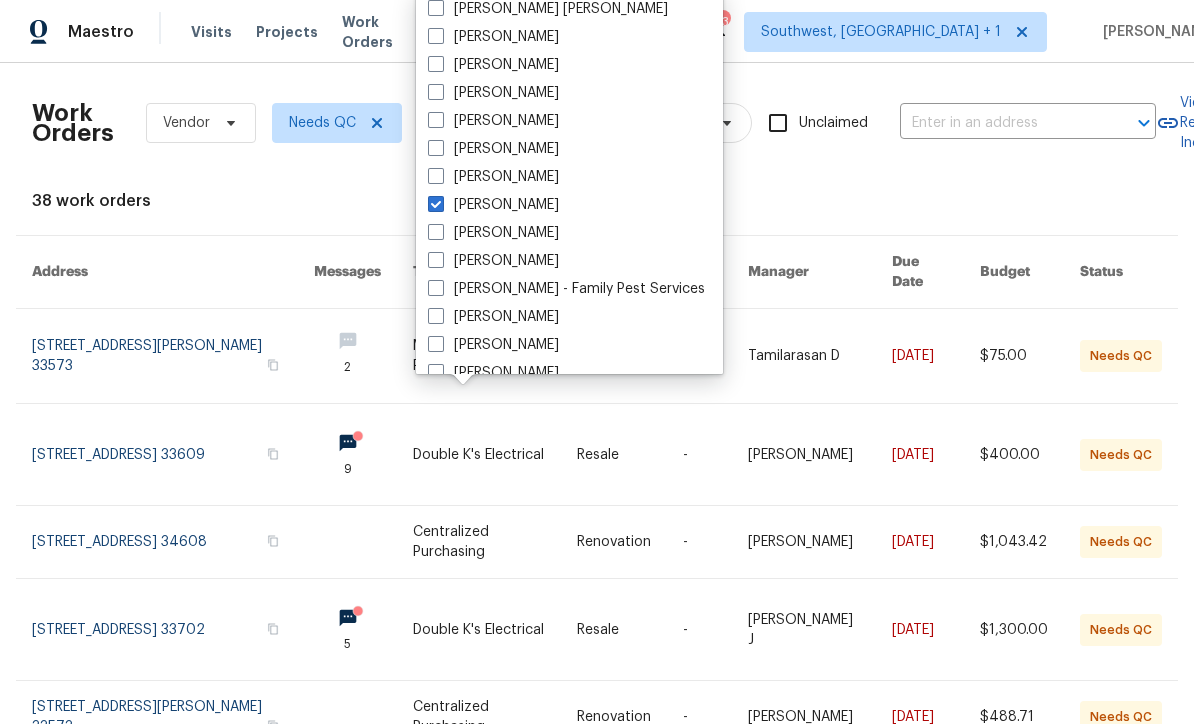 checkbox on "true" 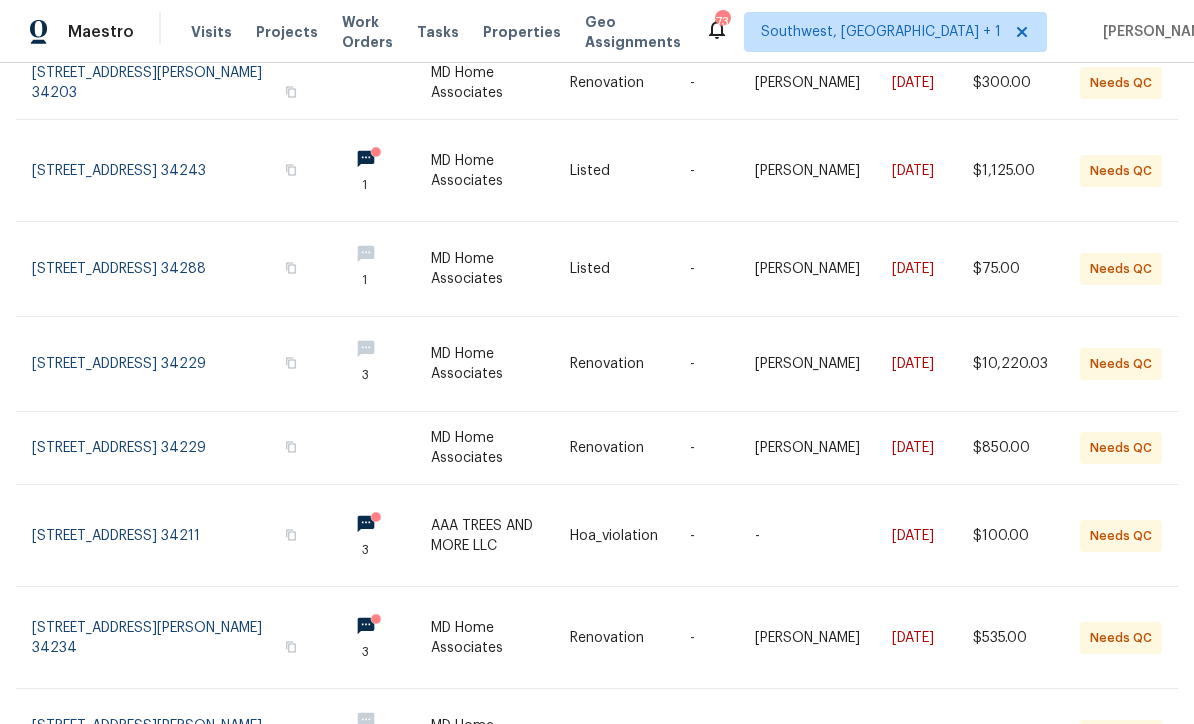 scroll, scrollTop: 358, scrollLeft: 0, axis: vertical 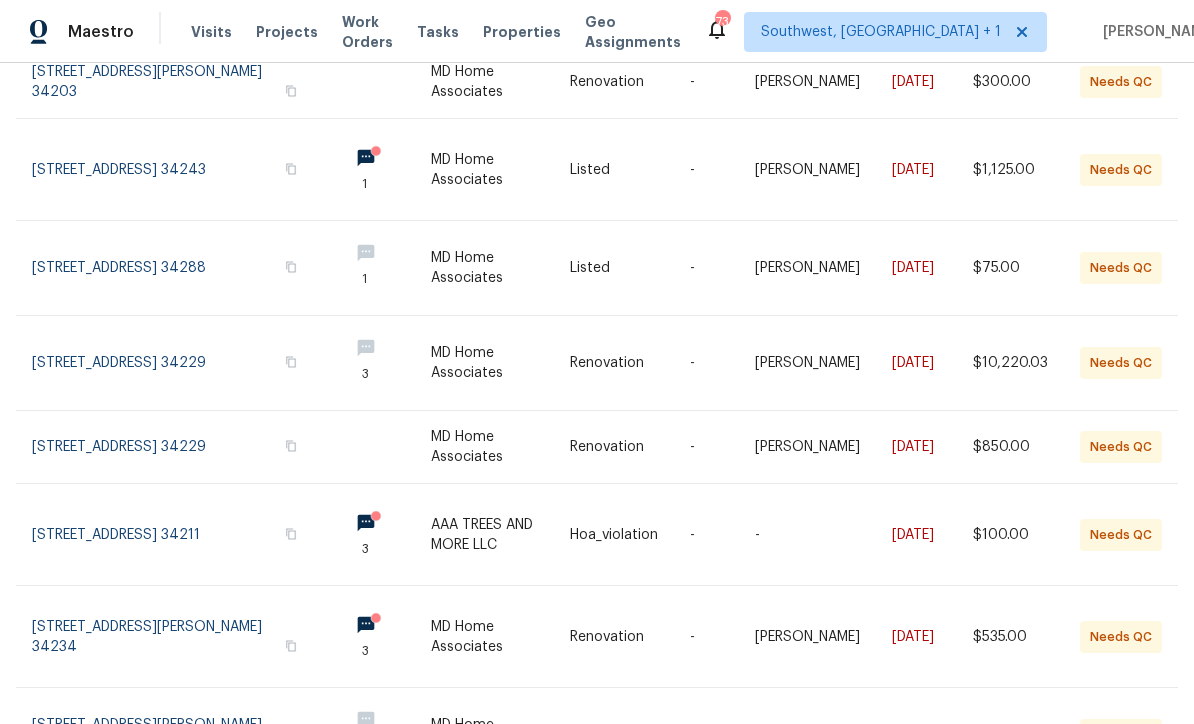click at bounding box center [630, 363] 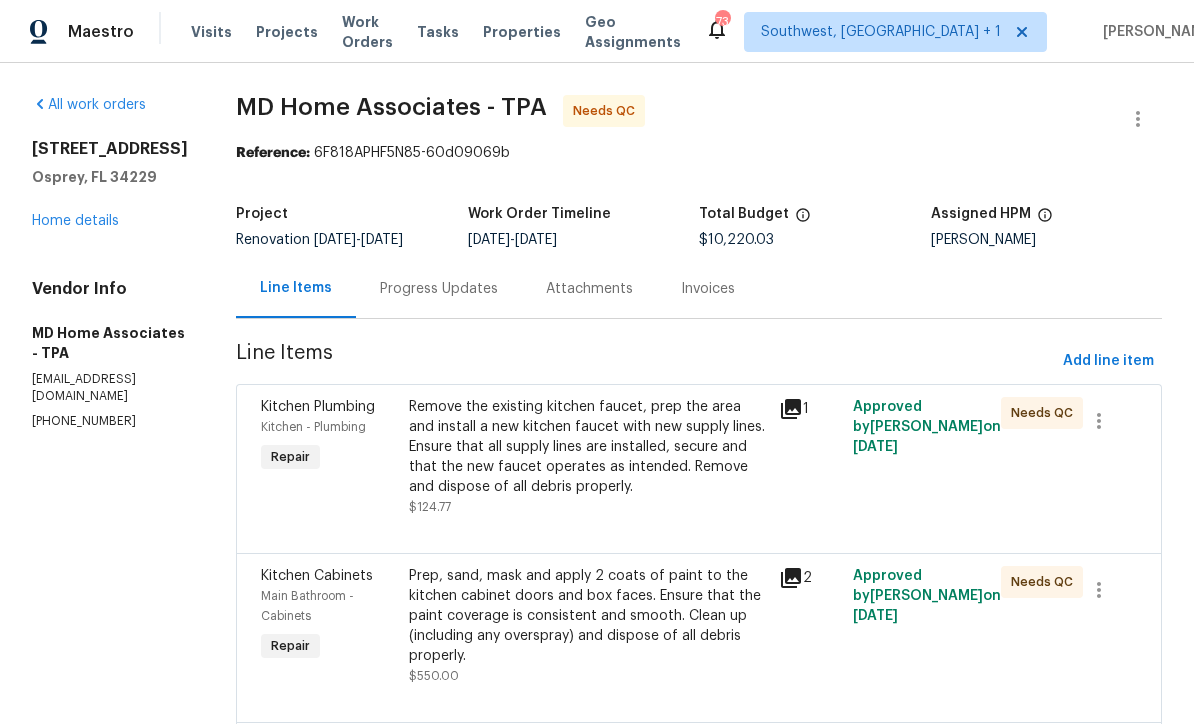 click on "Progress Updates" at bounding box center (439, 289) 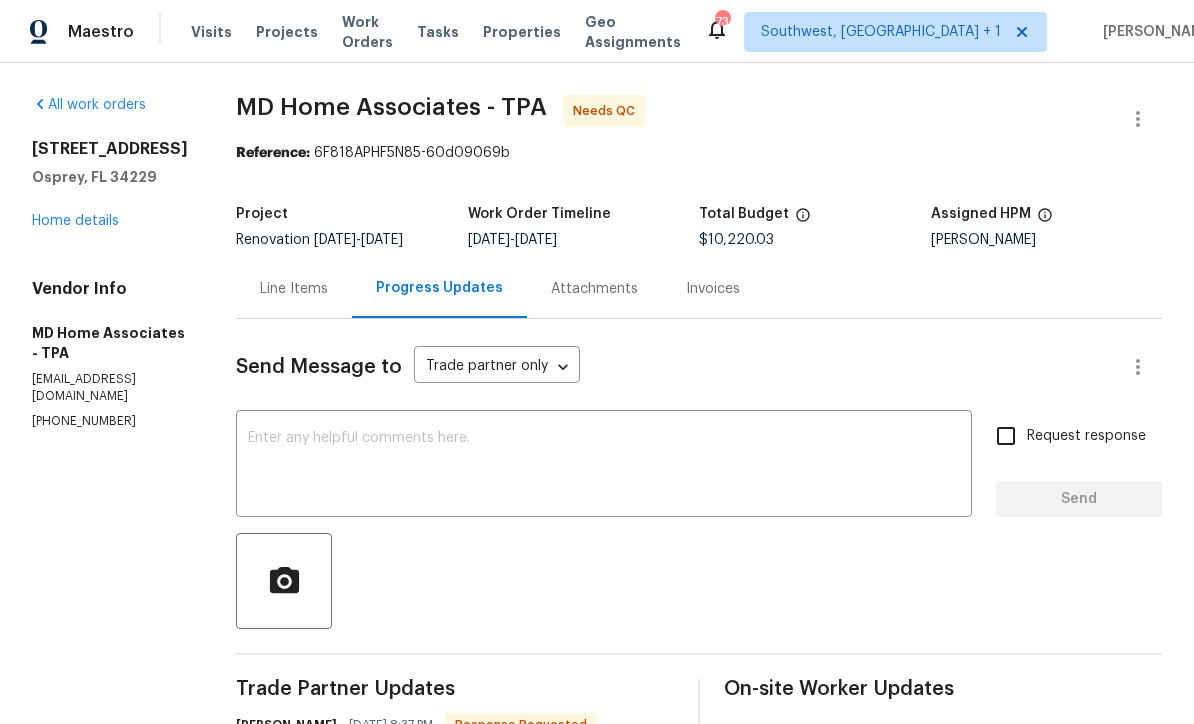 scroll, scrollTop: 0, scrollLeft: 0, axis: both 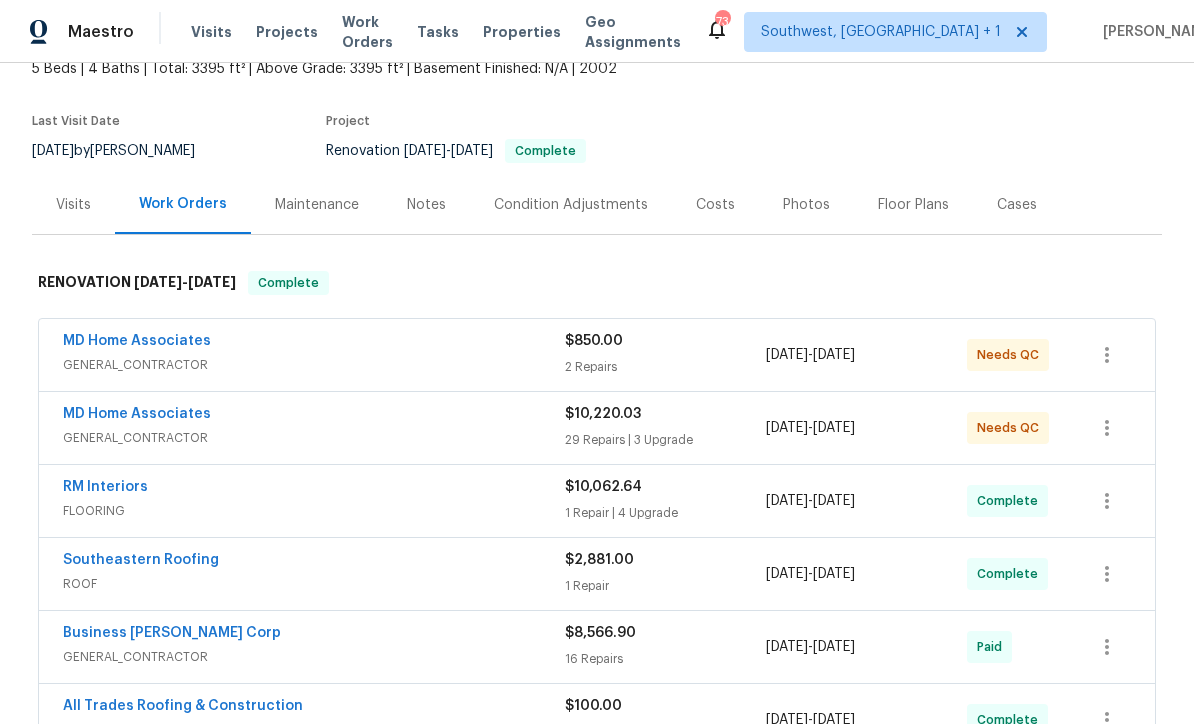 click on "GENERAL_CONTRACTOR" at bounding box center (314, 365) 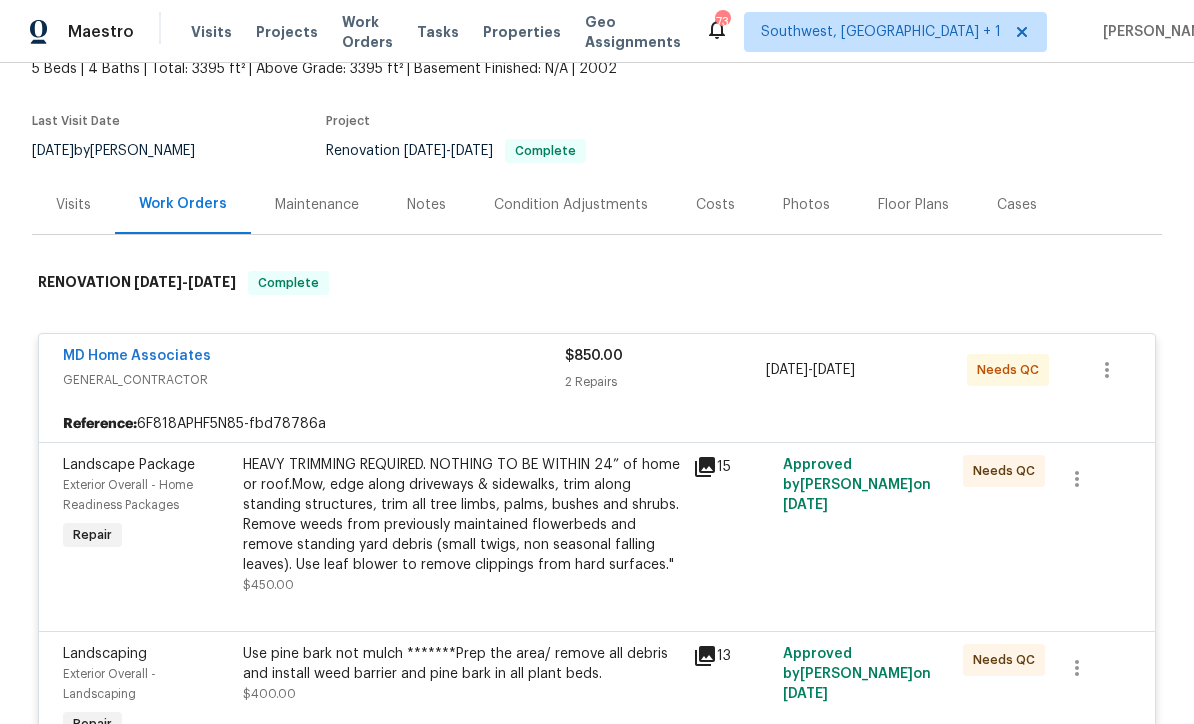 click on "HEAVY TRIMMING REQUIRED.  NOTHING TO BE WITHIN 24” of home or roof.Mow, edge along driveways & sidewalks, trim along standing structures, trim all tree limbs, palms, bushes and shrubs. Remove weeds from previously maintained flowerbeds and remove standing yard debris (small twigs, non seasonal falling leaves).  Use leaf blower to remove clippings from hard surfaces."" at bounding box center [462, 515] 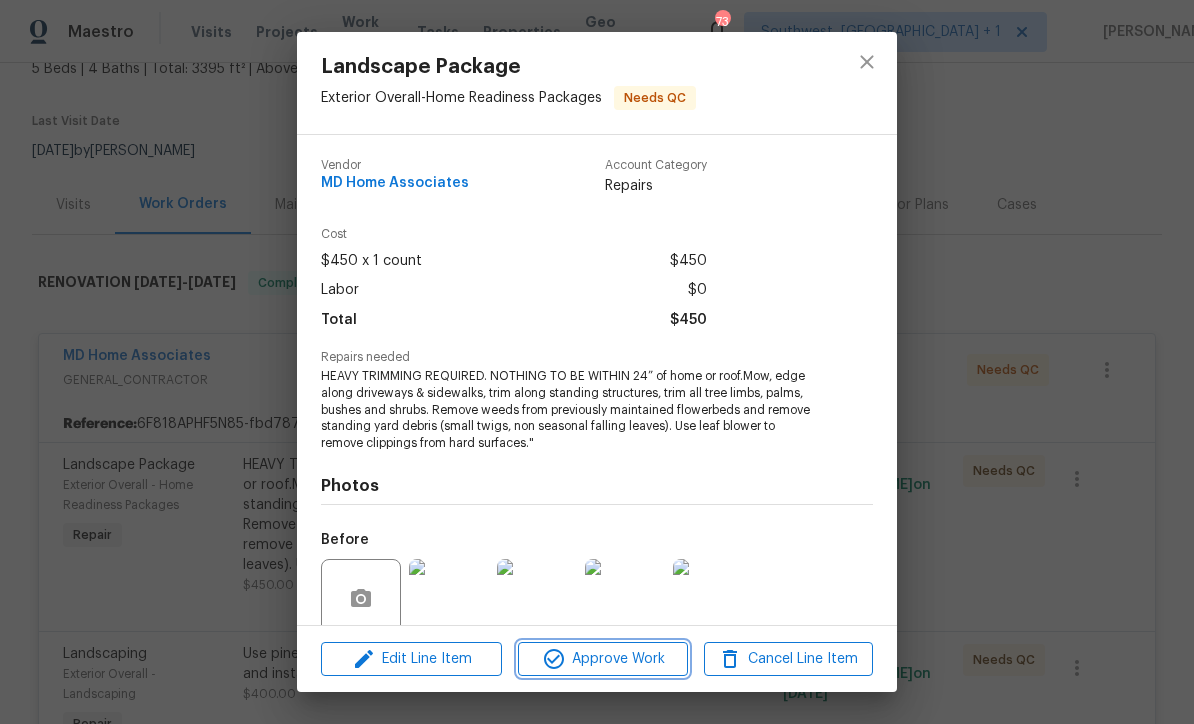 click on "Approve Work" at bounding box center [602, 659] 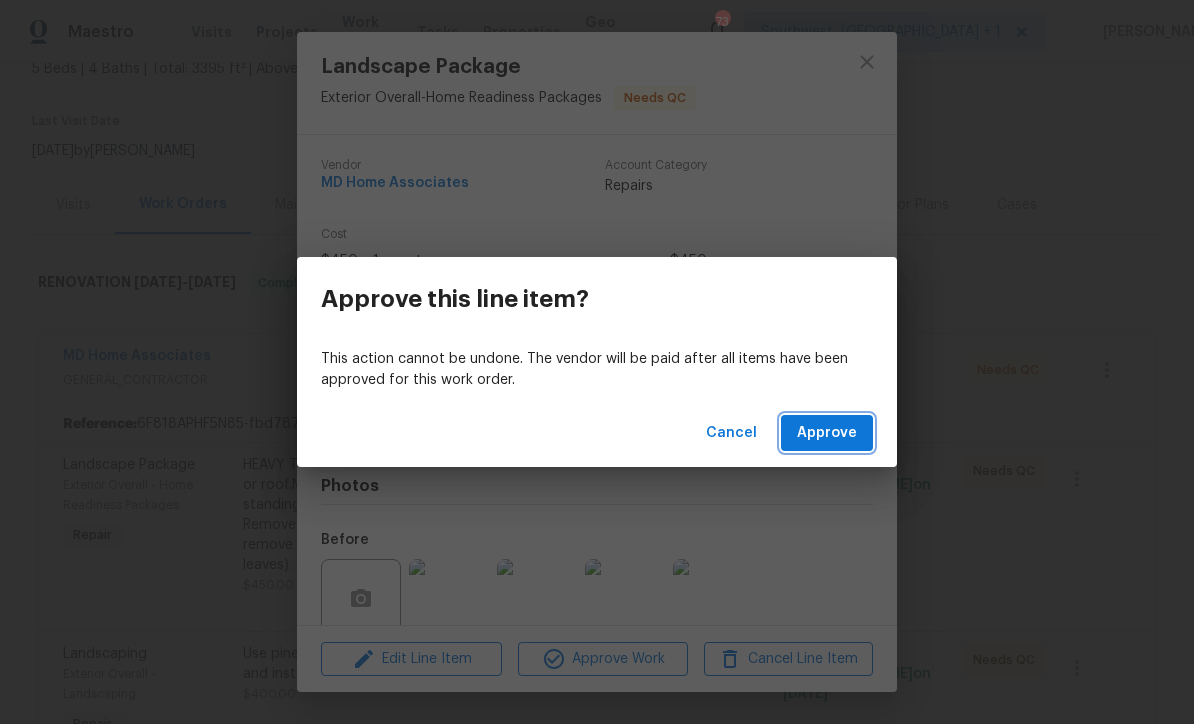 click on "Approve" at bounding box center (827, 433) 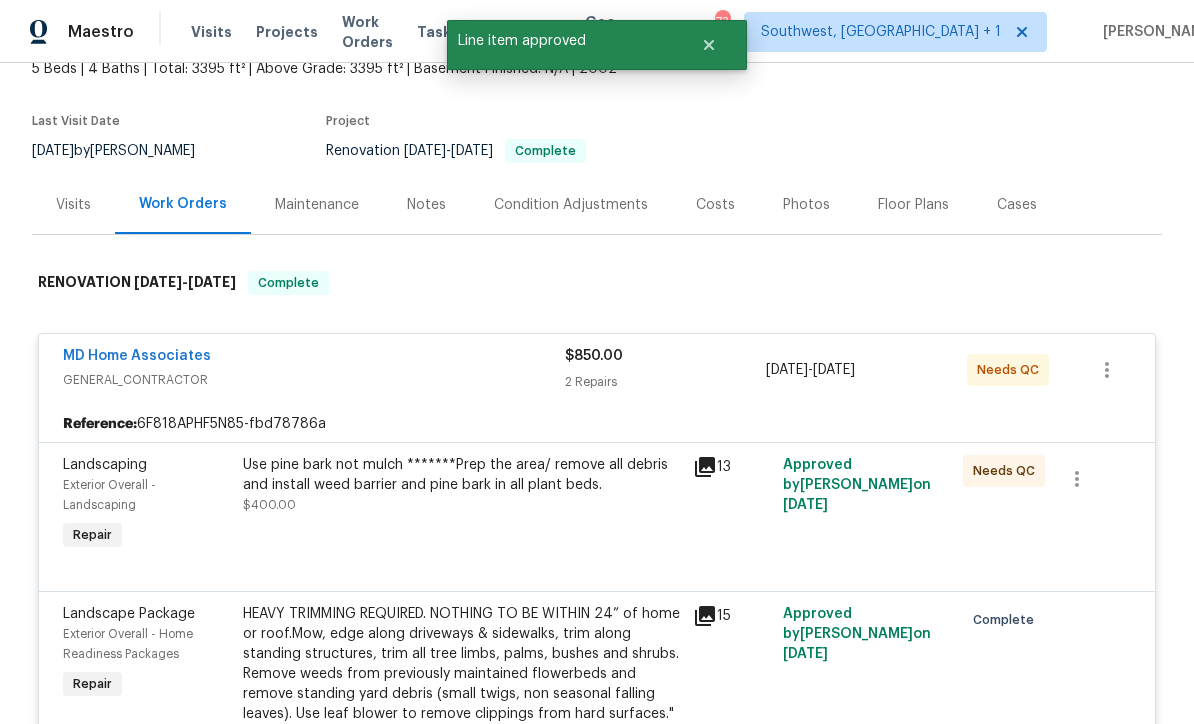 click on "Use pine bark not mulch *******Prep the area/ remove all debris and install weed barrier and pine bark in all plant beds. $400.00" at bounding box center (462, 505) 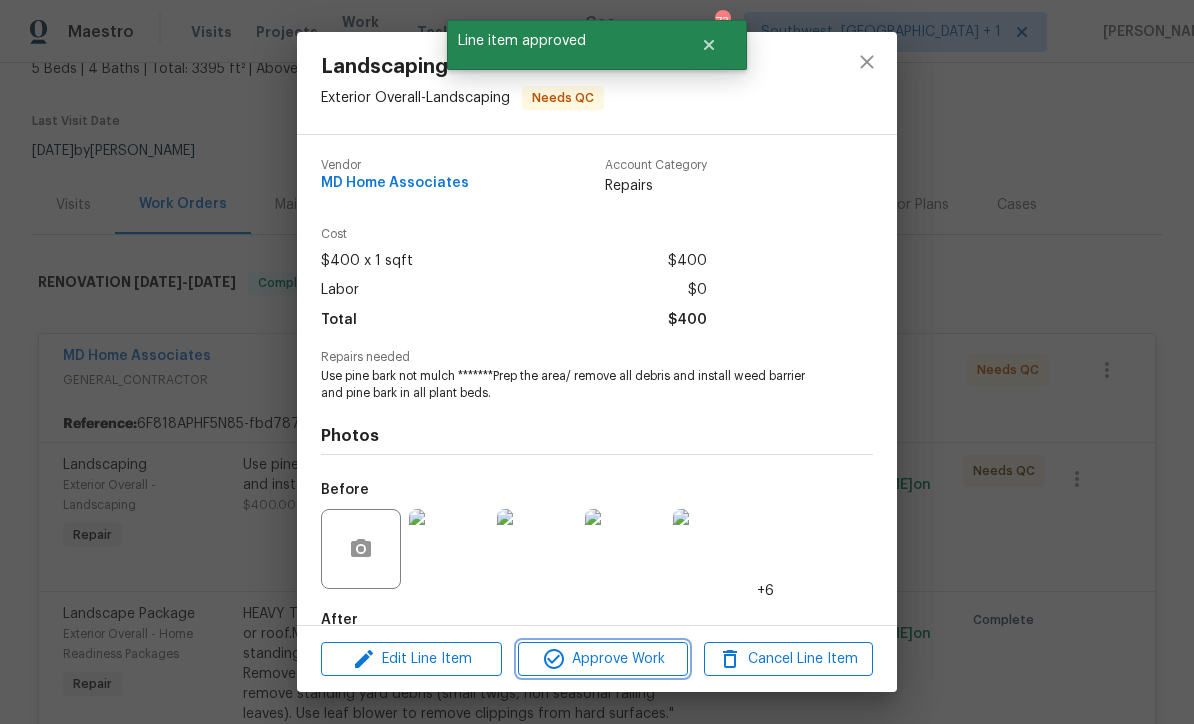 click on "Approve Work" at bounding box center (602, 659) 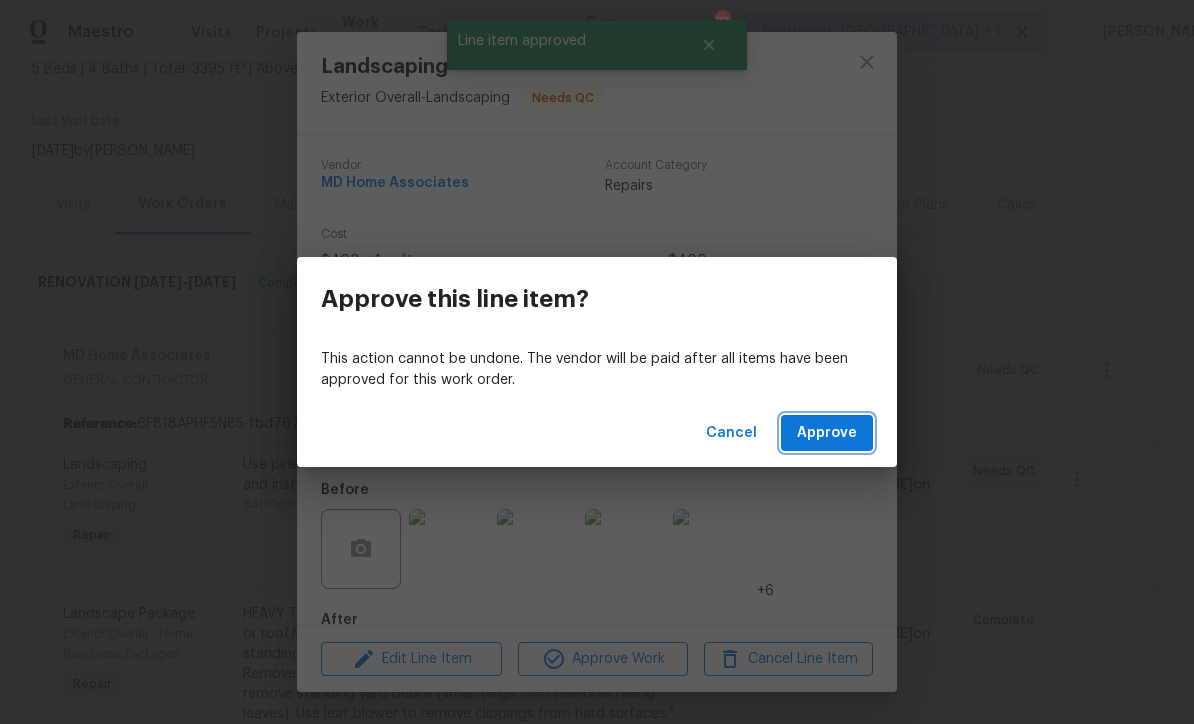click on "Approve" at bounding box center (827, 433) 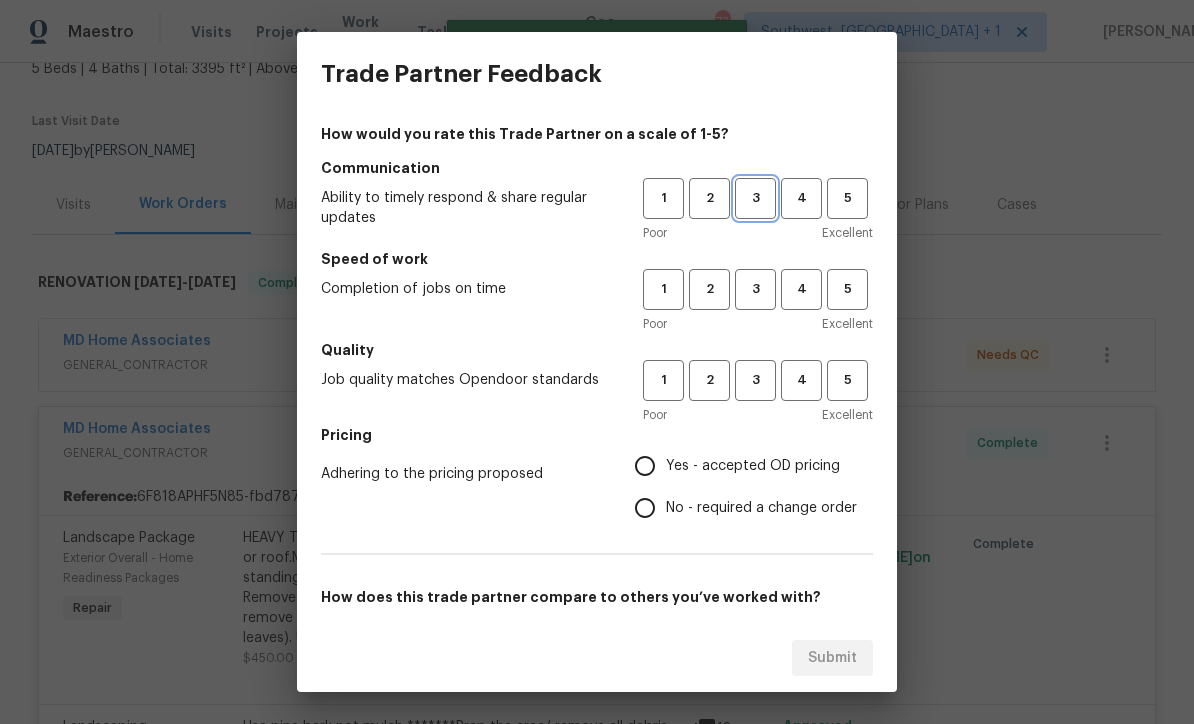 click on "3" at bounding box center (755, 198) 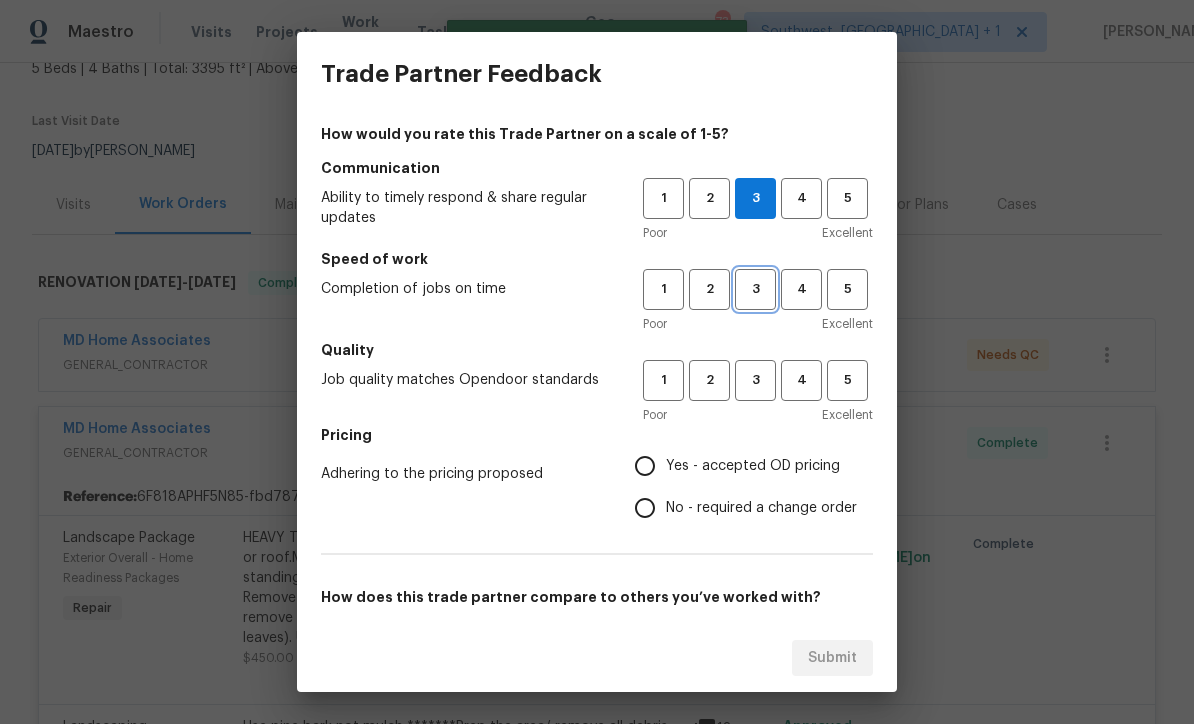 click on "3" at bounding box center (755, 289) 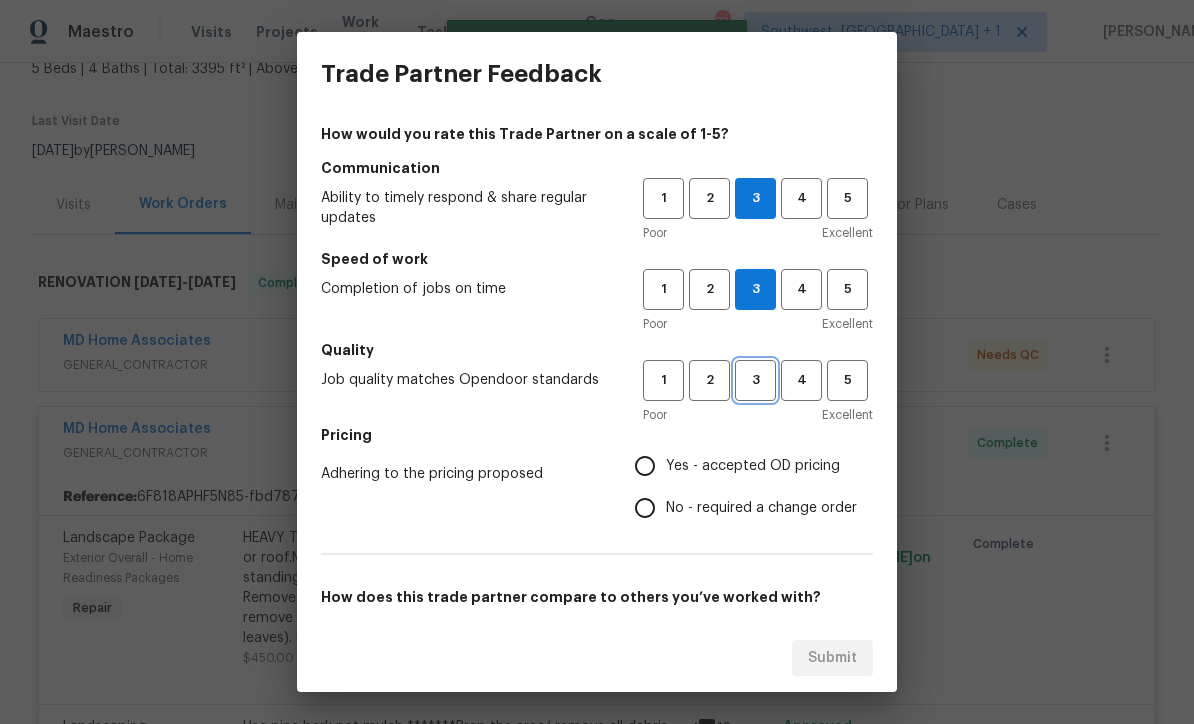 click on "3" at bounding box center (755, 380) 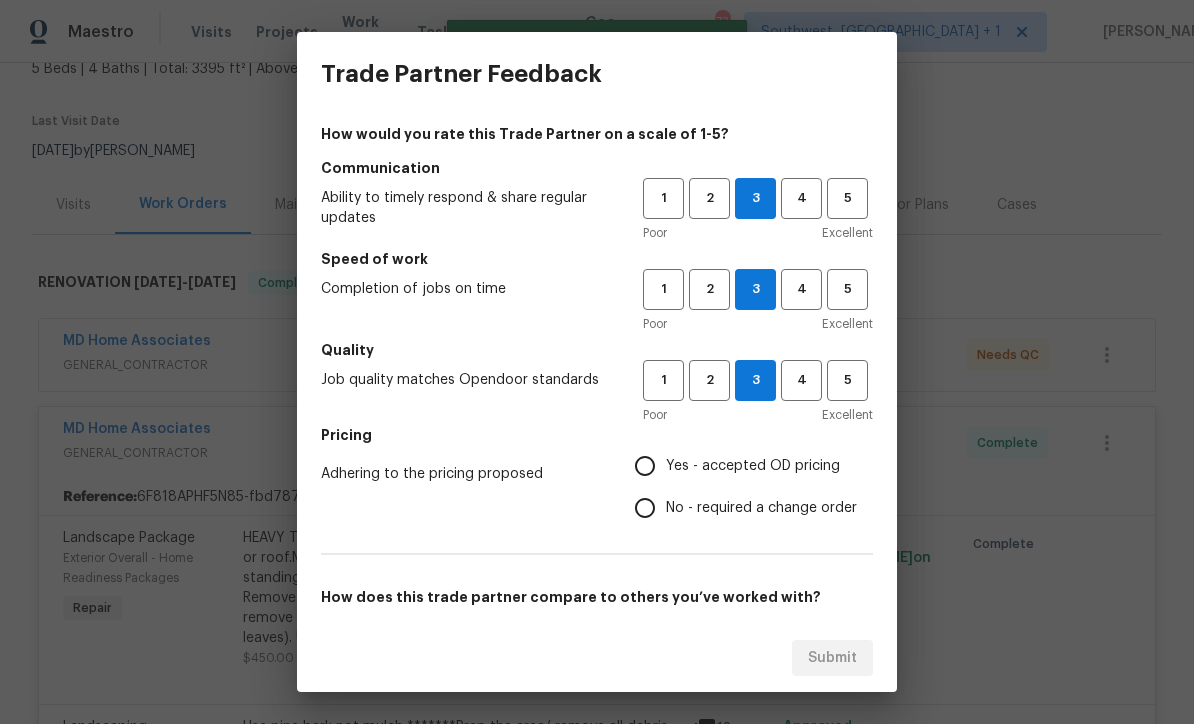 click on "Yes - accepted OD pricing" at bounding box center [645, 466] 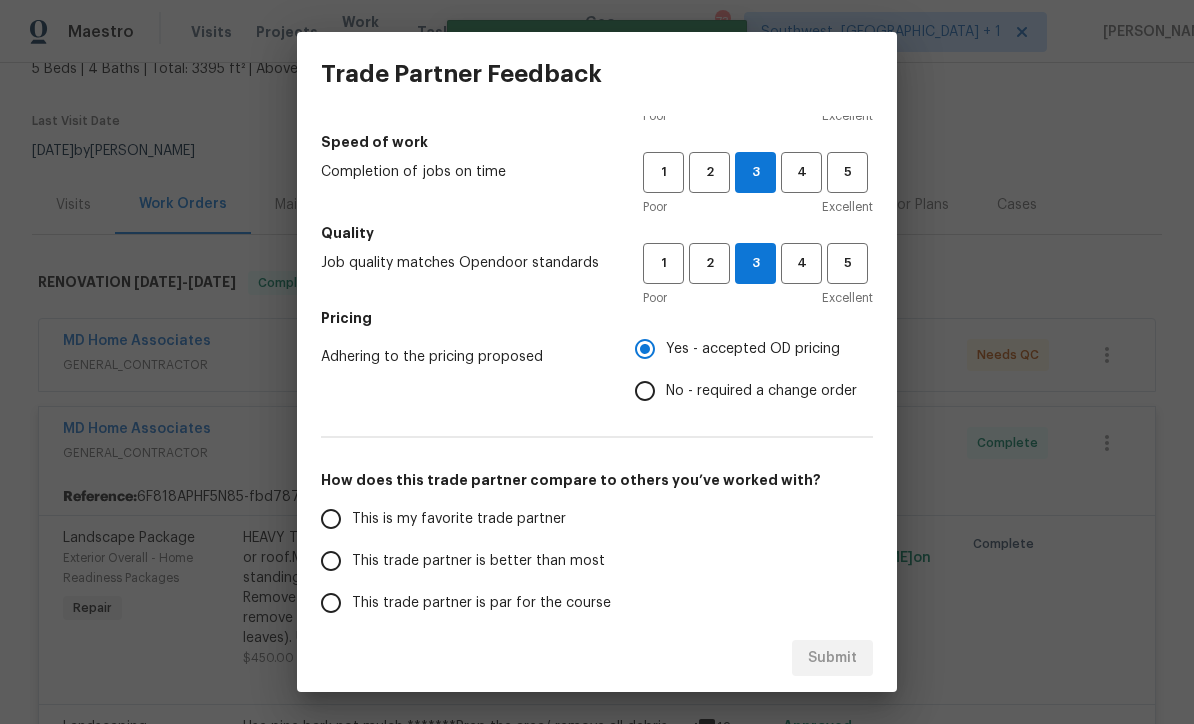scroll, scrollTop: 162, scrollLeft: 0, axis: vertical 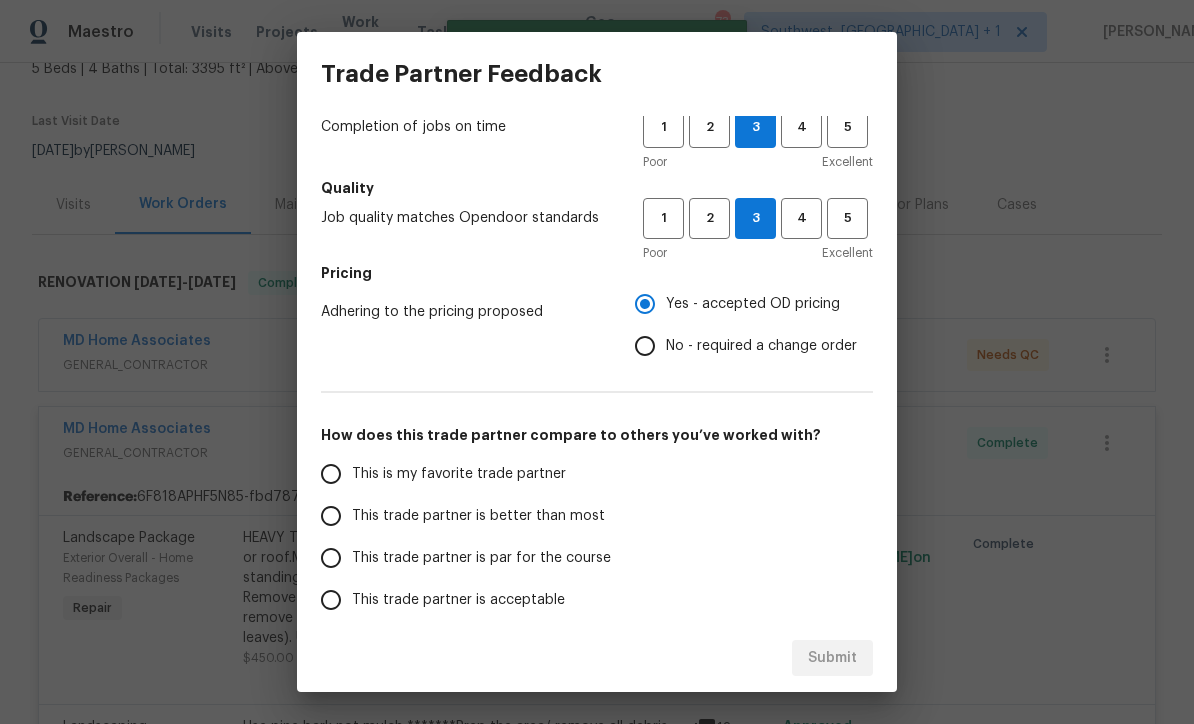 click on "This trade partner is par for the course" at bounding box center (331, 558) 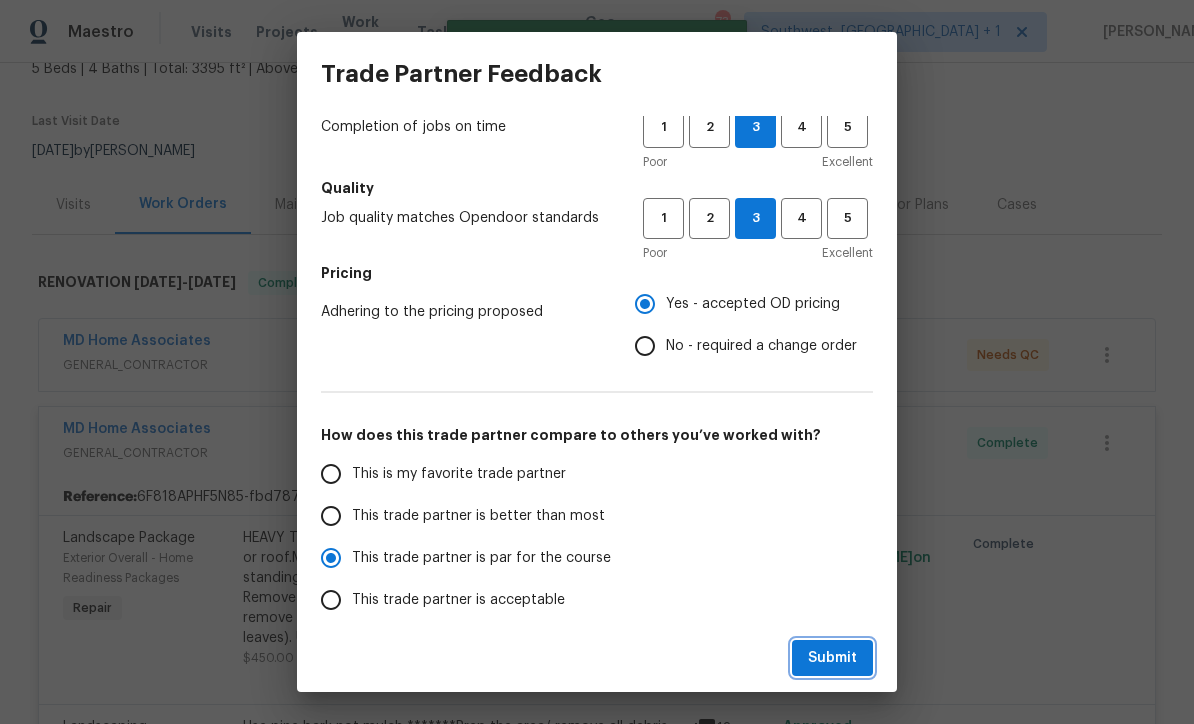 click on "Submit" at bounding box center [832, 658] 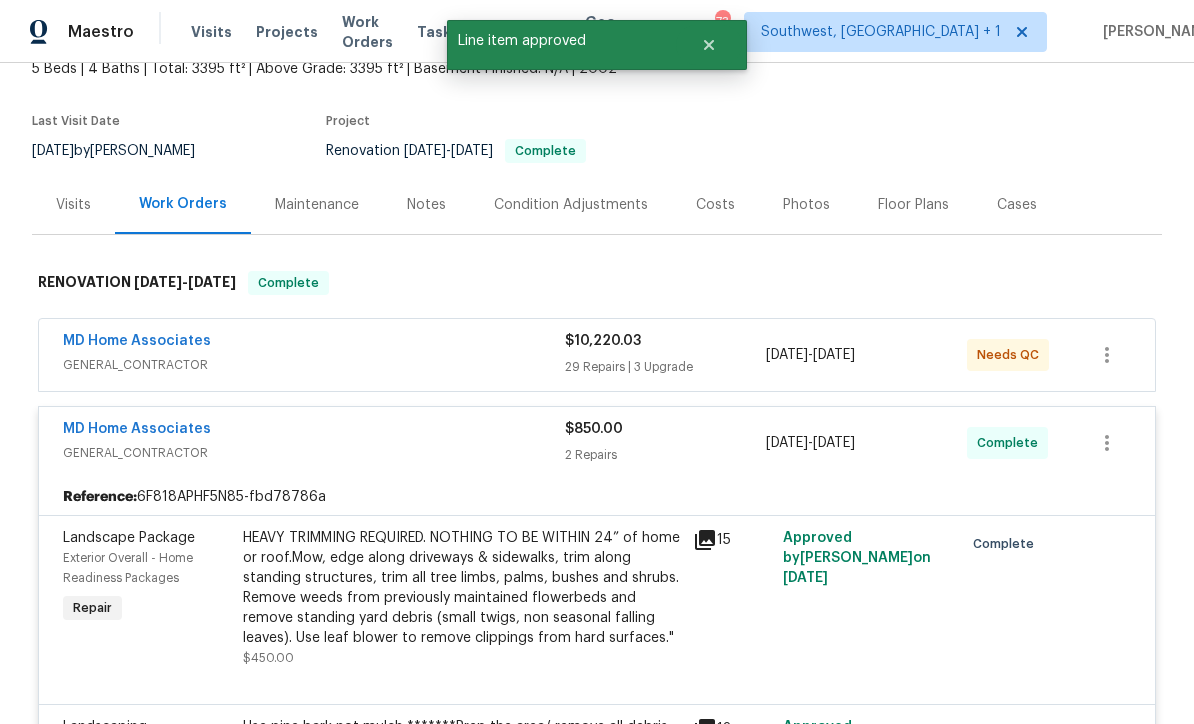 radio on "false" 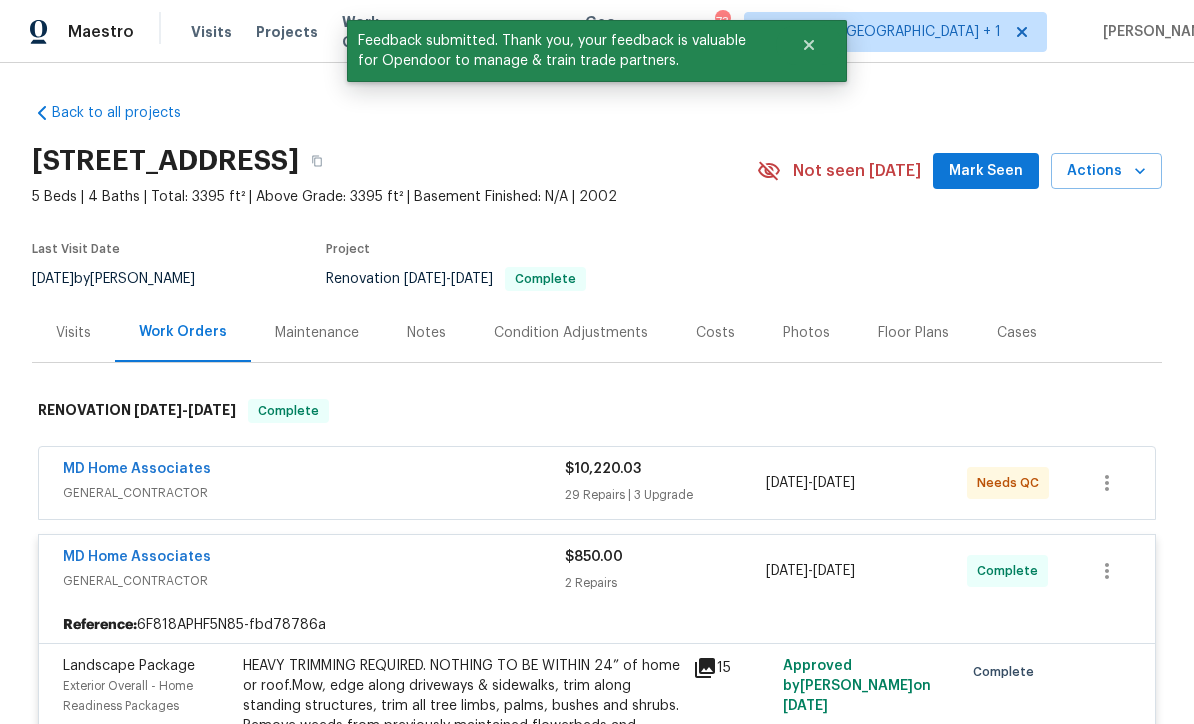 scroll, scrollTop: 0, scrollLeft: 0, axis: both 